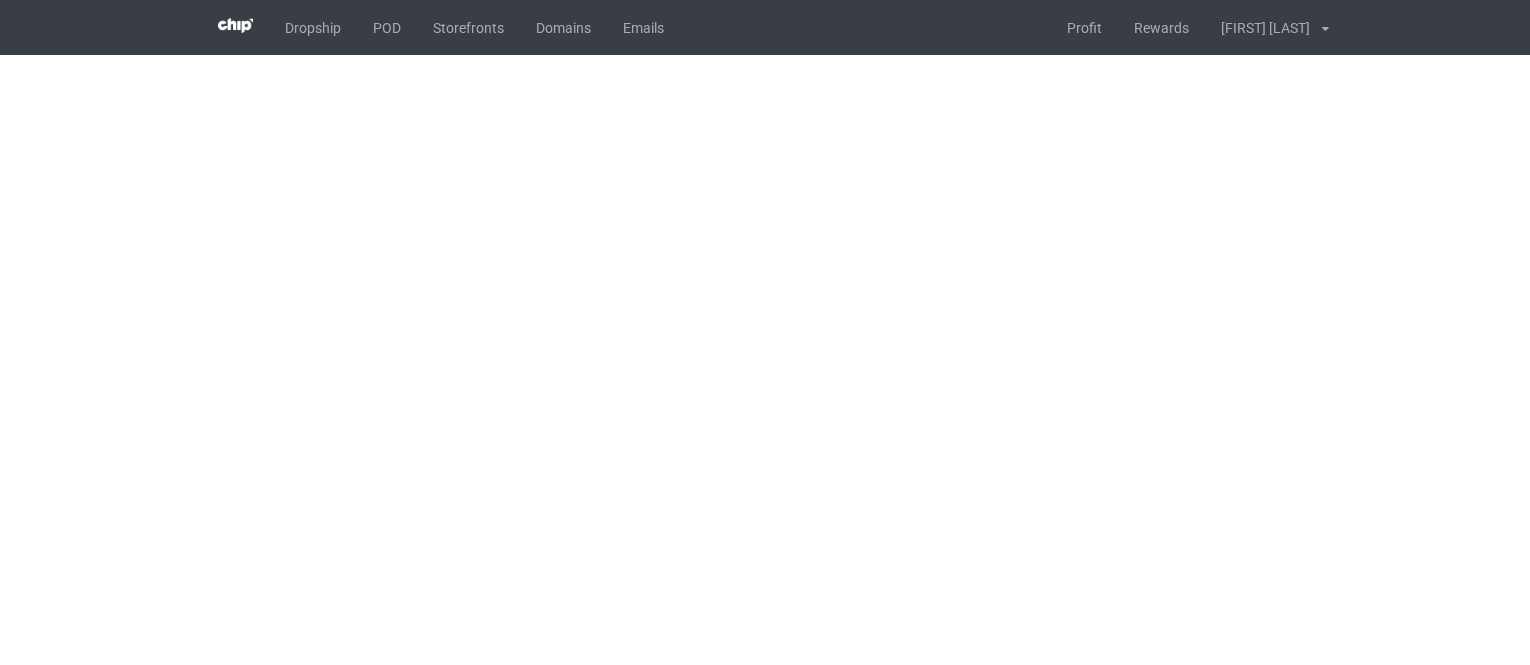 scroll, scrollTop: 0, scrollLeft: 0, axis: both 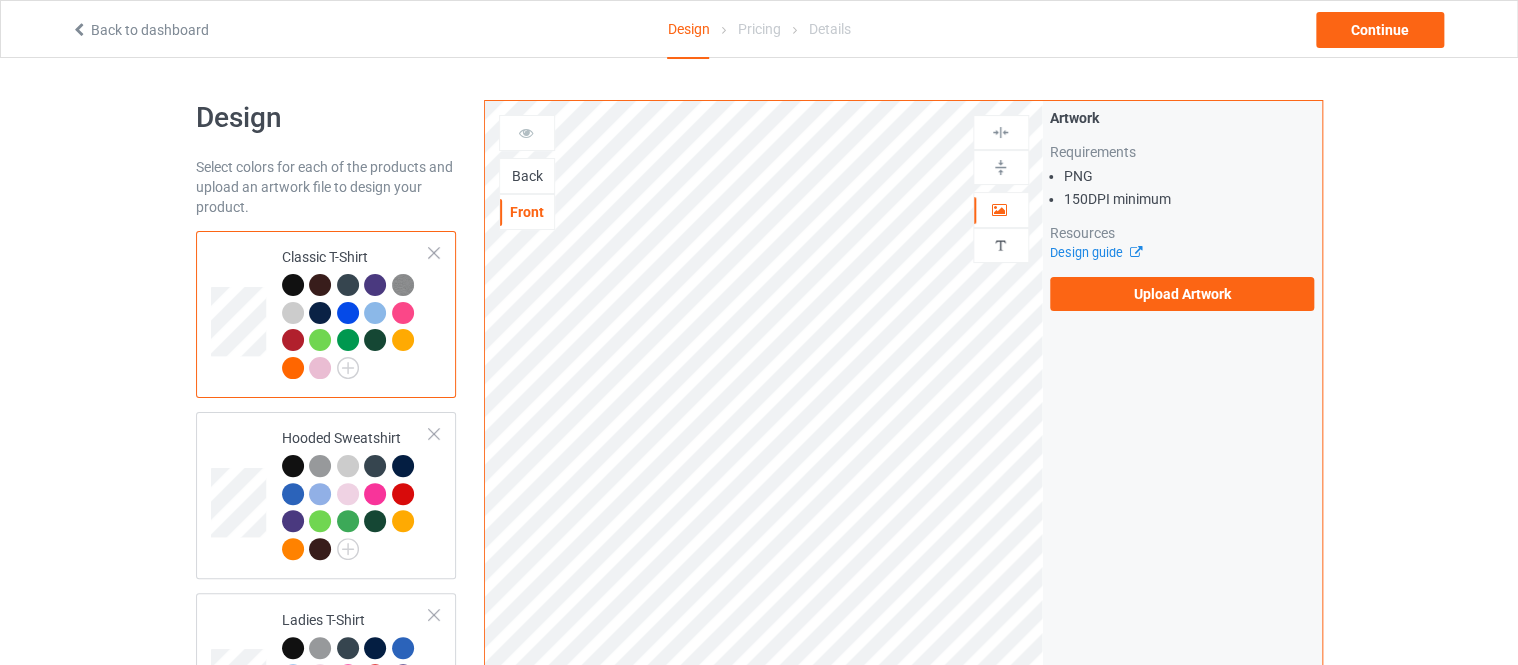 click on "Back" at bounding box center [527, 176] 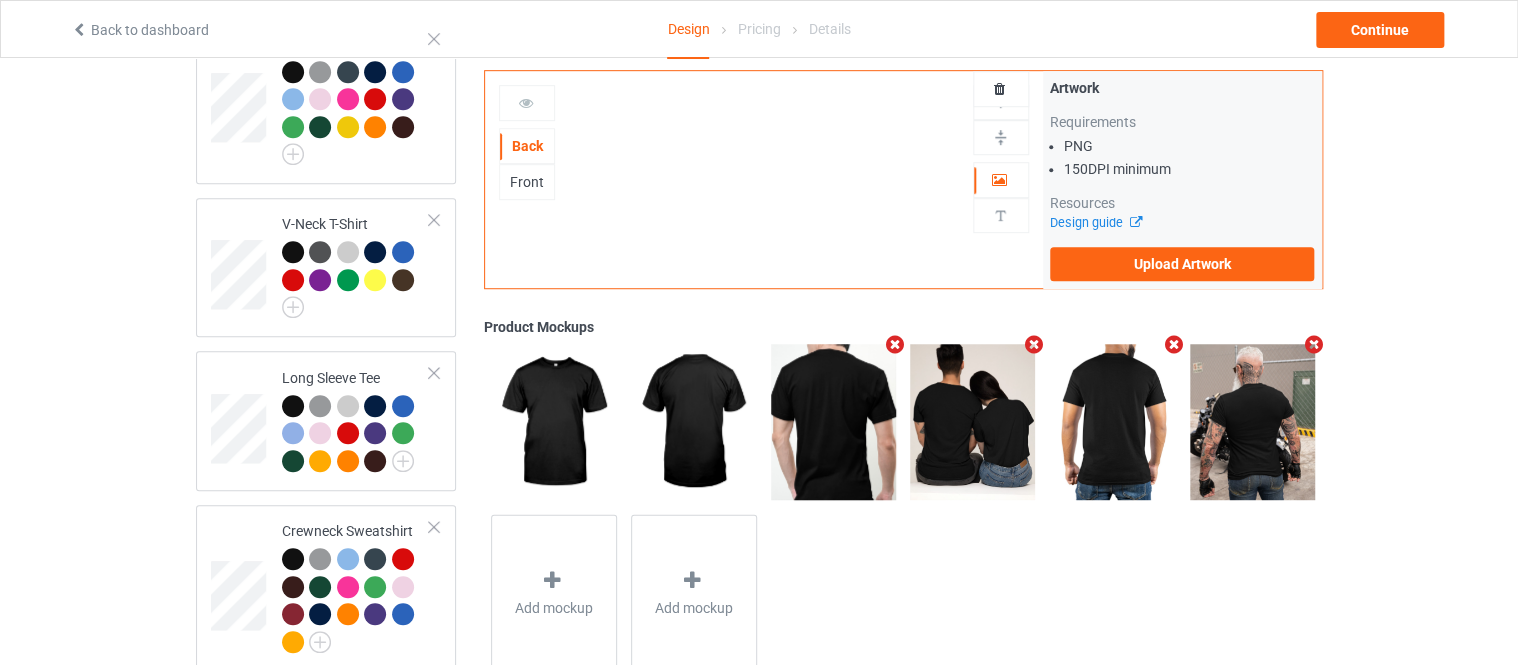 scroll, scrollTop: 329, scrollLeft: 0, axis: vertical 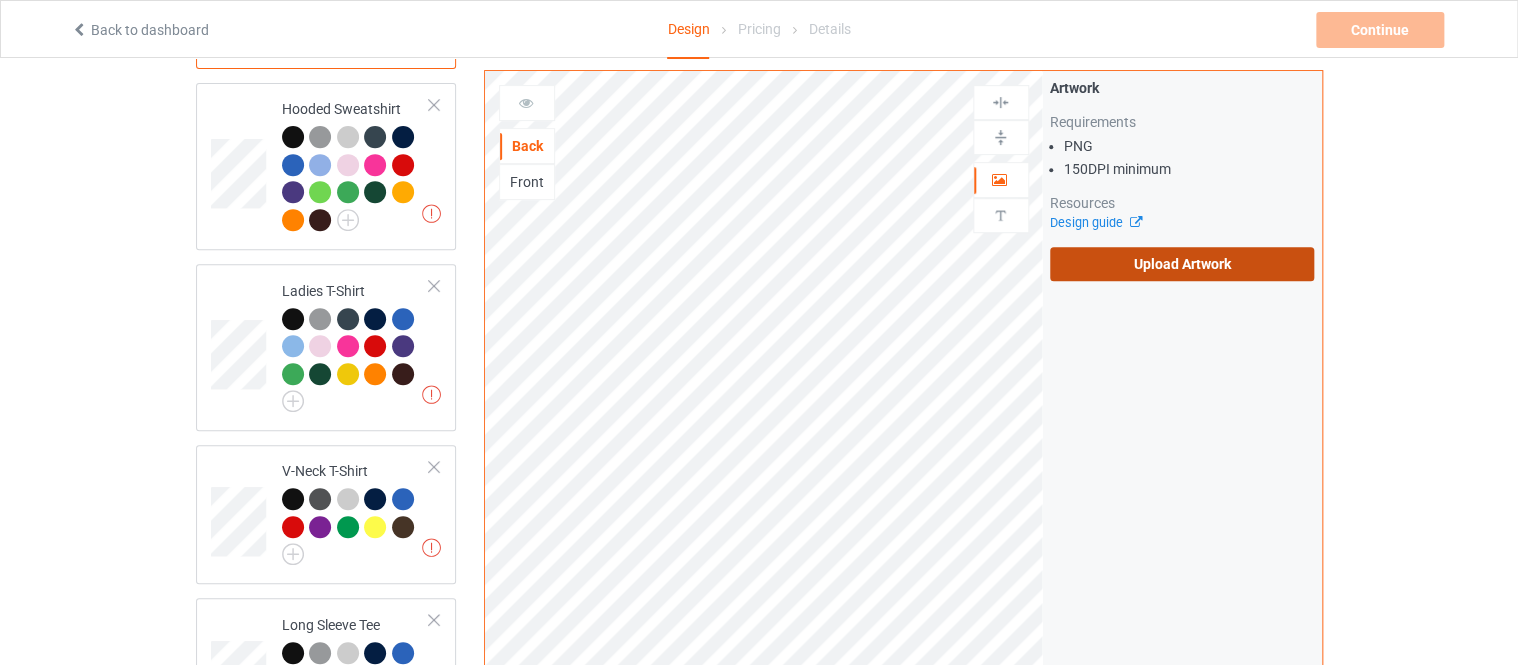 click on "Upload Artwork" at bounding box center (1182, 264) 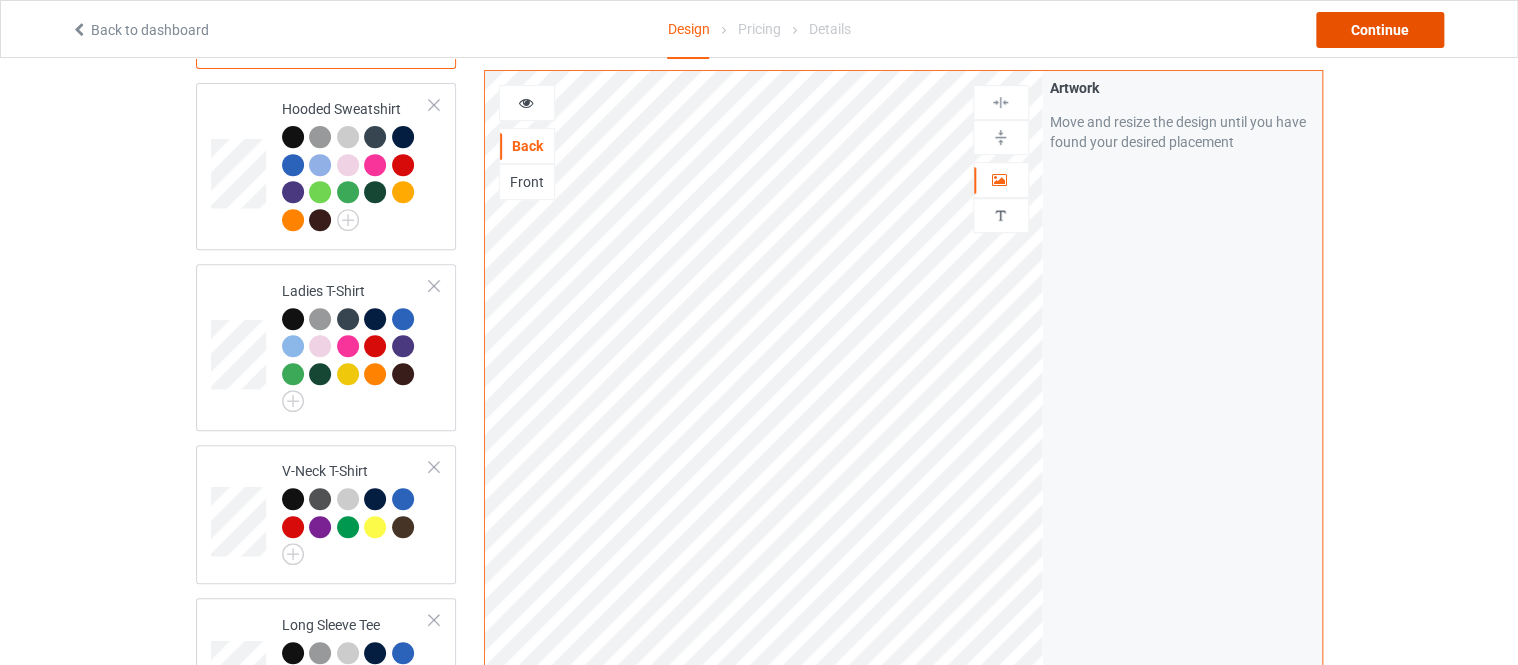 click on "Continue" at bounding box center (1380, 30) 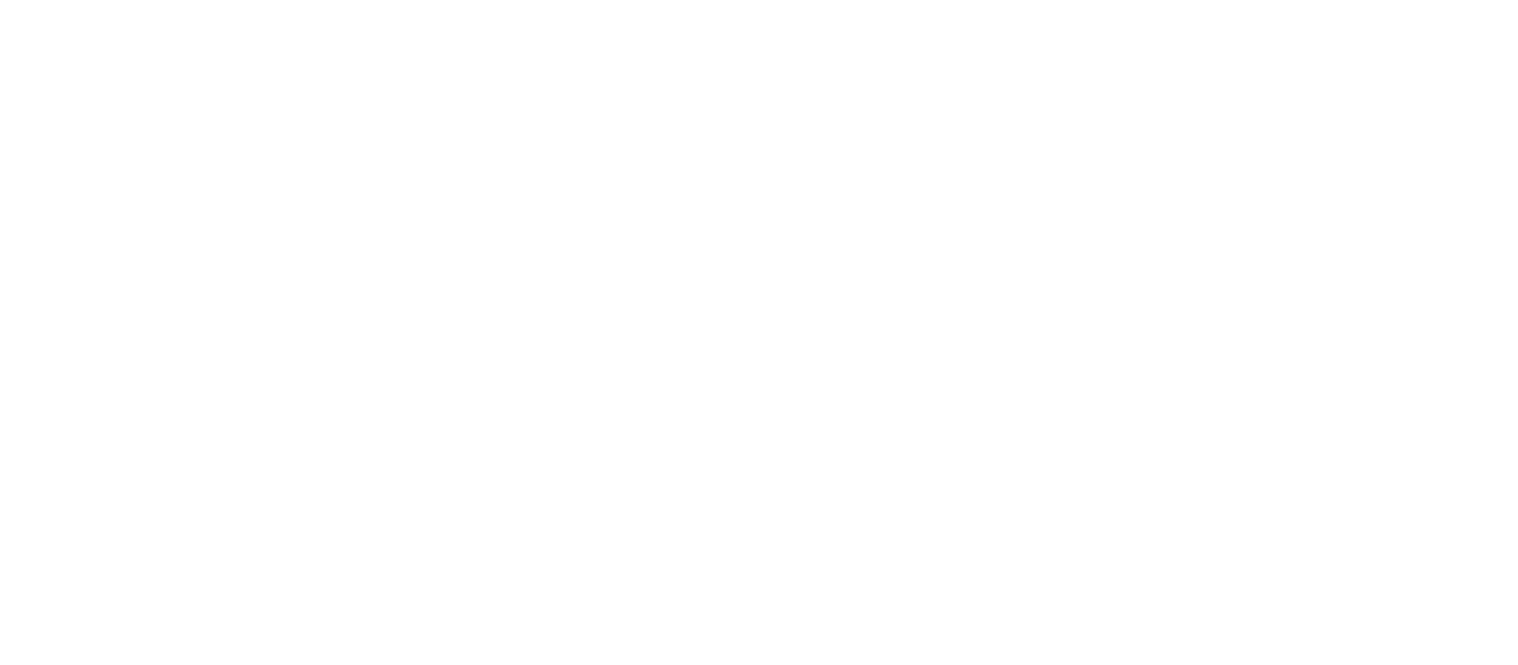scroll, scrollTop: 0, scrollLeft: 0, axis: both 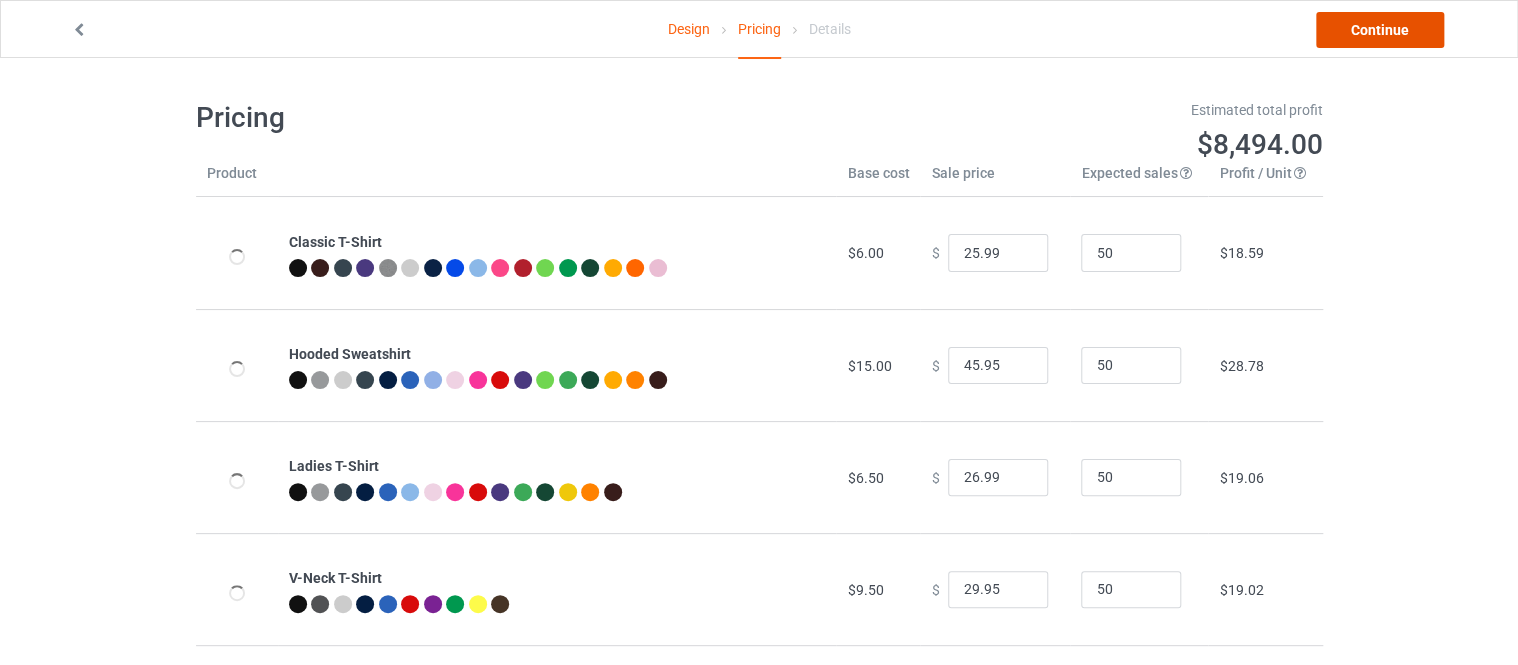 click on "Continue" at bounding box center [1380, 30] 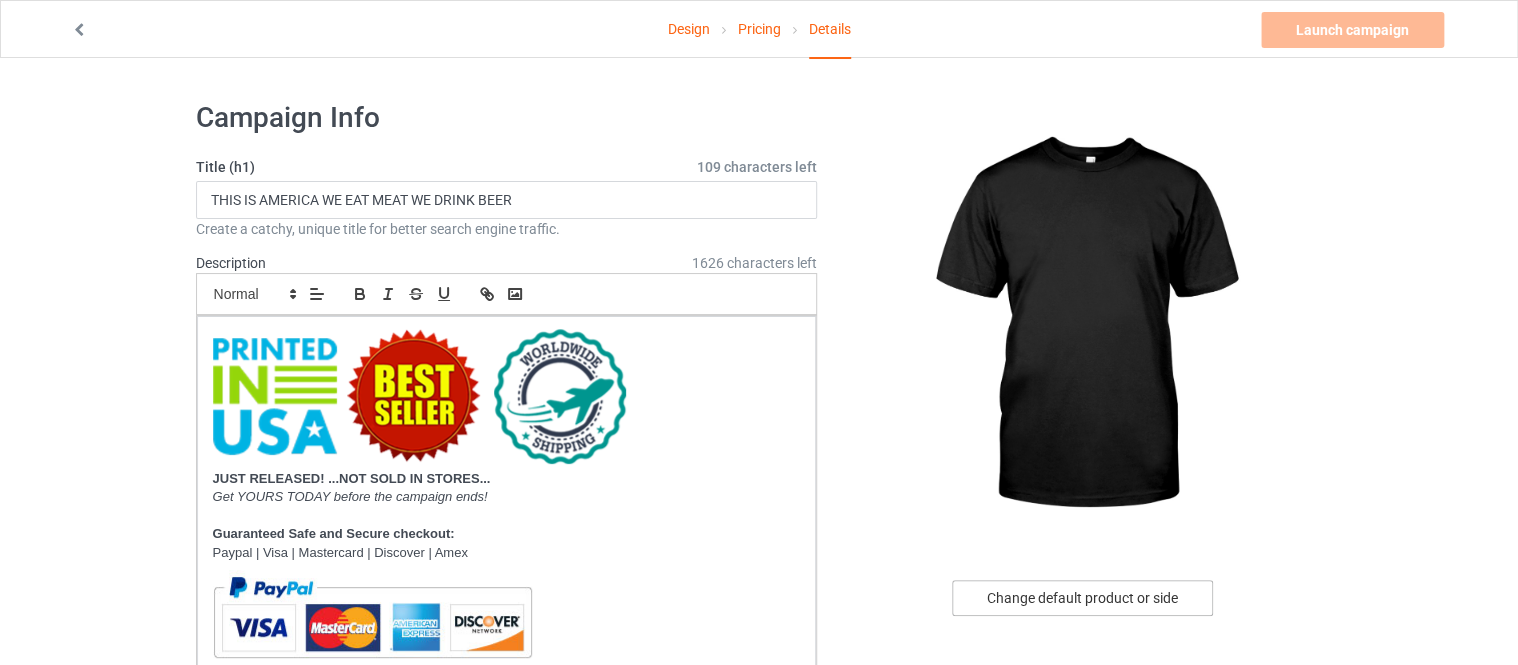 click on "Change default product or side" at bounding box center (1082, 598) 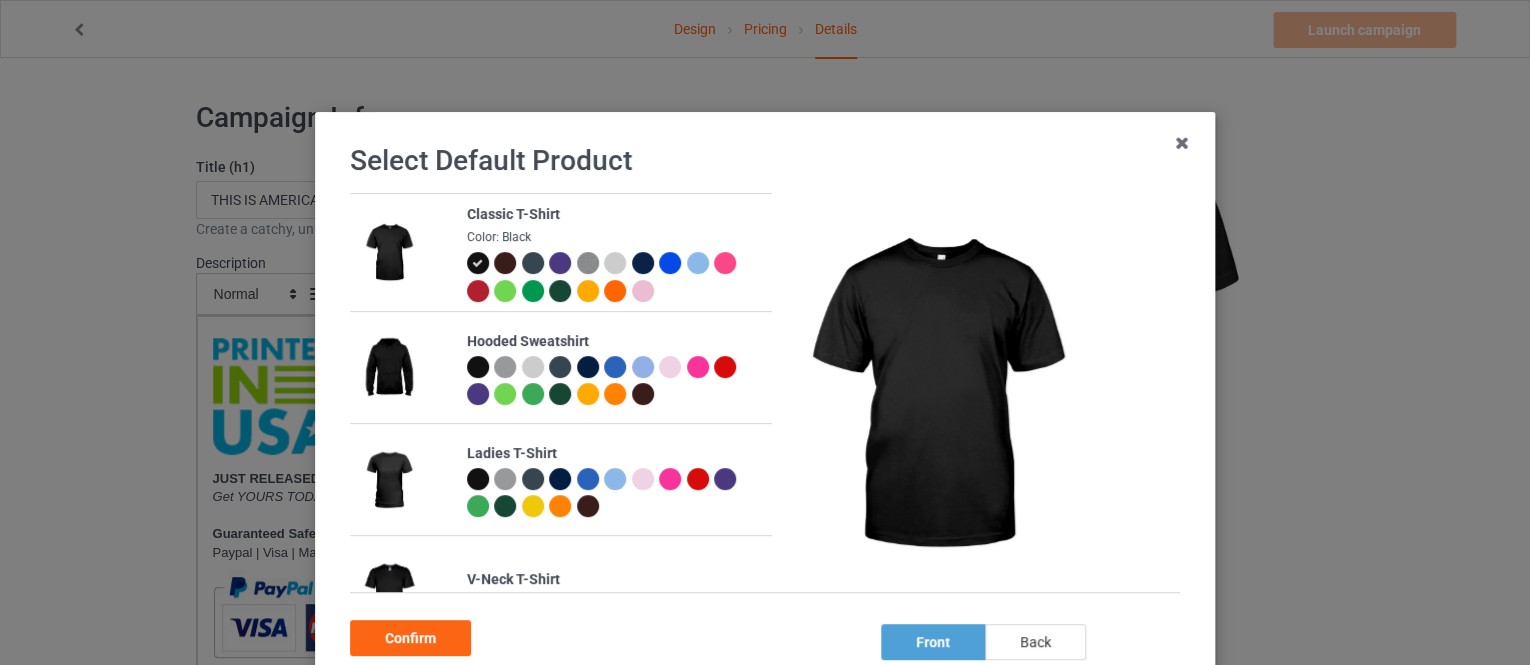 click on "back" at bounding box center [1035, 642] 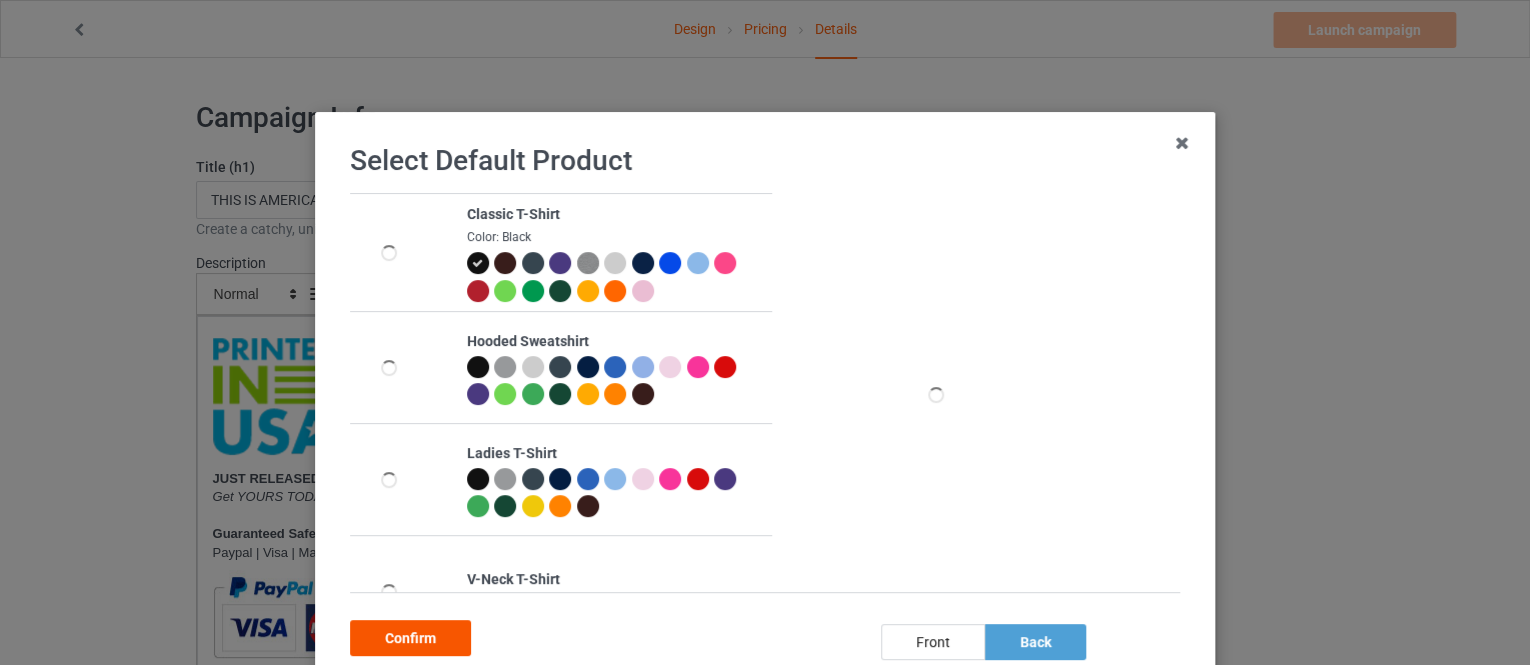 click on "Confirm" at bounding box center (410, 638) 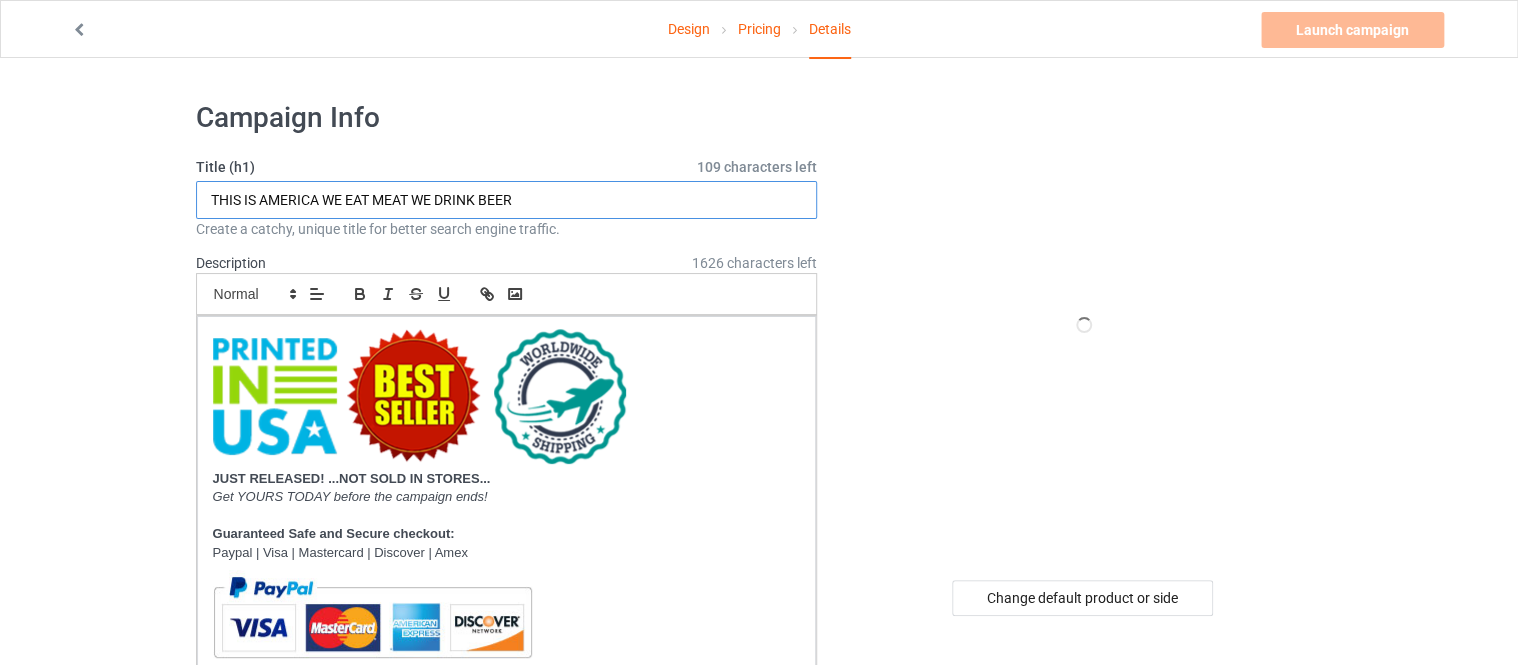 click on "THIS IS AMERICA WE EAT MEAT WE DRINK BEER" at bounding box center [507, 200] 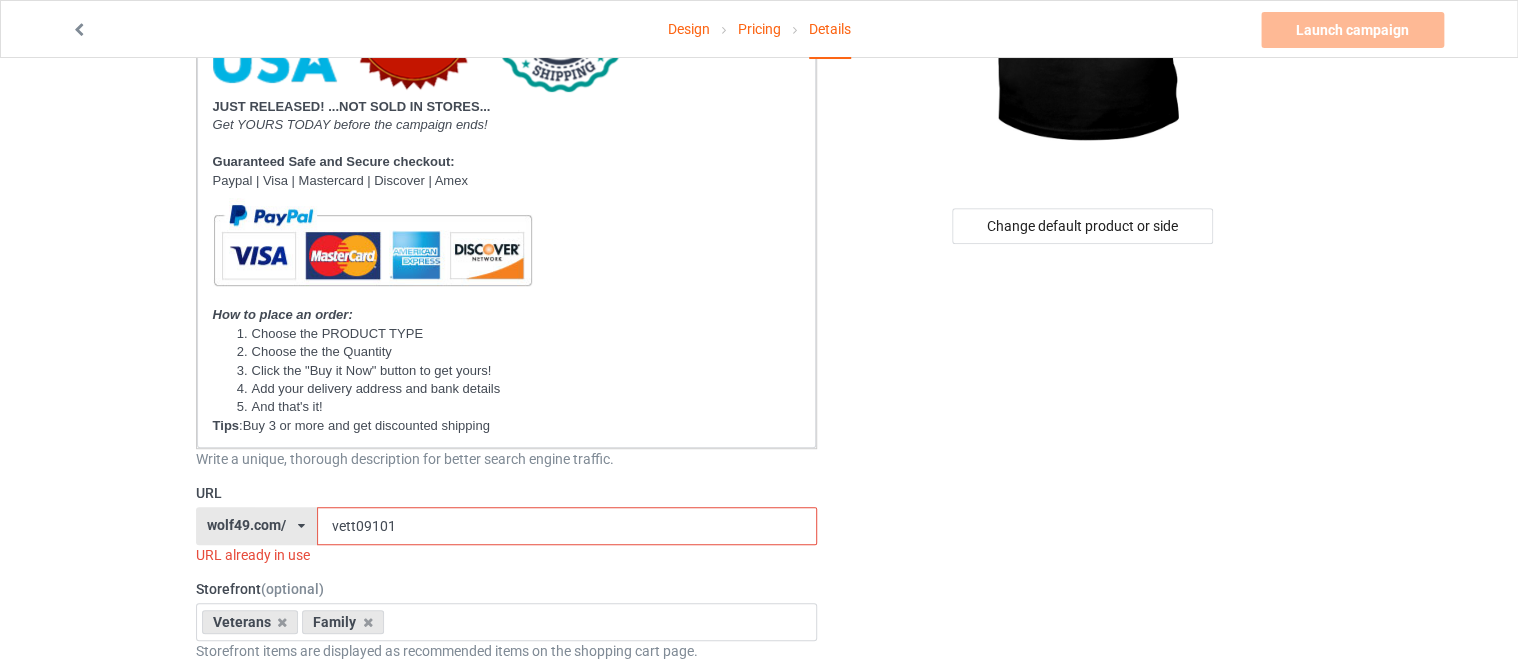 scroll, scrollTop: 373, scrollLeft: 0, axis: vertical 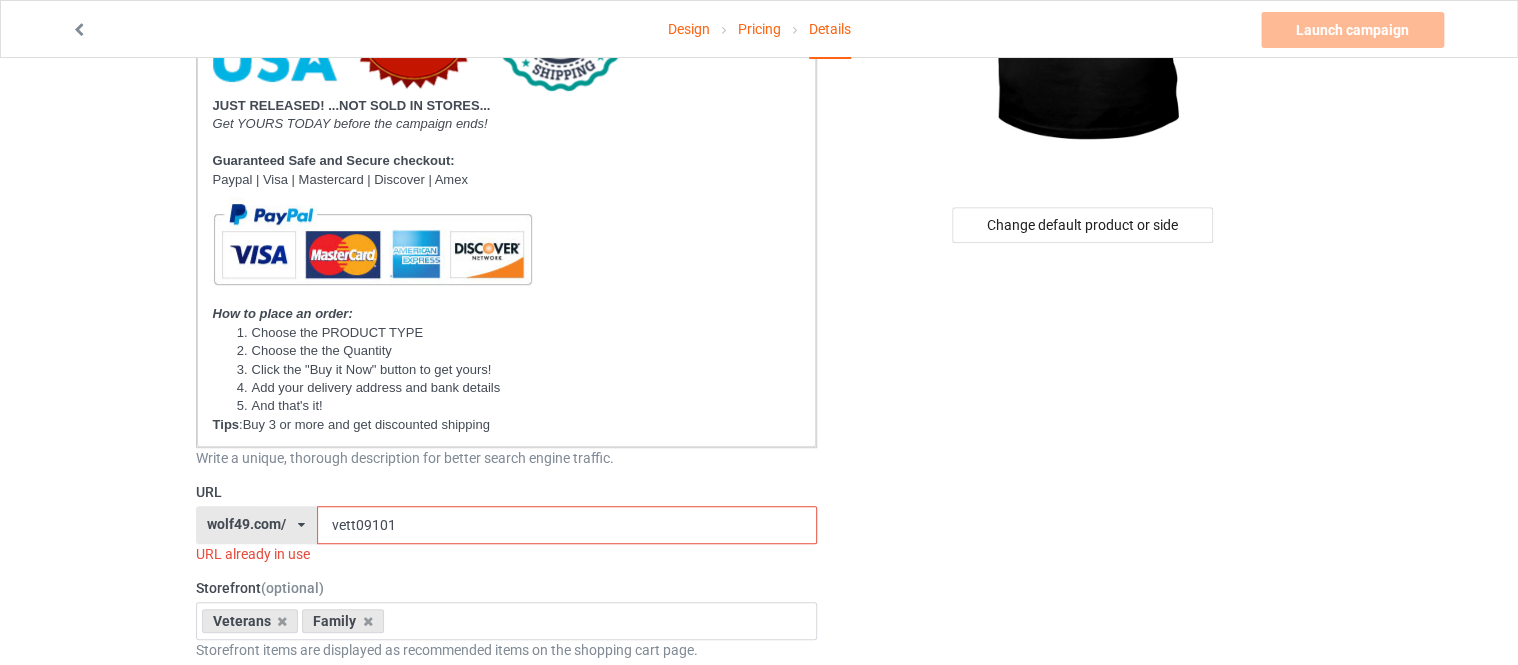 type on "WALKING ALONE IS NOT THE DIFFICULT PART... HAVING TO COME BACK ALONE" 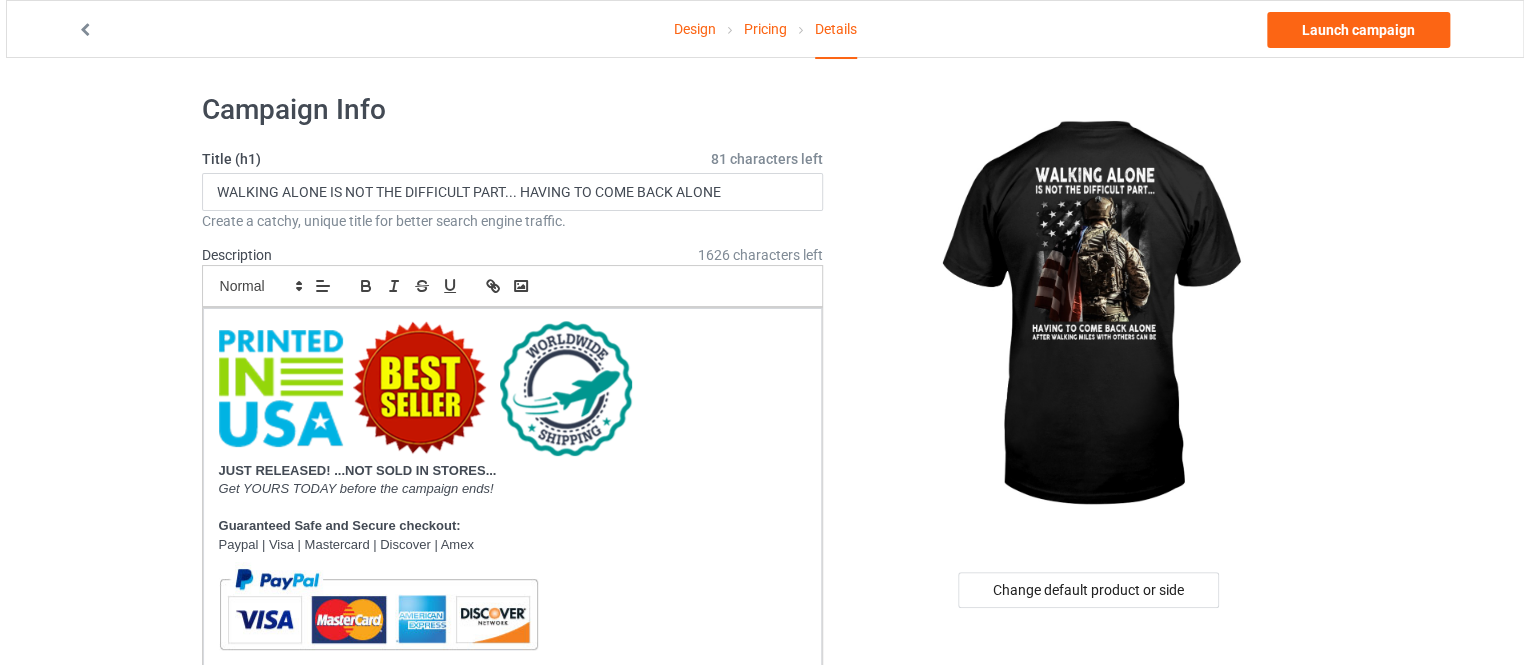 scroll, scrollTop: 0, scrollLeft: 0, axis: both 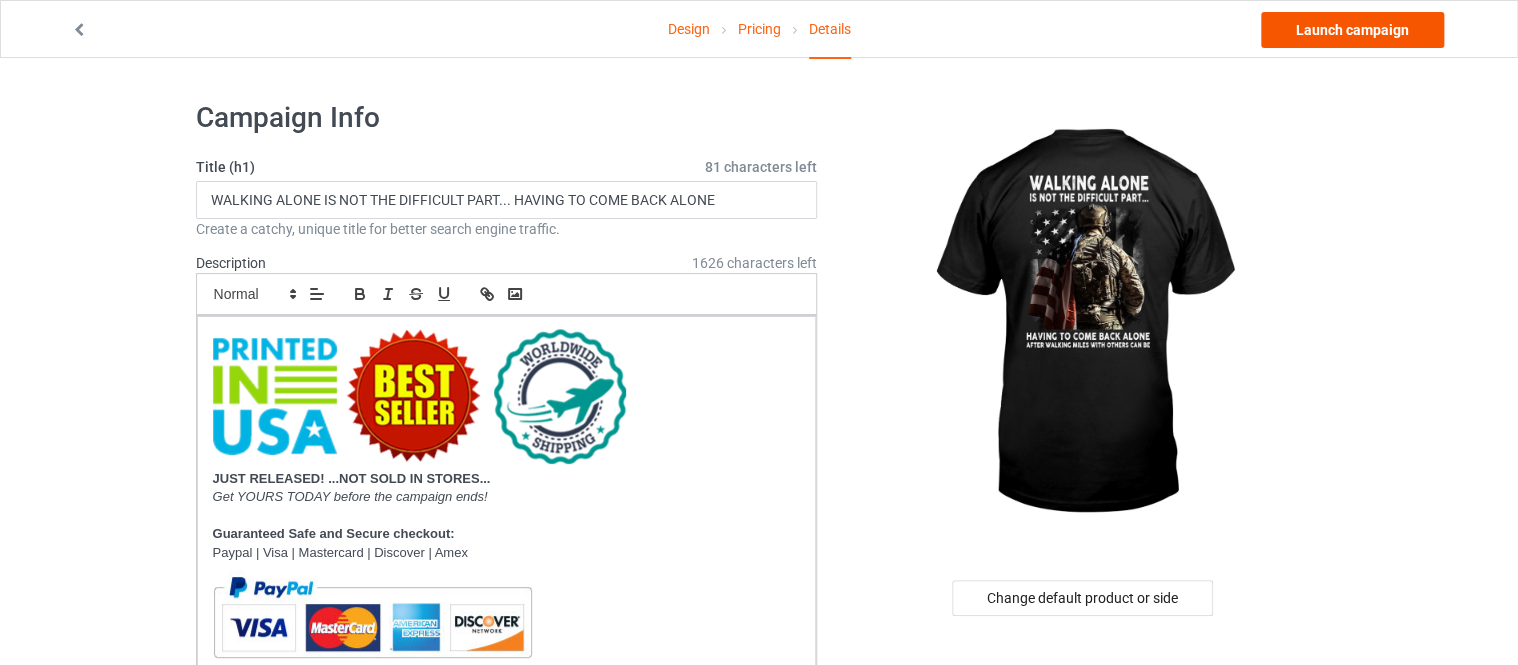 type on "vet08071" 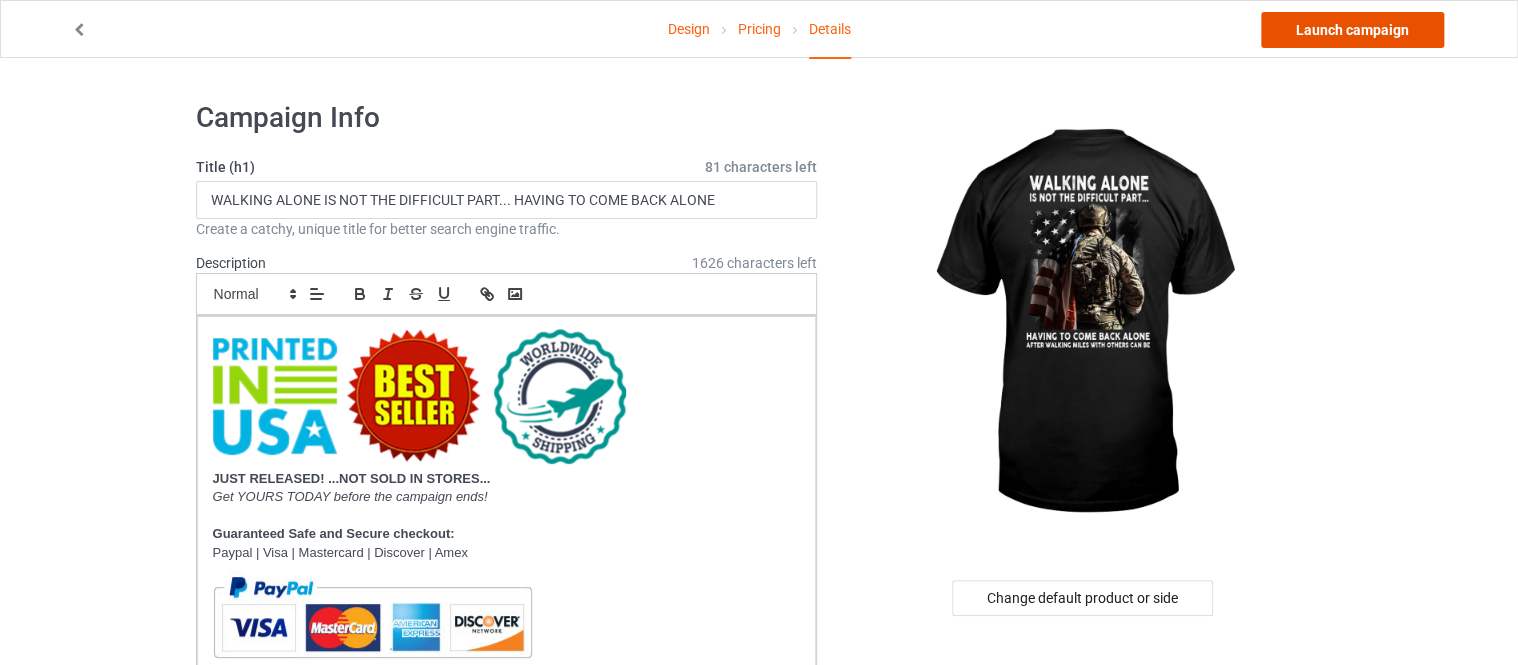 click on "Launch campaign" at bounding box center [1352, 30] 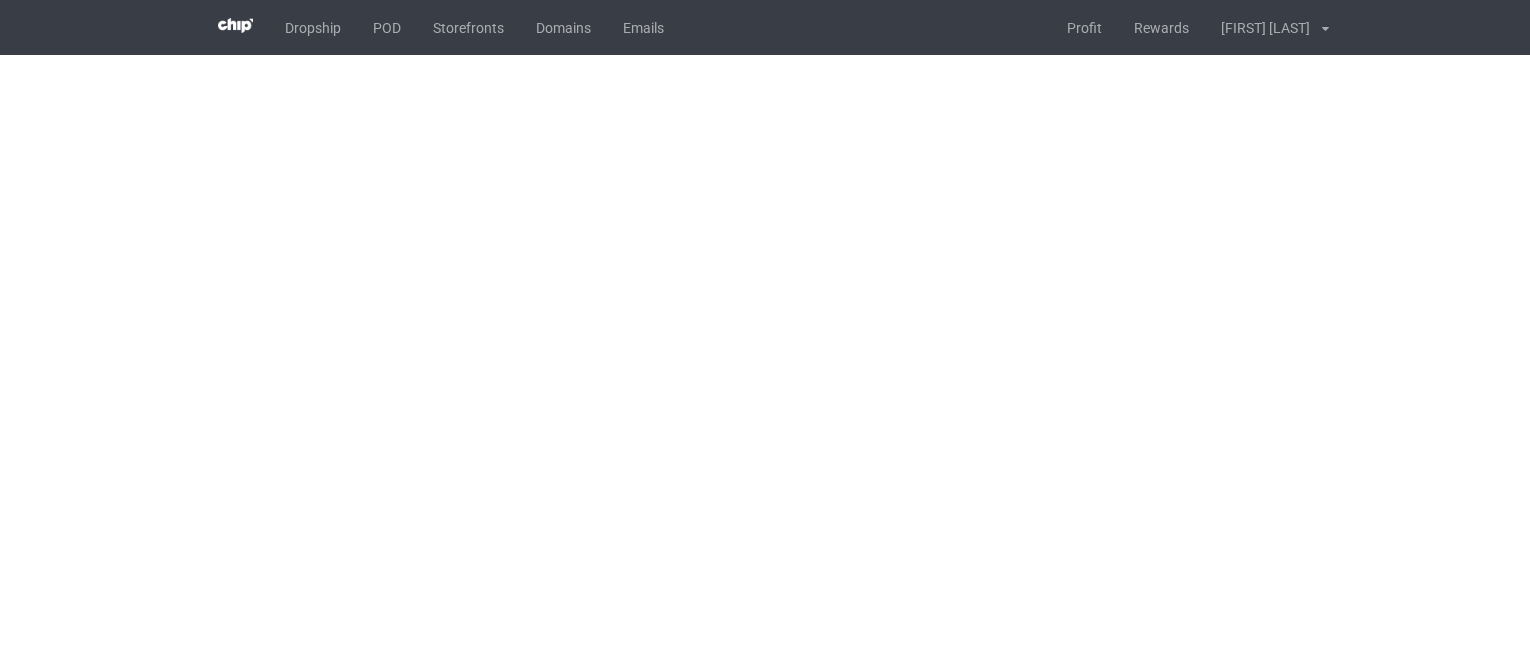 scroll, scrollTop: 0, scrollLeft: 0, axis: both 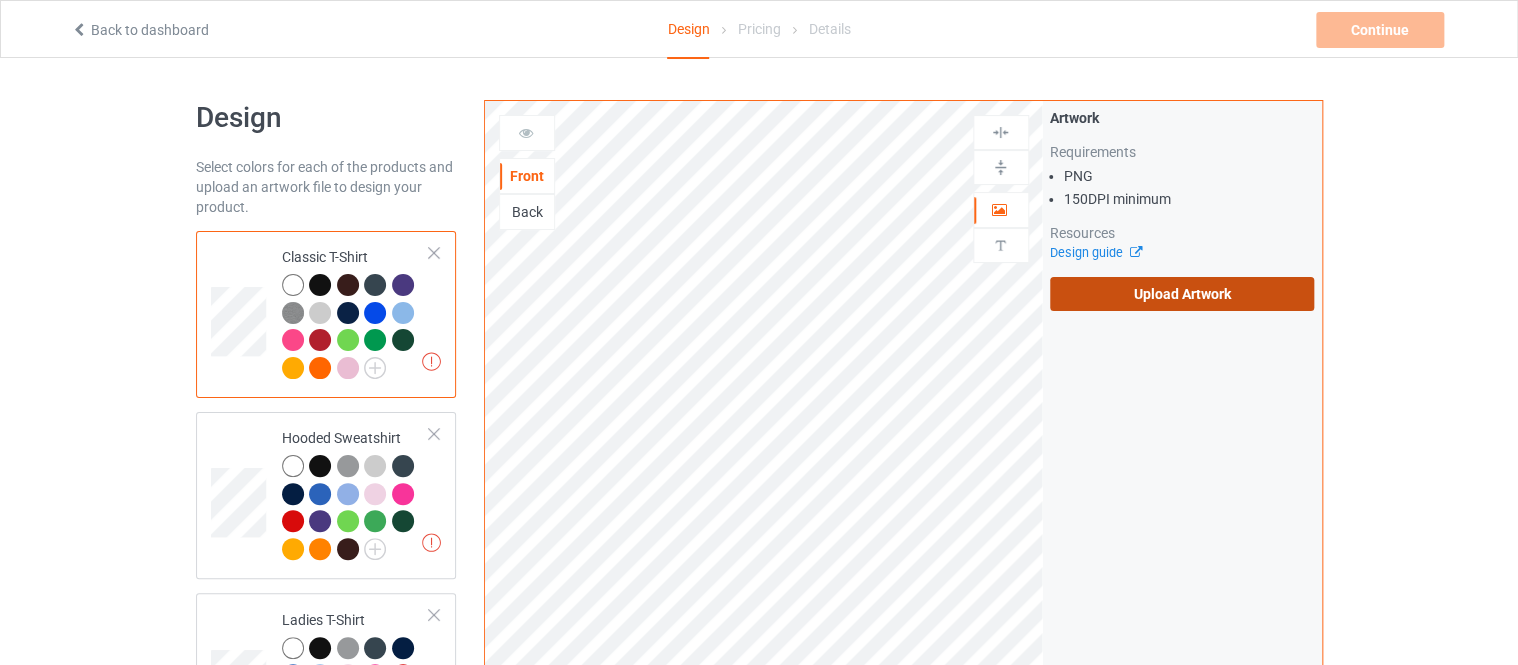 click on "Upload Artwork" at bounding box center (1182, 294) 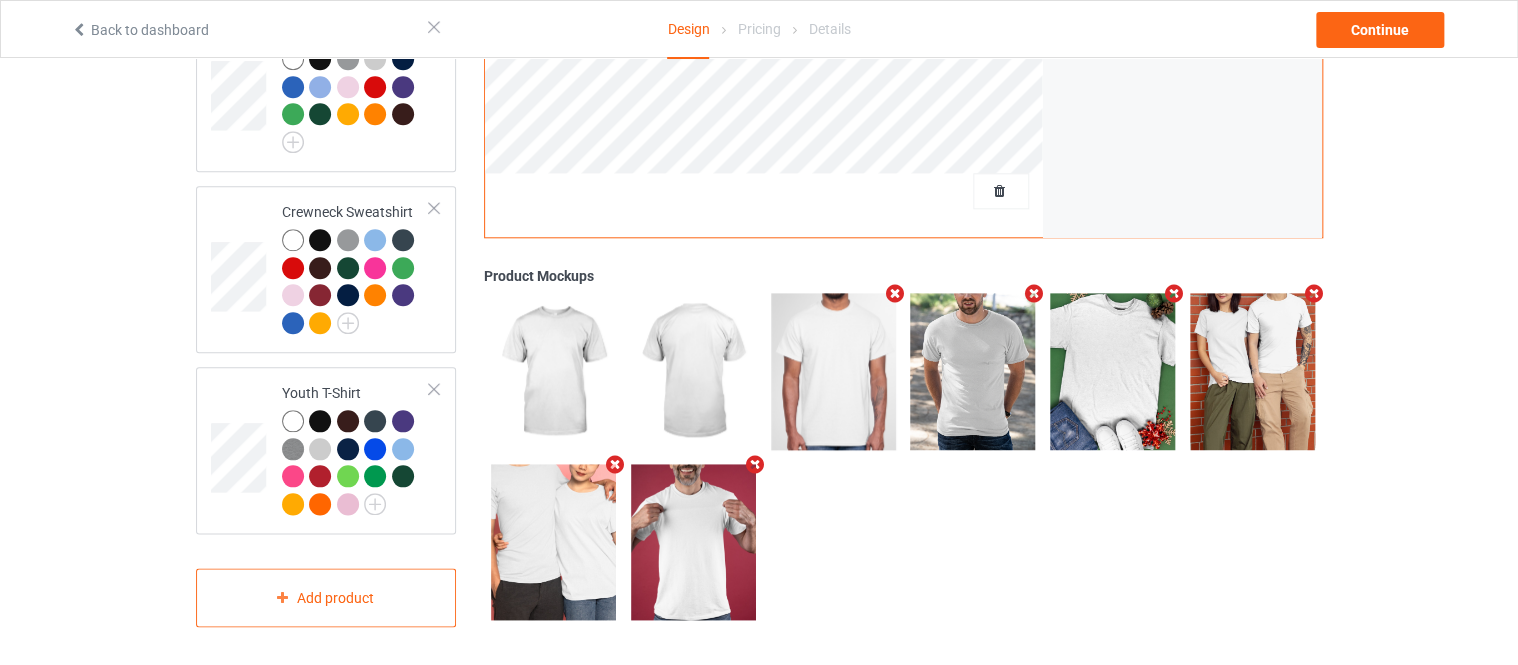 scroll, scrollTop: 0, scrollLeft: 0, axis: both 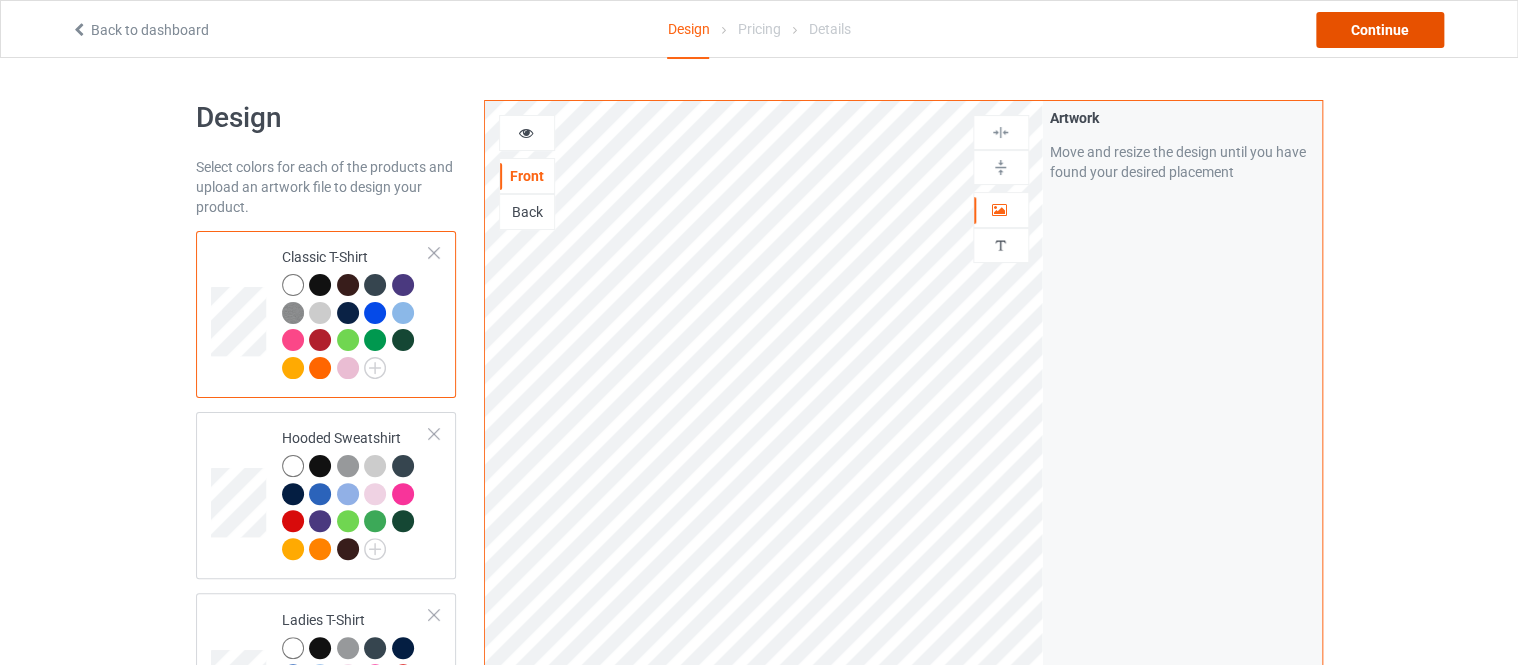 click on "Continue" at bounding box center [1380, 30] 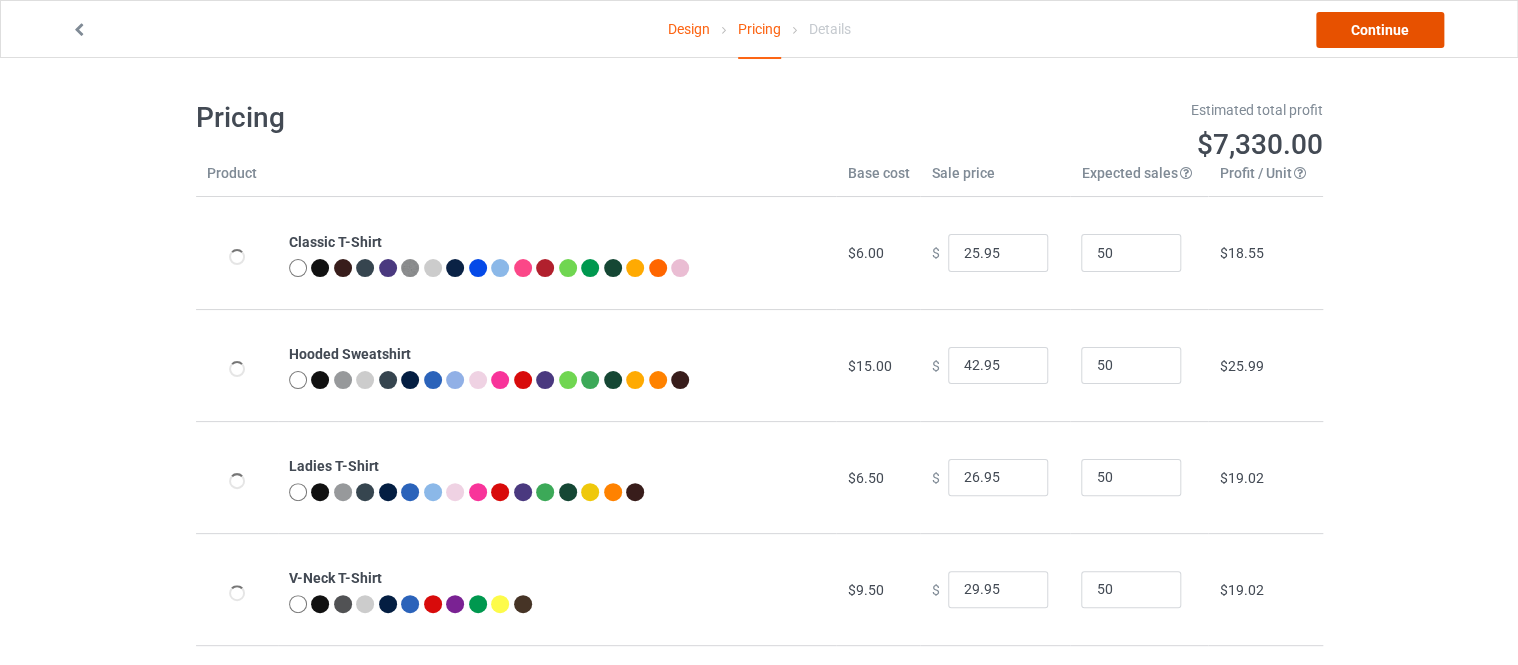 click on "Continue" at bounding box center (1380, 30) 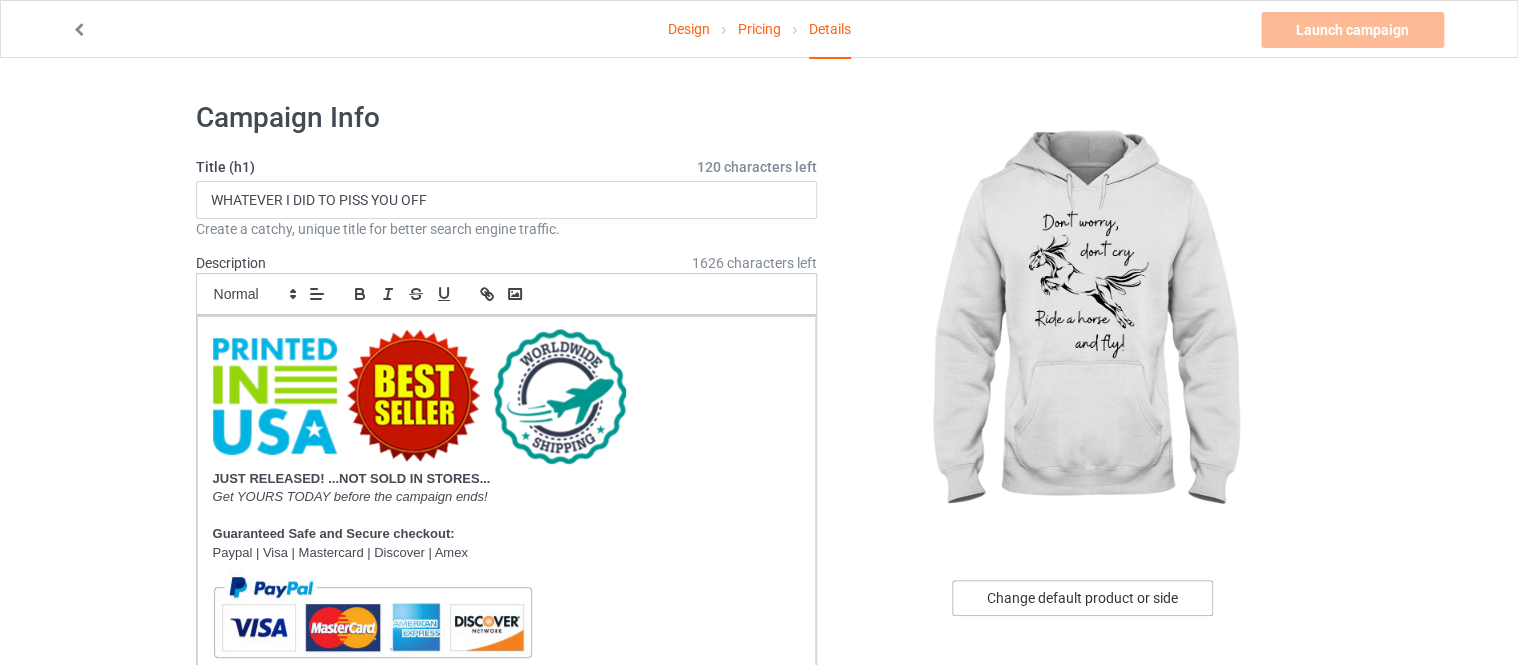 click on "Change default product or side" at bounding box center [1082, 598] 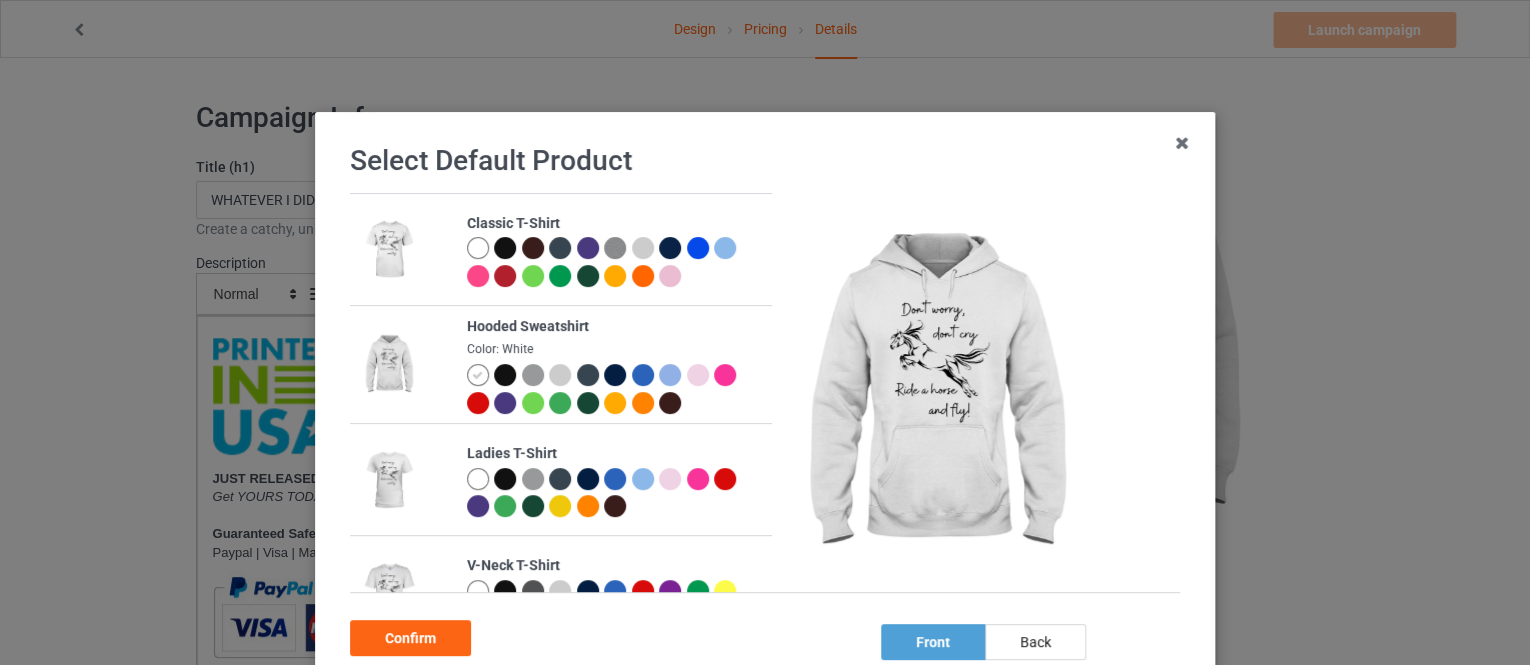 click at bounding box center [478, 248] 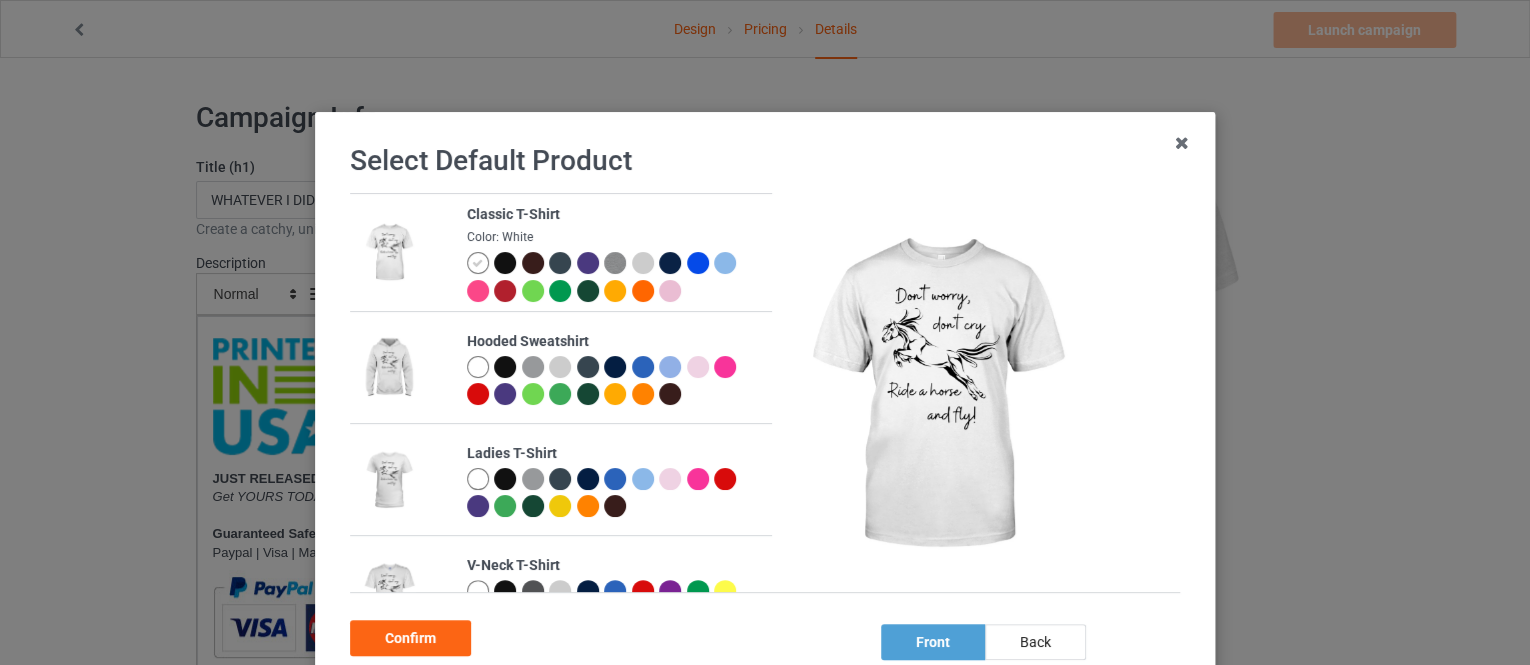 click on "Confirm" at bounding box center [410, 638] 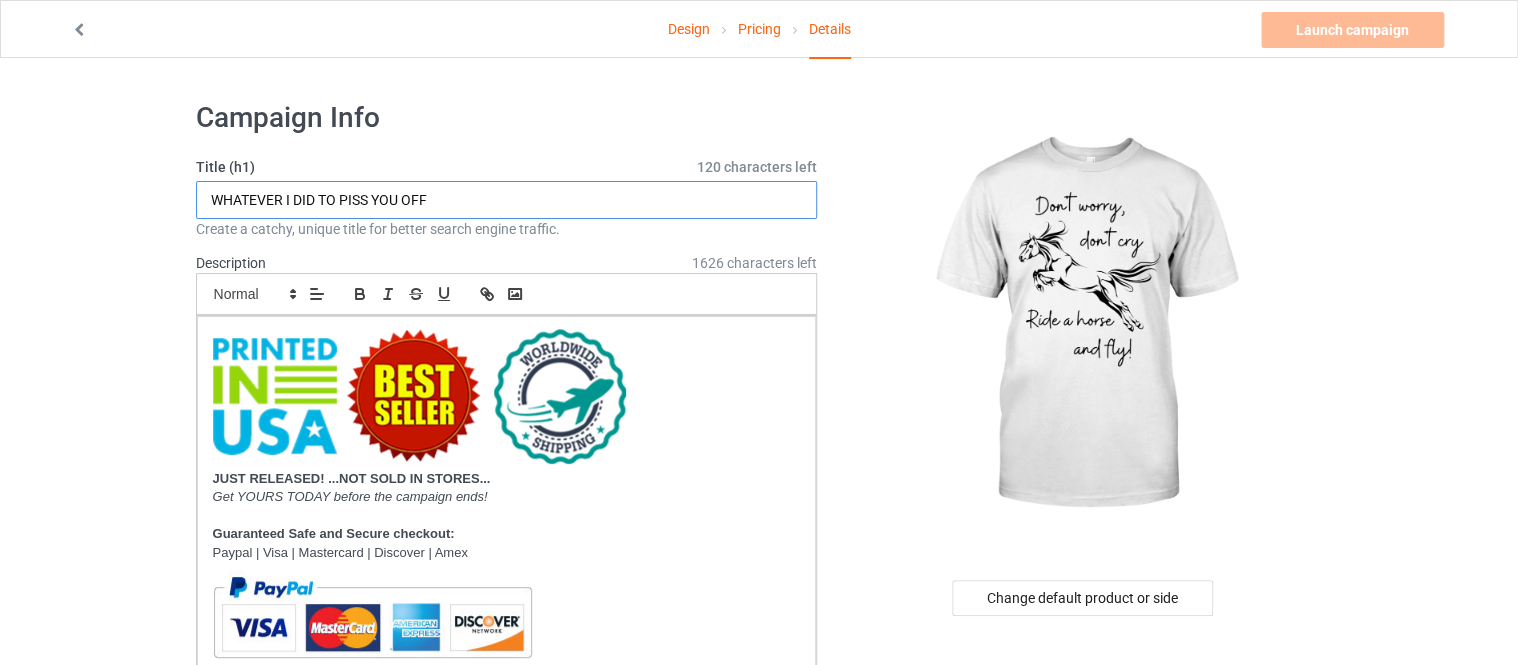 click on "WHATEVER I DID TO PISS YOU OFF" at bounding box center (507, 200) 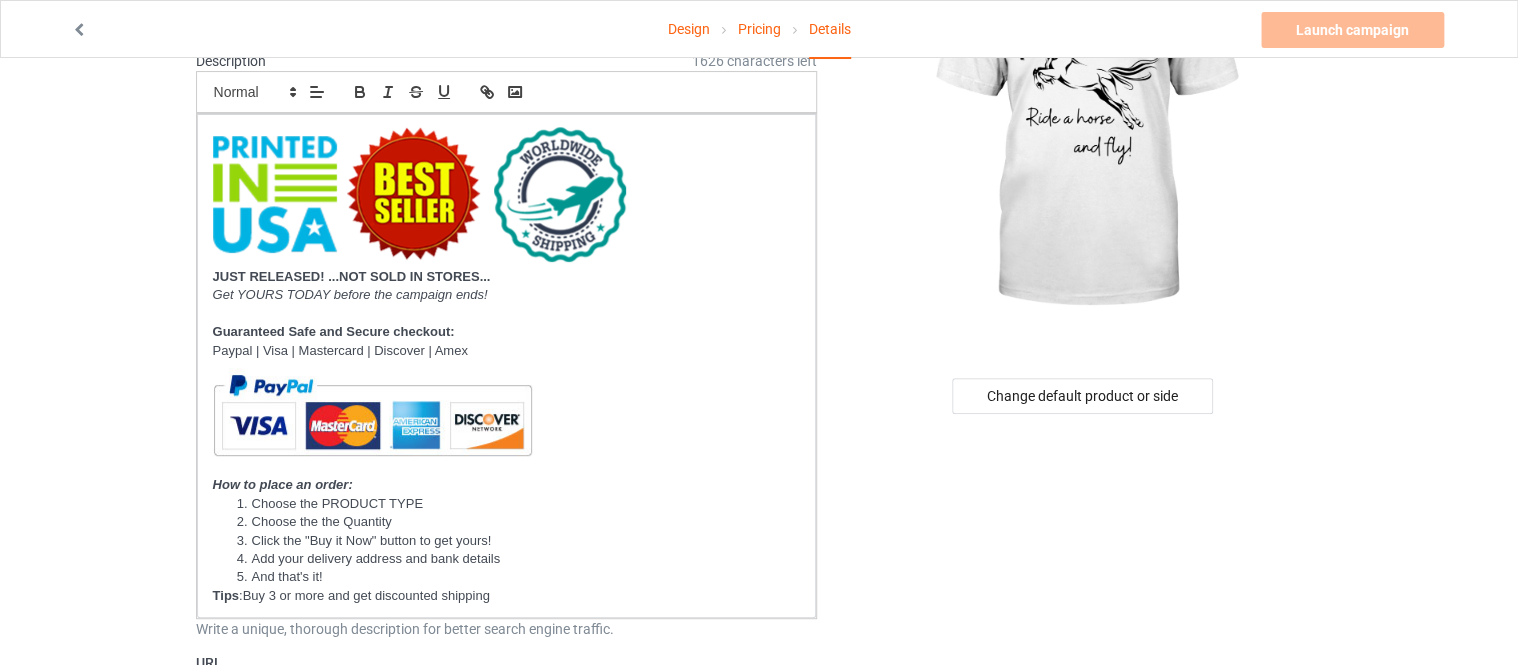 scroll, scrollTop: 373, scrollLeft: 0, axis: vertical 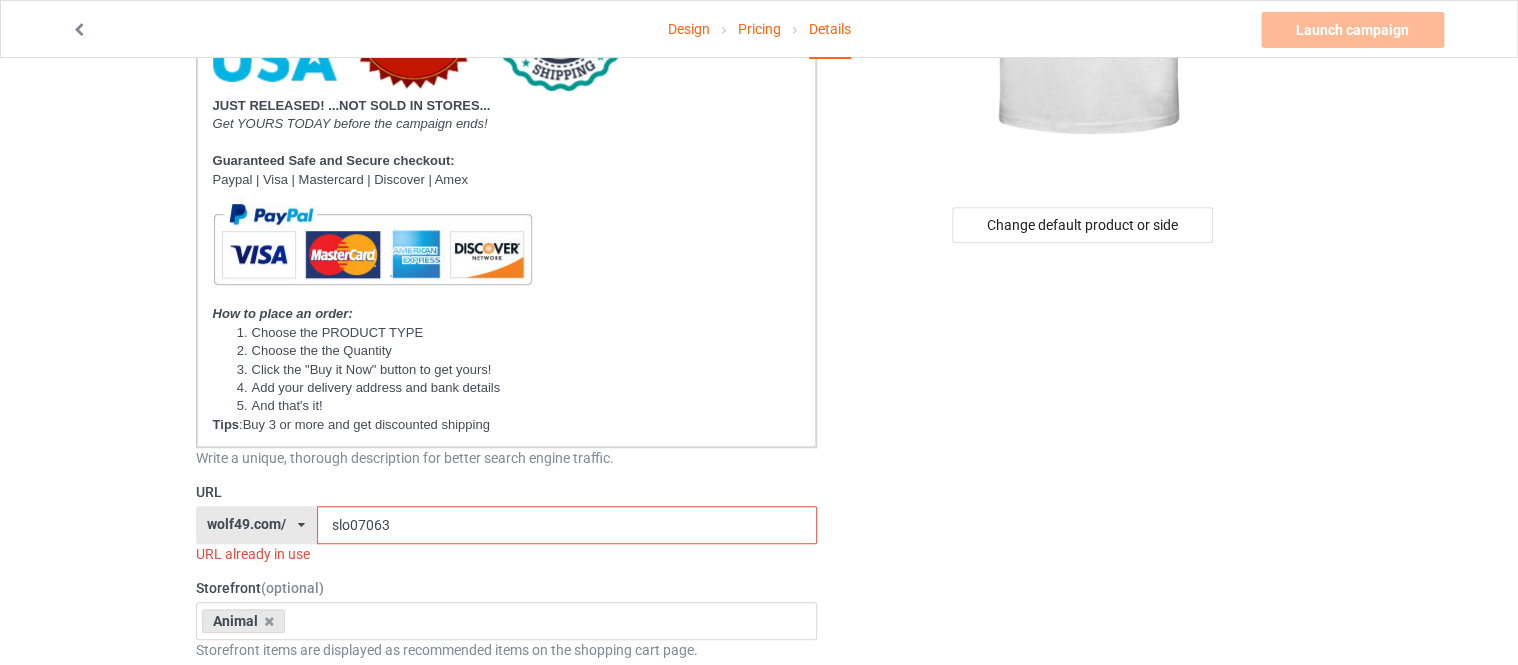 type on "DON'T WORRY, DON'T CRY RIDE A HORSE AND FLY!" 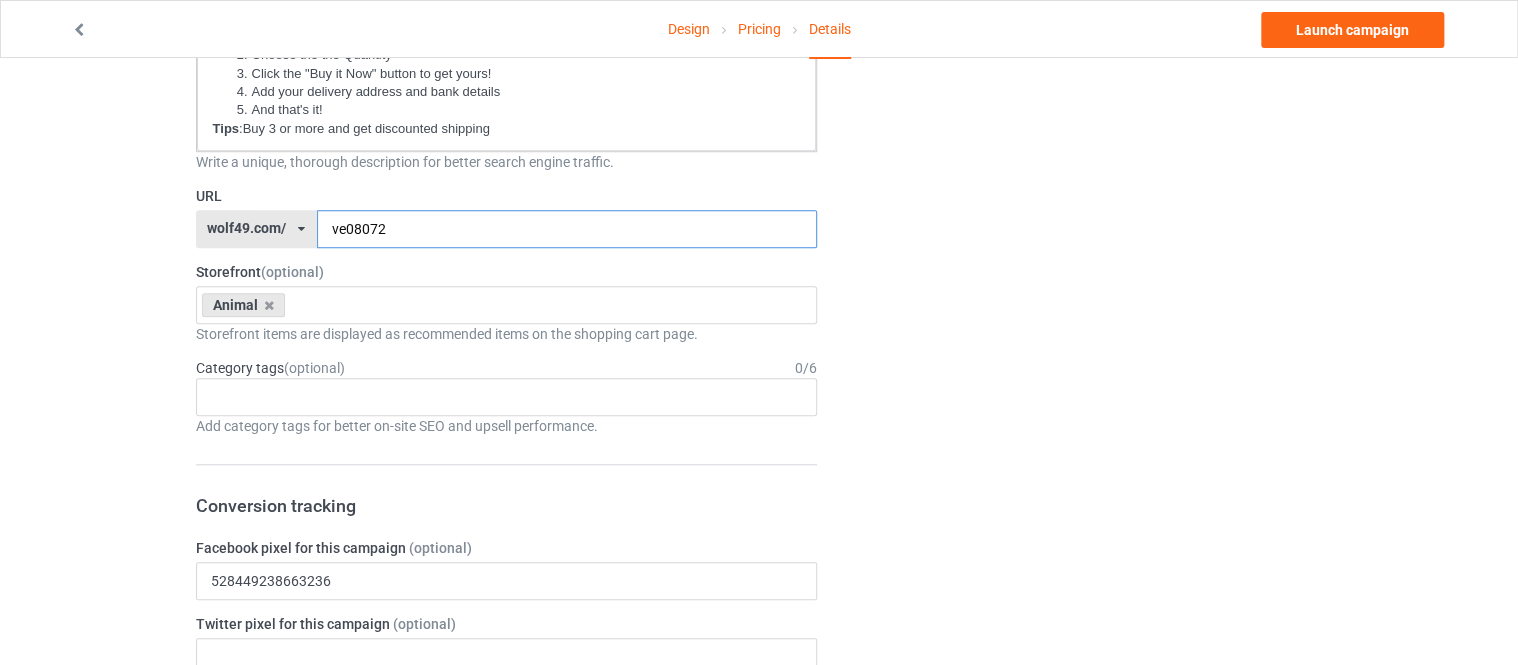 scroll, scrollTop: 746, scrollLeft: 0, axis: vertical 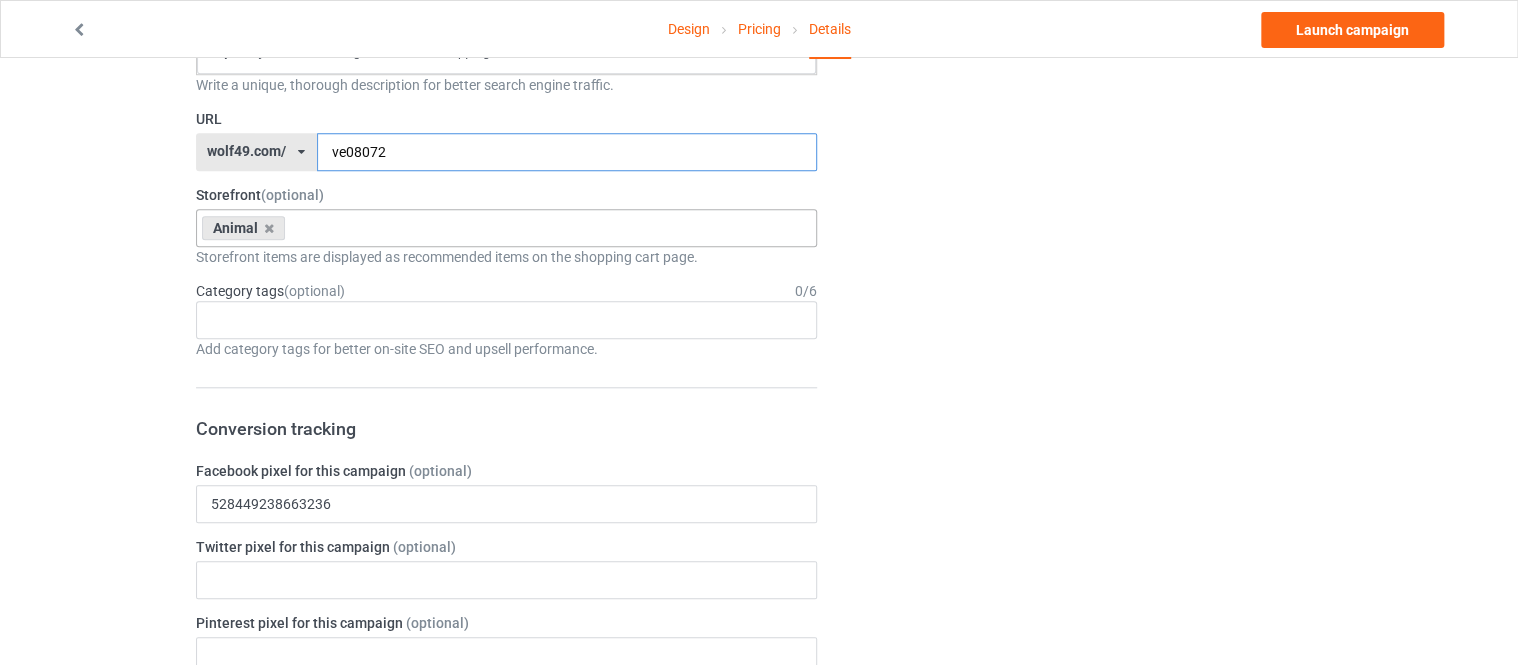 type on "ve08072" 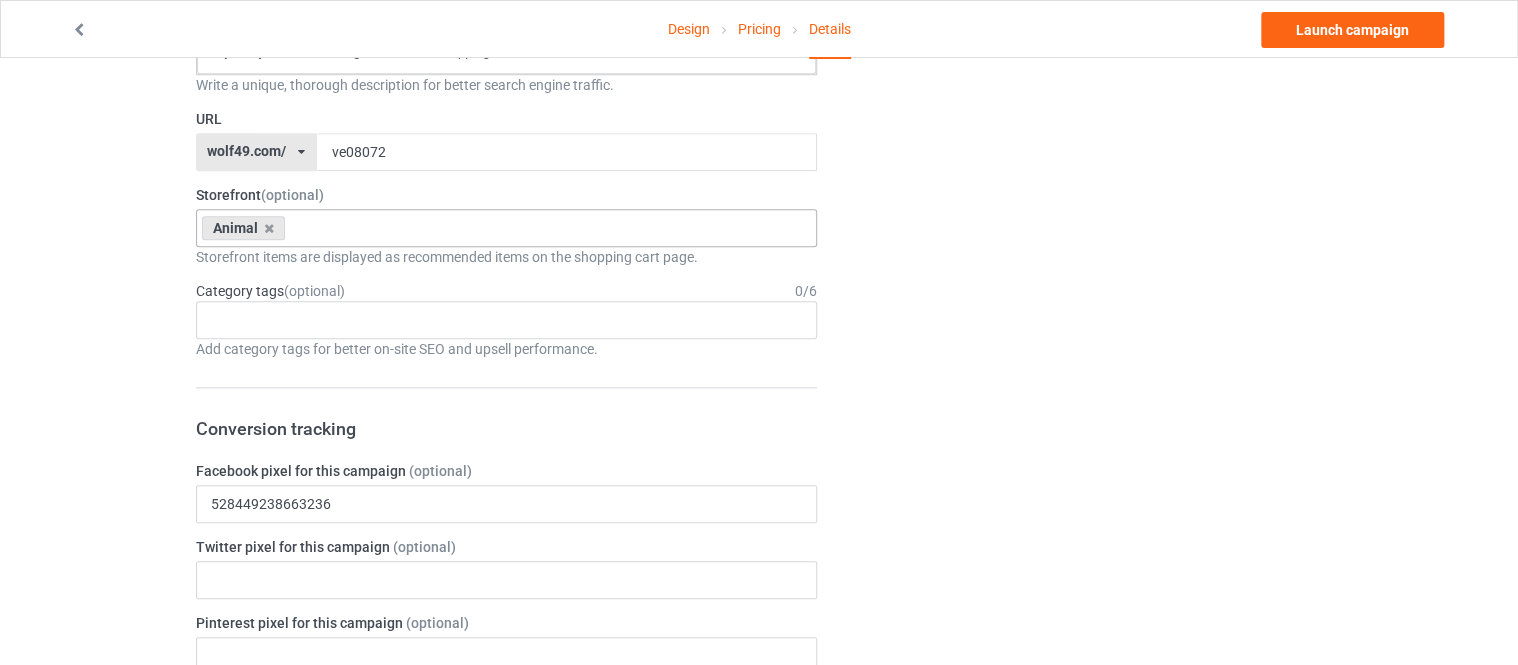 click on "Animal Family Book Lovers Firefighter Trucks Jeep  Veterans   Biker - Motorcycles Anniversary Gifts 668d7224f11a46002e906f59 6487104927f3a5002f59ea13 646dd24669bb24002e7bef4e 646c98c744a513002e123647 64486de22de5100033b9ac71 63ac35847530f50033251d61 630b2ad0c48cf700341a86de 62b2bfd097334100366e76f3 62b2bfa422607c002e6c411b" at bounding box center (507, 228) 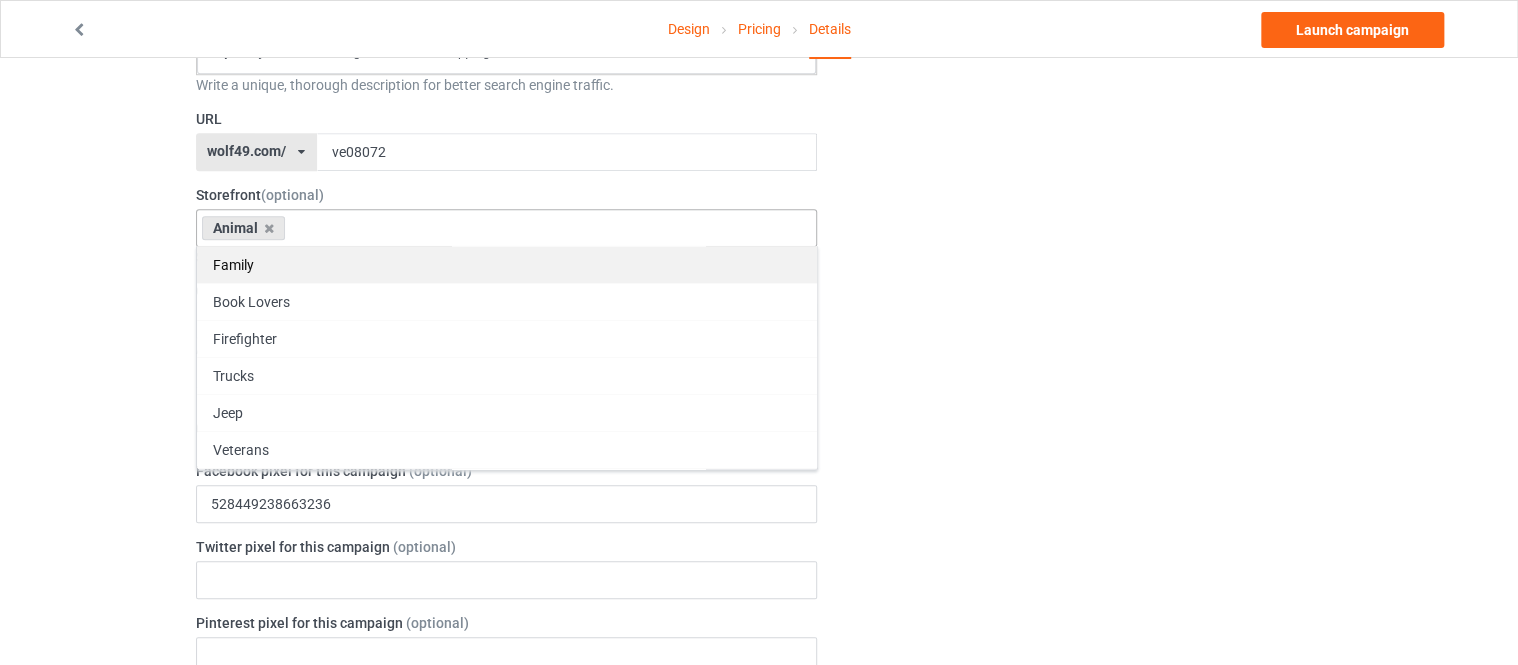 click on "Family" at bounding box center (507, 264) 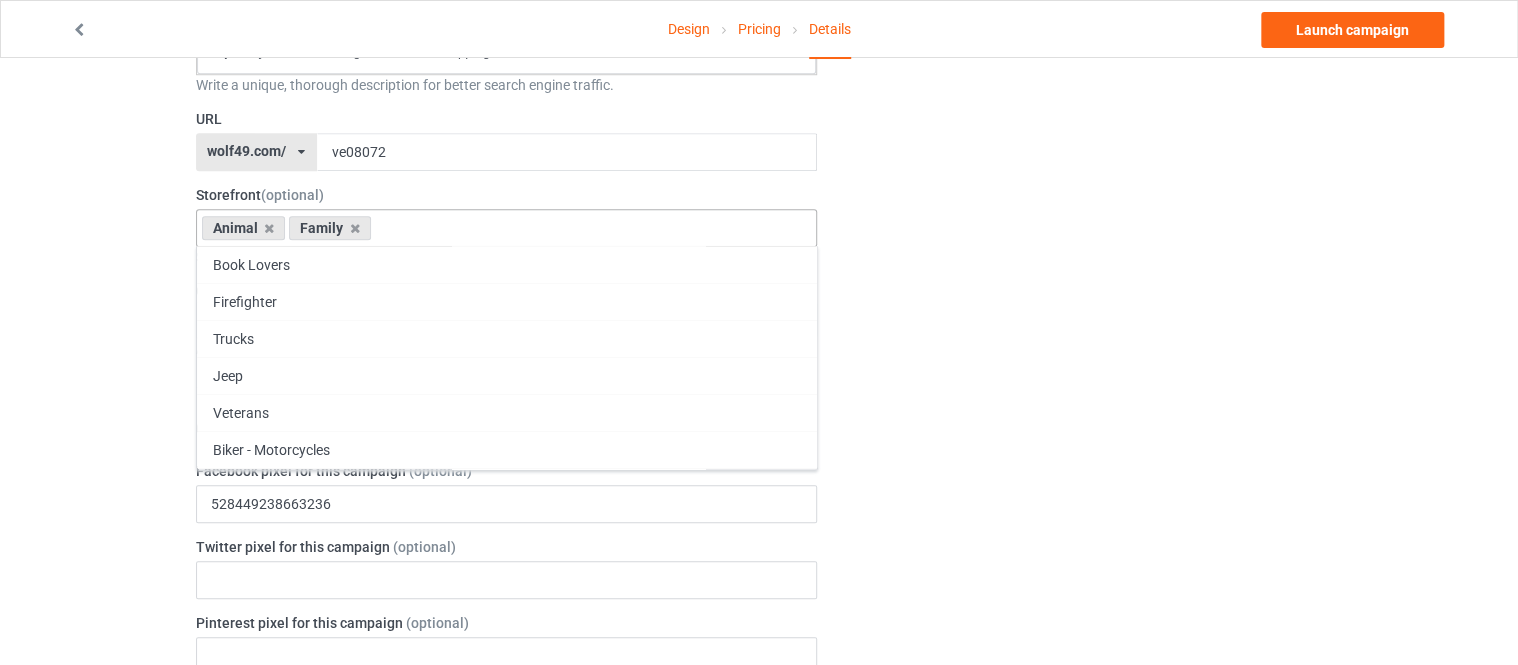 click on "Change default product or side" at bounding box center (1083, 704) 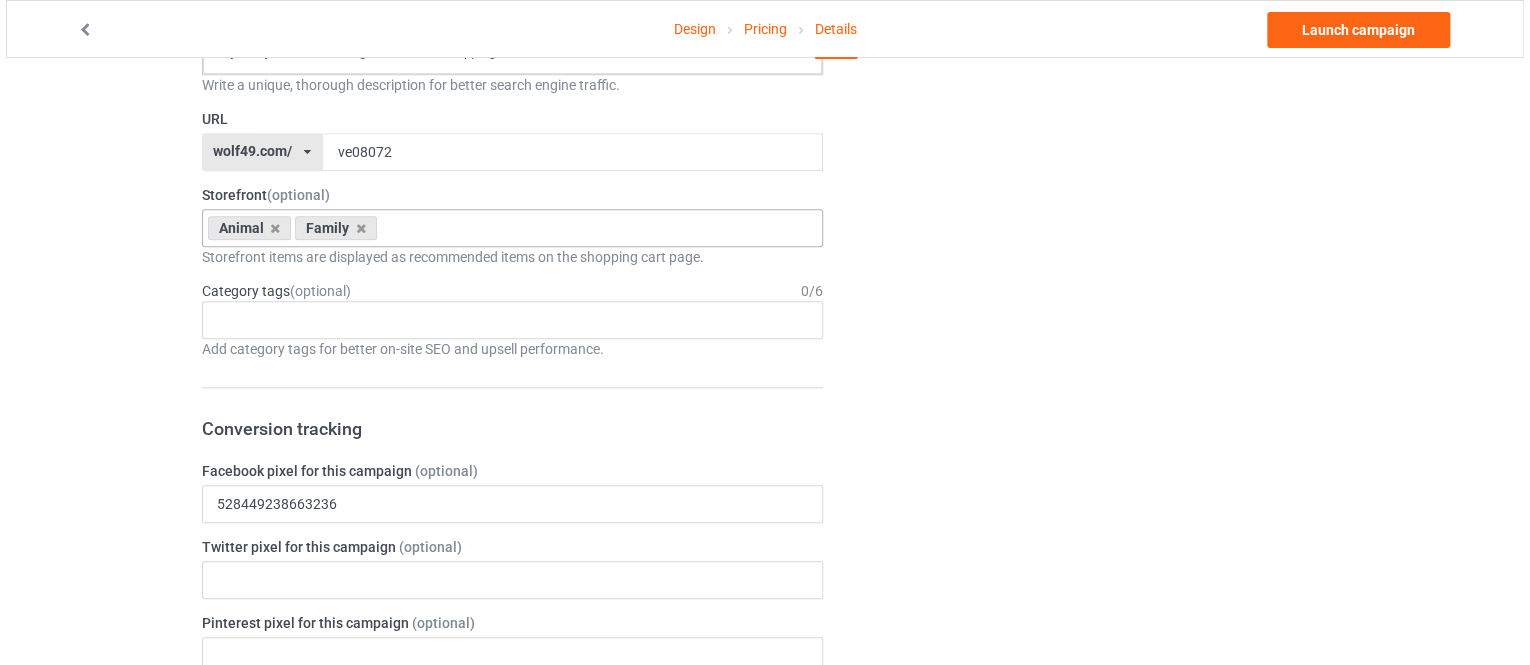 scroll, scrollTop: 0, scrollLeft: 0, axis: both 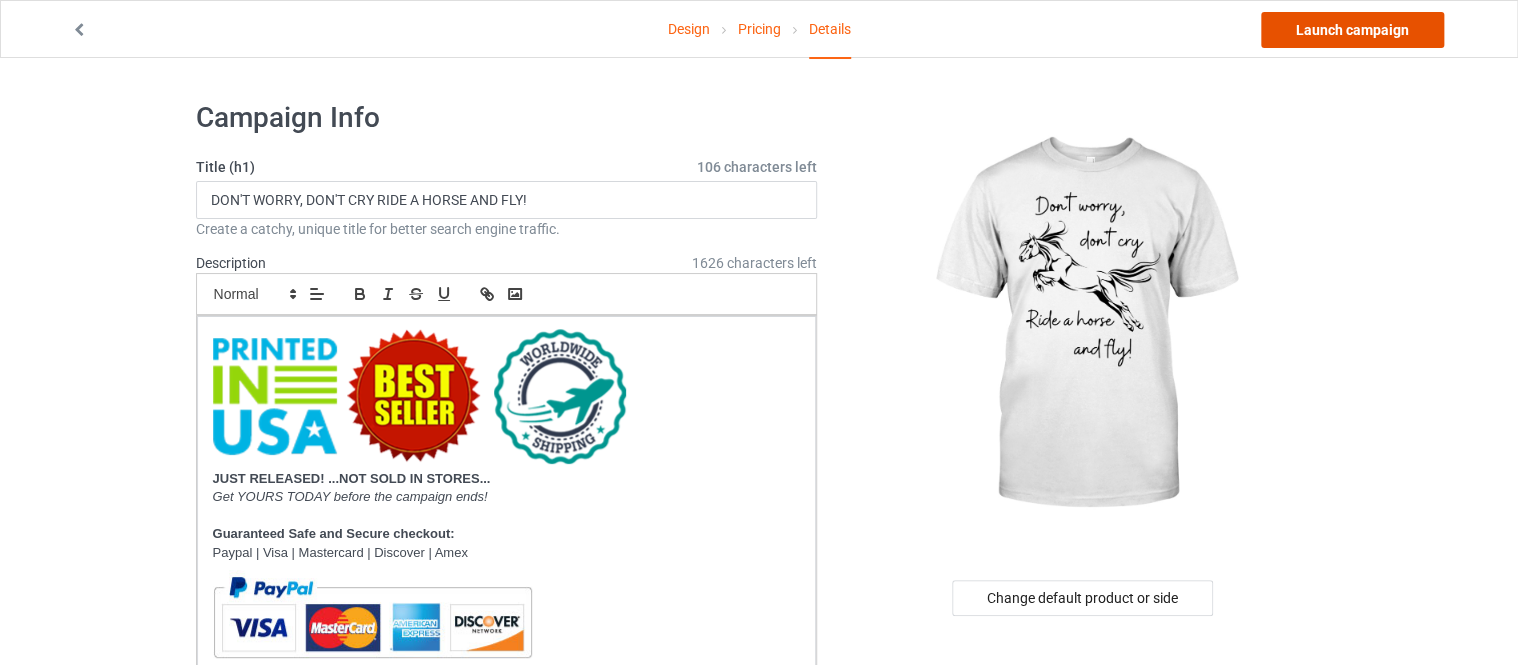 click on "Launch campaign" at bounding box center (1352, 30) 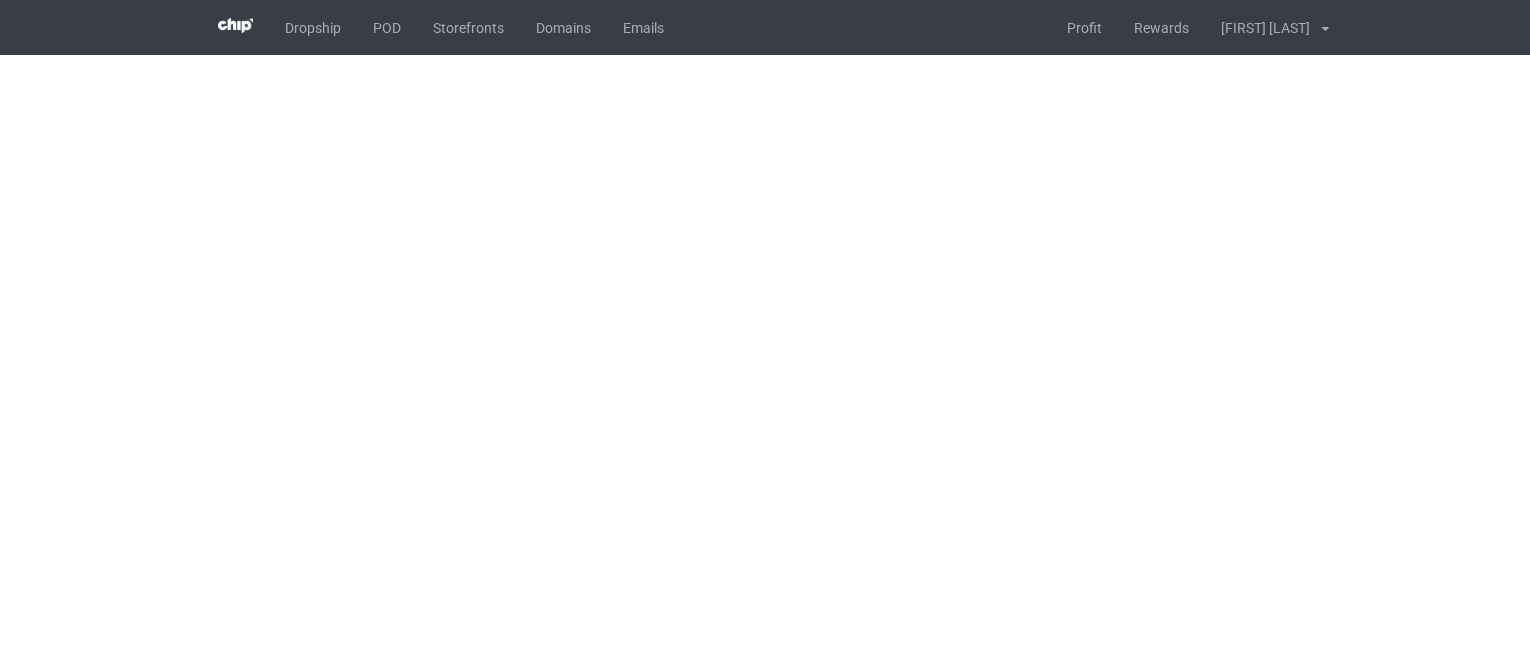 scroll, scrollTop: 0, scrollLeft: 0, axis: both 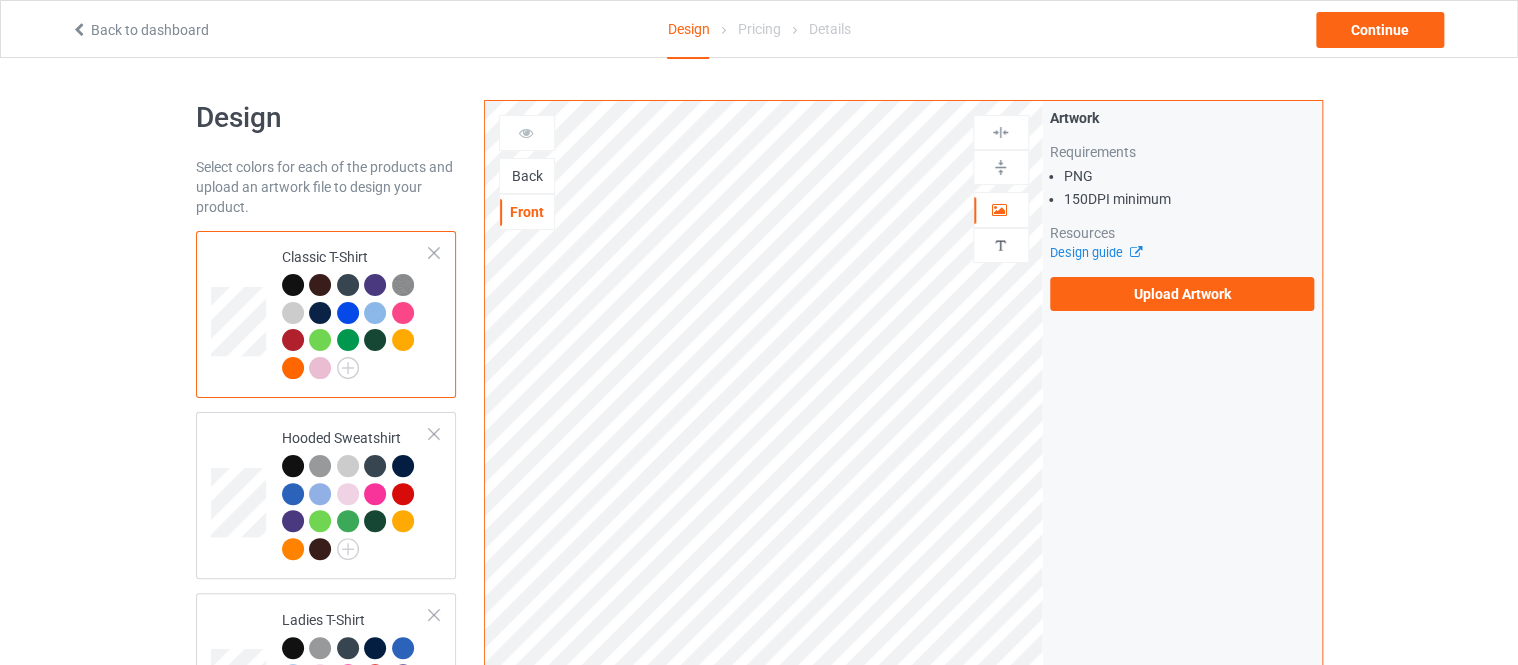 click on "Back" at bounding box center (527, 176) 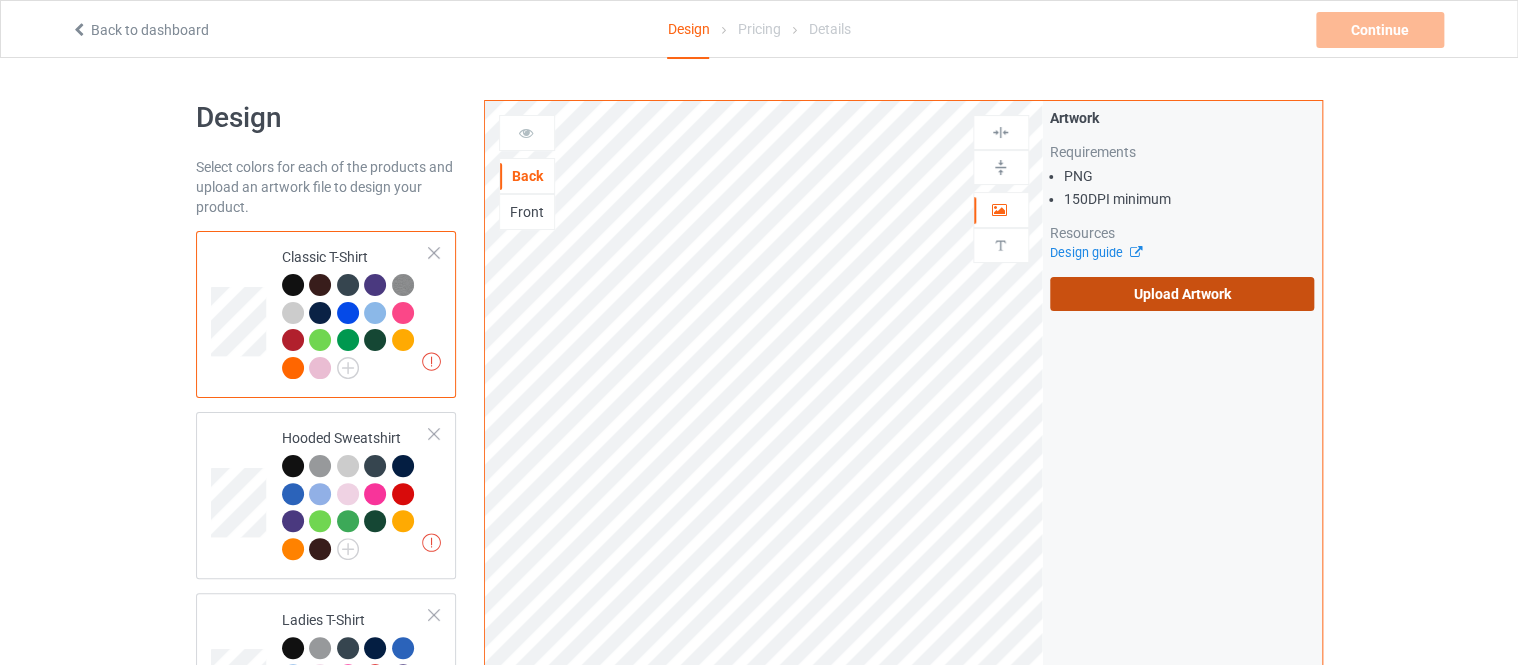 click on "Upload Artwork" at bounding box center [1182, 294] 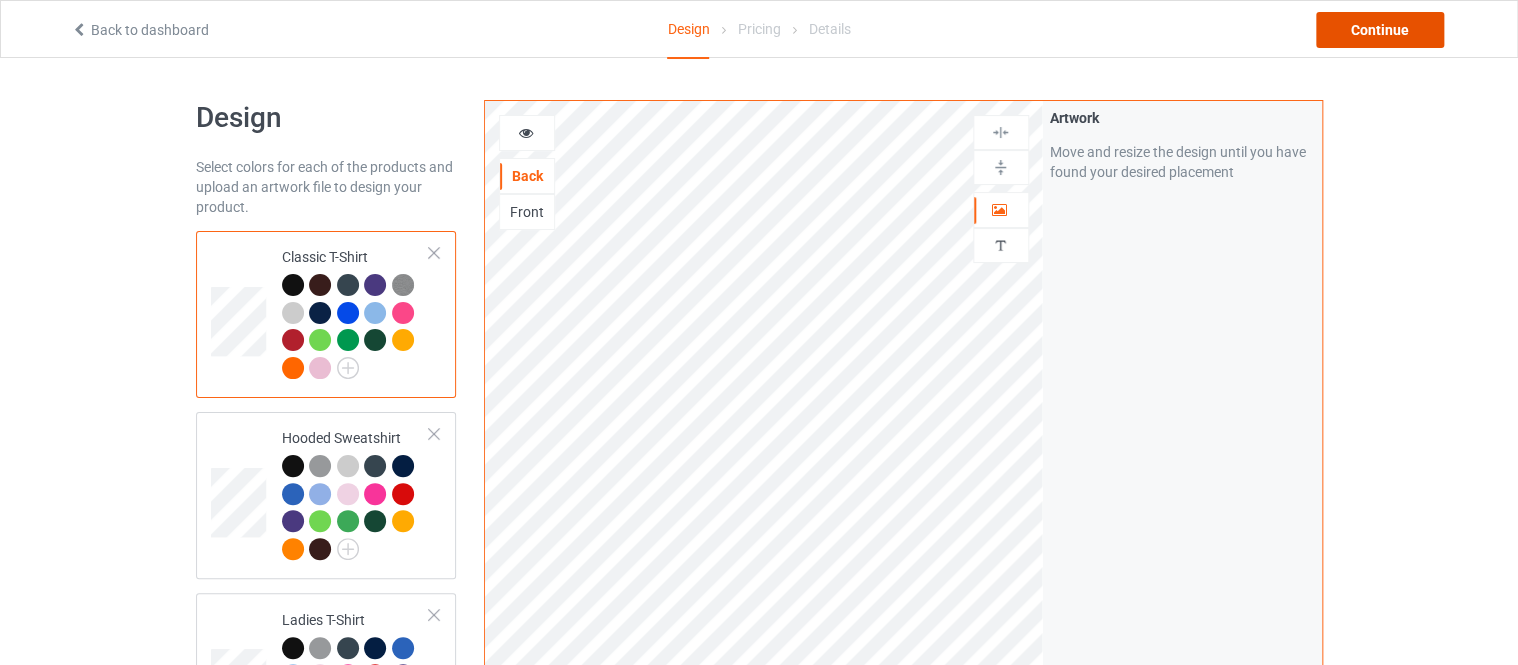 click on "Continue" at bounding box center [1380, 30] 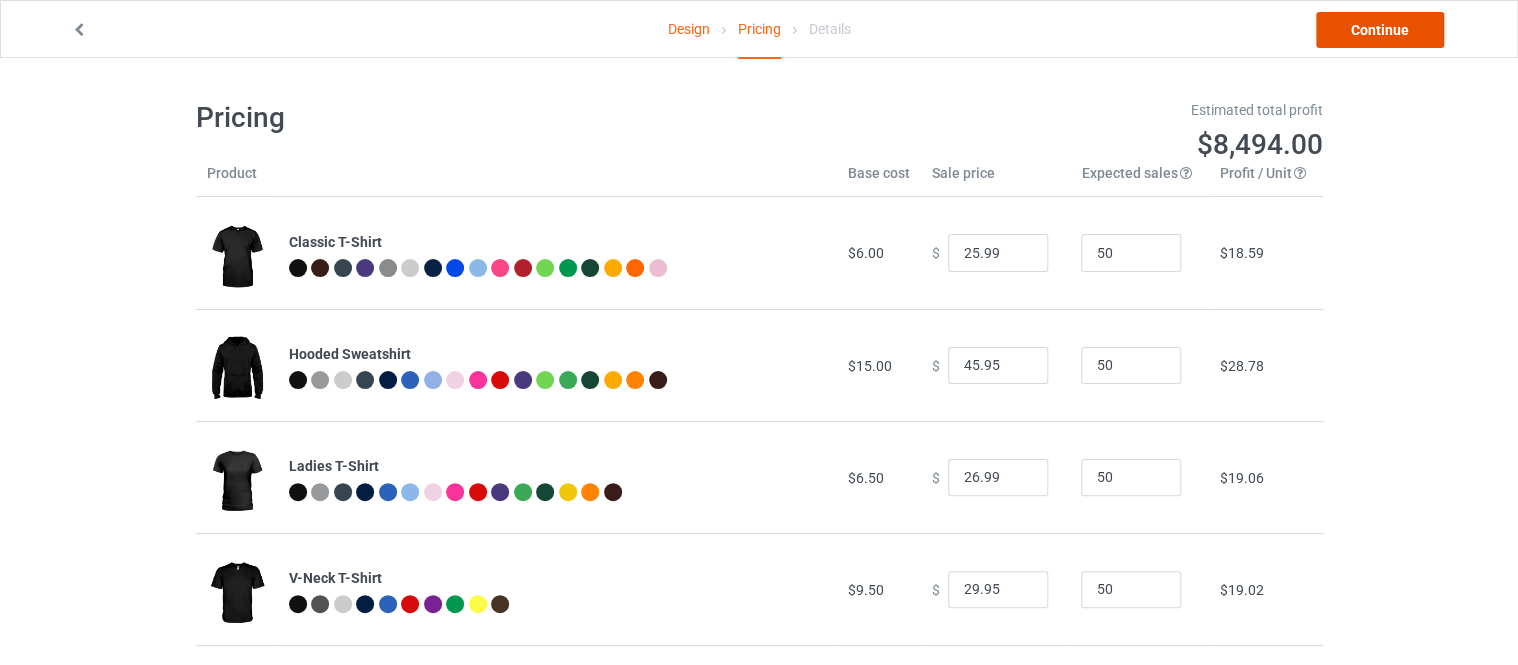 click on "Continue" at bounding box center (1380, 30) 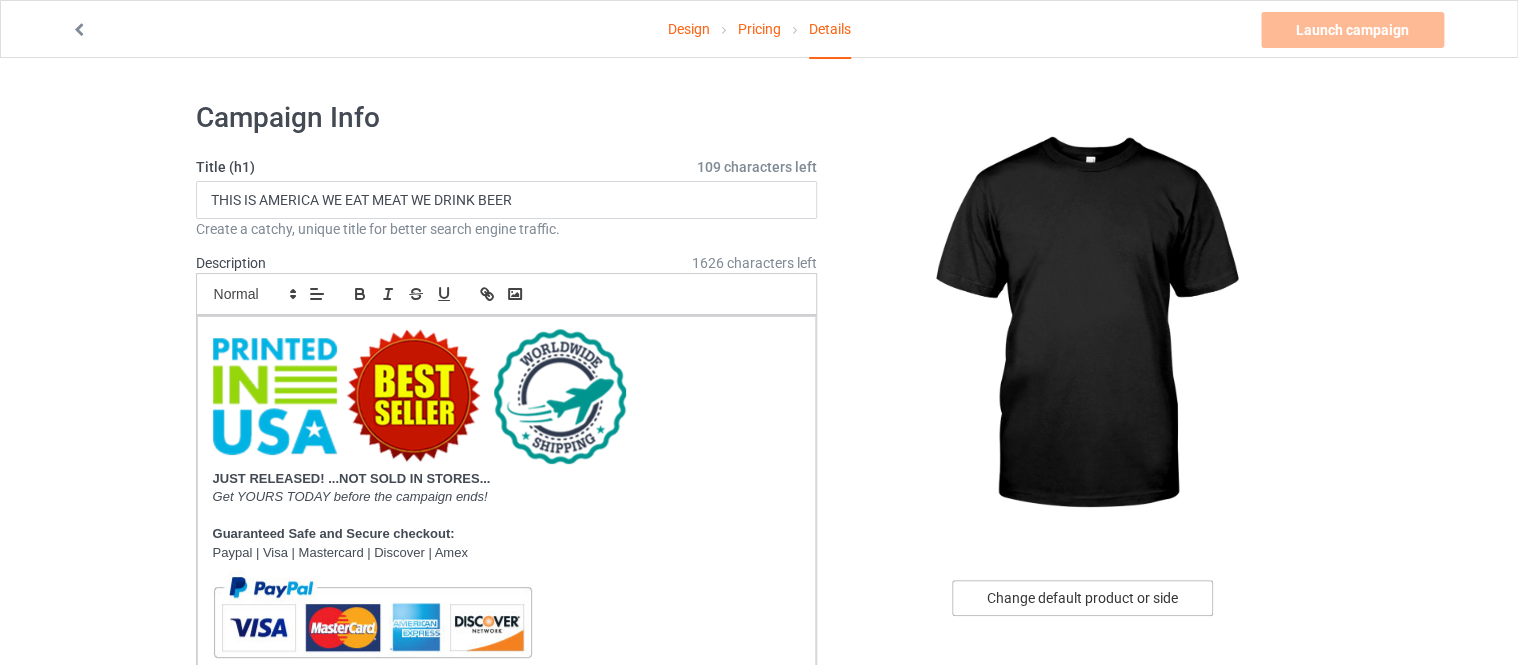 click on "Change default product or side" at bounding box center [1082, 598] 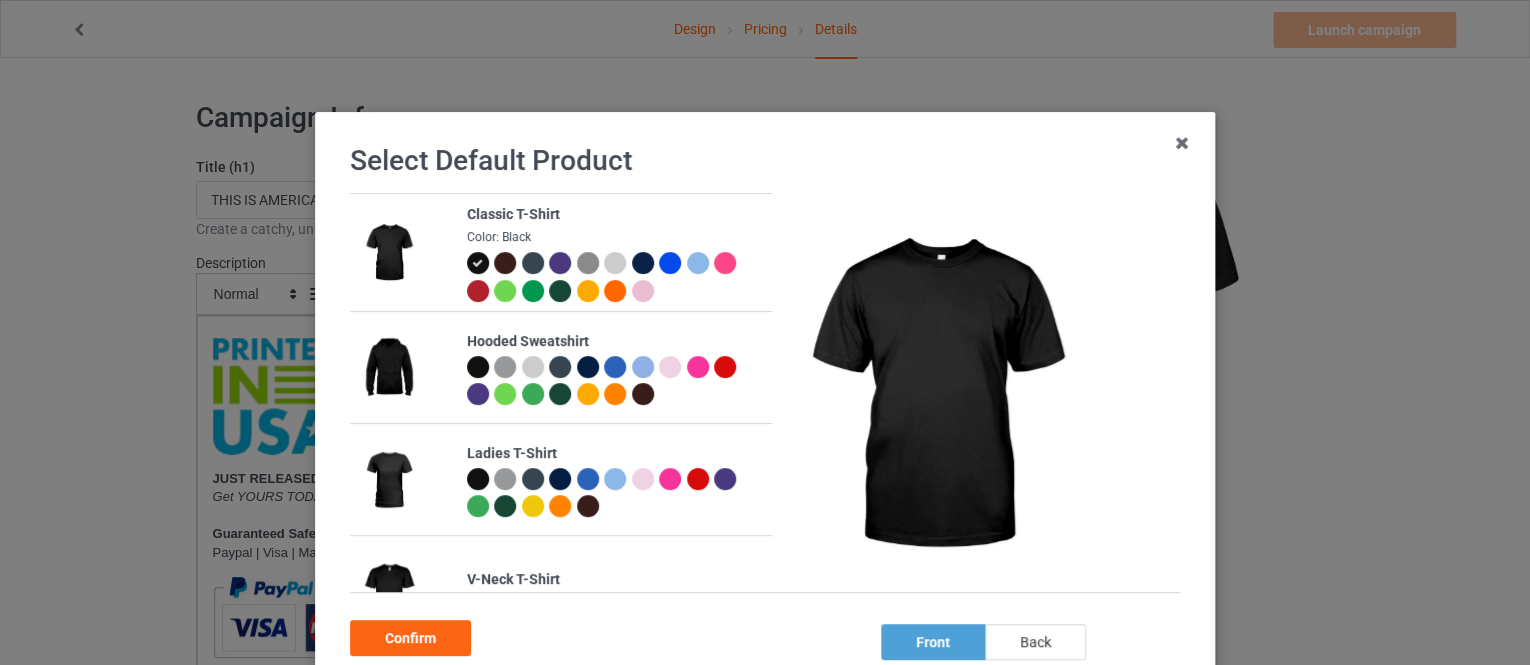 click on "back" at bounding box center [1035, 642] 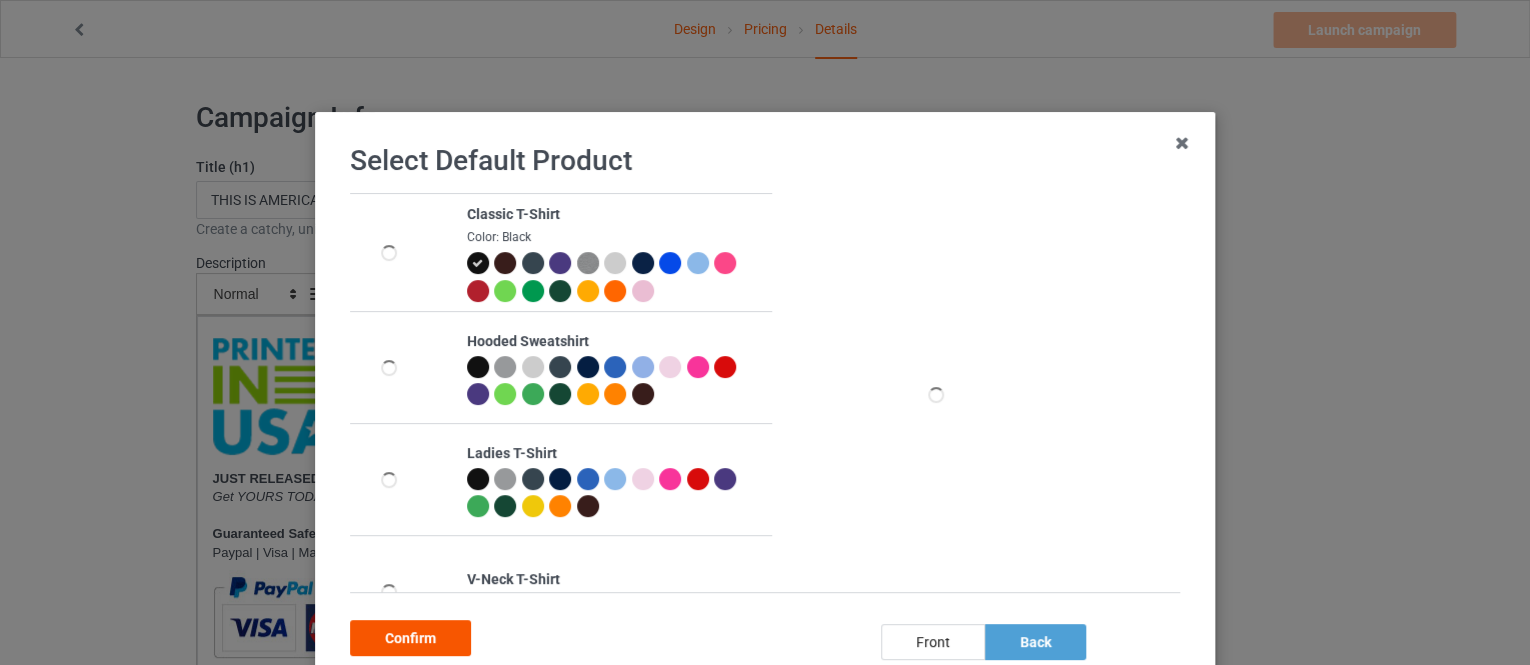 click on "Confirm" at bounding box center [410, 638] 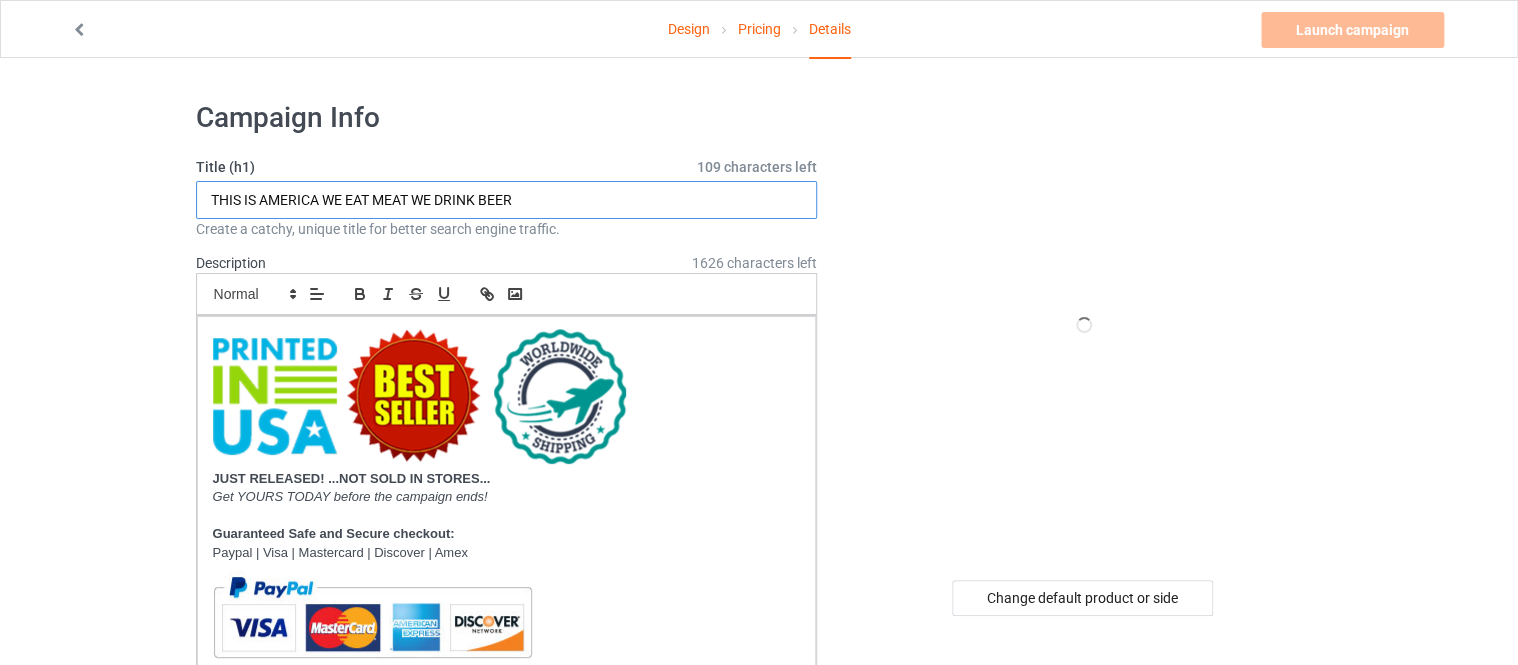 click on "THIS IS AMERICA WE EAT MEAT WE DRINK BEER" at bounding box center (507, 200) 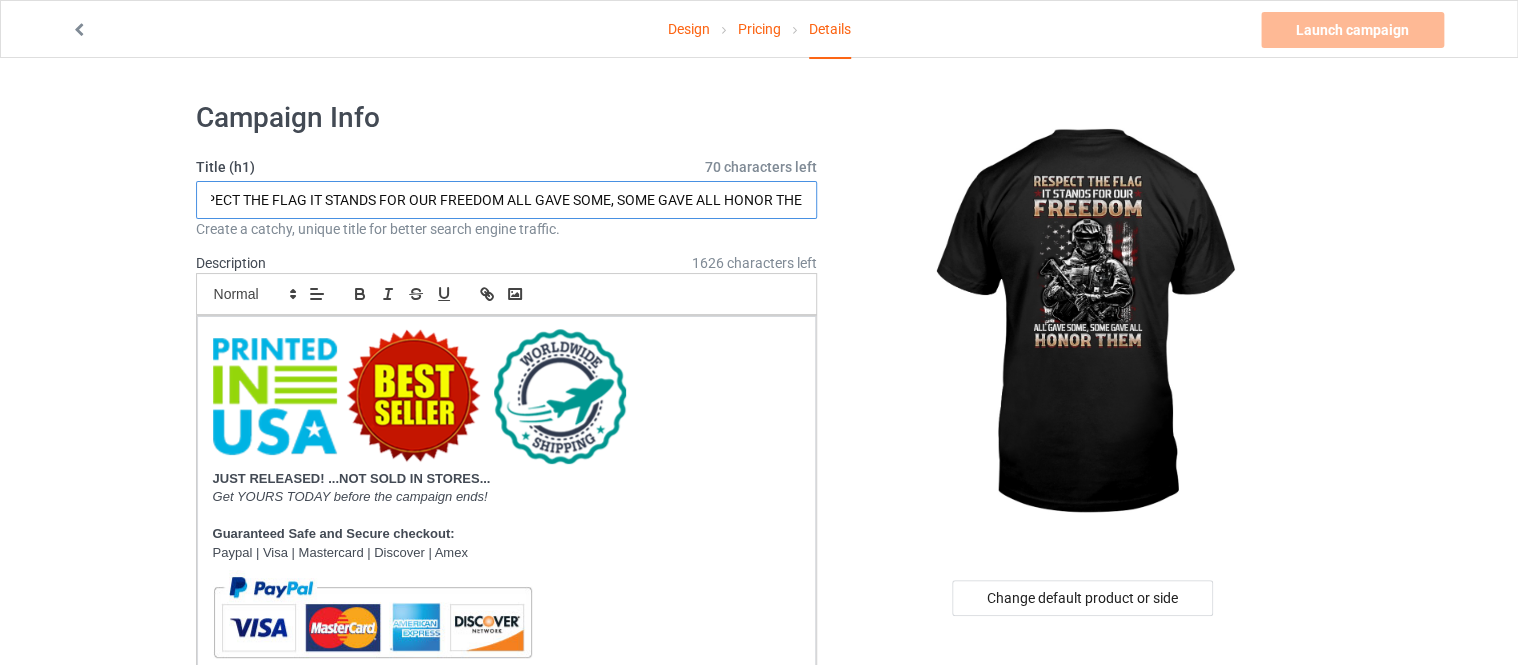 scroll, scrollTop: 0, scrollLeft: 34, axis: horizontal 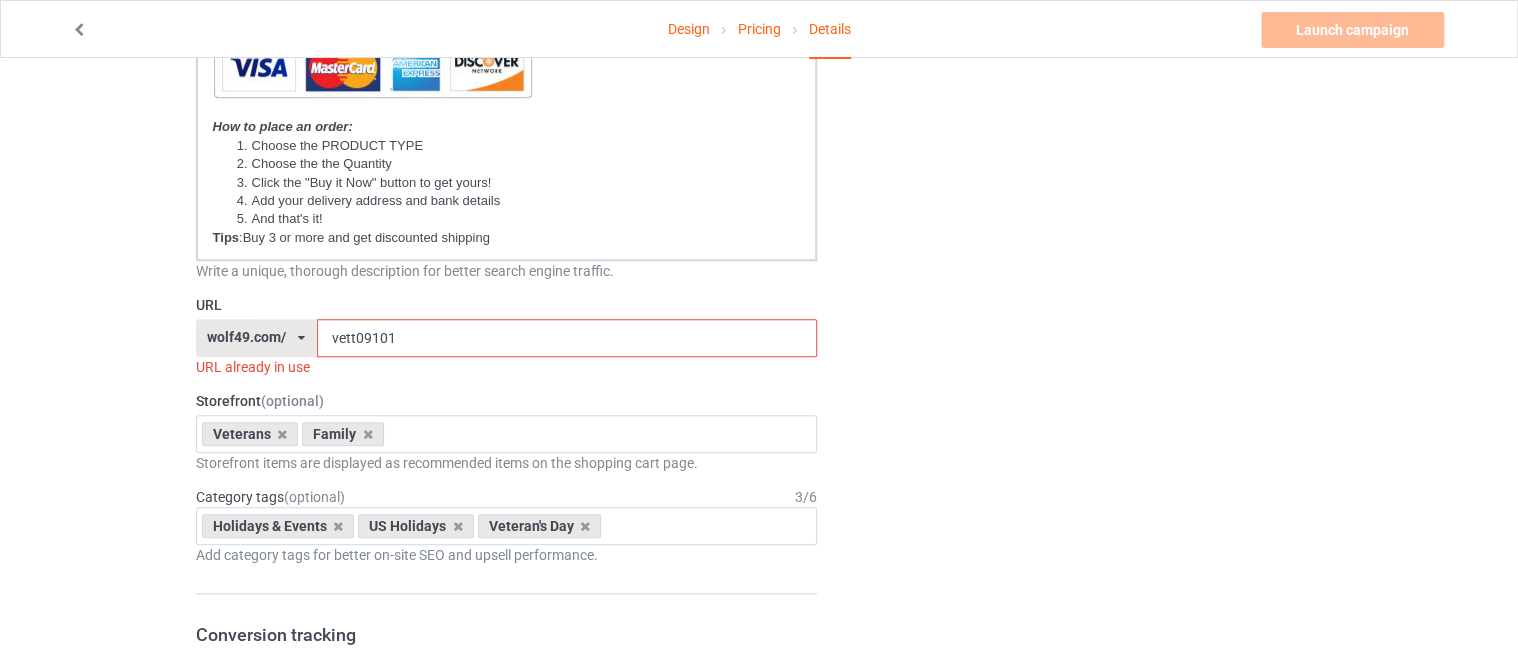 type on "REPECT THE FLAG IT STANDS FOR OUR FREEDOM ALL GAVE SOME, SOME GAVE ALL HONOR THEM" 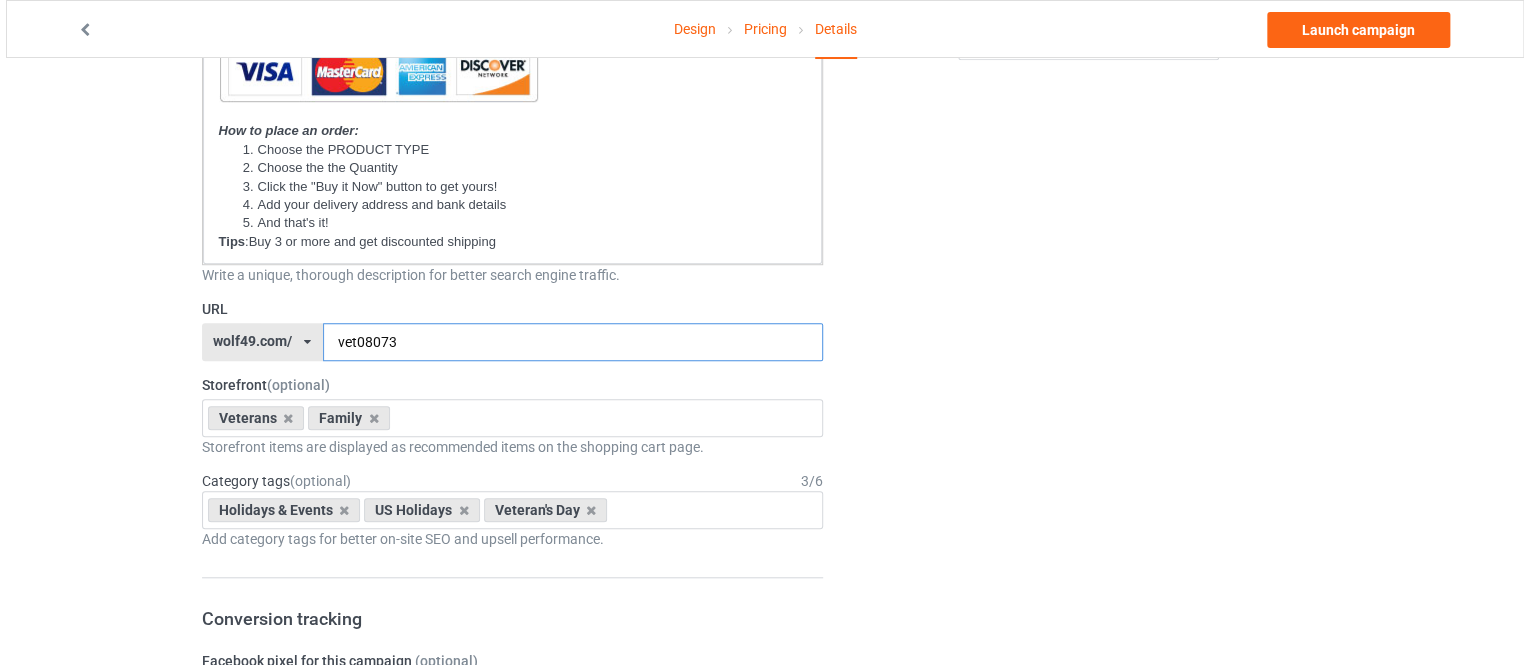 scroll, scrollTop: 0, scrollLeft: 0, axis: both 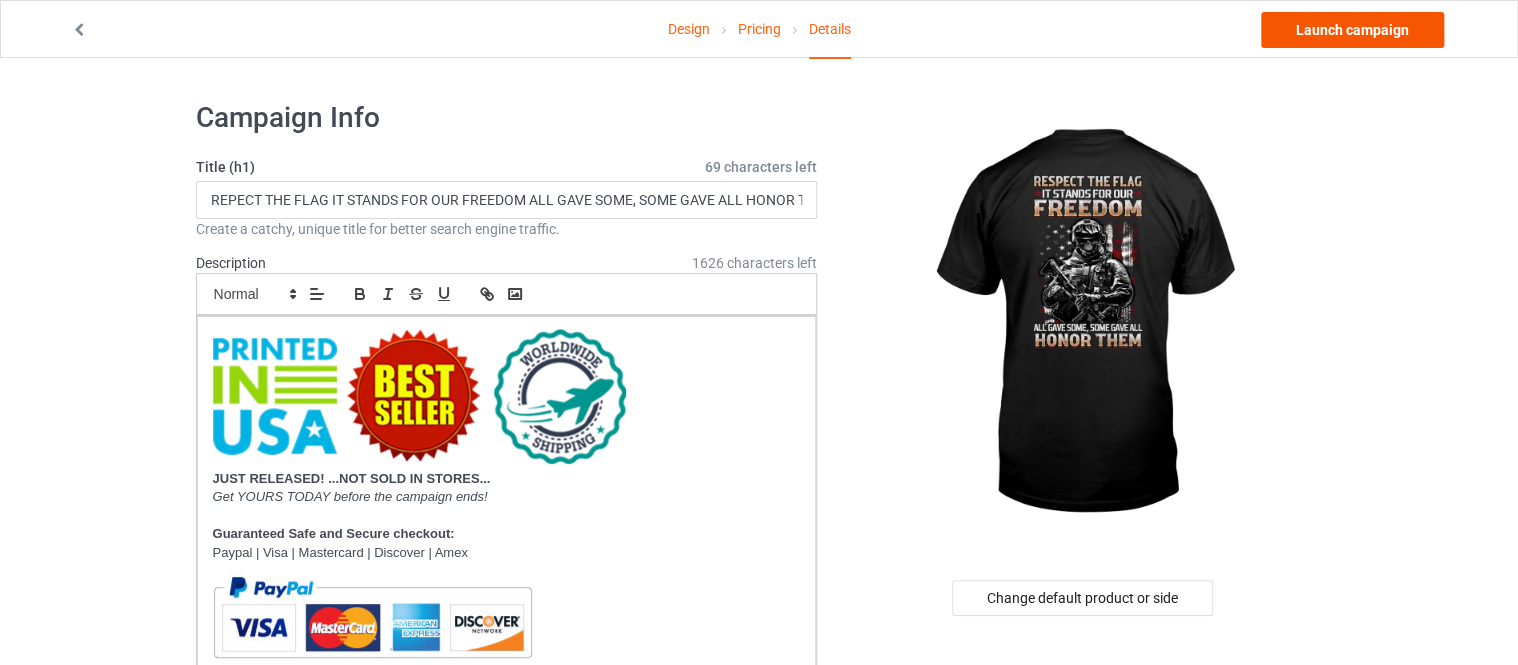 type on "vet08073" 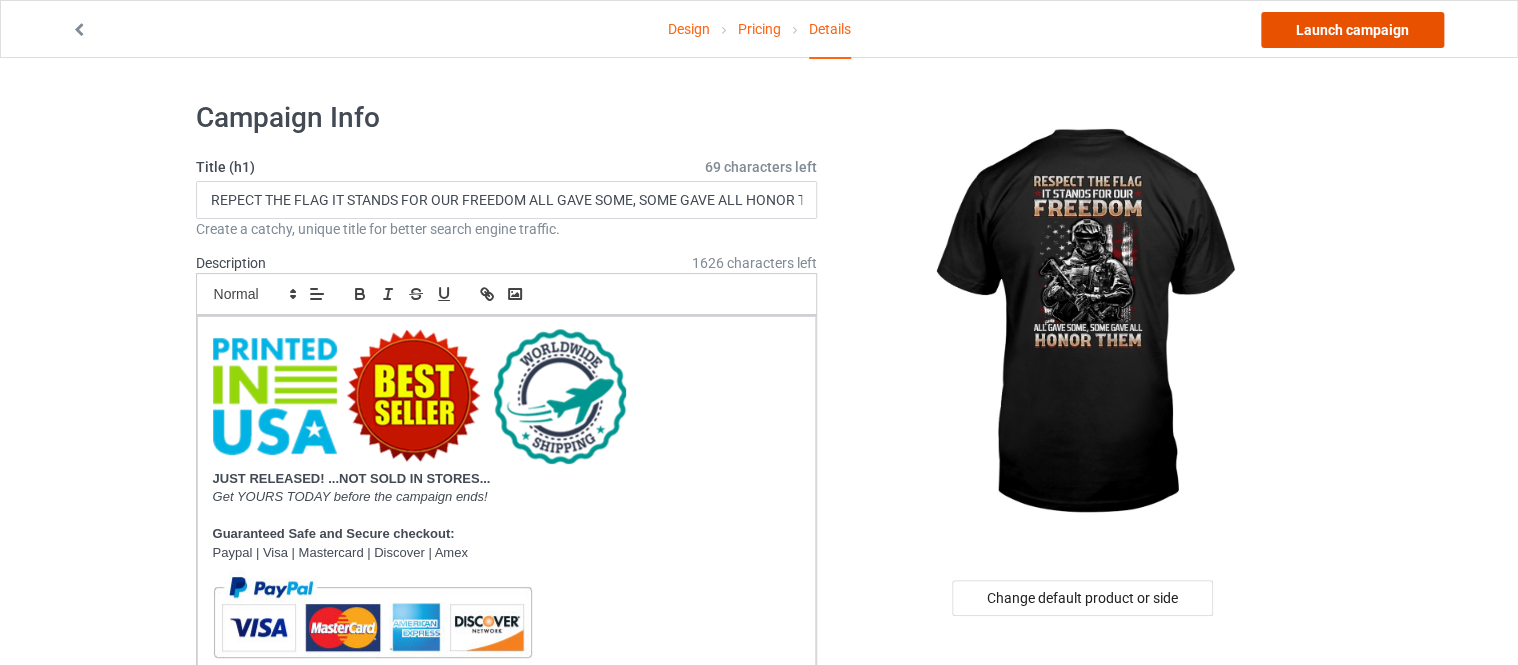 click on "Launch campaign" at bounding box center [1352, 30] 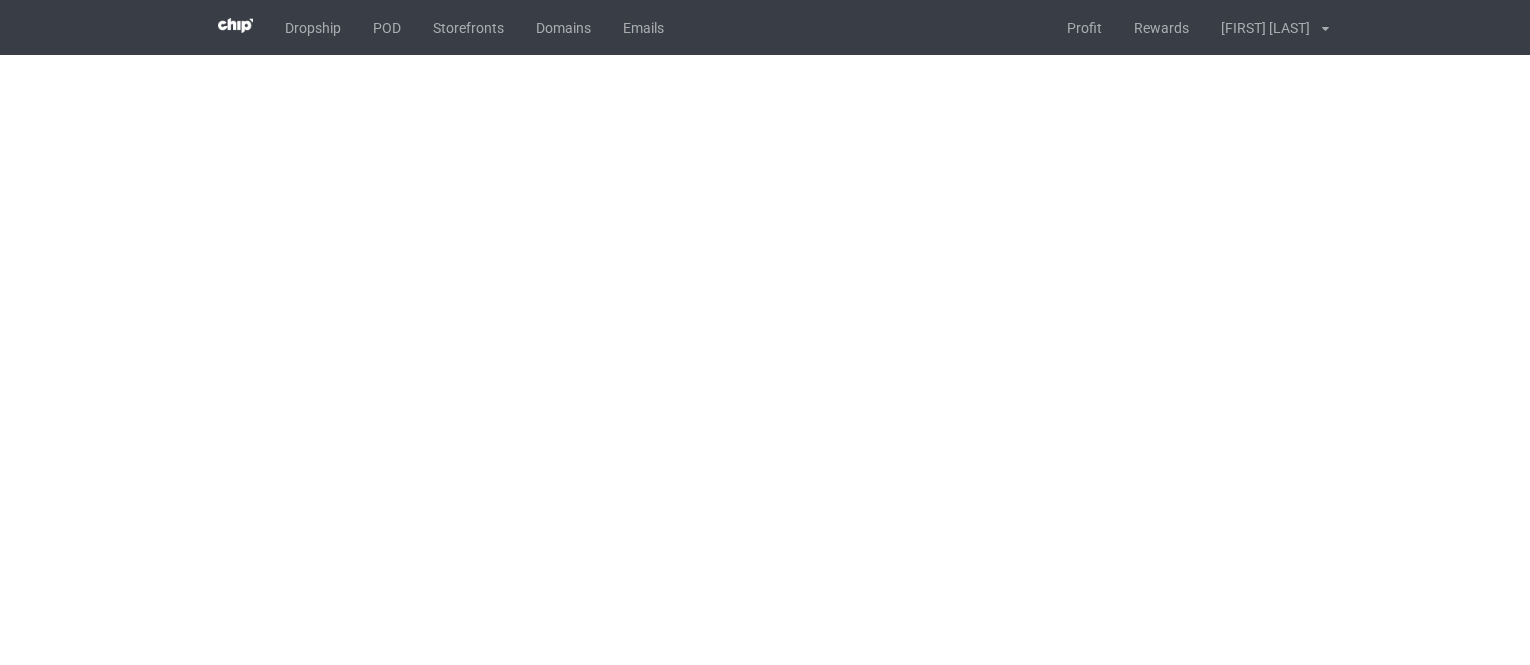 scroll, scrollTop: 0, scrollLeft: 0, axis: both 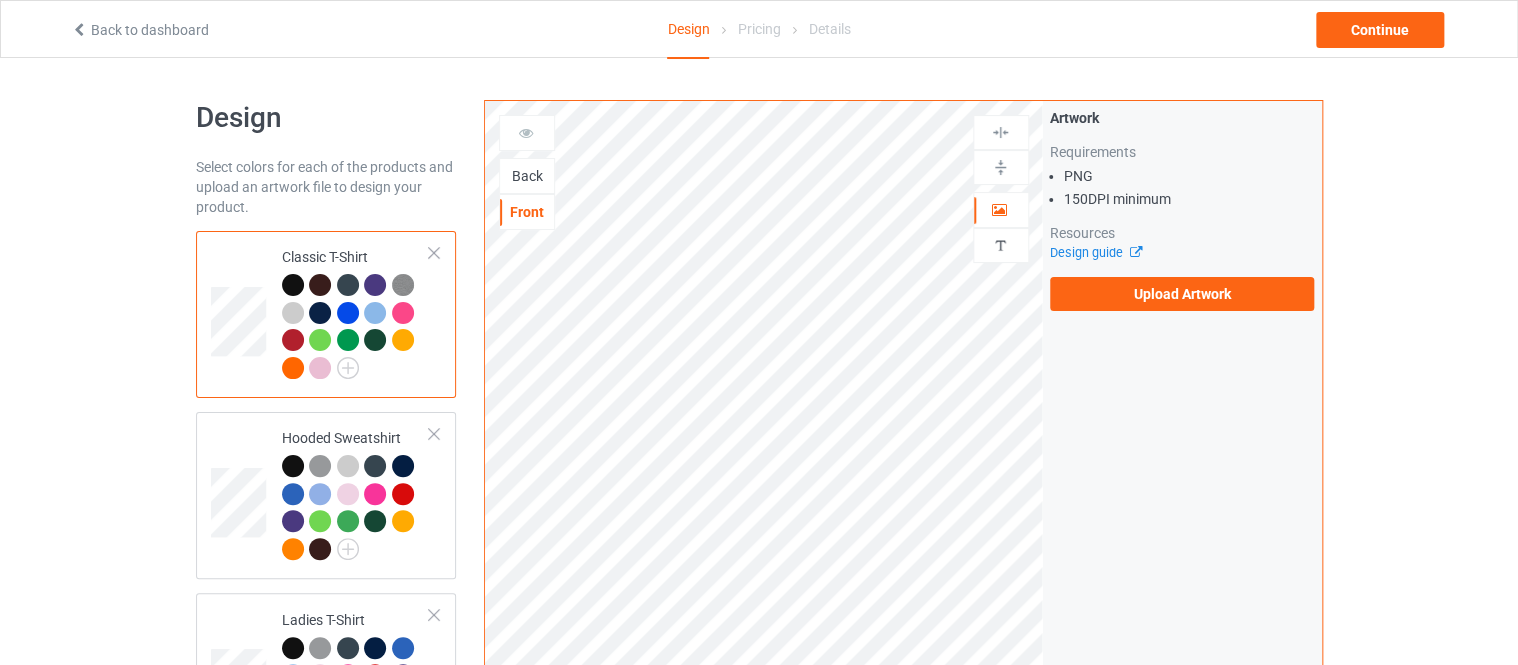 click on "Back" at bounding box center [527, 176] 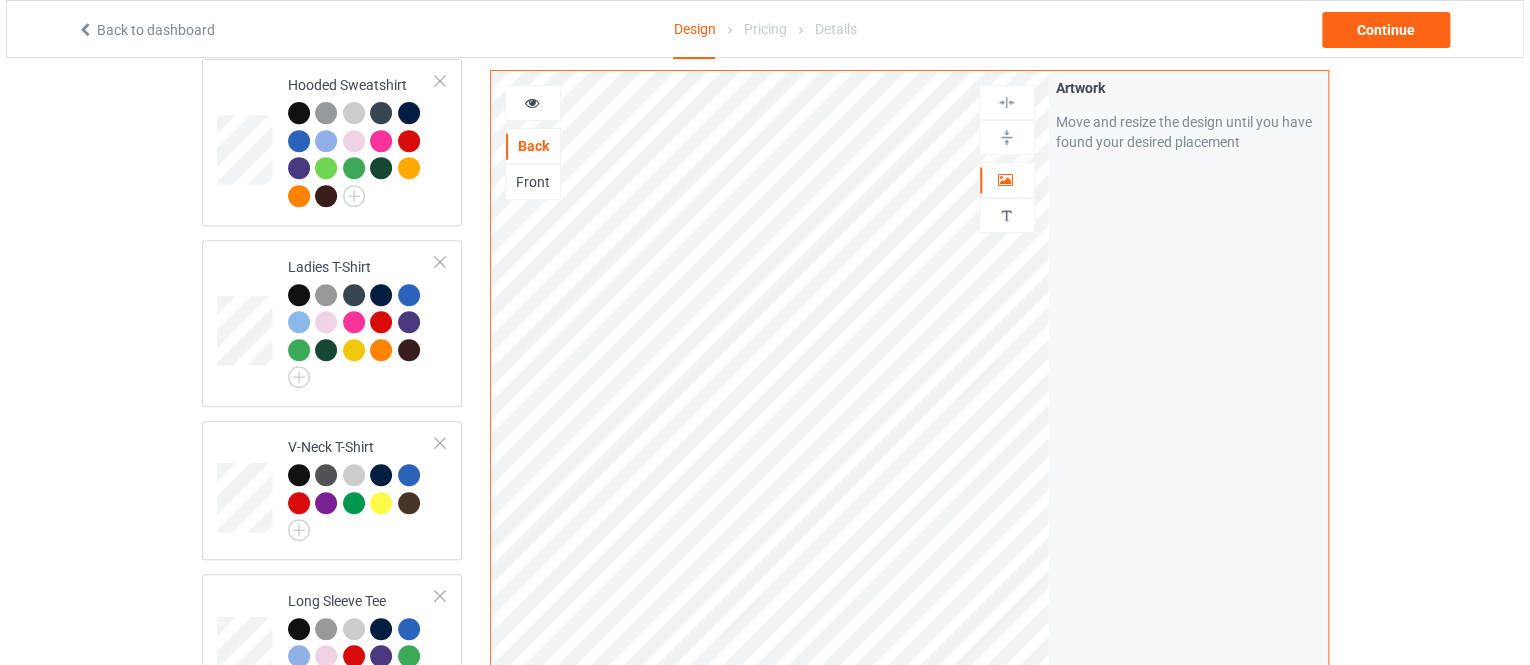 scroll, scrollTop: 186, scrollLeft: 0, axis: vertical 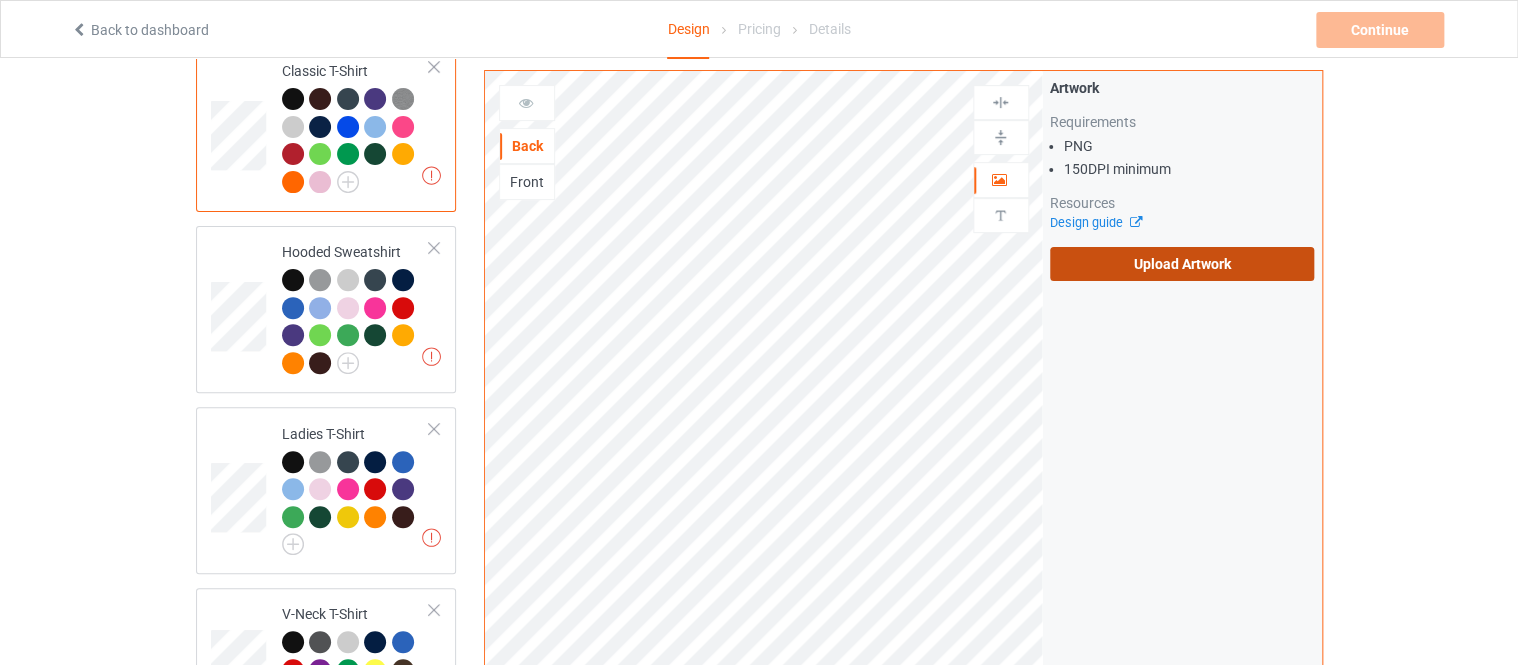 click on "Upload Artwork" at bounding box center [1182, 264] 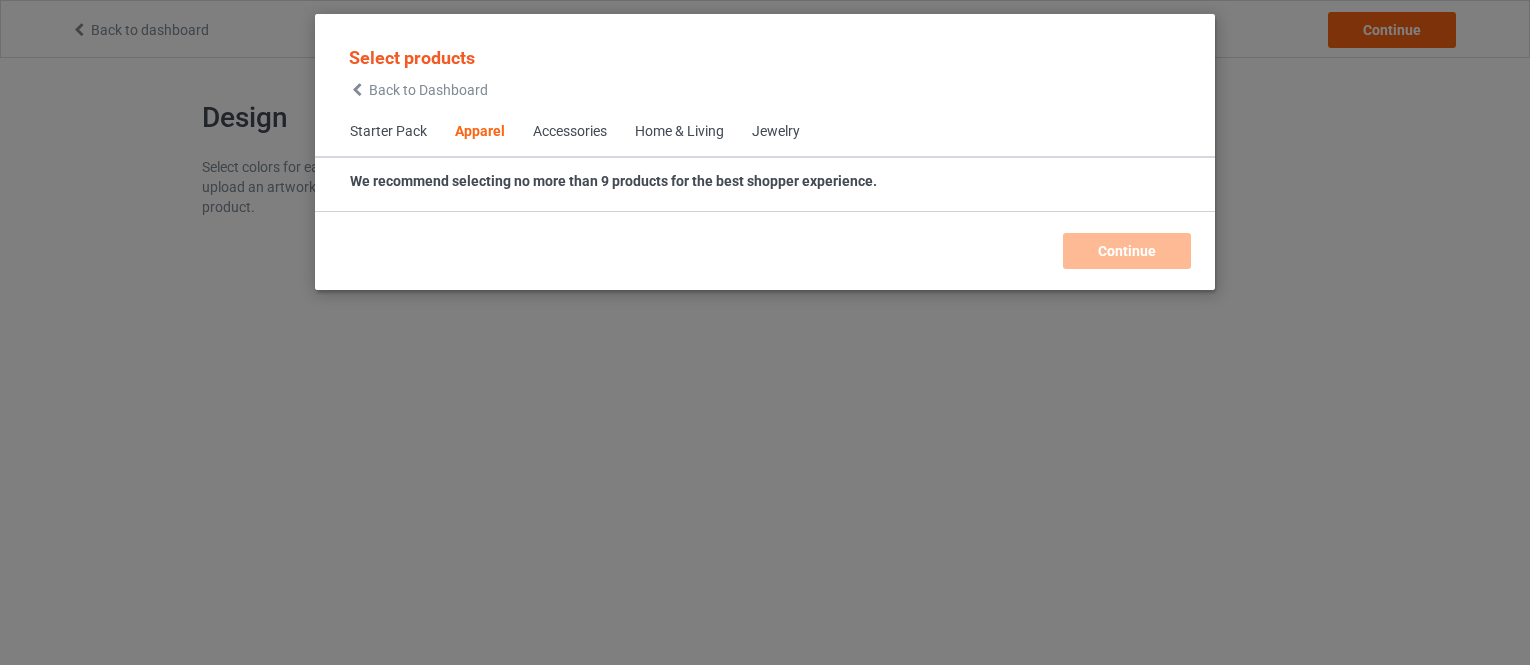 scroll, scrollTop: 0, scrollLeft: 0, axis: both 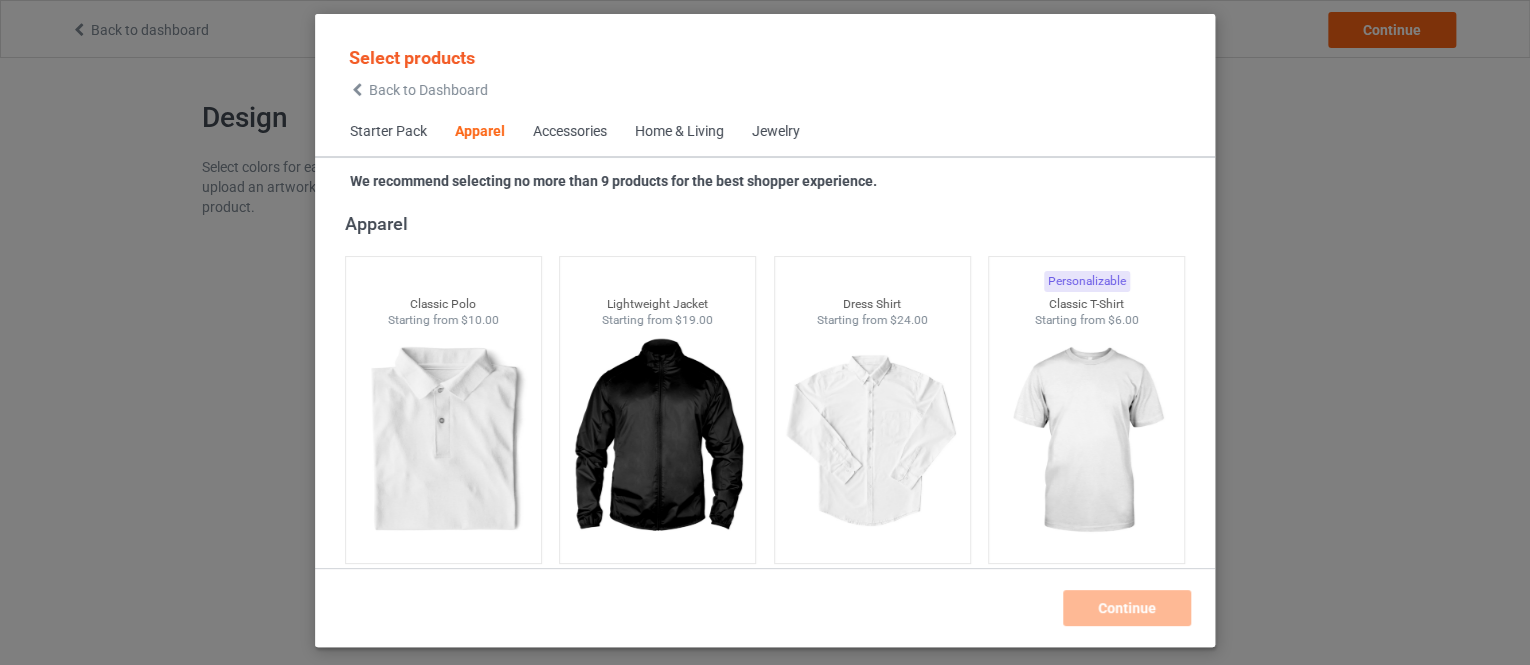 click on "Back to Dashboard" at bounding box center (428, 90) 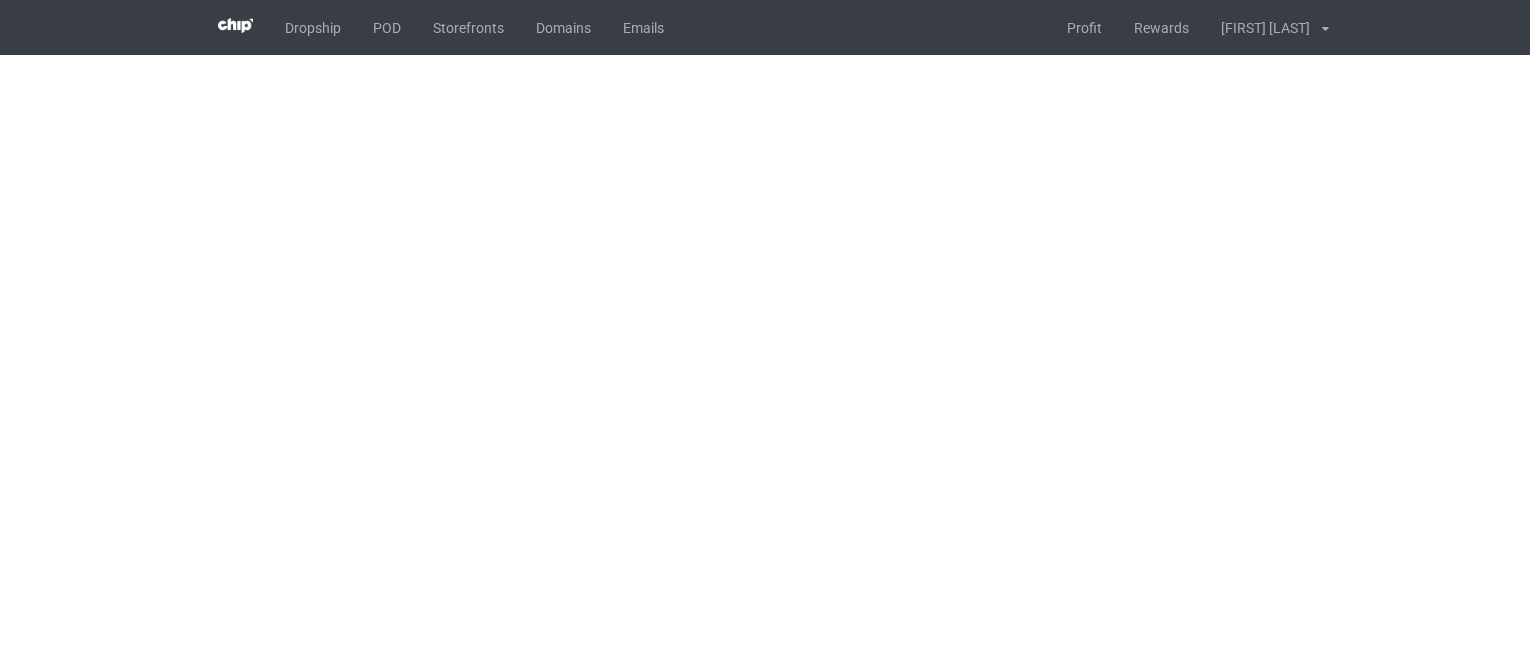 scroll, scrollTop: 0, scrollLeft: 0, axis: both 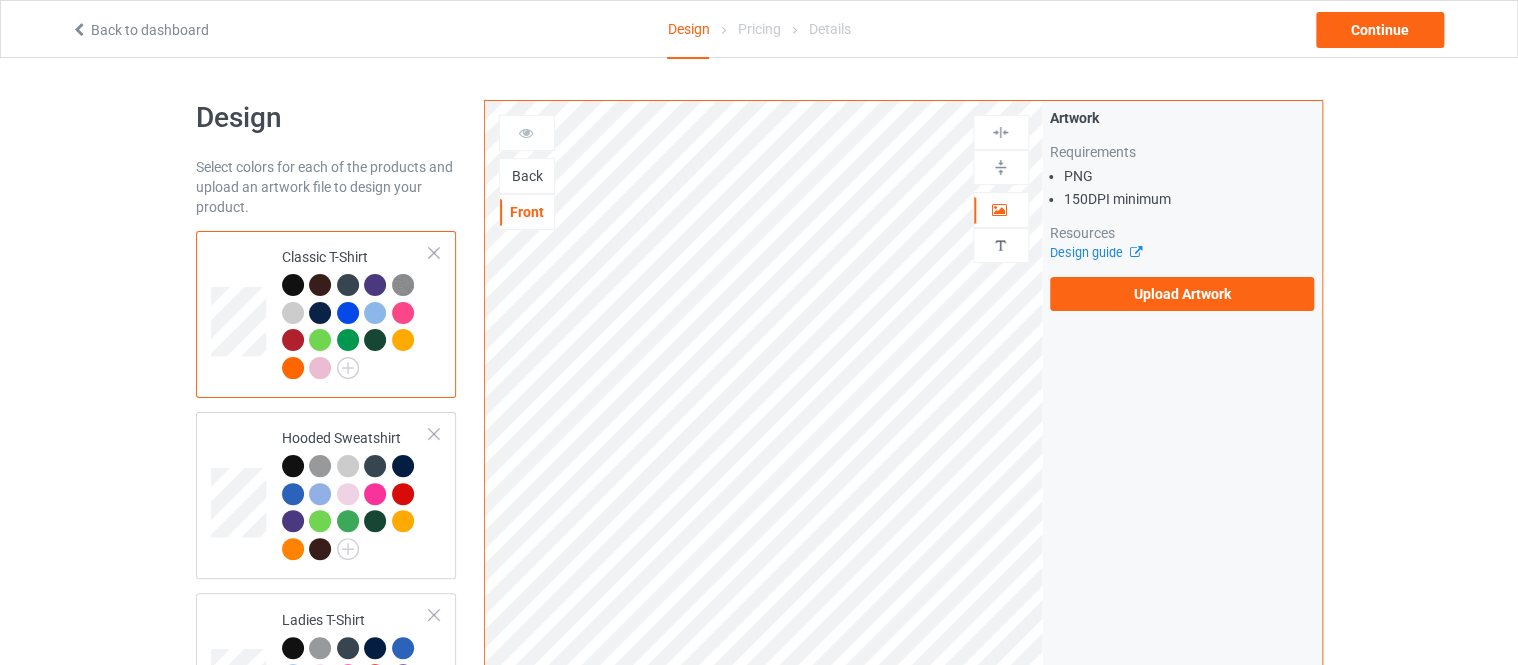 click on "Back" at bounding box center (527, 176) 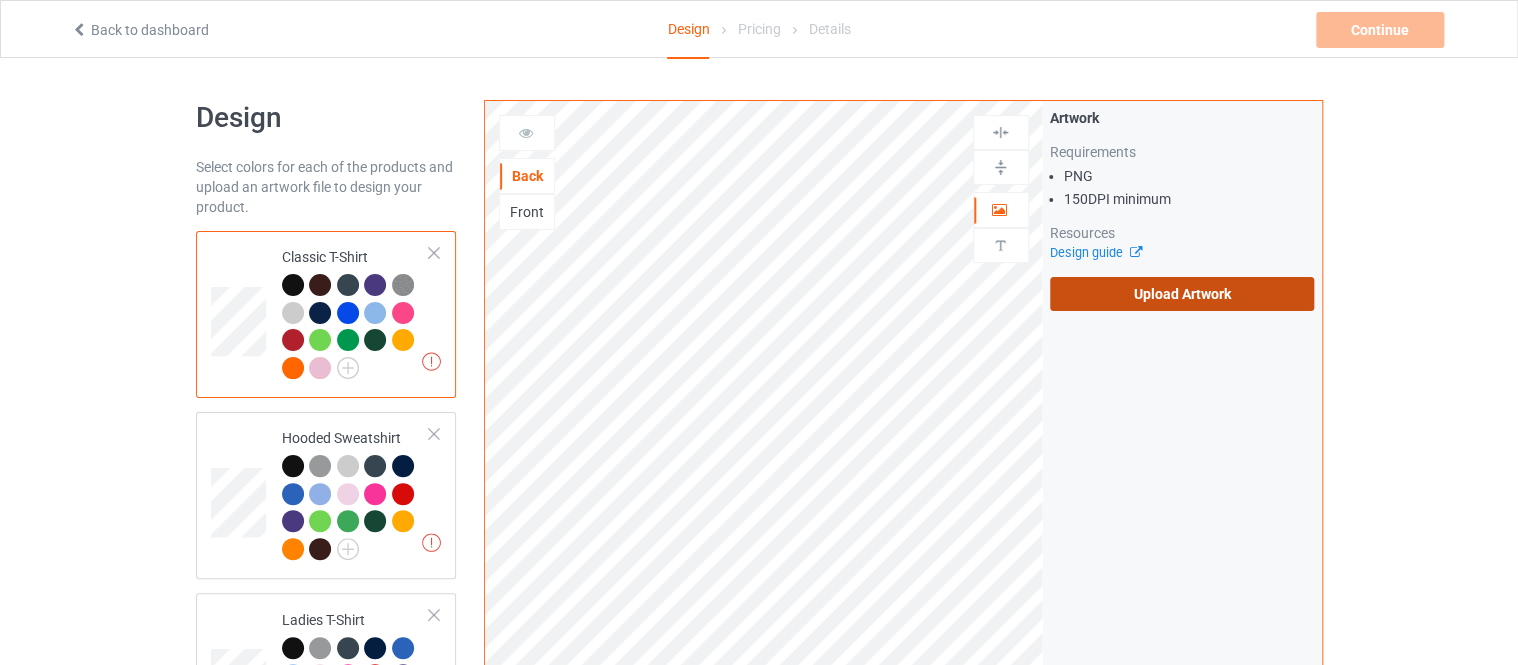 click on "Upload Artwork" at bounding box center (1182, 294) 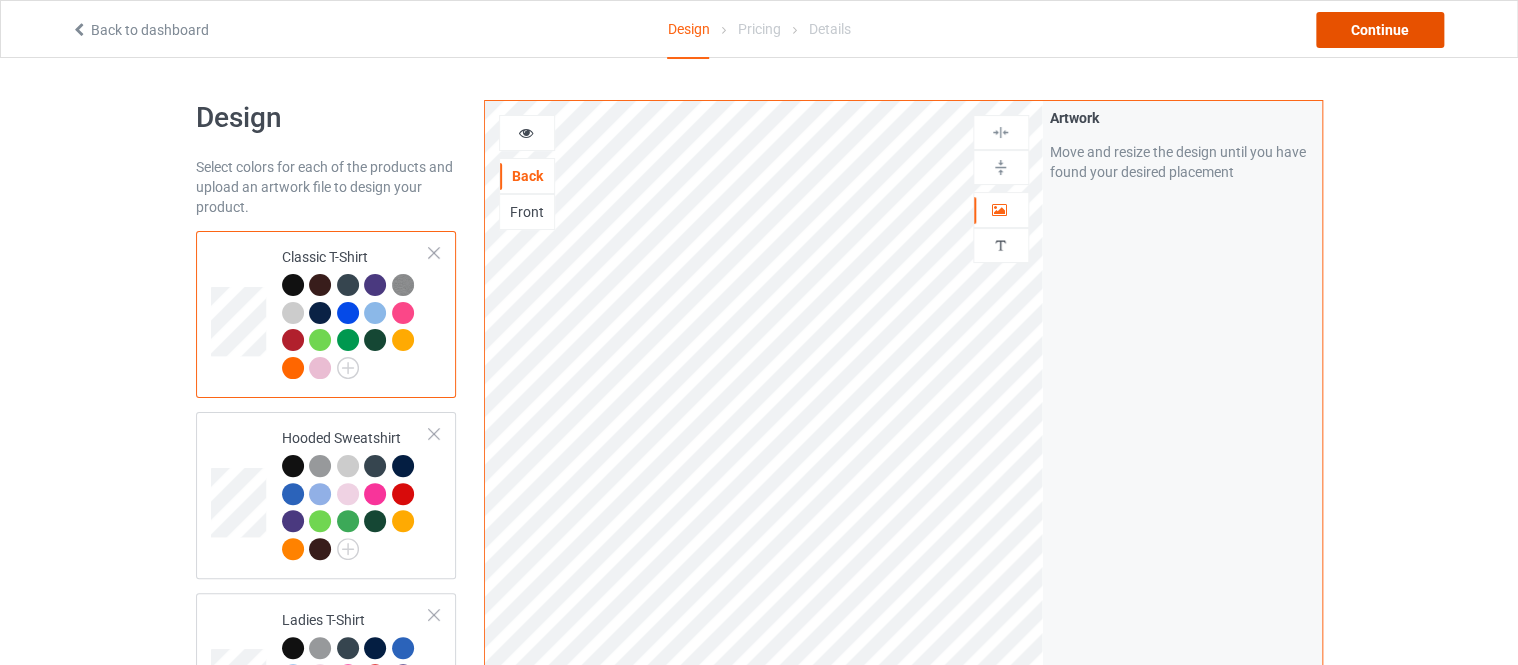click on "Continue" at bounding box center (1380, 30) 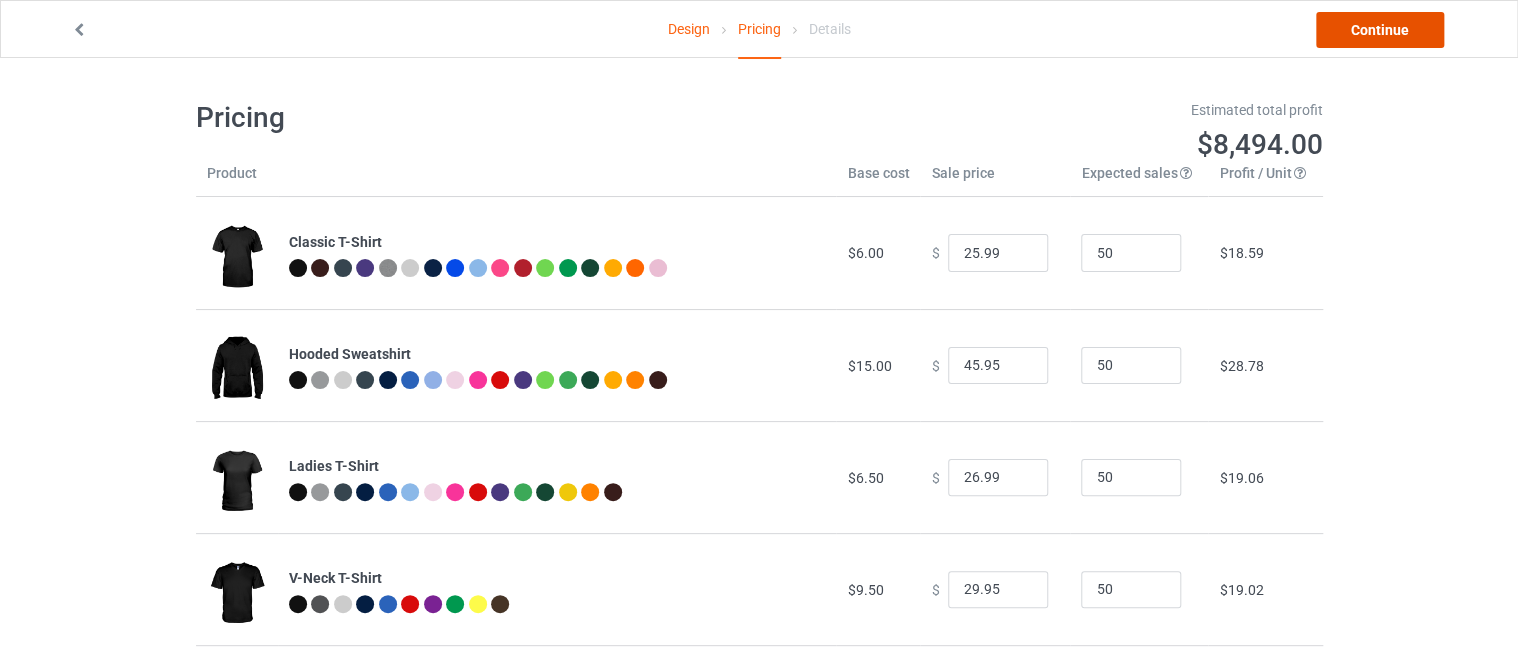 click on "Continue" at bounding box center (1380, 30) 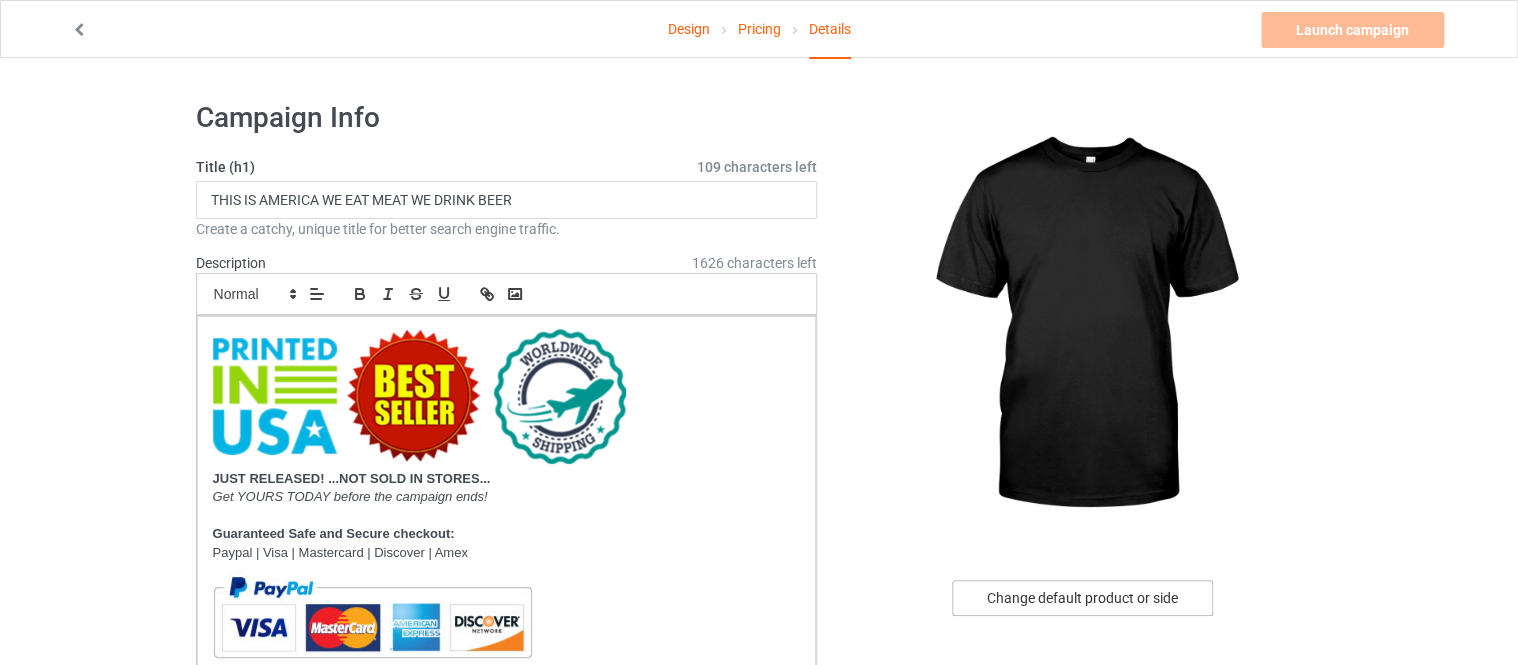 click on "Change default product or side" at bounding box center (1082, 598) 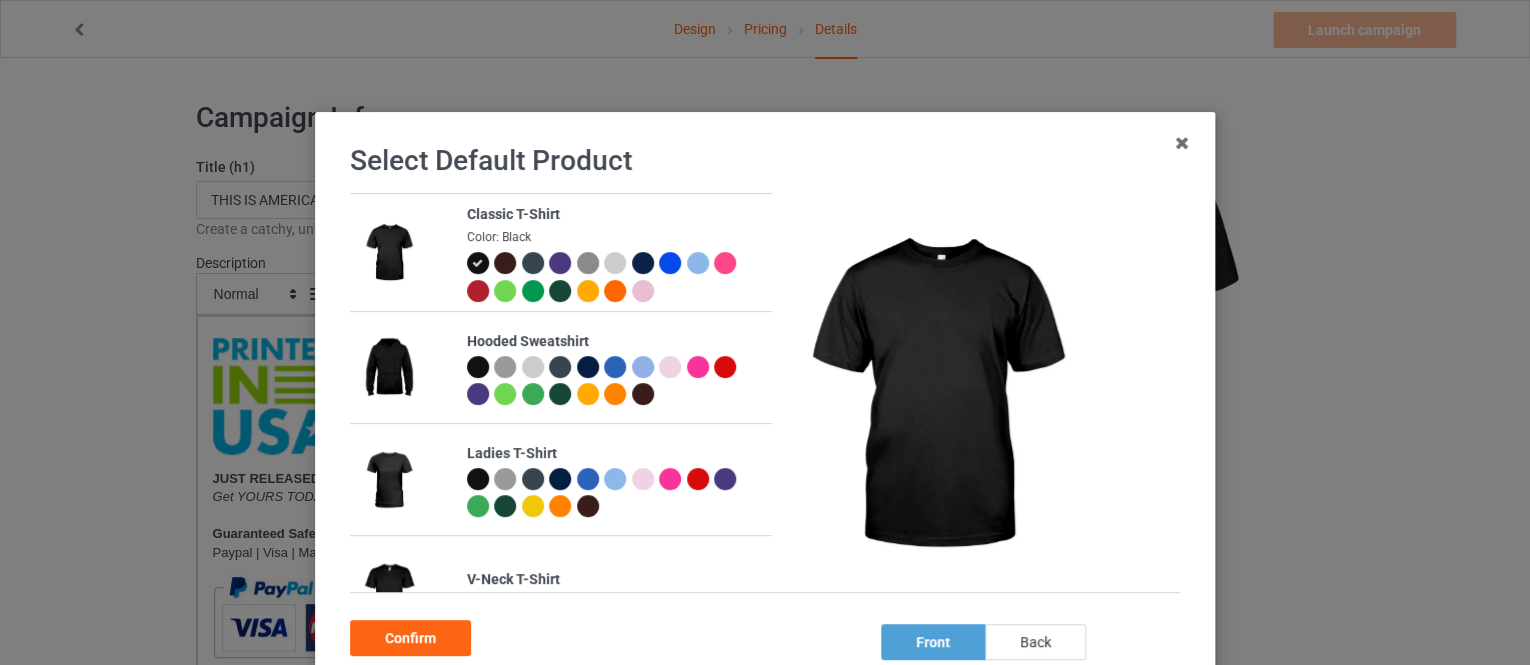 click on "back" at bounding box center [1035, 642] 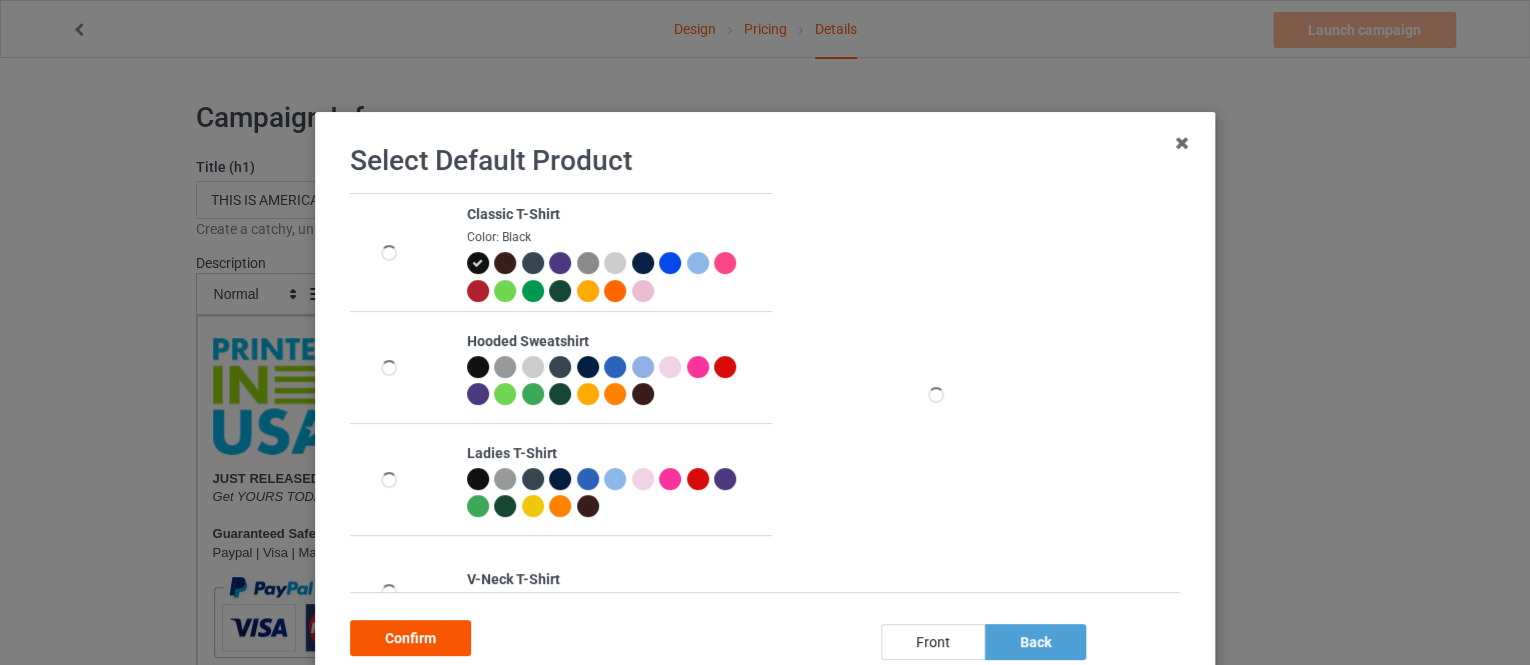 click on "Confirm" at bounding box center [410, 638] 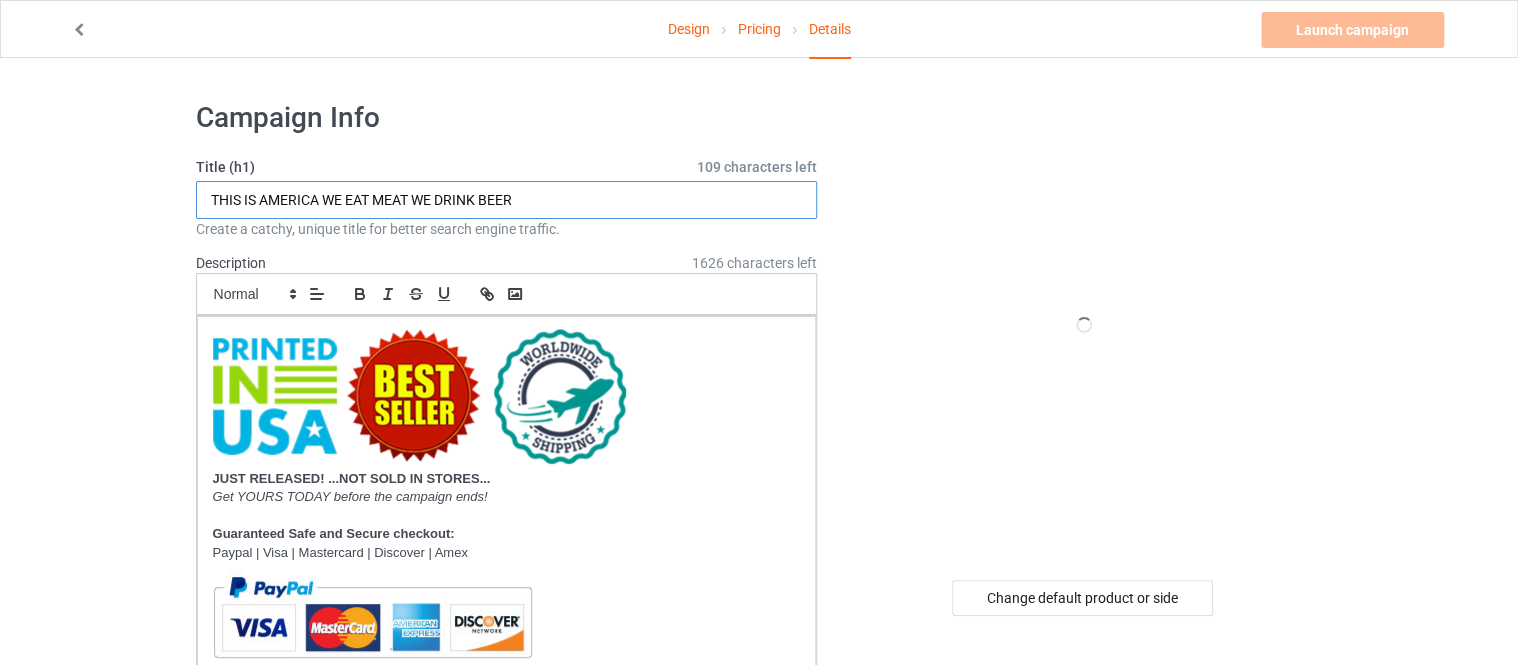 click on "THIS IS AMERICA WE EAT MEAT WE DRINK BEER" at bounding box center (507, 200) 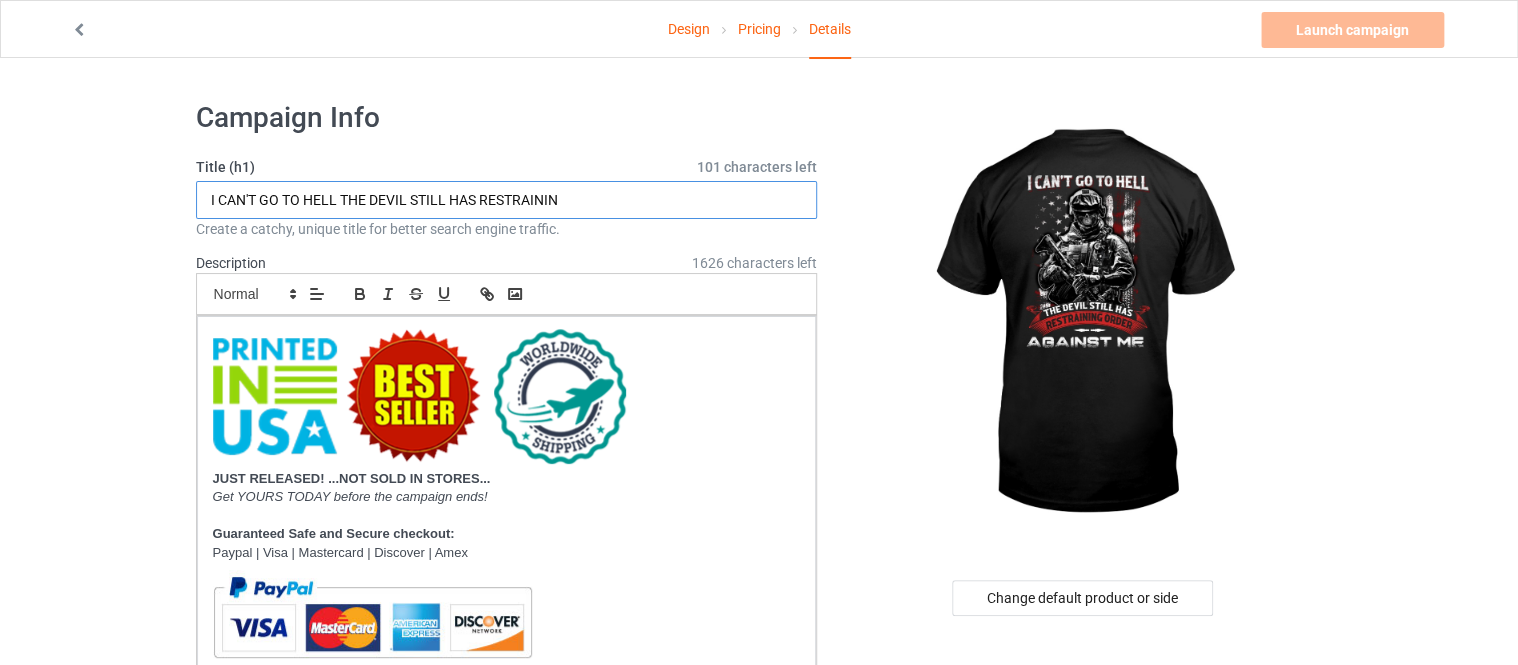 type on "I CAN'T GO TO HELL THE DEVIL STILL HAS RESTRAINING" 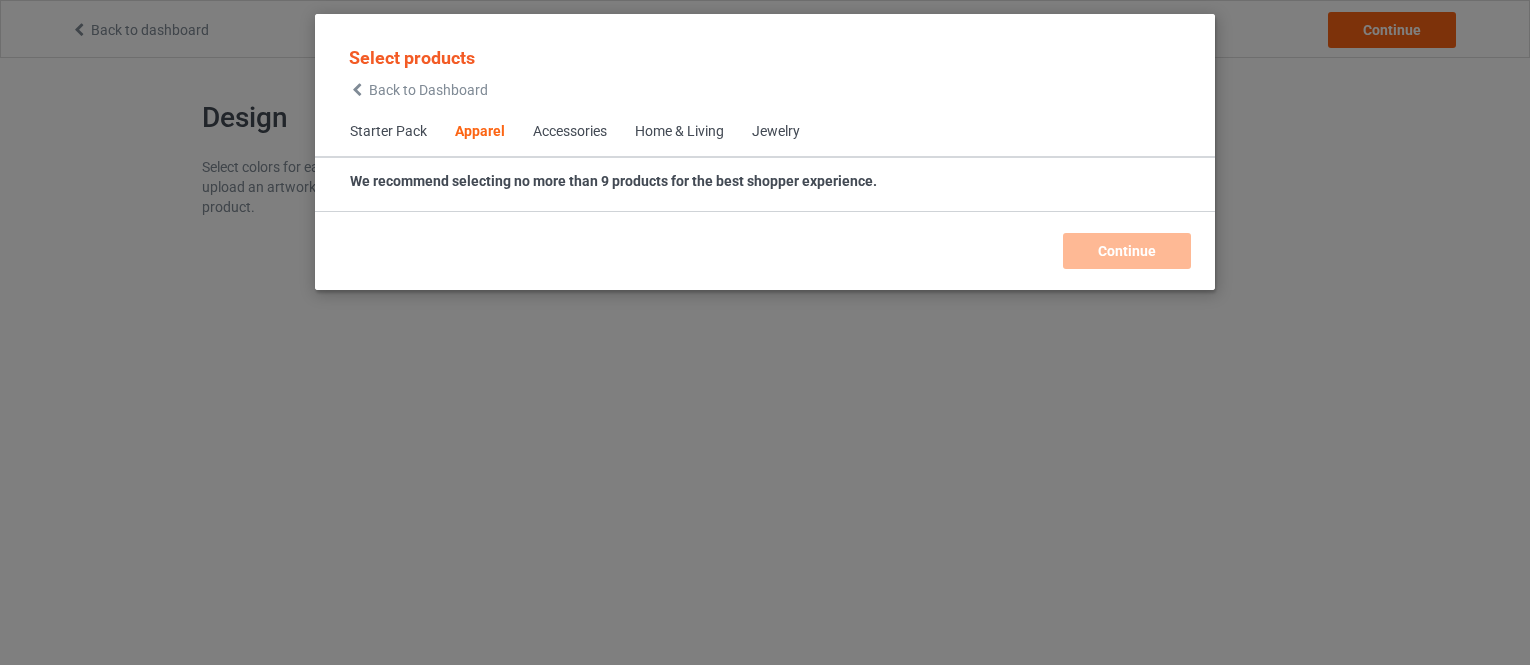 scroll, scrollTop: 0, scrollLeft: 0, axis: both 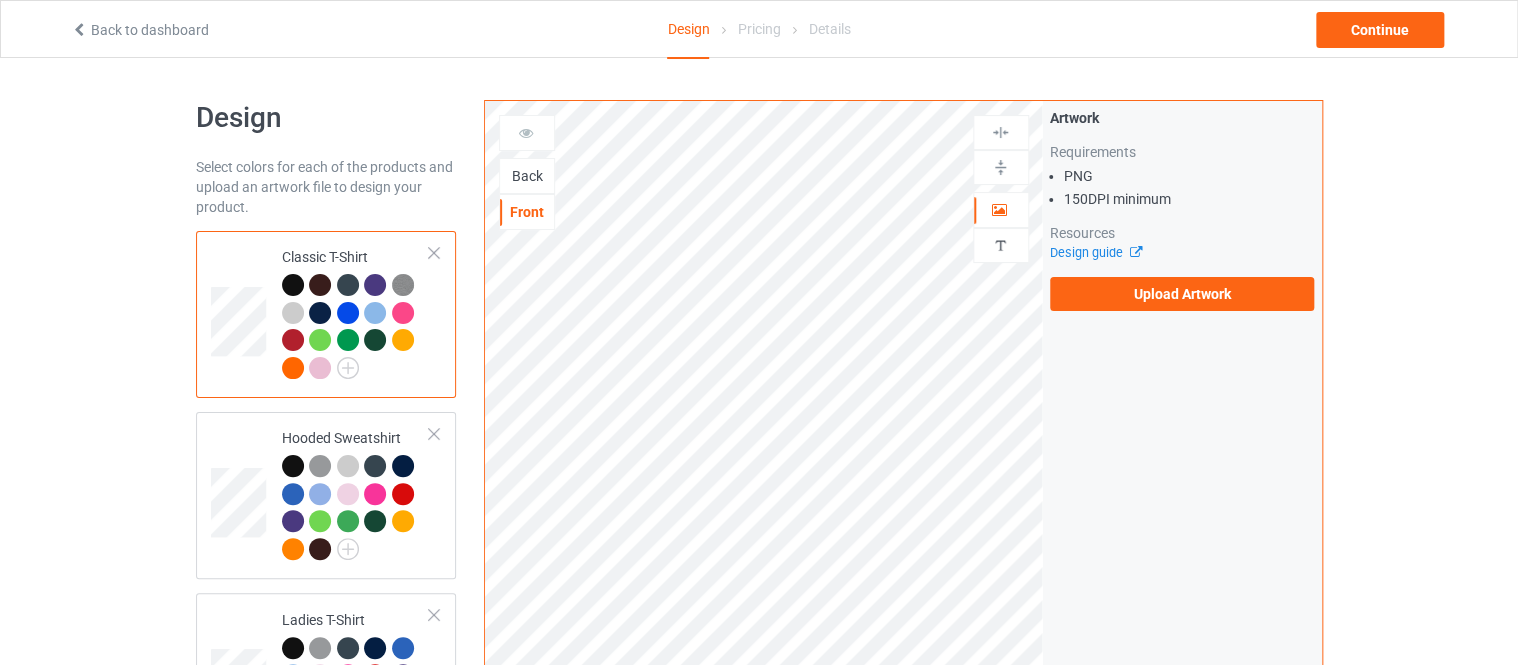 click on "Back" at bounding box center (527, 176) 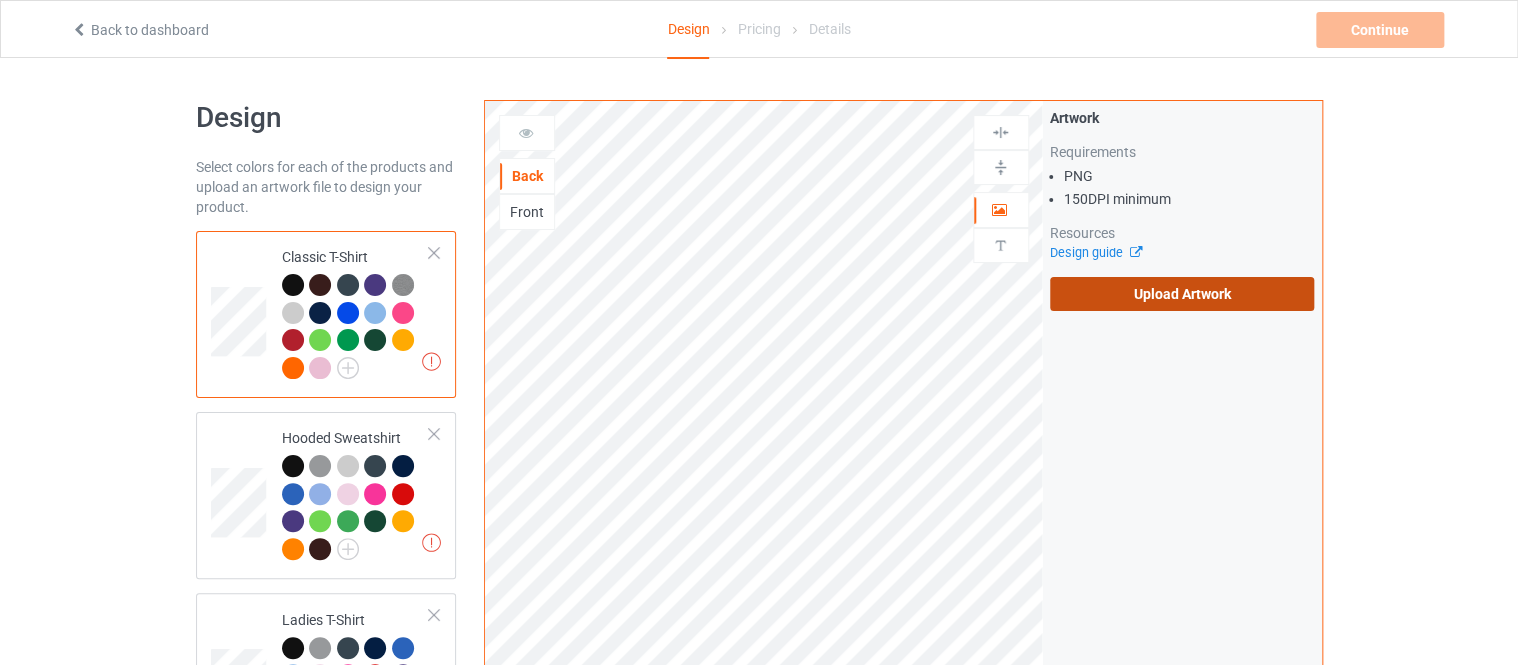 click on "Upload Artwork" at bounding box center [1182, 294] 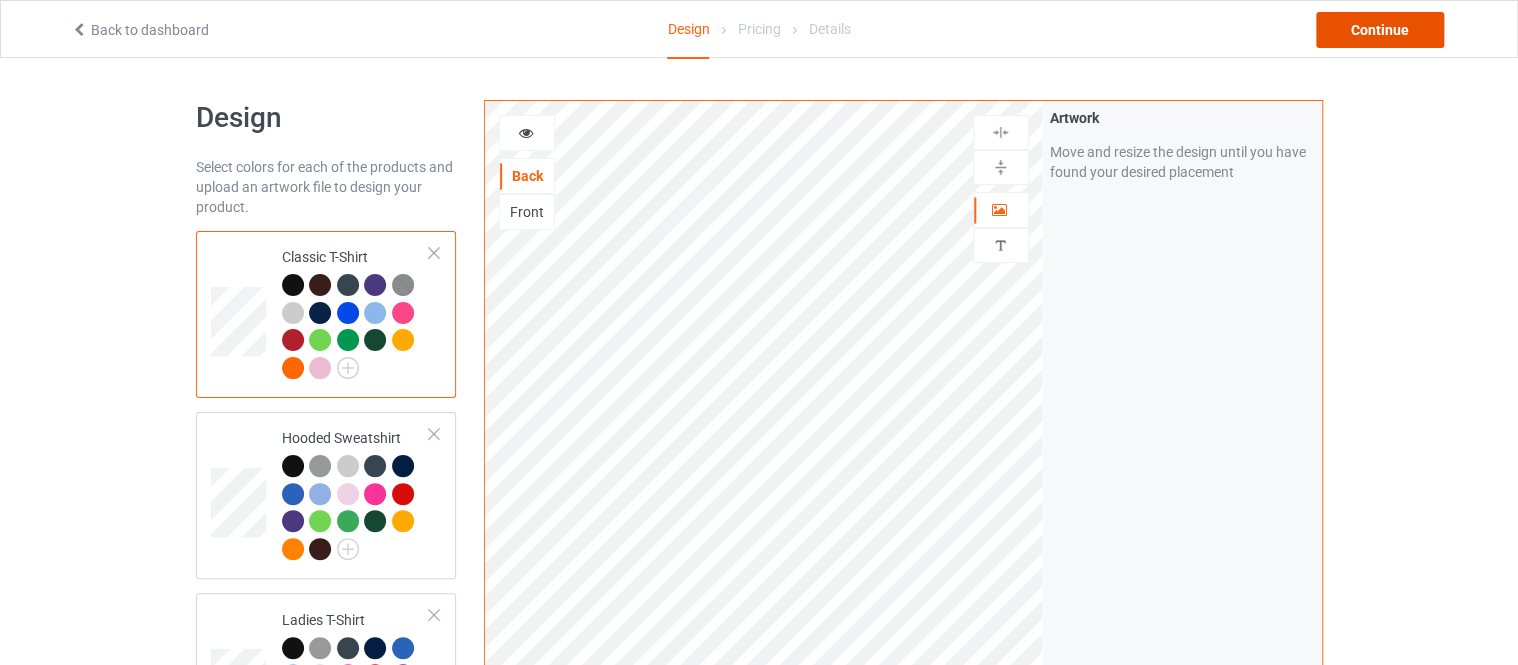click on "Continue" at bounding box center (1380, 30) 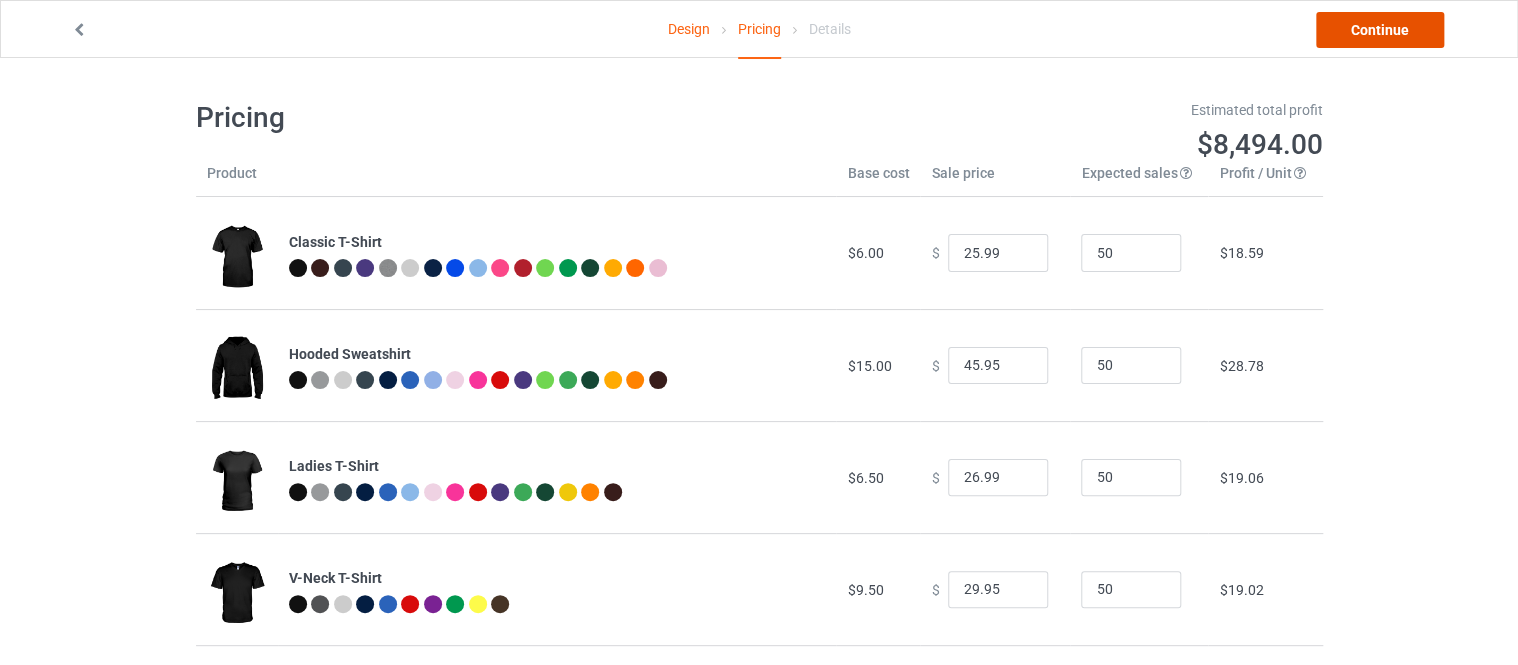 click on "Continue" at bounding box center [1380, 30] 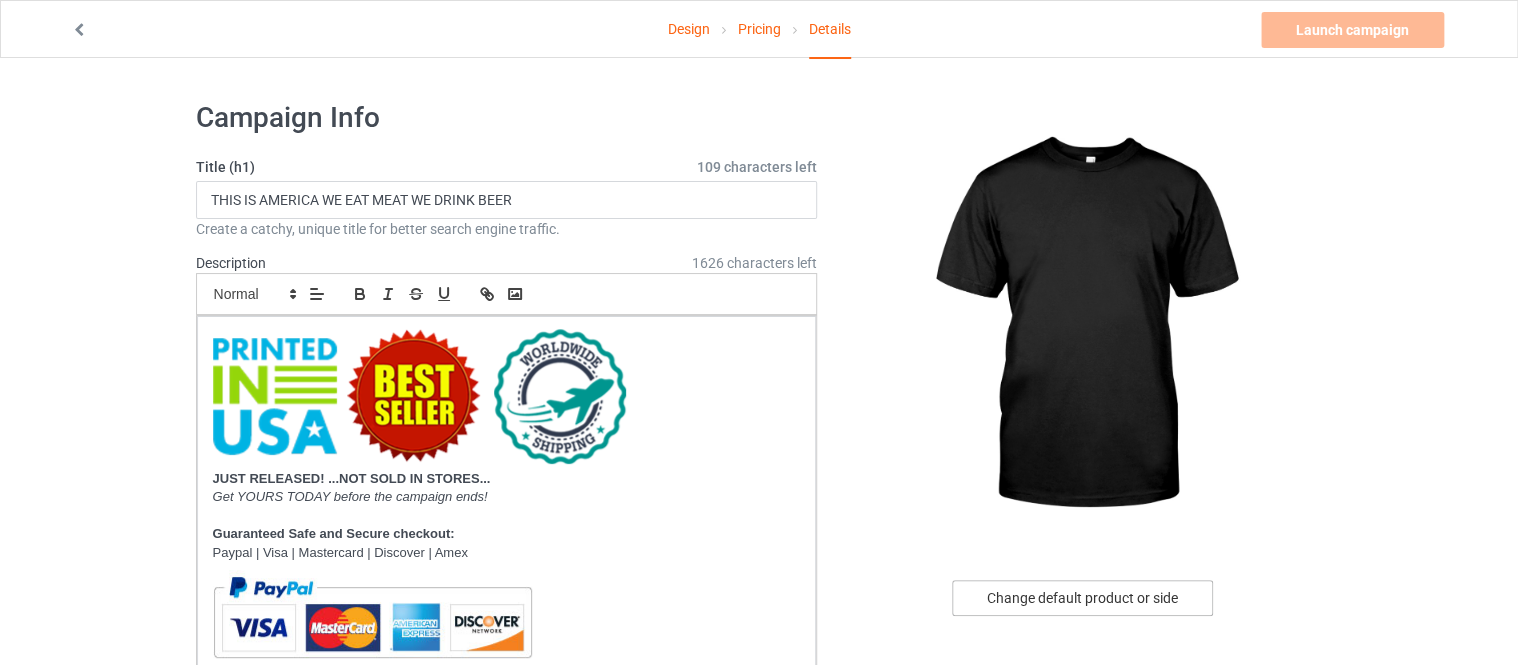 click on "Change default product or side" at bounding box center [1082, 598] 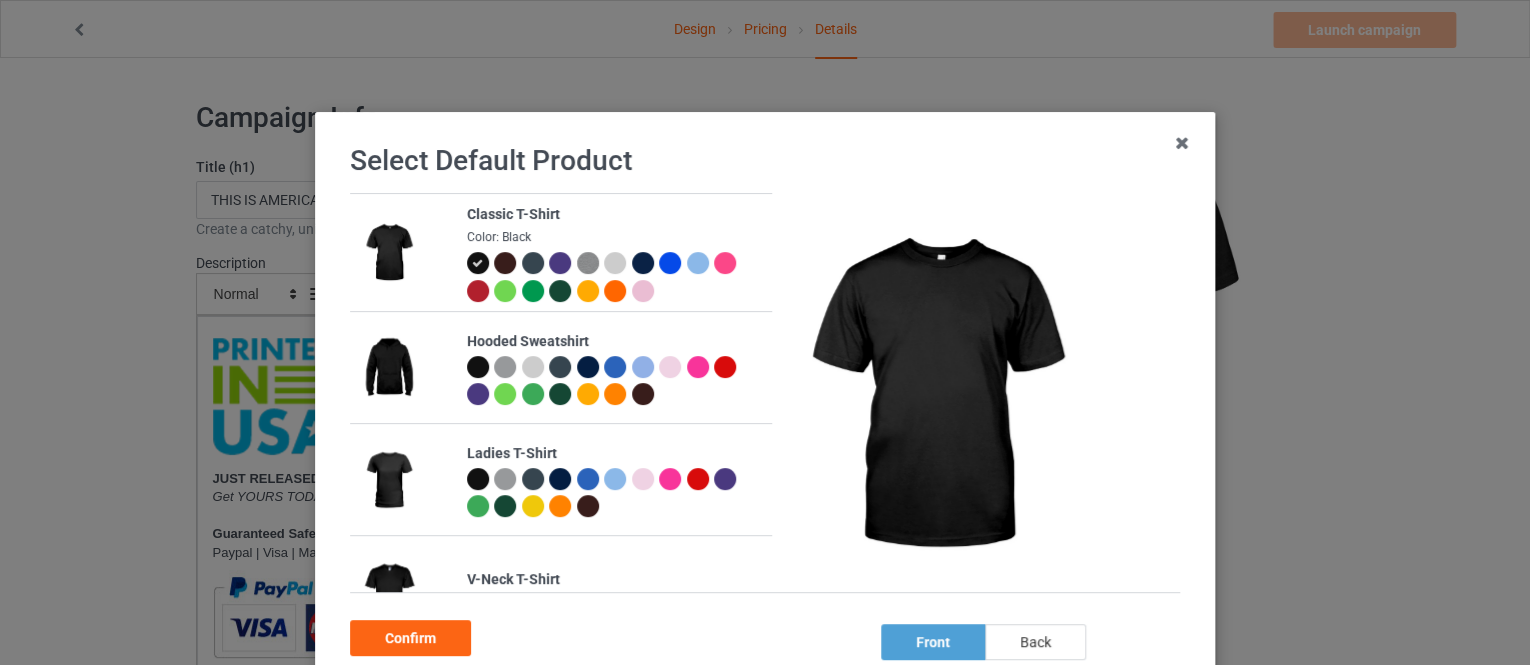 click on "back" at bounding box center [1035, 642] 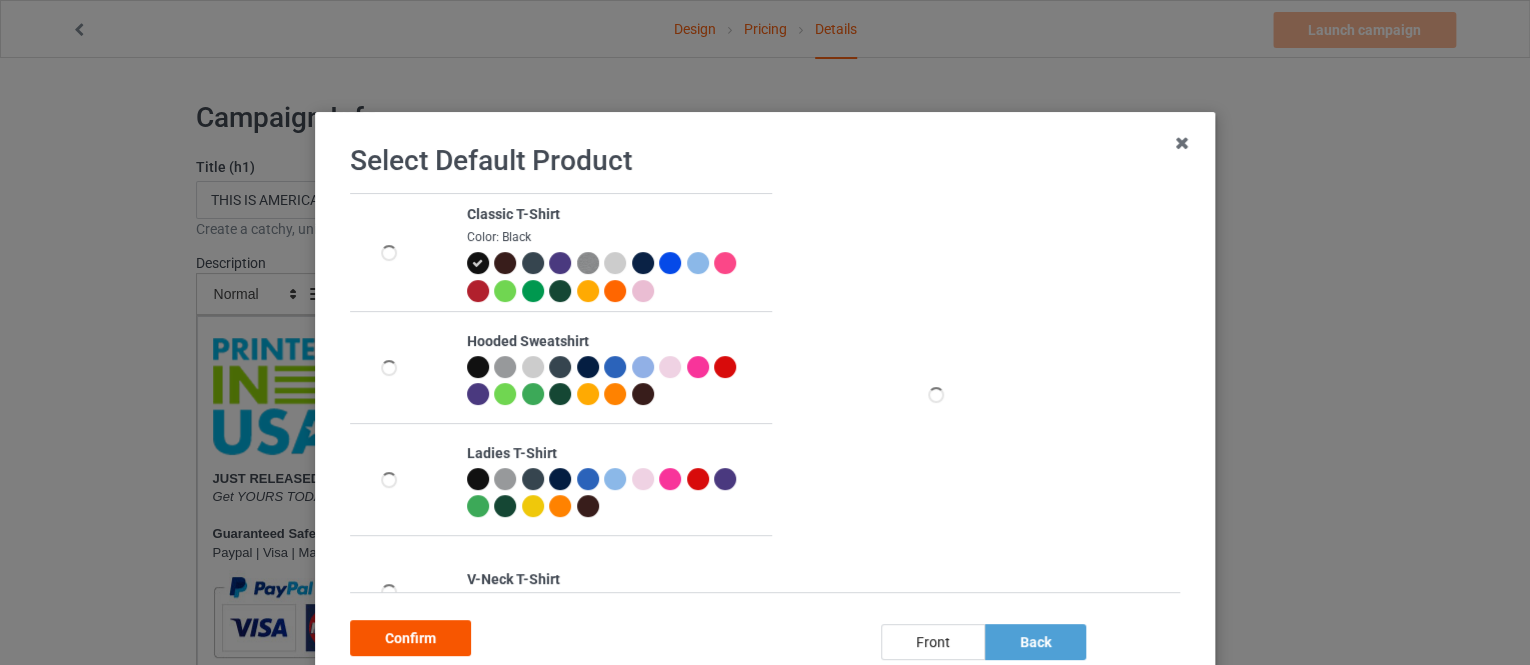 click on "Confirm" at bounding box center (410, 638) 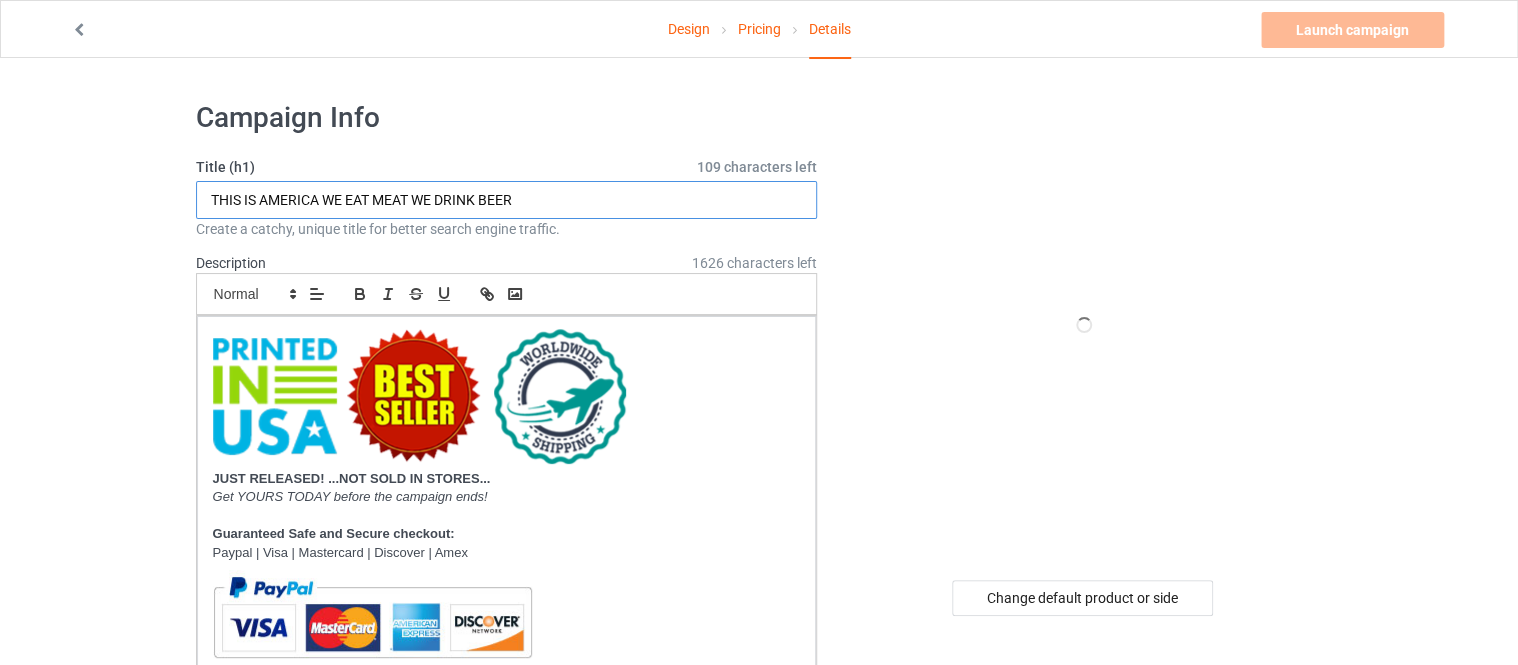 click on "THIS IS AMERICA WE EAT MEAT WE DRINK BEER" at bounding box center (507, 200) 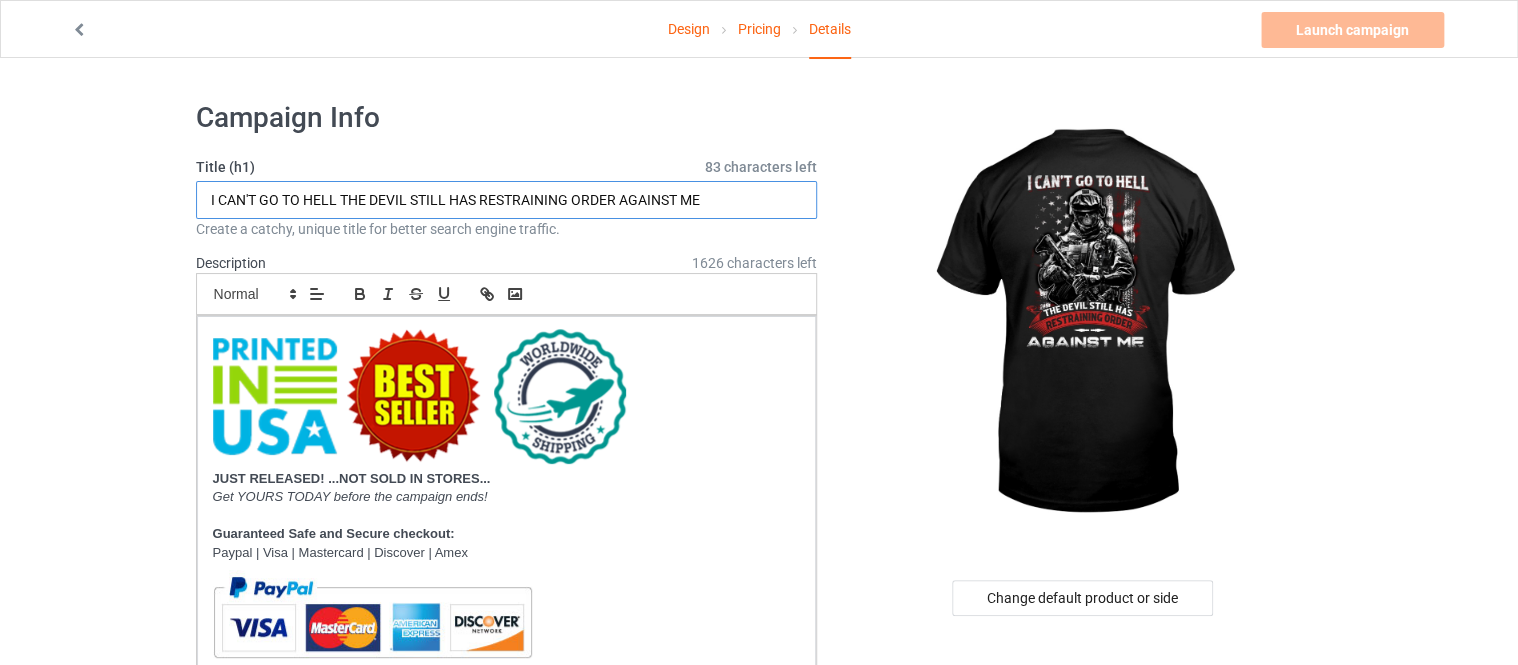 scroll, scrollTop: 373, scrollLeft: 0, axis: vertical 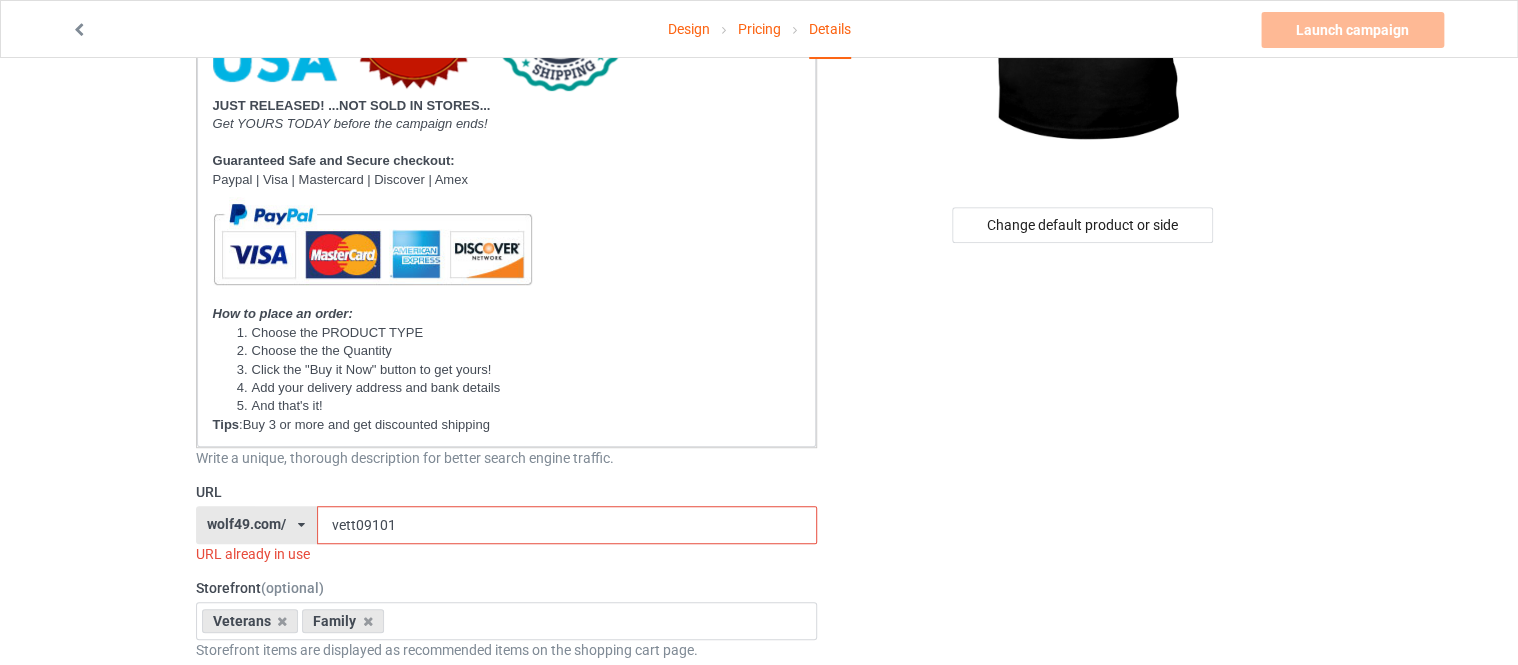 type on "I CAN'T GO TO HELL THE DEVIL STILL HAS RESTRAINING ORDER AGAINST ME" 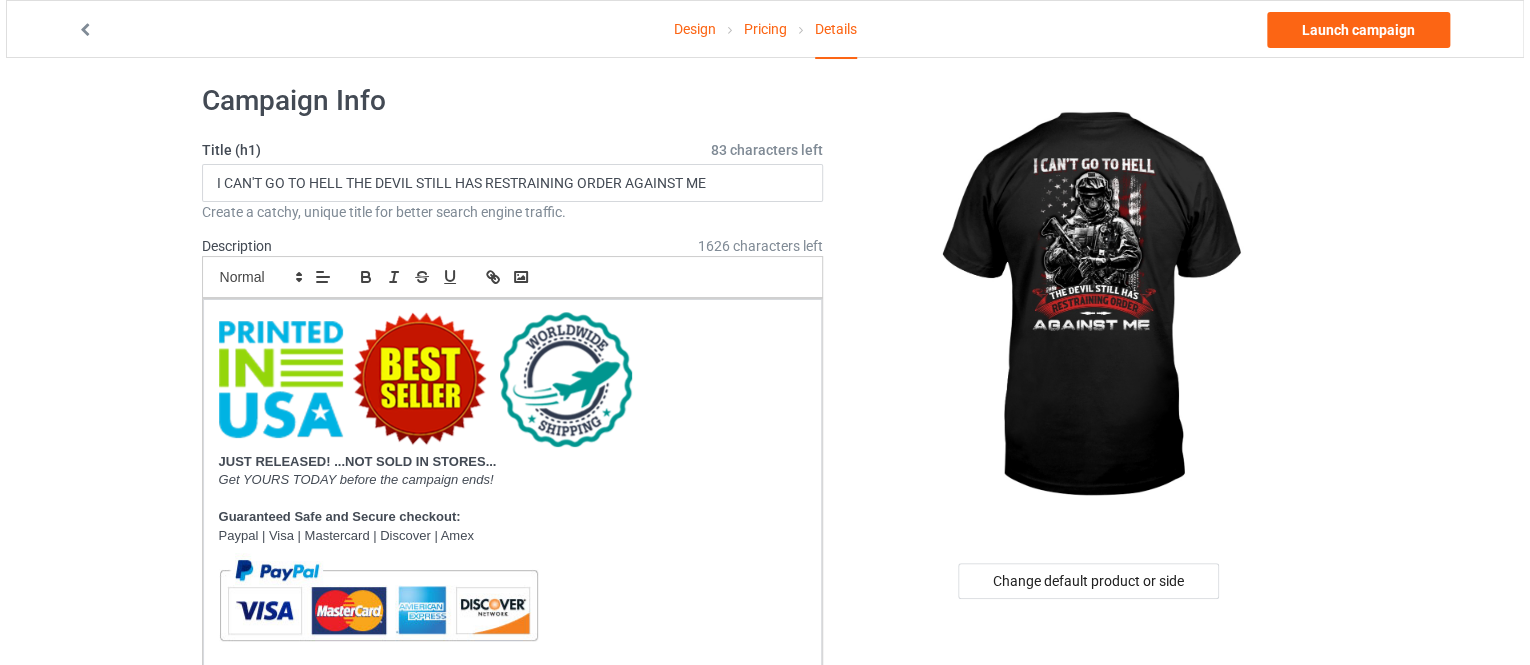 scroll, scrollTop: 0, scrollLeft: 0, axis: both 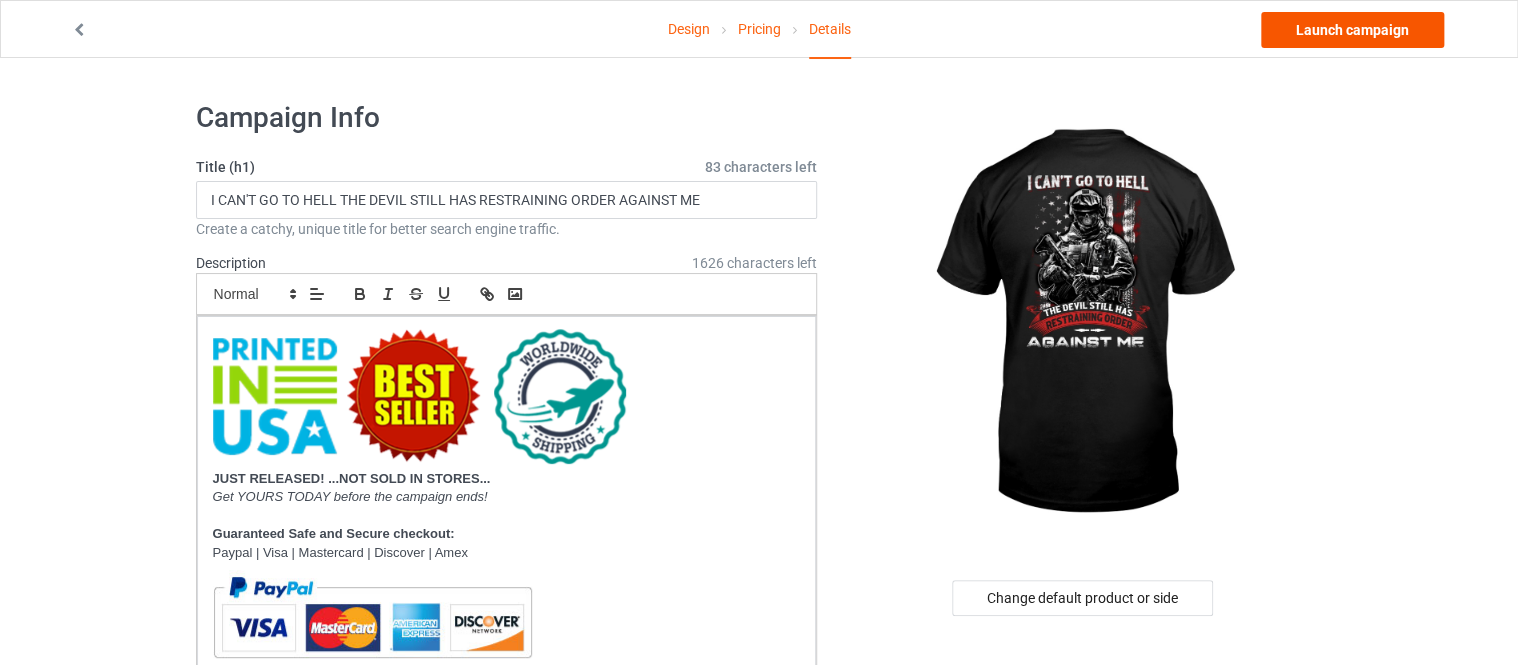 type on "vet08074" 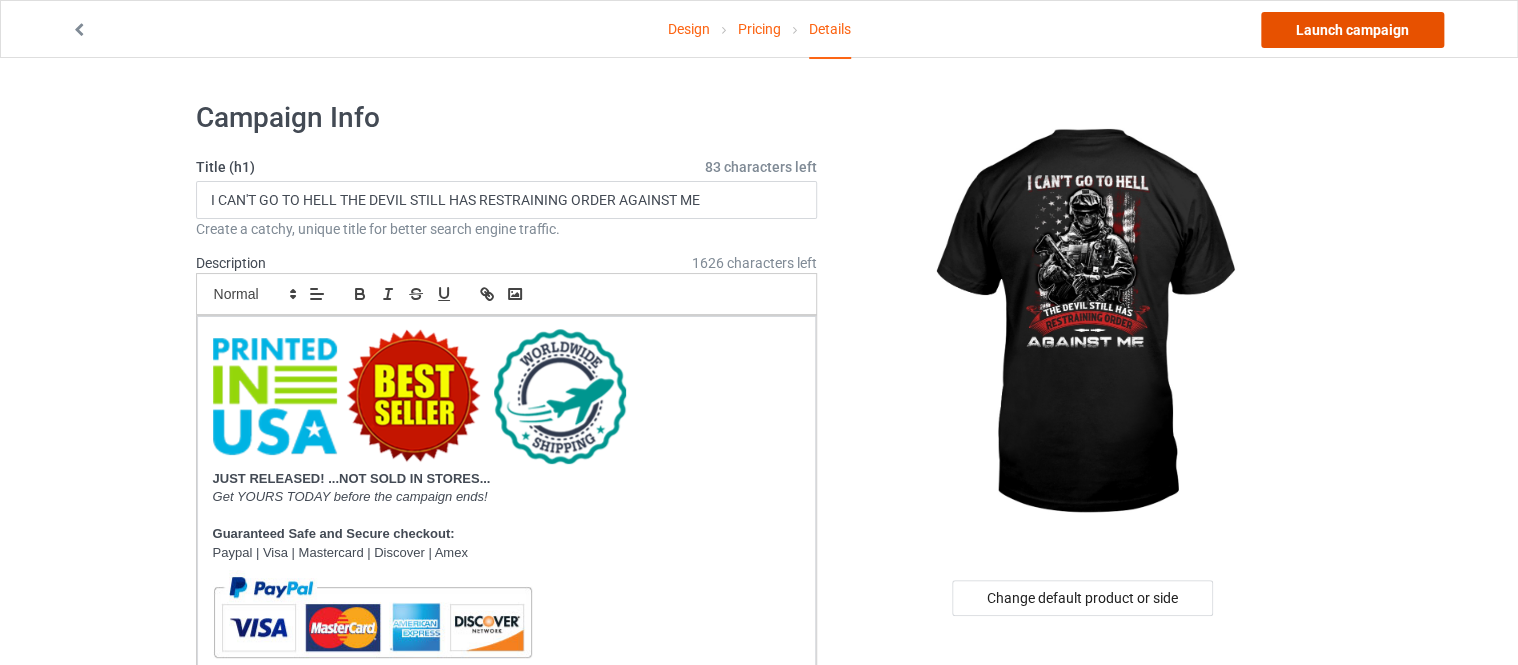 click on "Launch campaign" at bounding box center [1352, 30] 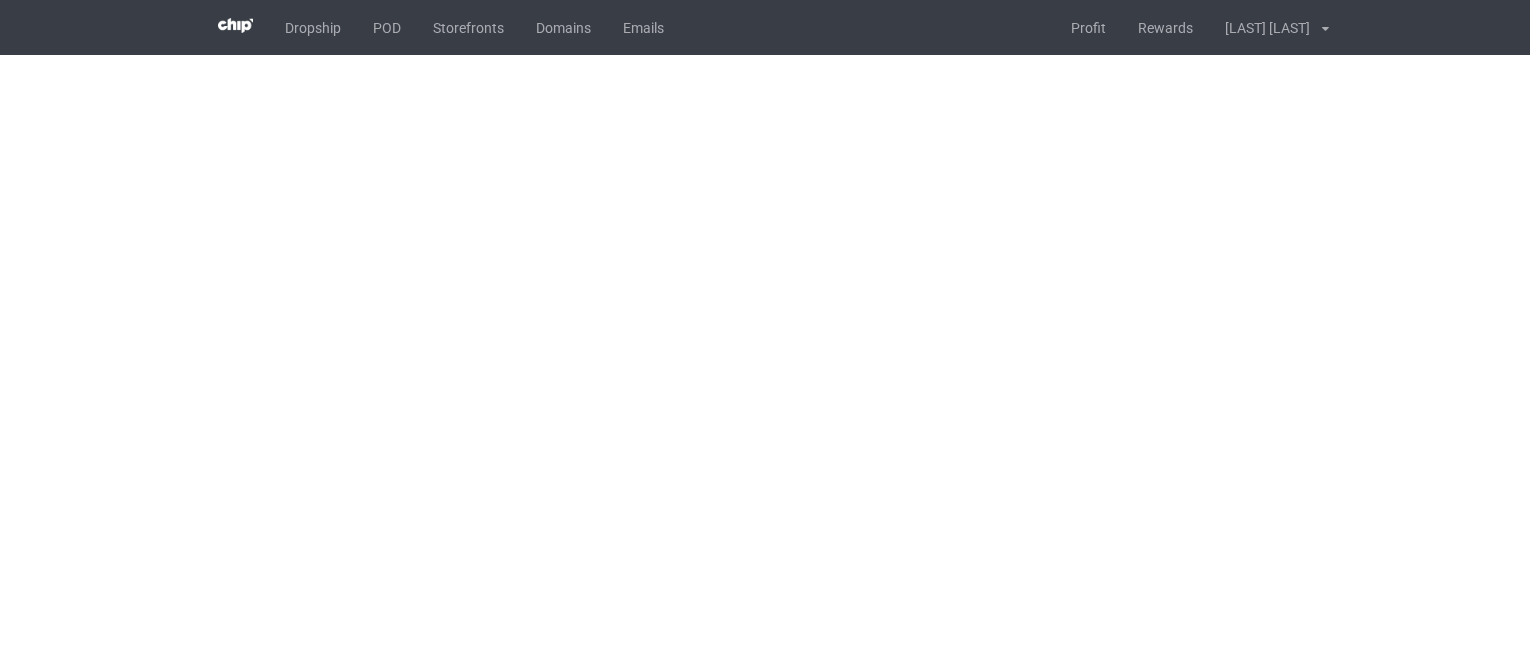 scroll, scrollTop: 0, scrollLeft: 0, axis: both 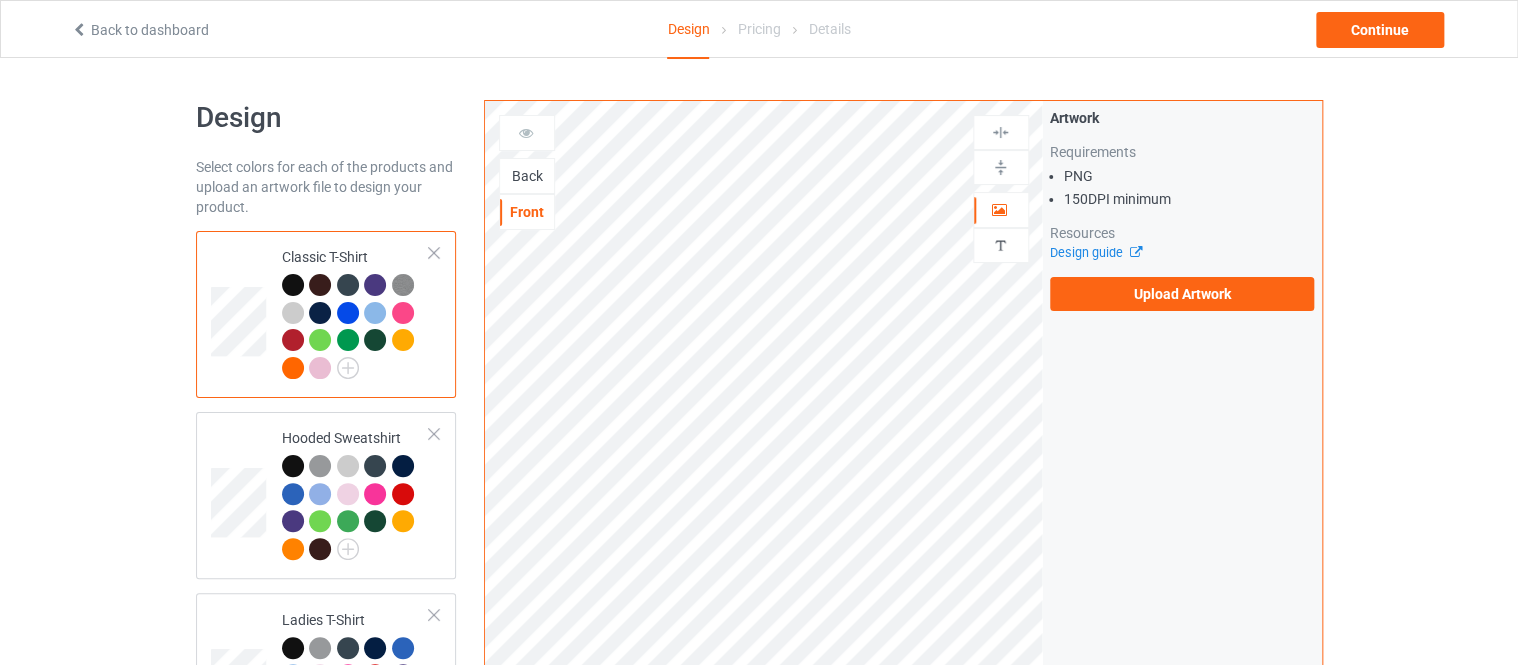 click on "Back" at bounding box center (527, 176) 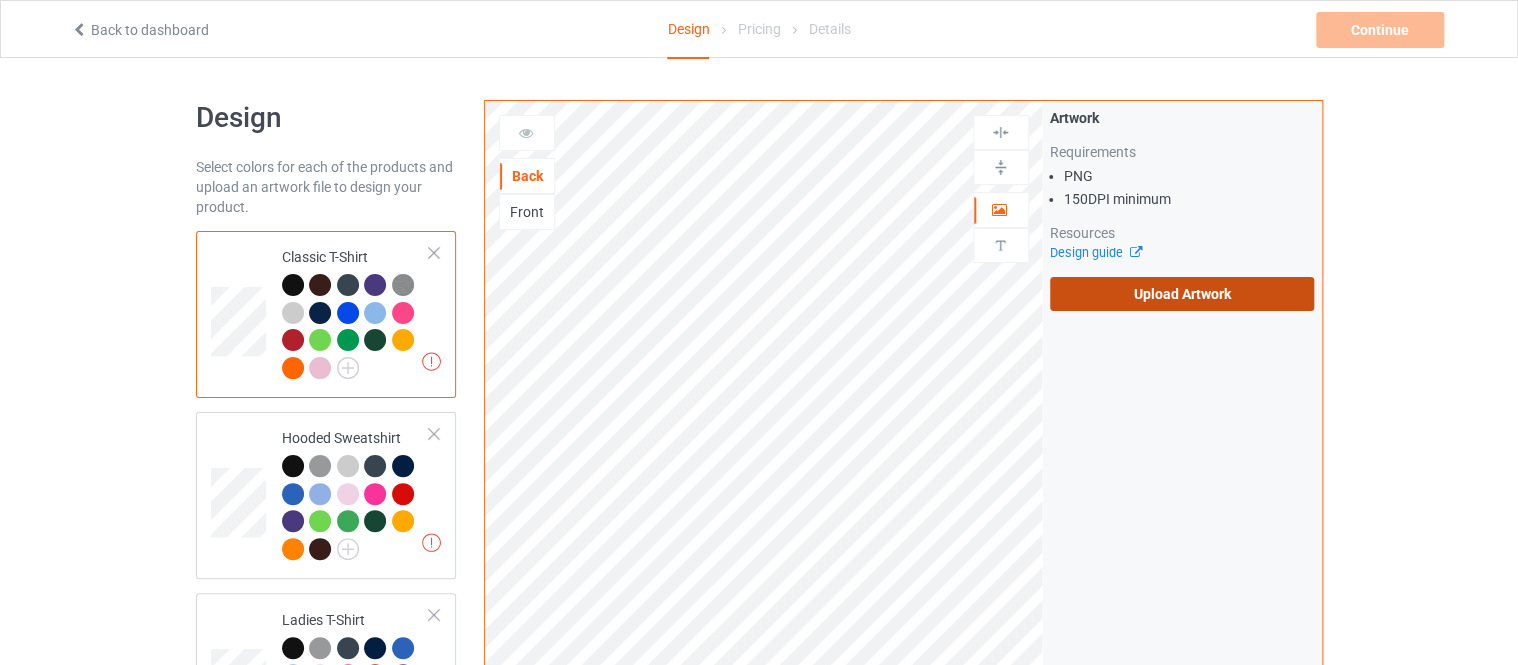 click on "Upload Artwork" at bounding box center [1182, 294] 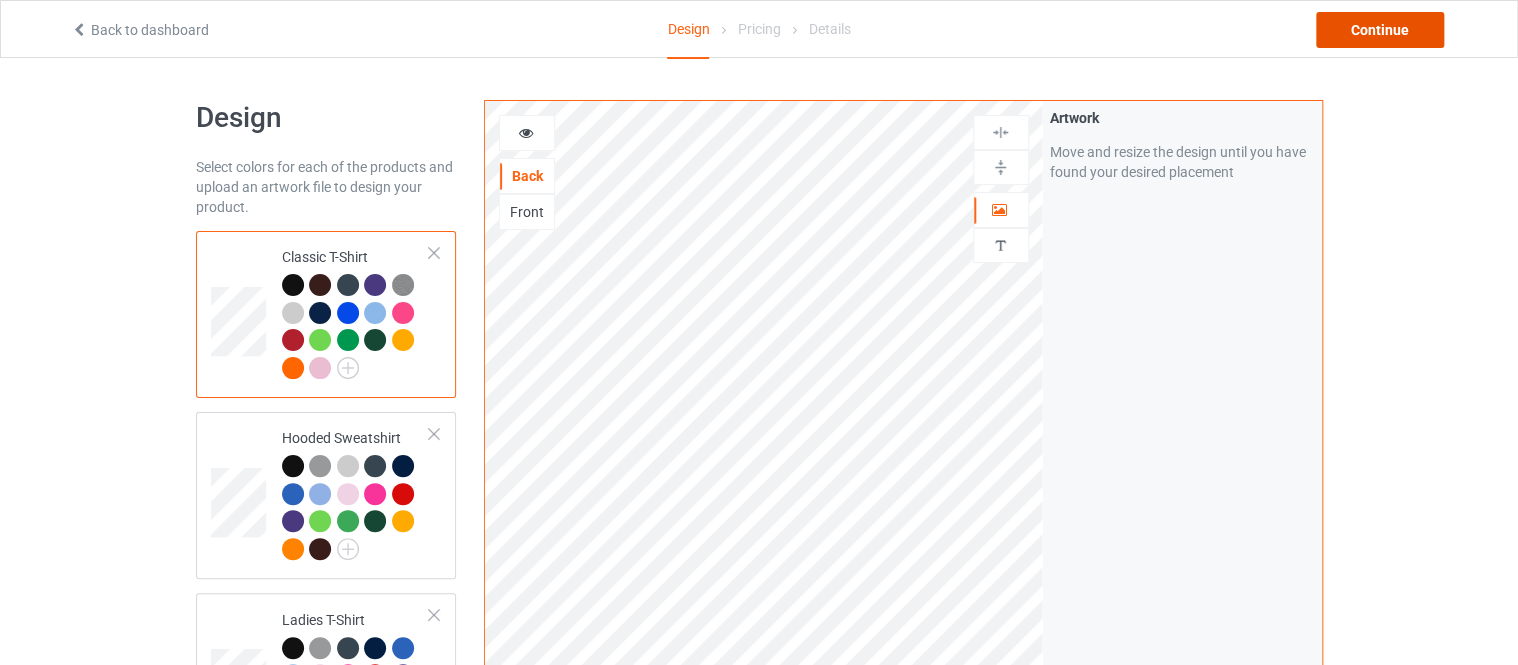click on "Continue" at bounding box center (1380, 30) 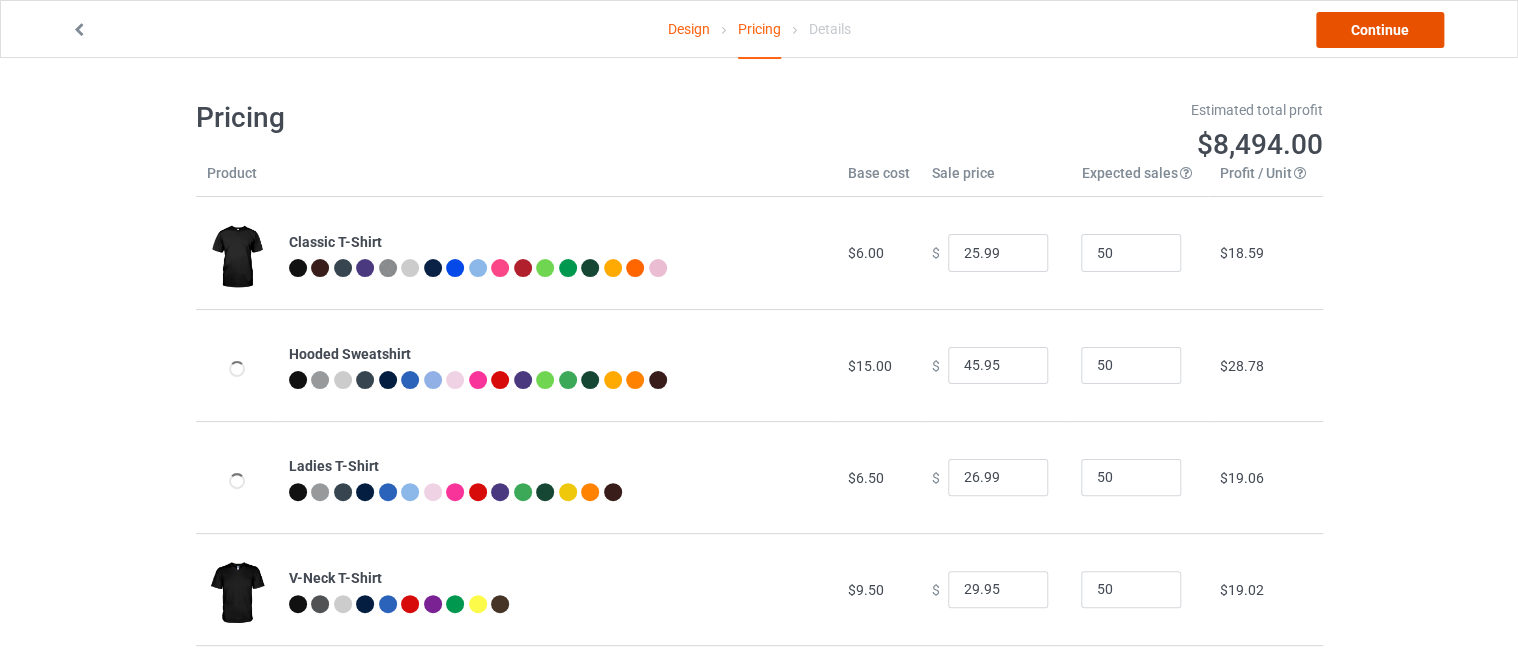 click on "Continue" at bounding box center (1380, 30) 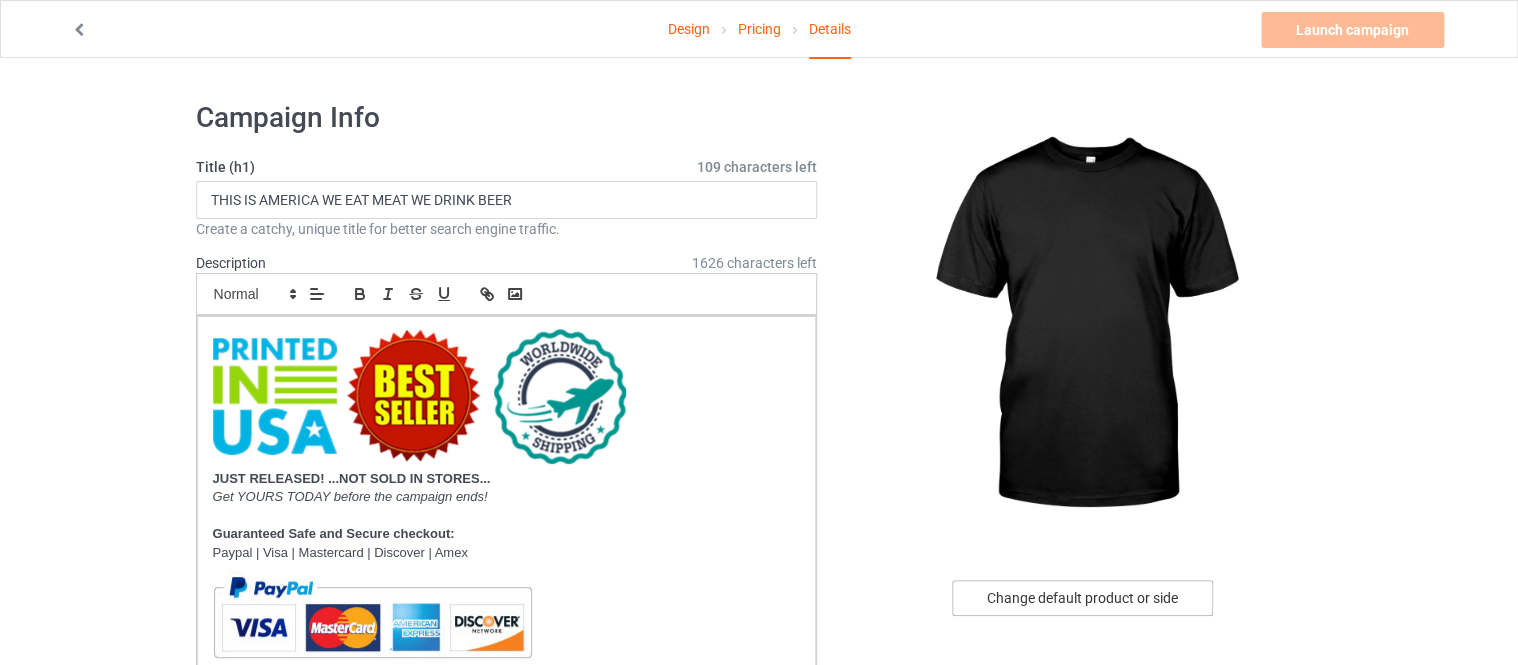 click on "Change default product or side" at bounding box center [1082, 598] 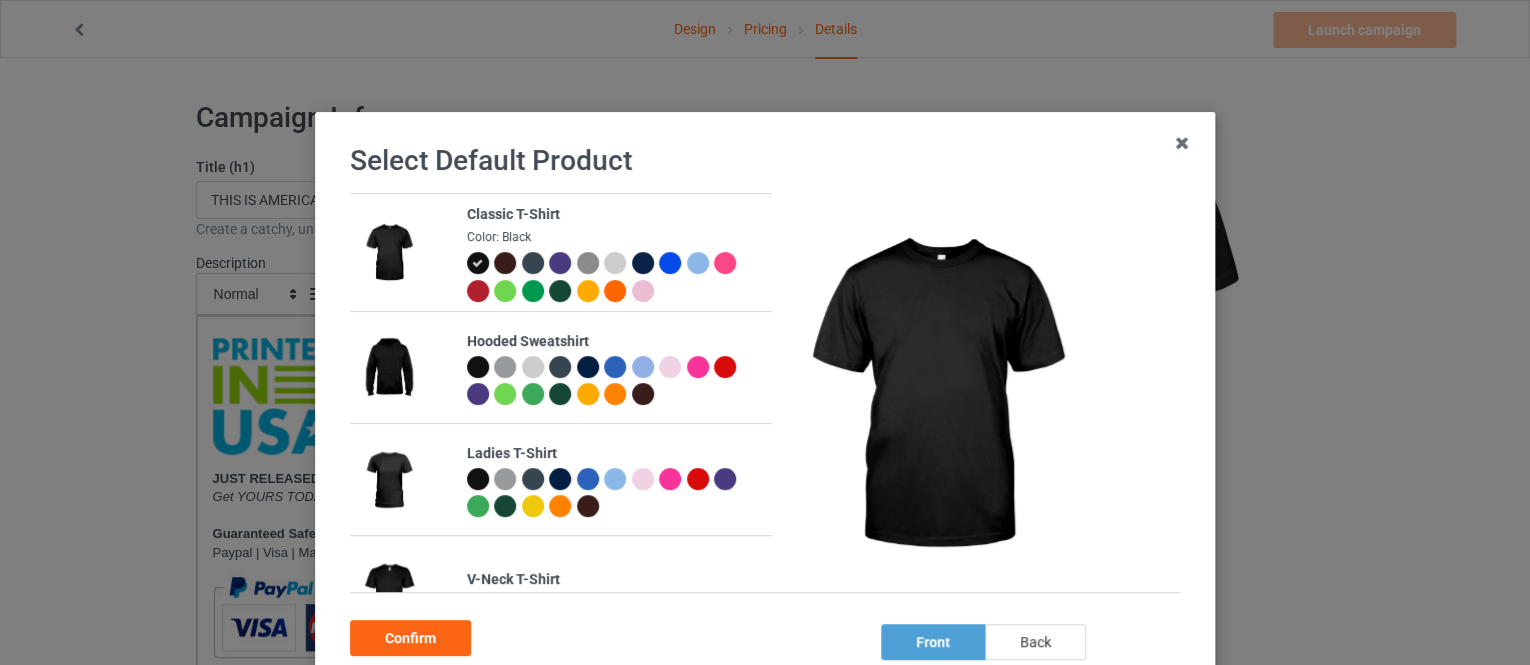 click on "back" at bounding box center (1035, 642) 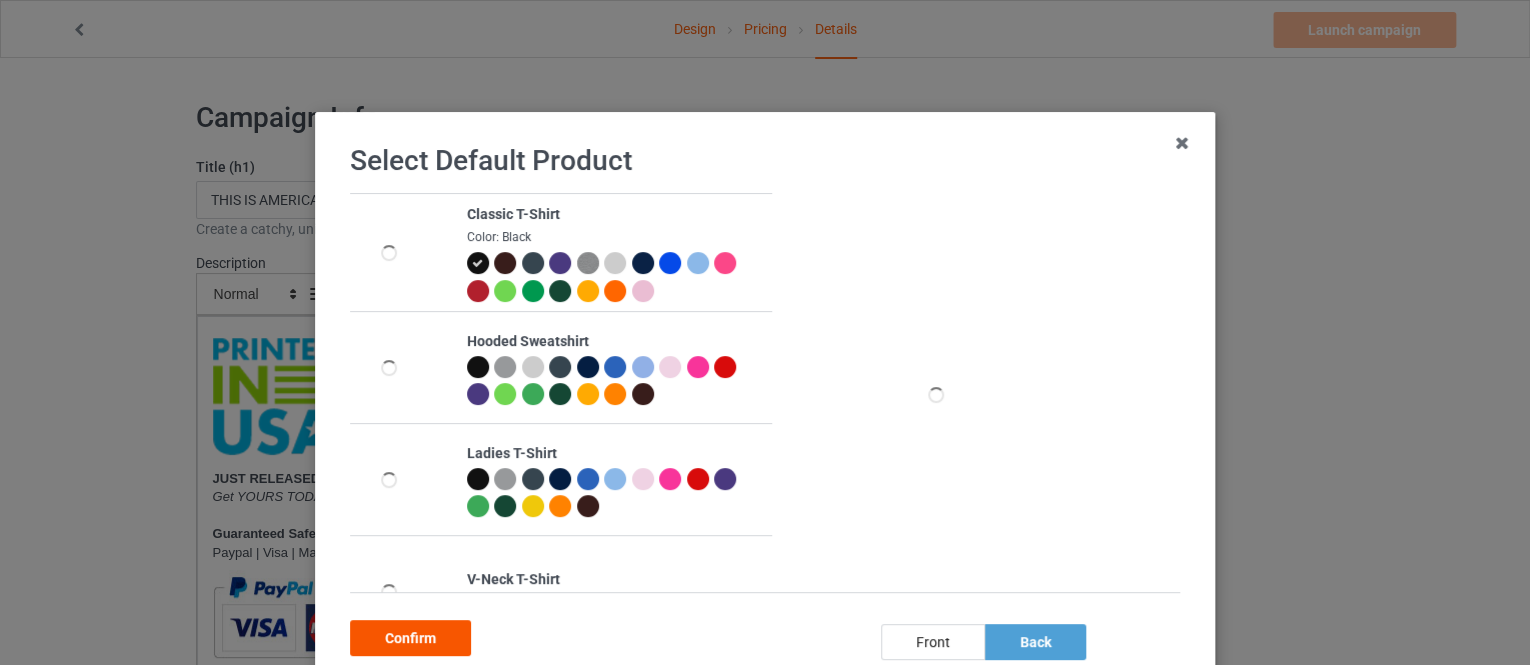 click on "Confirm" at bounding box center [410, 638] 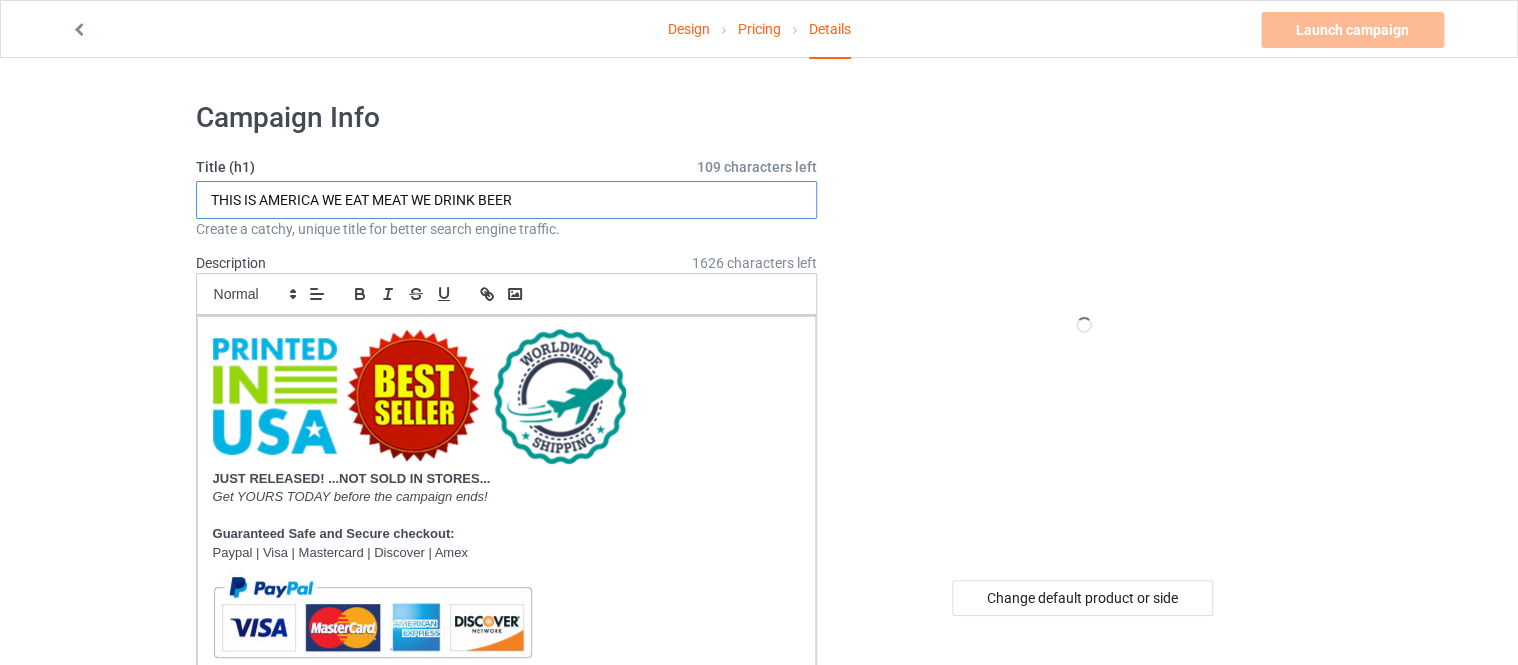click on "THIS IS AMERICA WE EAT MEAT WE DRINK BEER" at bounding box center (507, 200) 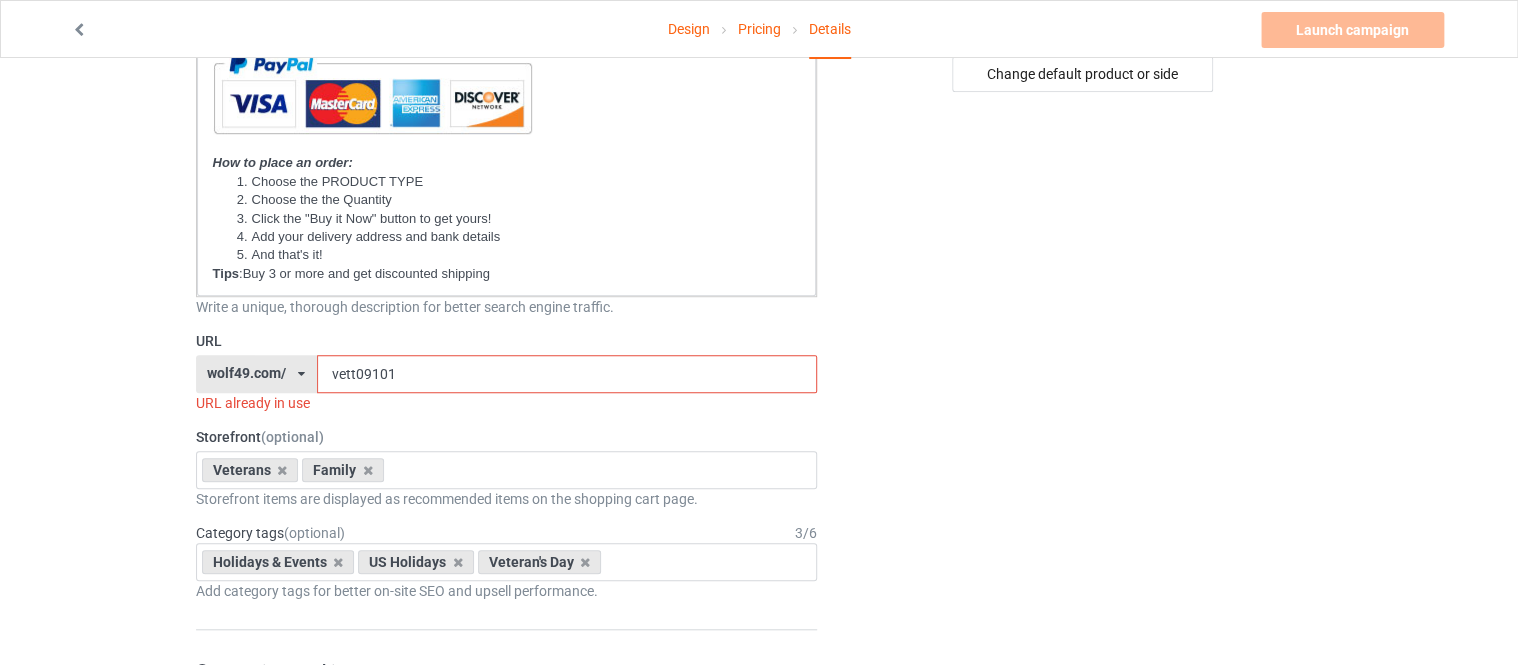 scroll, scrollTop: 560, scrollLeft: 0, axis: vertical 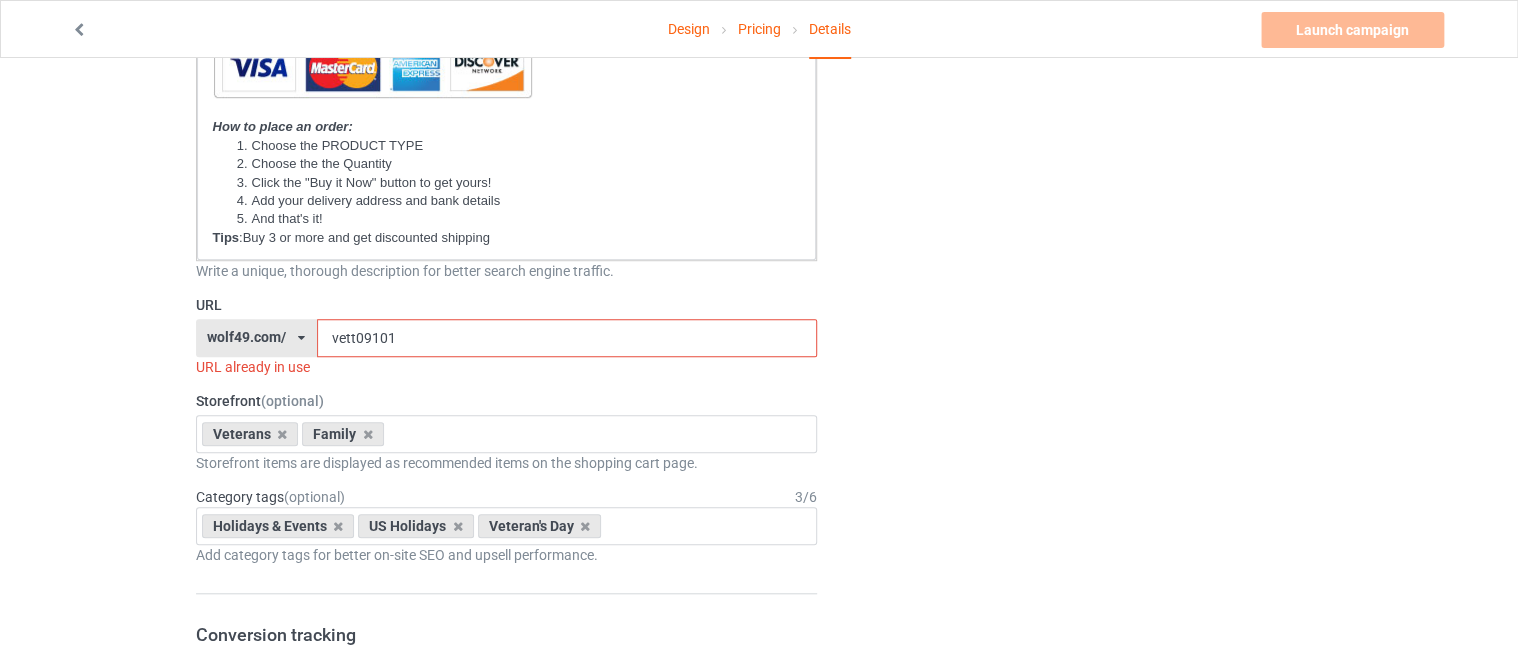 type on "VETERAN OF COURSE I AM CRAZY DO YOU THINK A SANE PERSON" 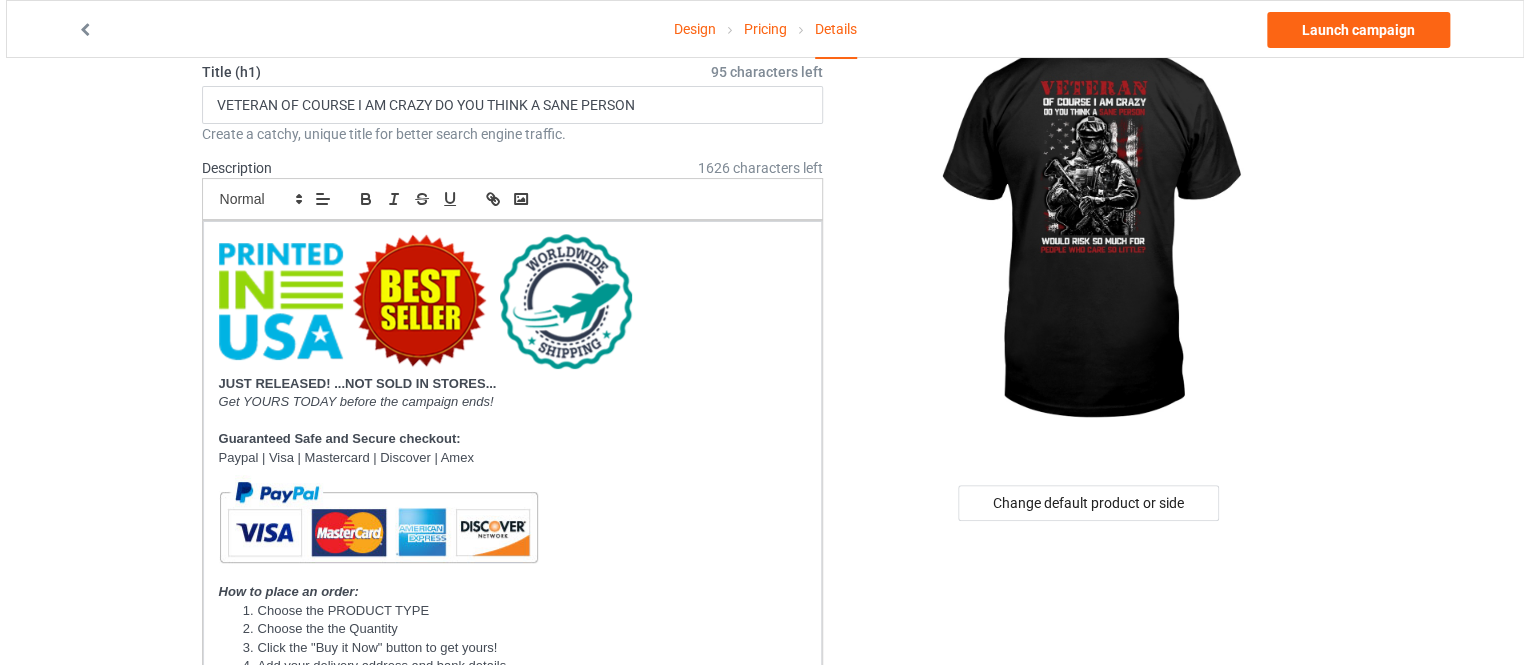 scroll, scrollTop: 0, scrollLeft: 0, axis: both 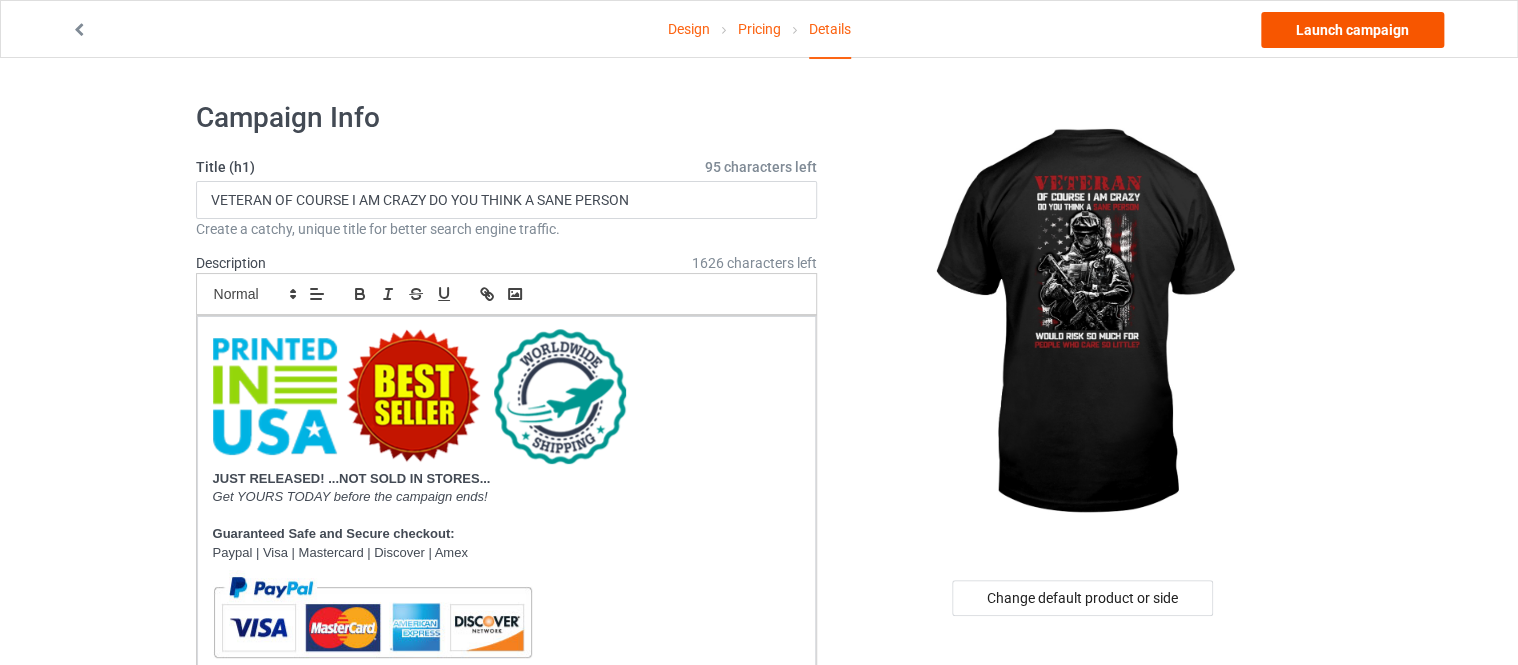 type on "vet08075" 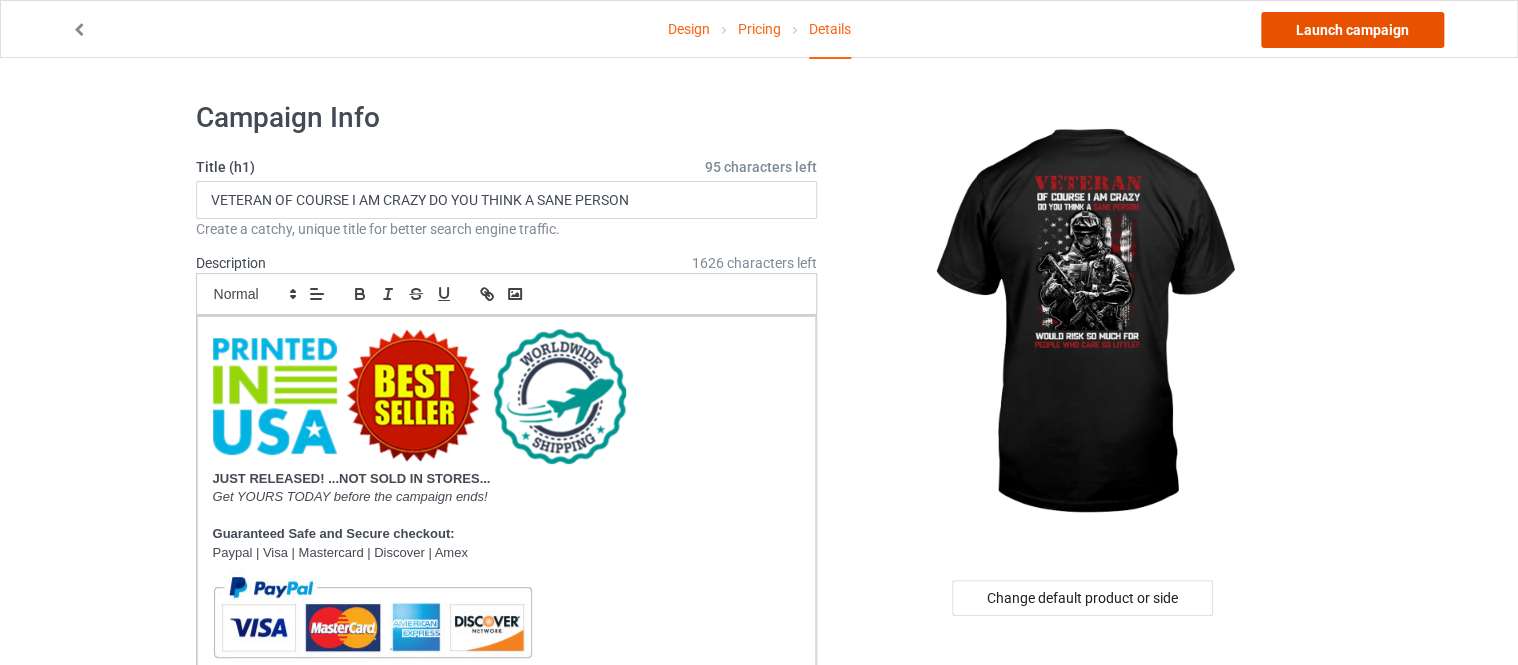 click on "Launch campaign" at bounding box center (1352, 30) 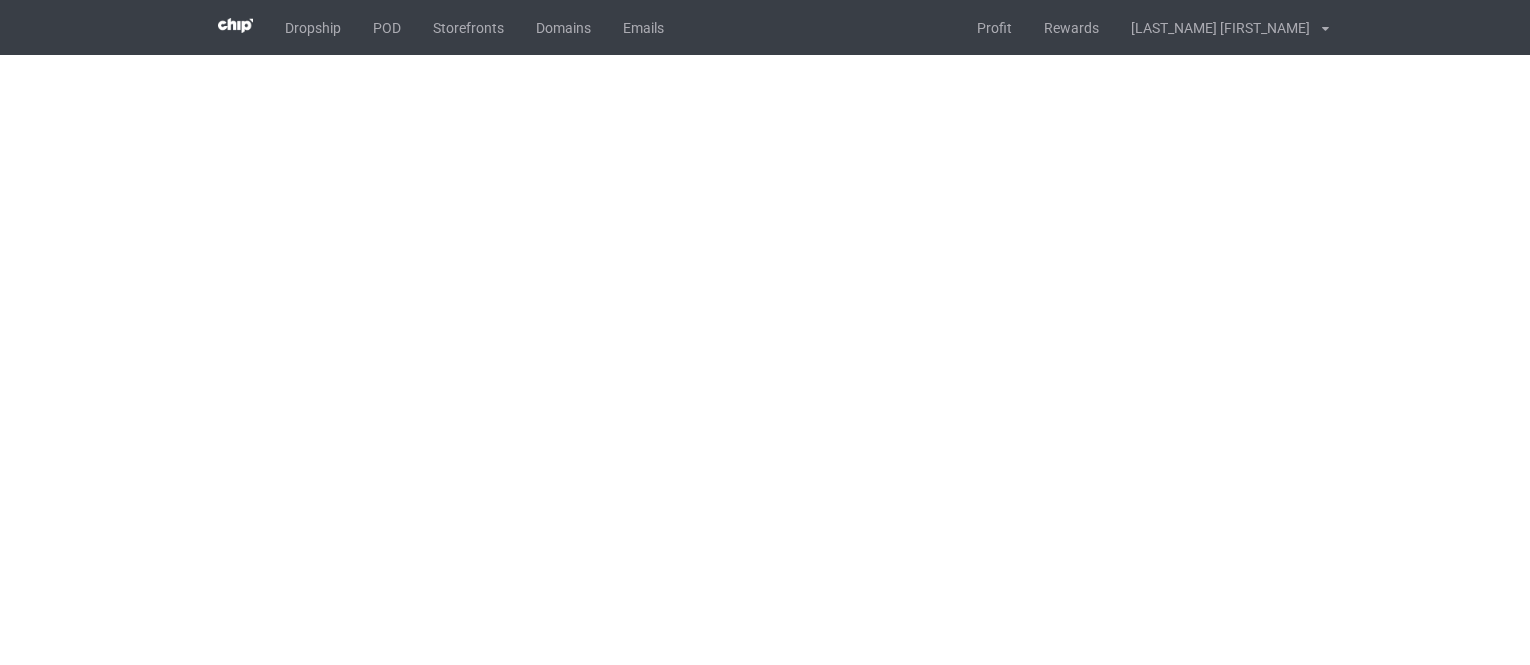 scroll, scrollTop: 0, scrollLeft: 0, axis: both 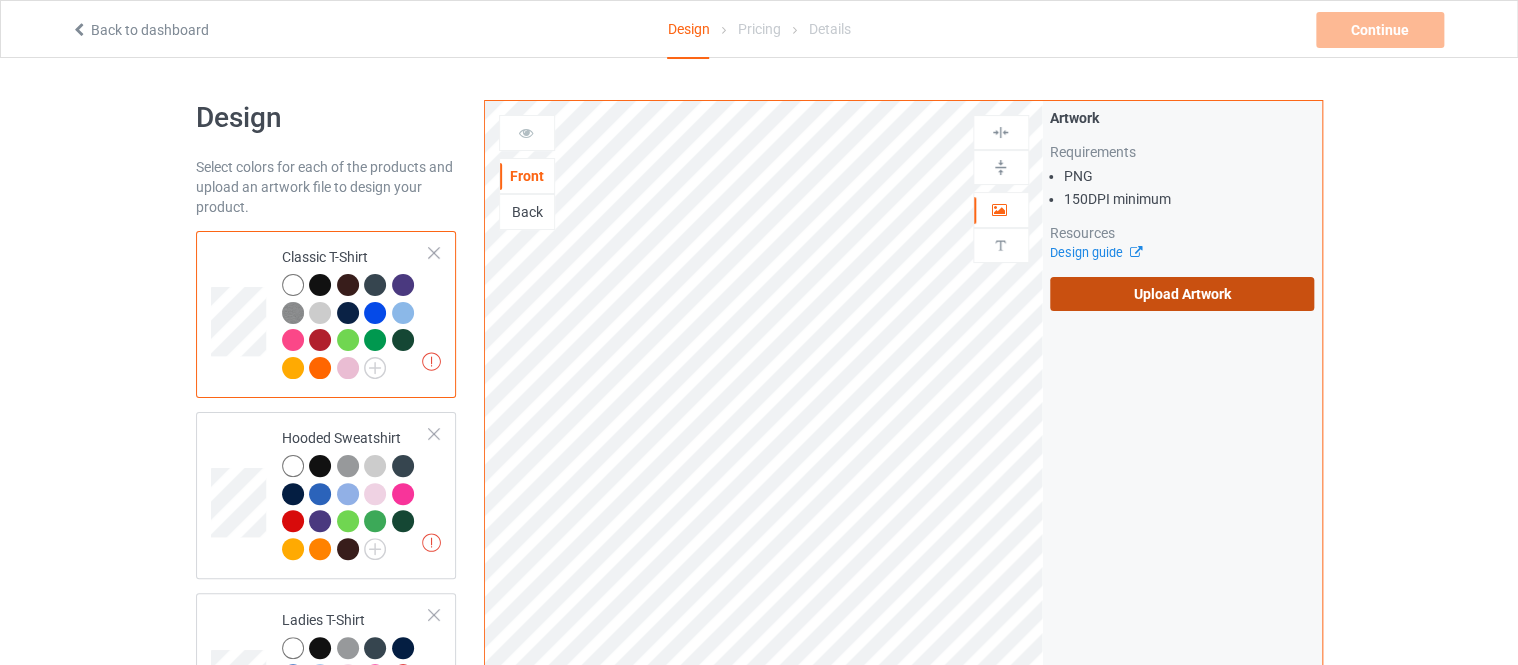 click on "Upload Artwork" at bounding box center (1182, 294) 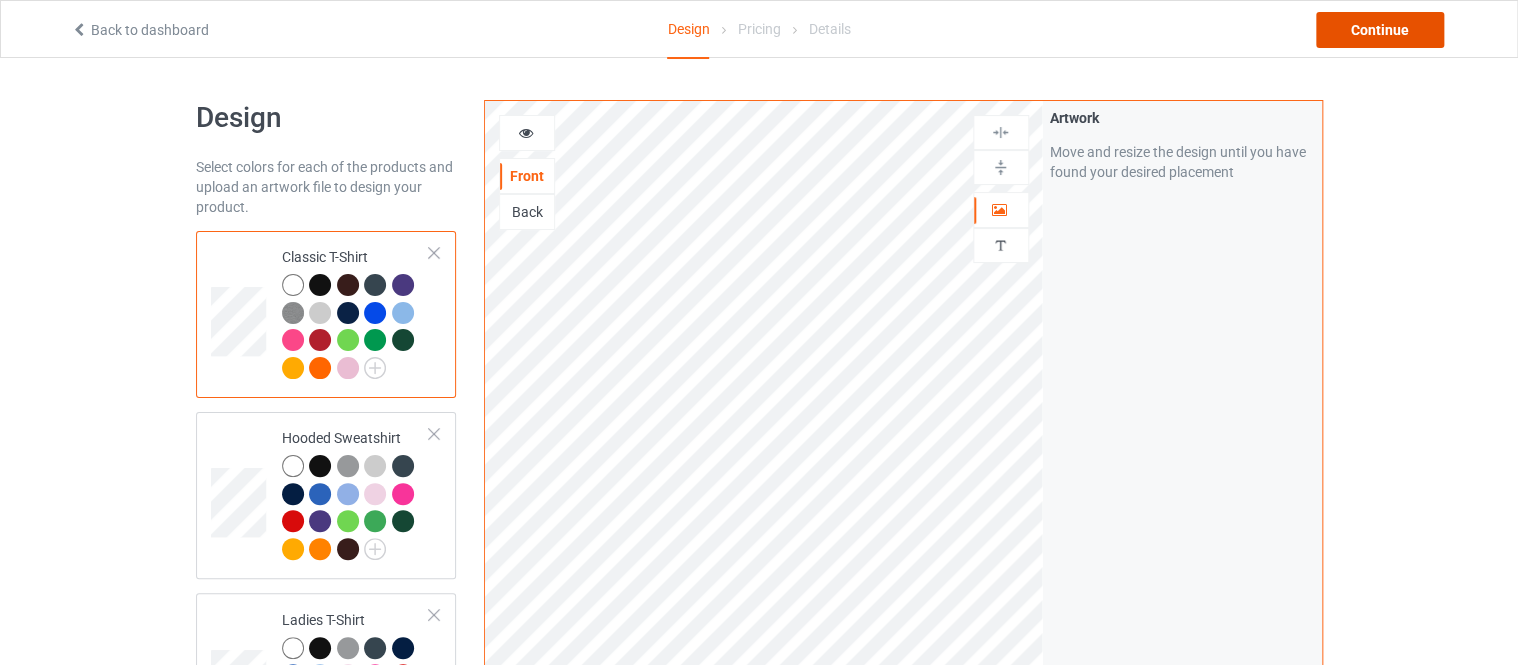 click on "Continue" at bounding box center [1380, 30] 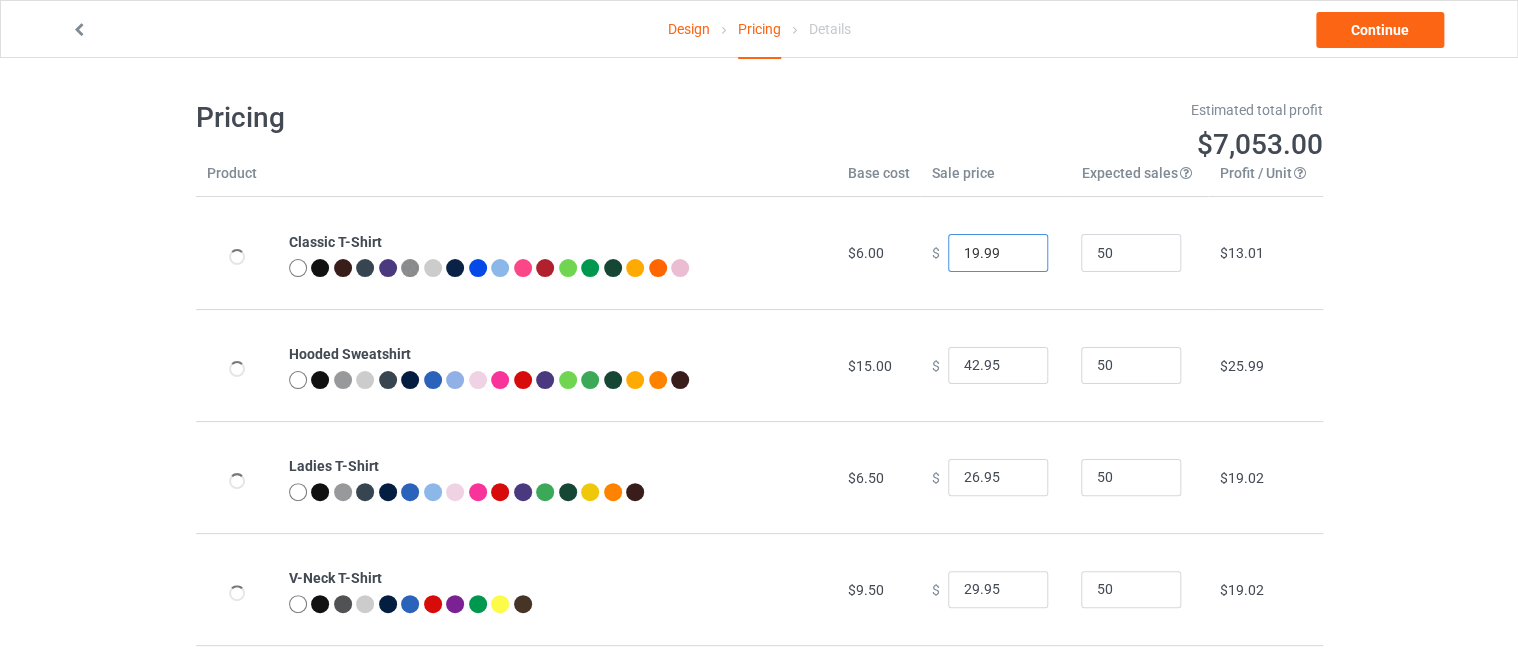 drag, startPoint x: 963, startPoint y: 256, endPoint x: 951, endPoint y: 256, distance: 12 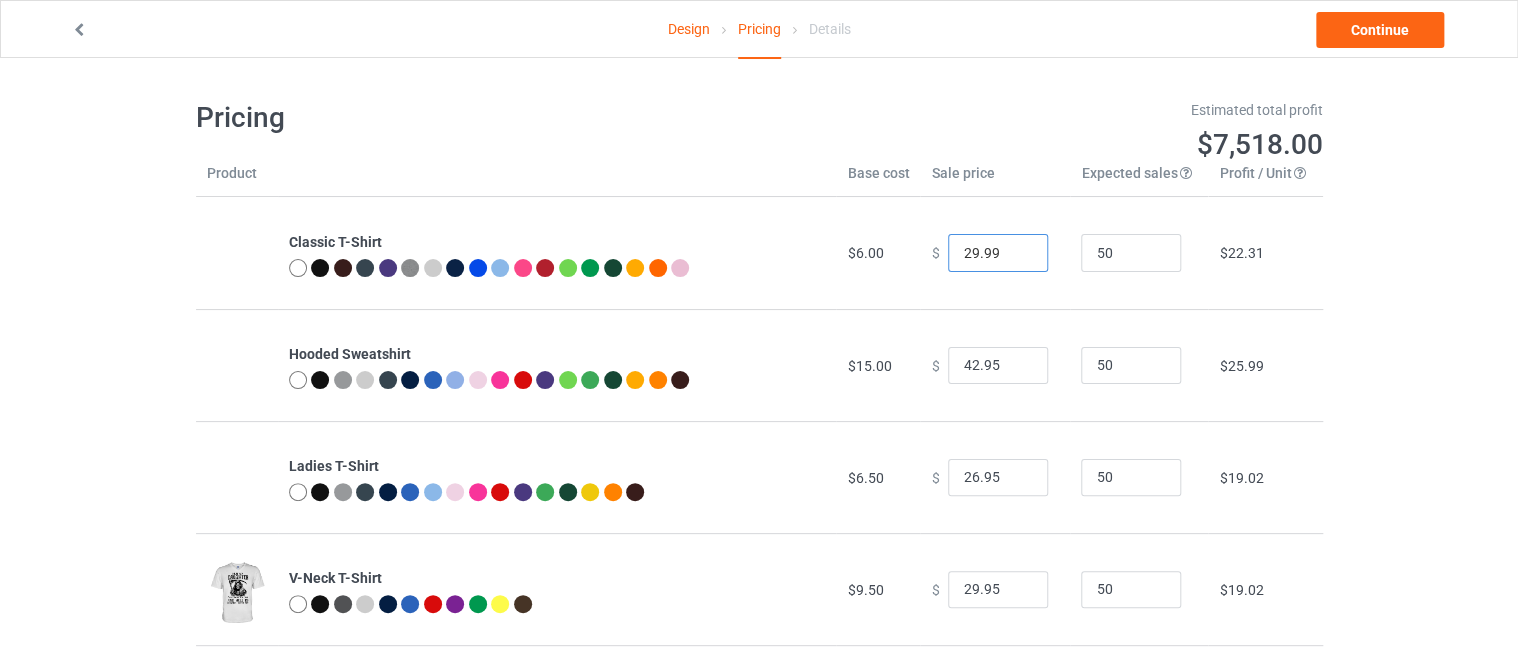 click on "29.99" at bounding box center [998, 253] 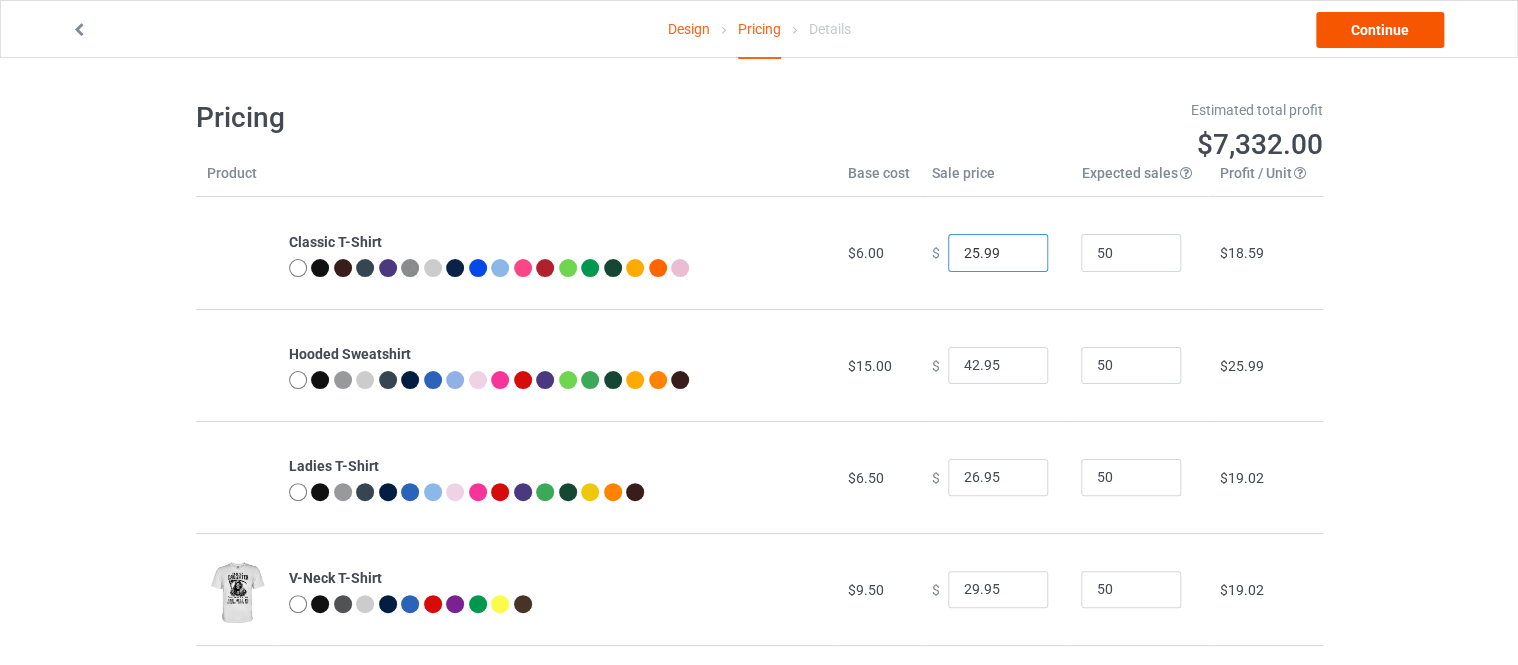 type on "25.99" 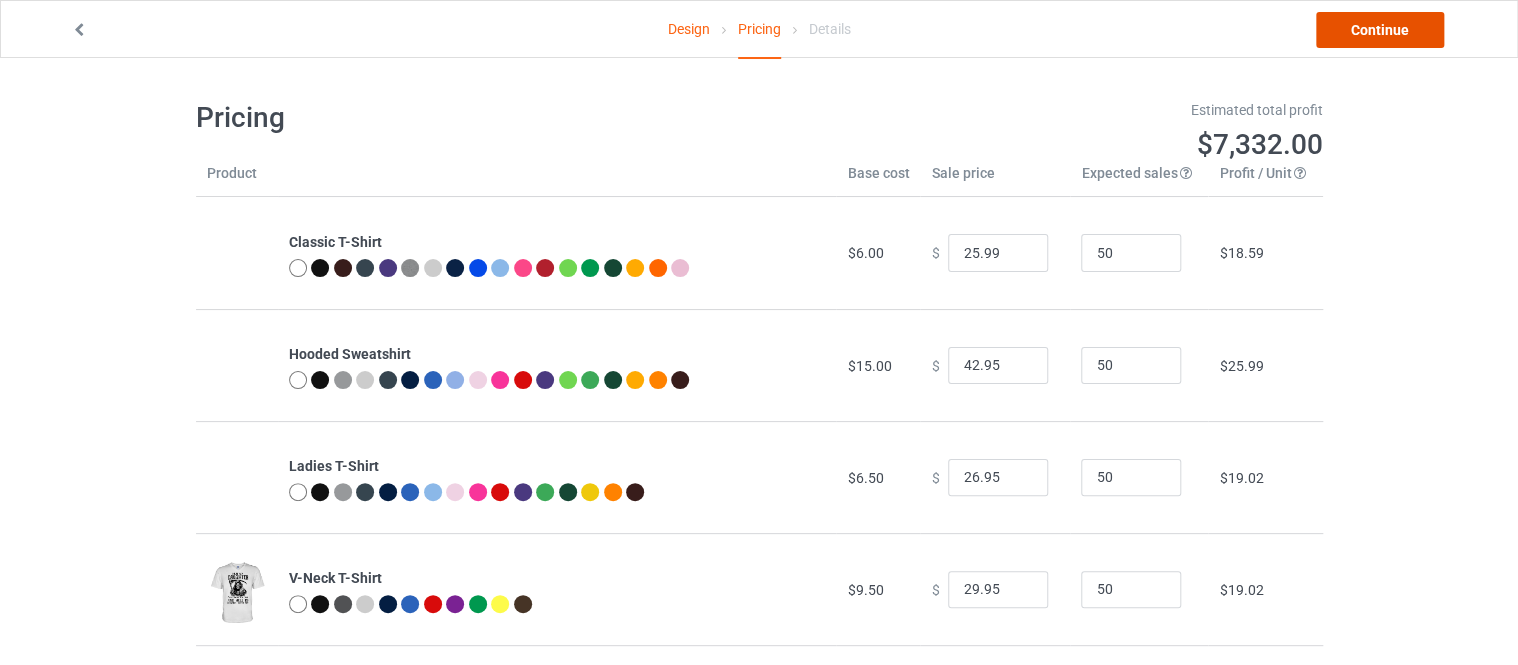 click on "Continue" at bounding box center [1380, 30] 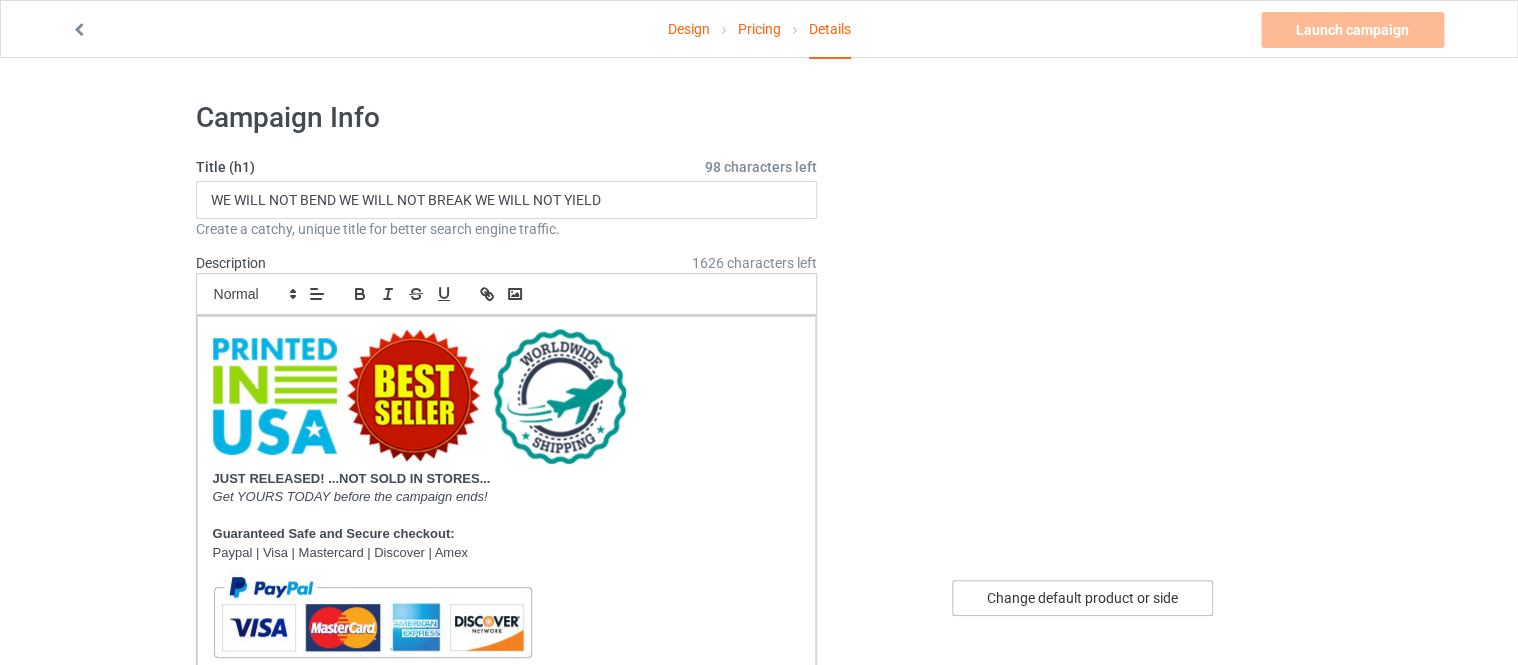 click on "Change default product or side" at bounding box center [1082, 598] 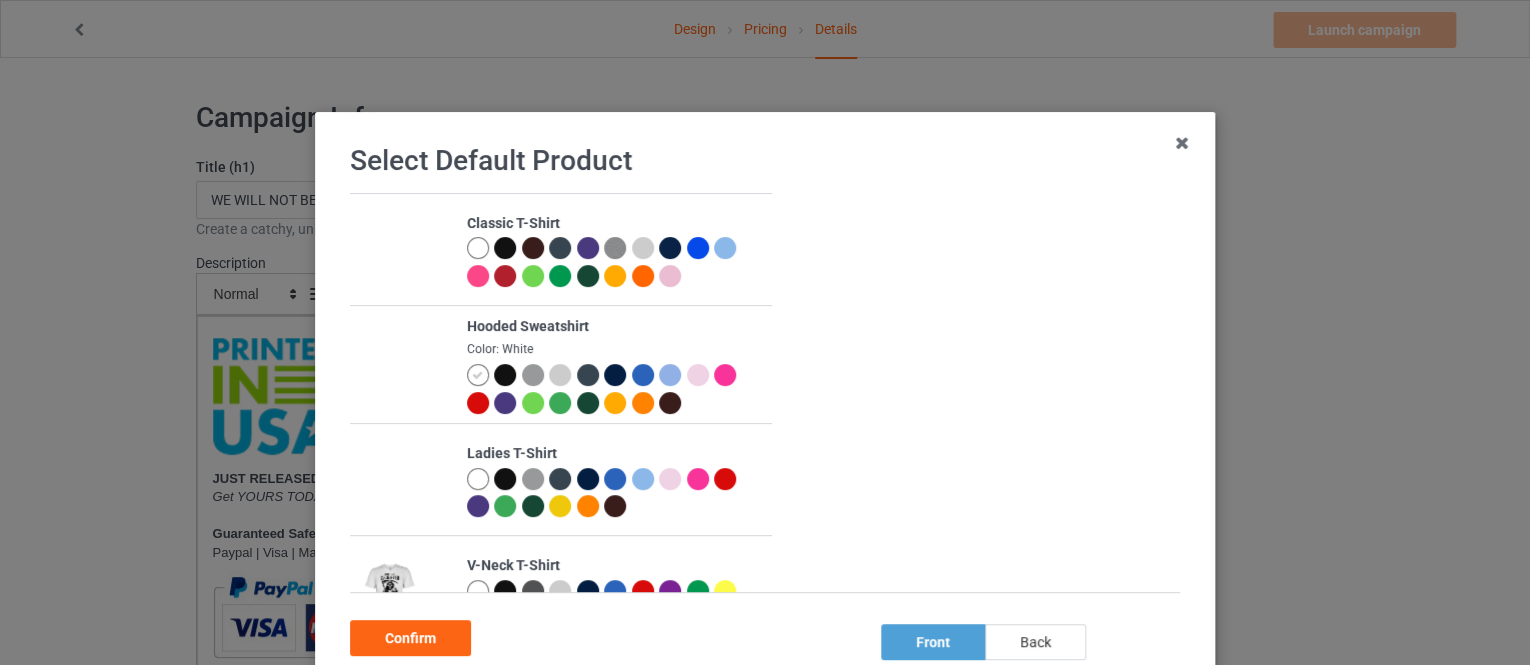 click on "back" at bounding box center (1035, 642) 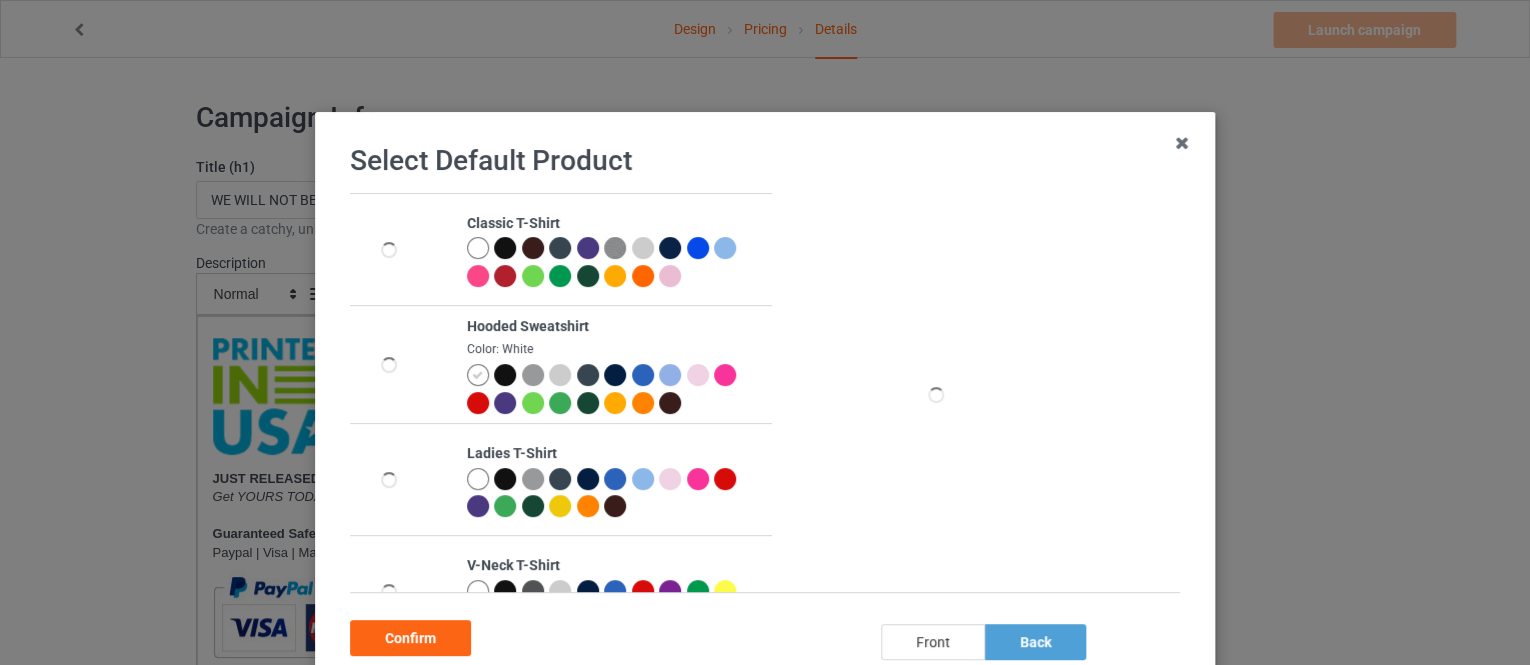 click on "front" at bounding box center (933, 642) 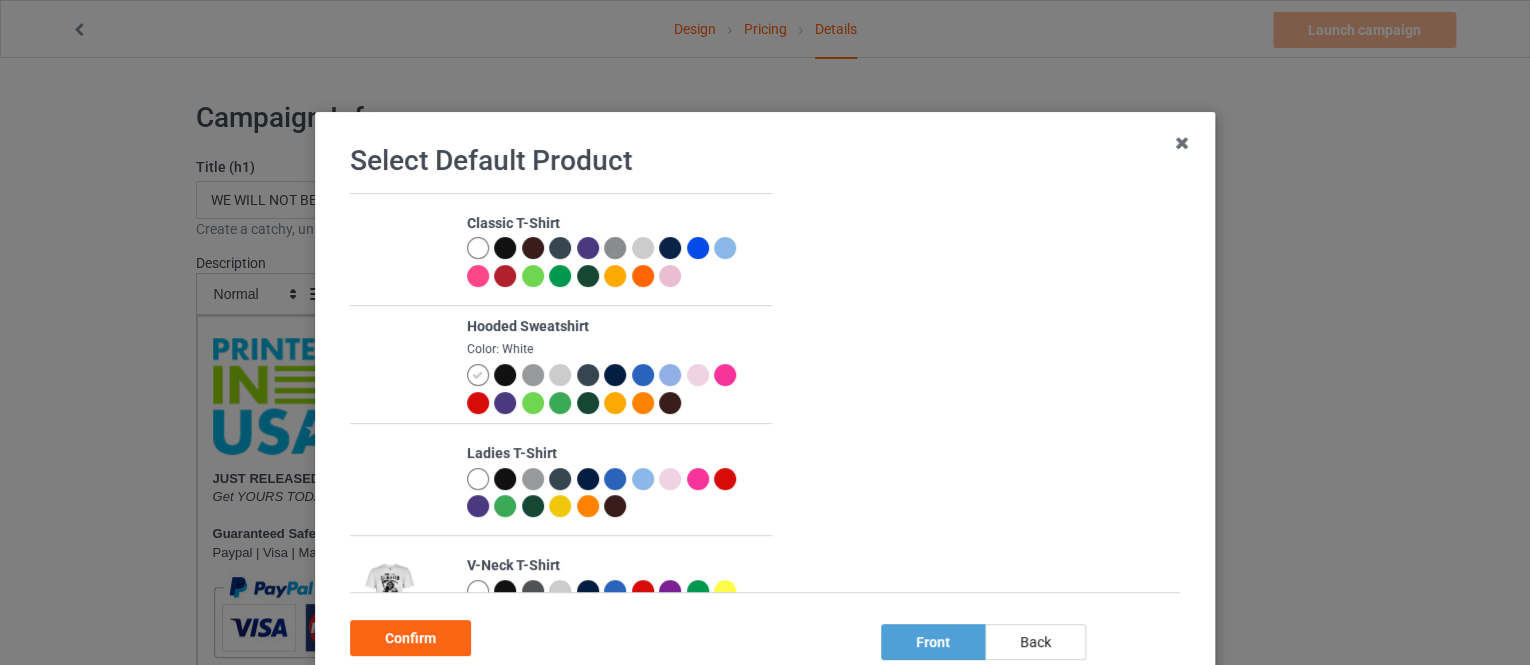 click at bounding box center [478, 248] 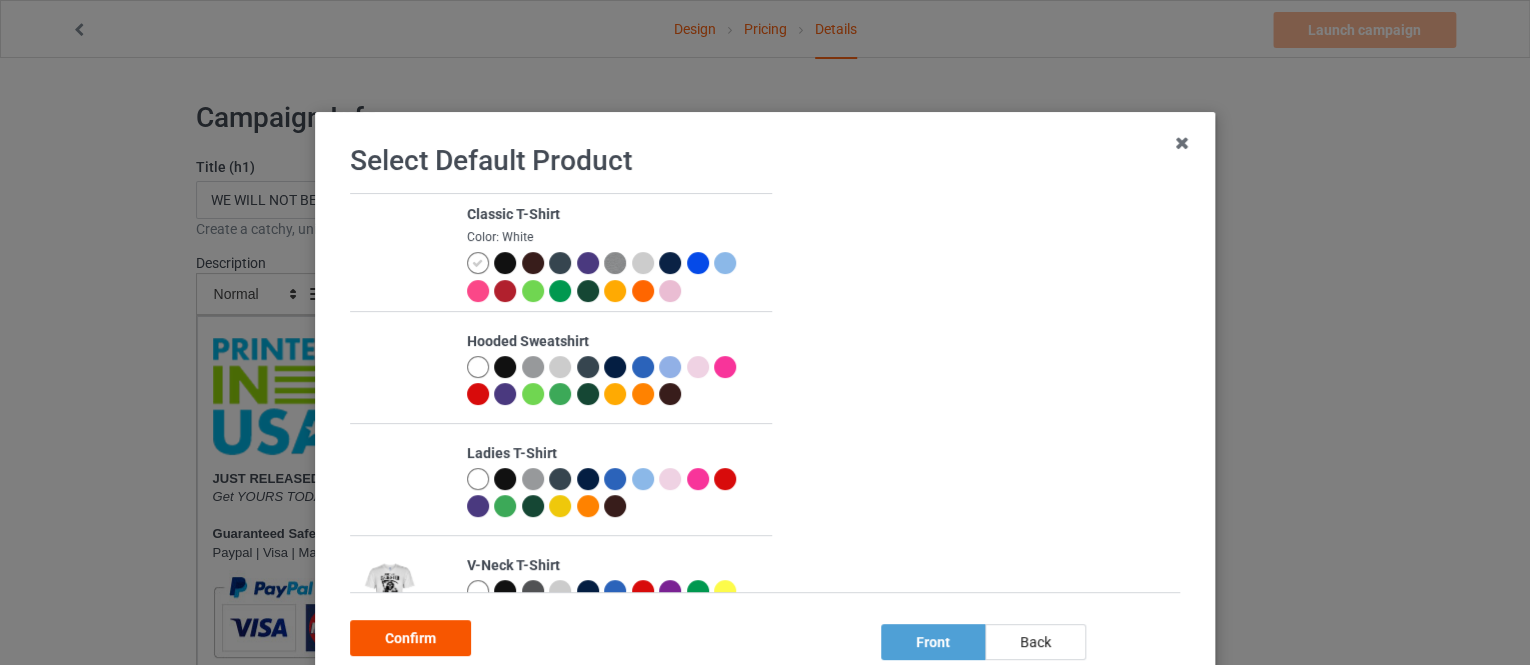 click on "Confirm" at bounding box center [410, 638] 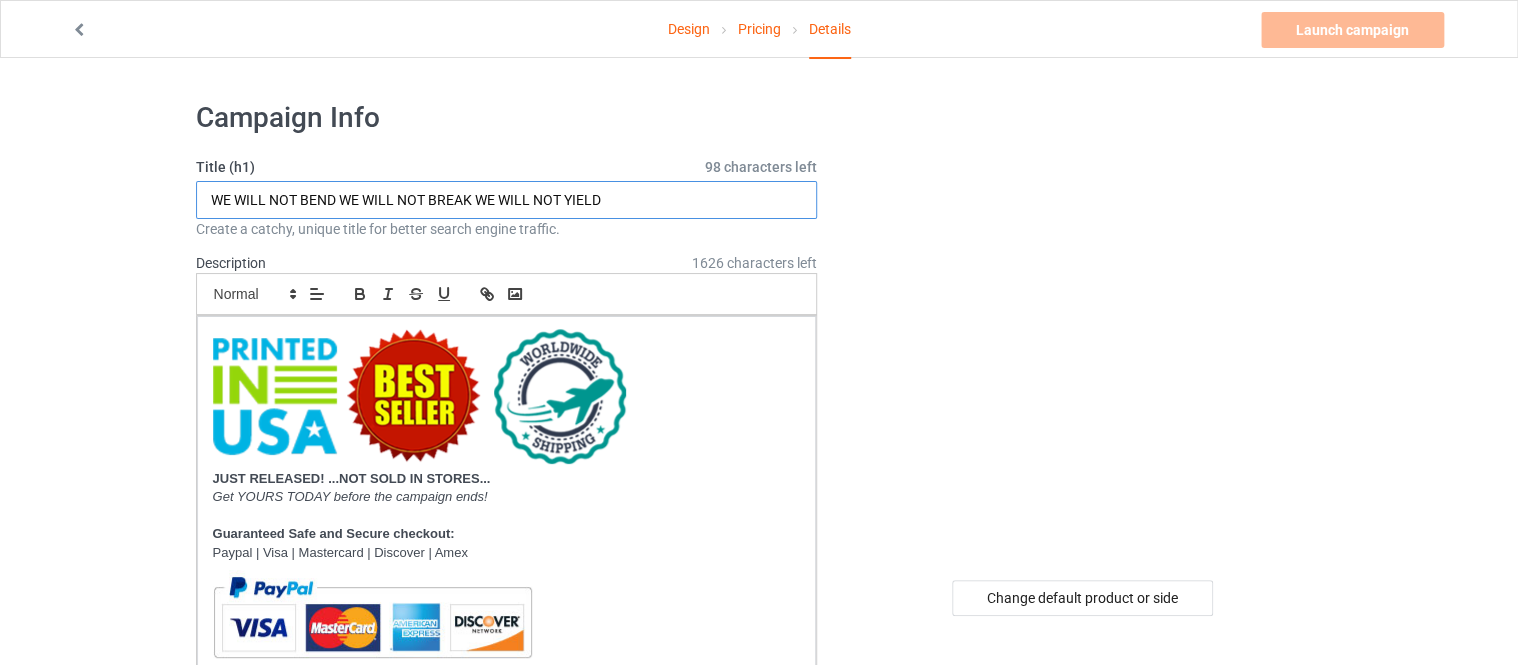 click on "WE WILL NOT BEND WE WILL NOT BREAK WE WILL NOT YIELD" at bounding box center (507, 200) 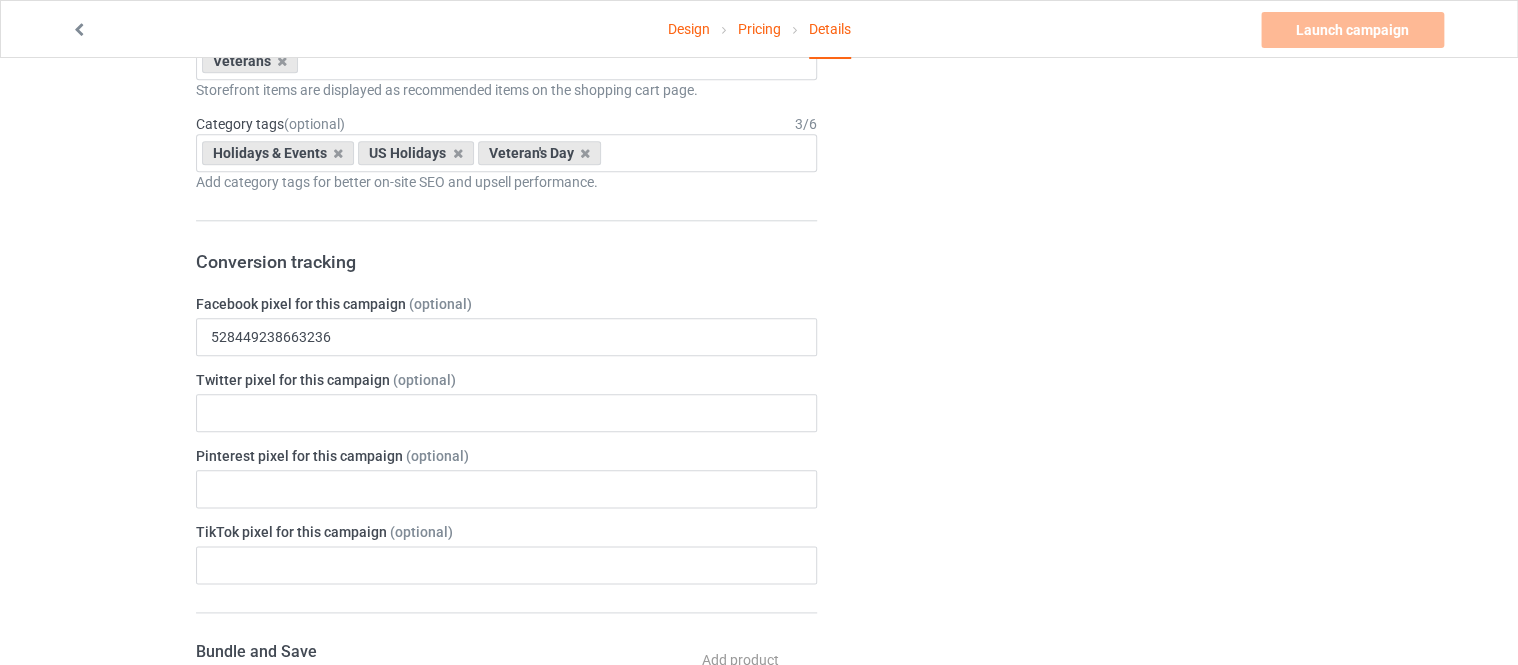 scroll, scrollTop: 746, scrollLeft: 0, axis: vertical 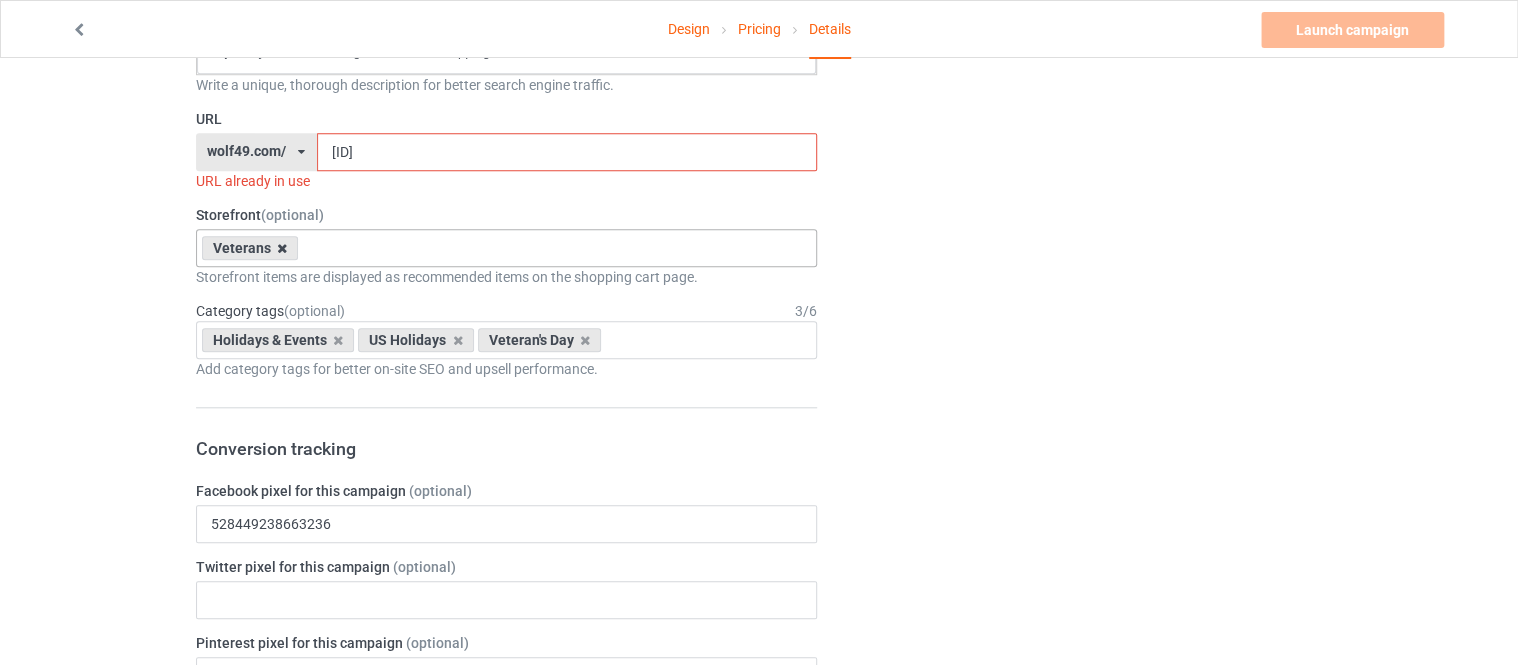 type on "HURT MY DAUGHTER I'M COMING FOR YOU AND HELL IS COMING WITH ME" 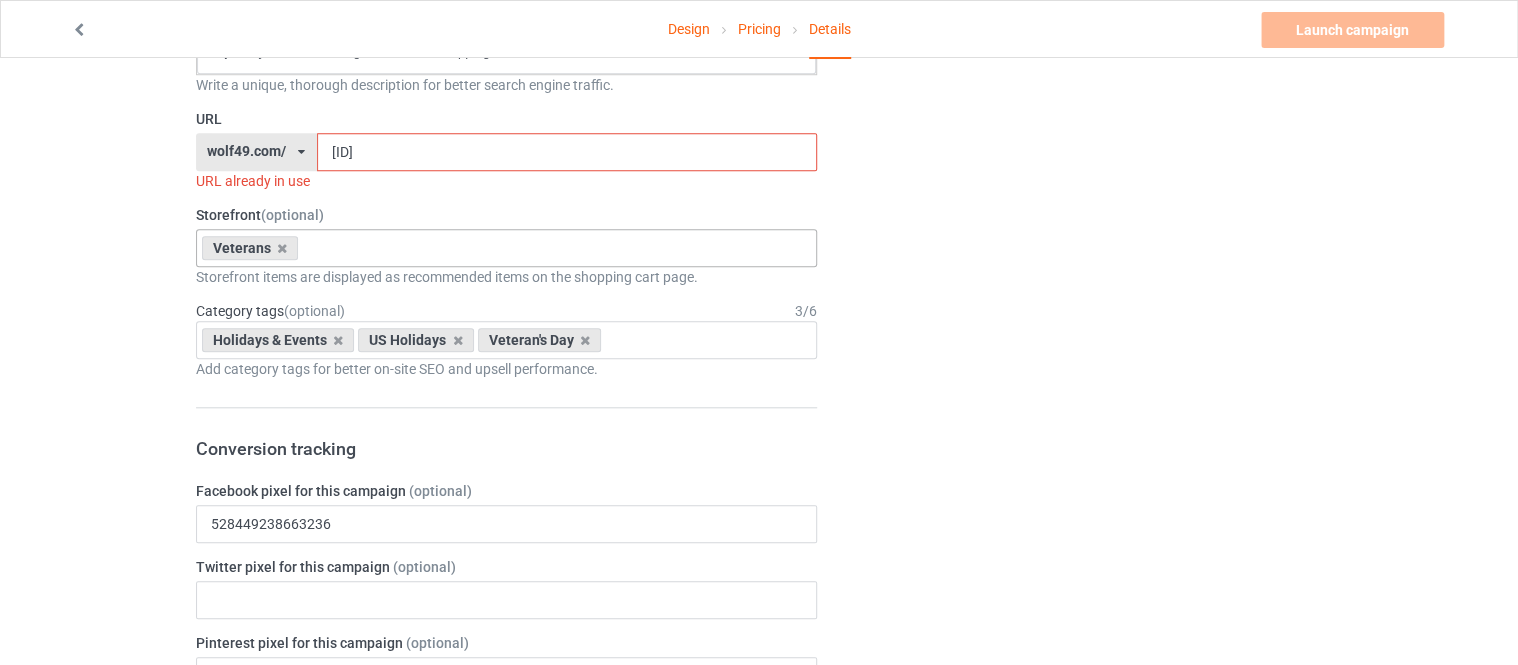 click at bounding box center (282, 248) 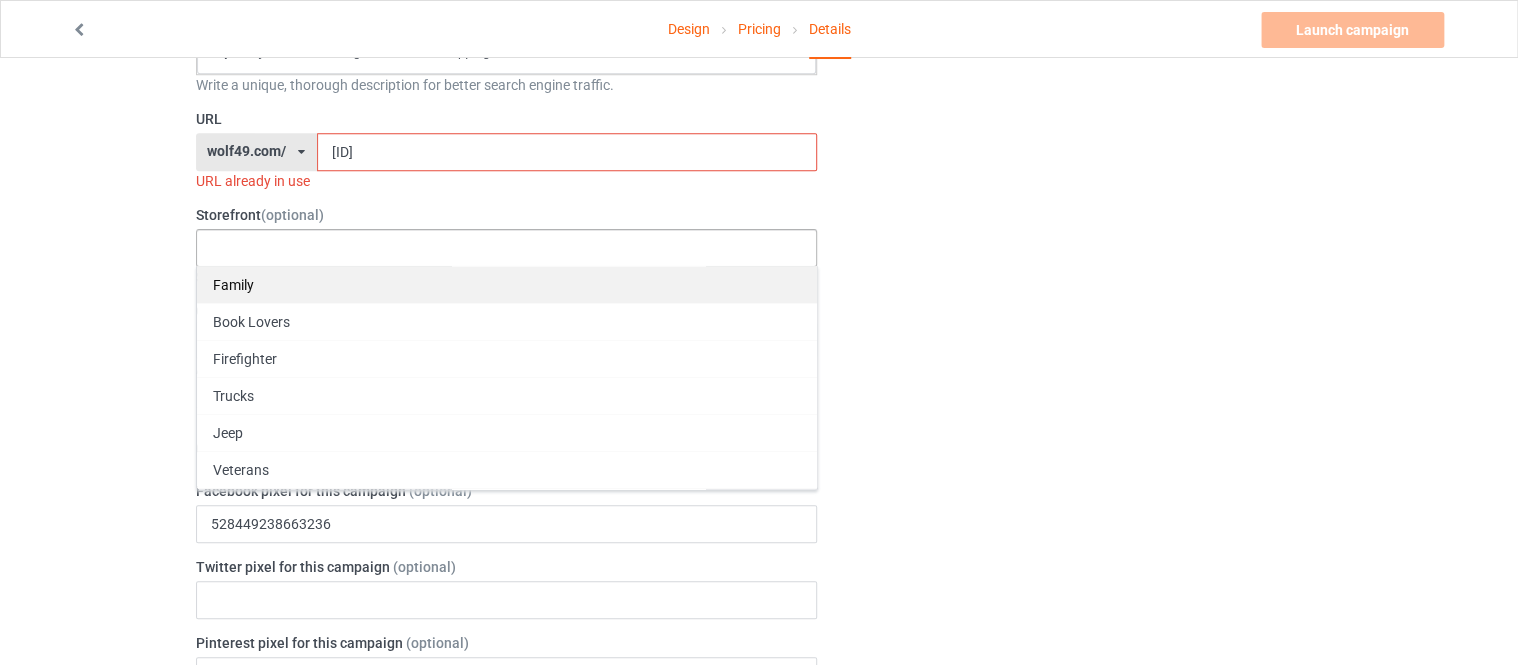 click on "Family" at bounding box center [507, 284] 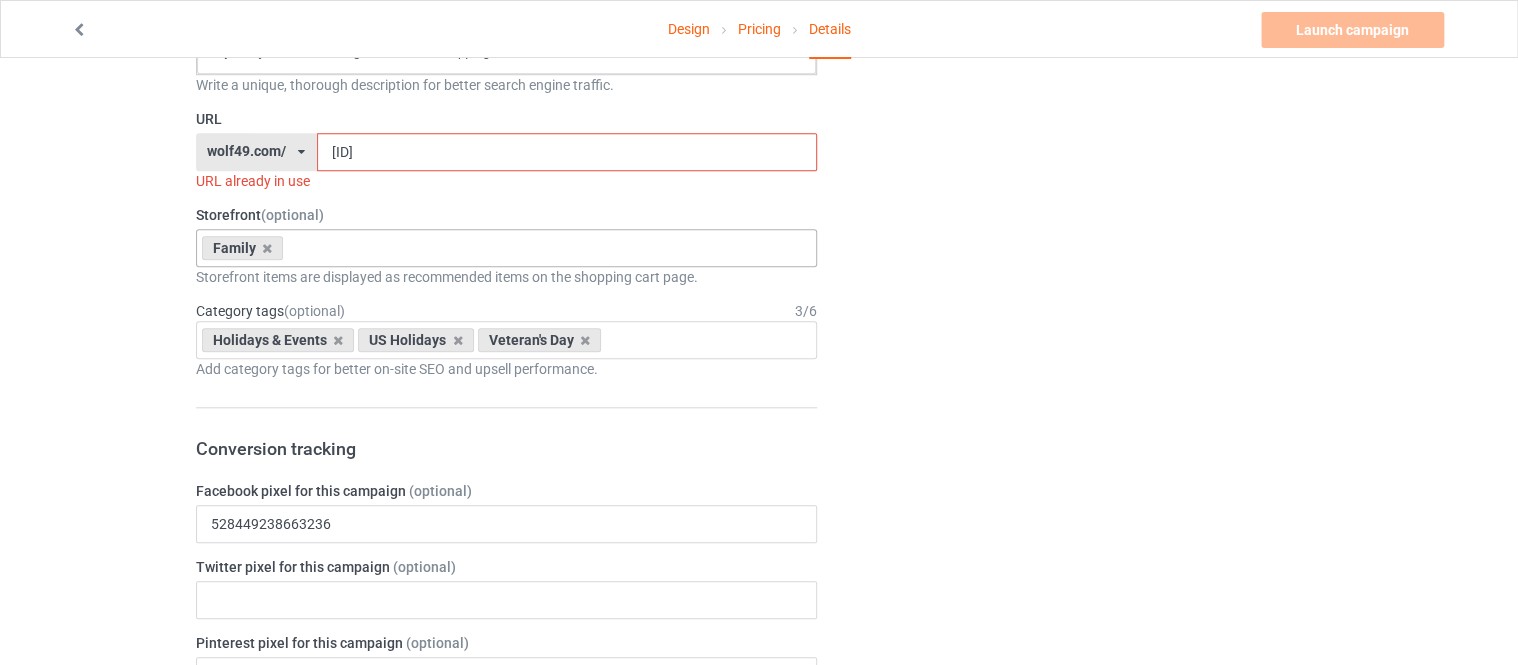 click on "Change default product or side" at bounding box center [1083, 714] 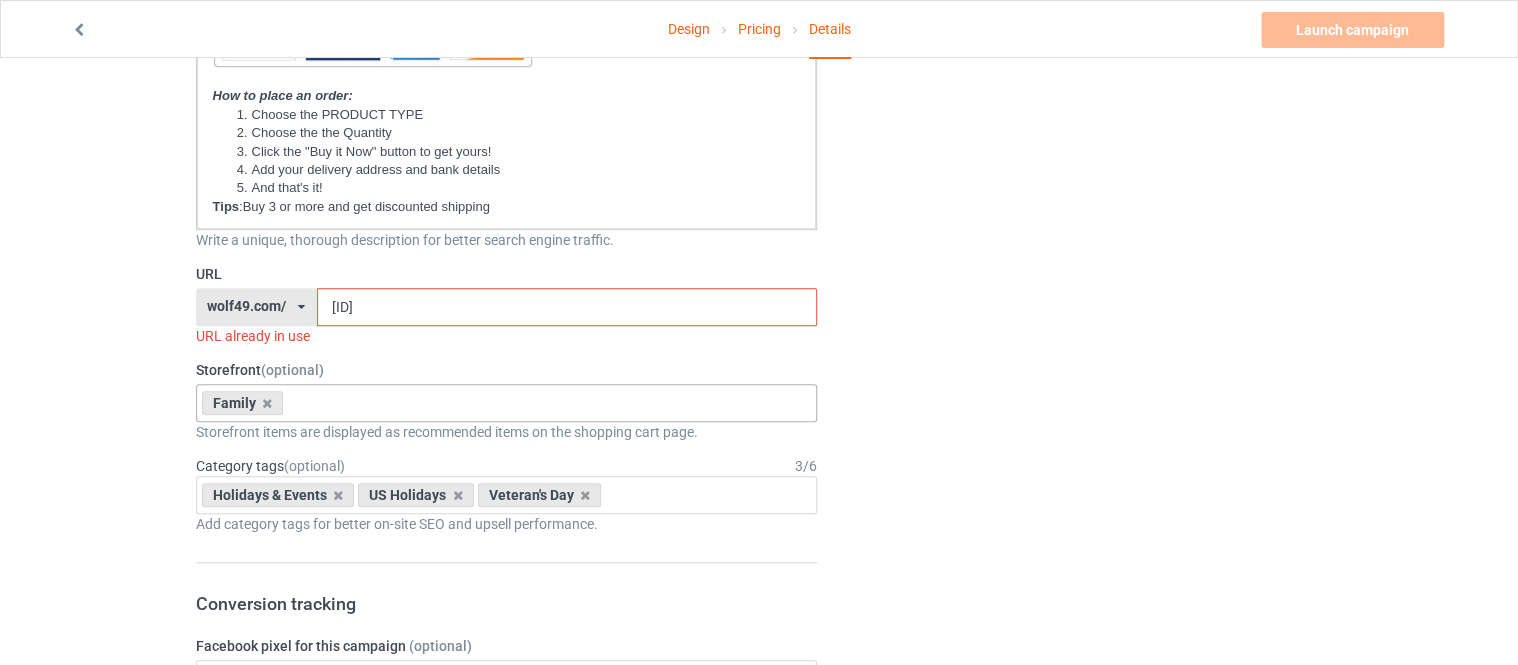 scroll, scrollTop: 560, scrollLeft: 0, axis: vertical 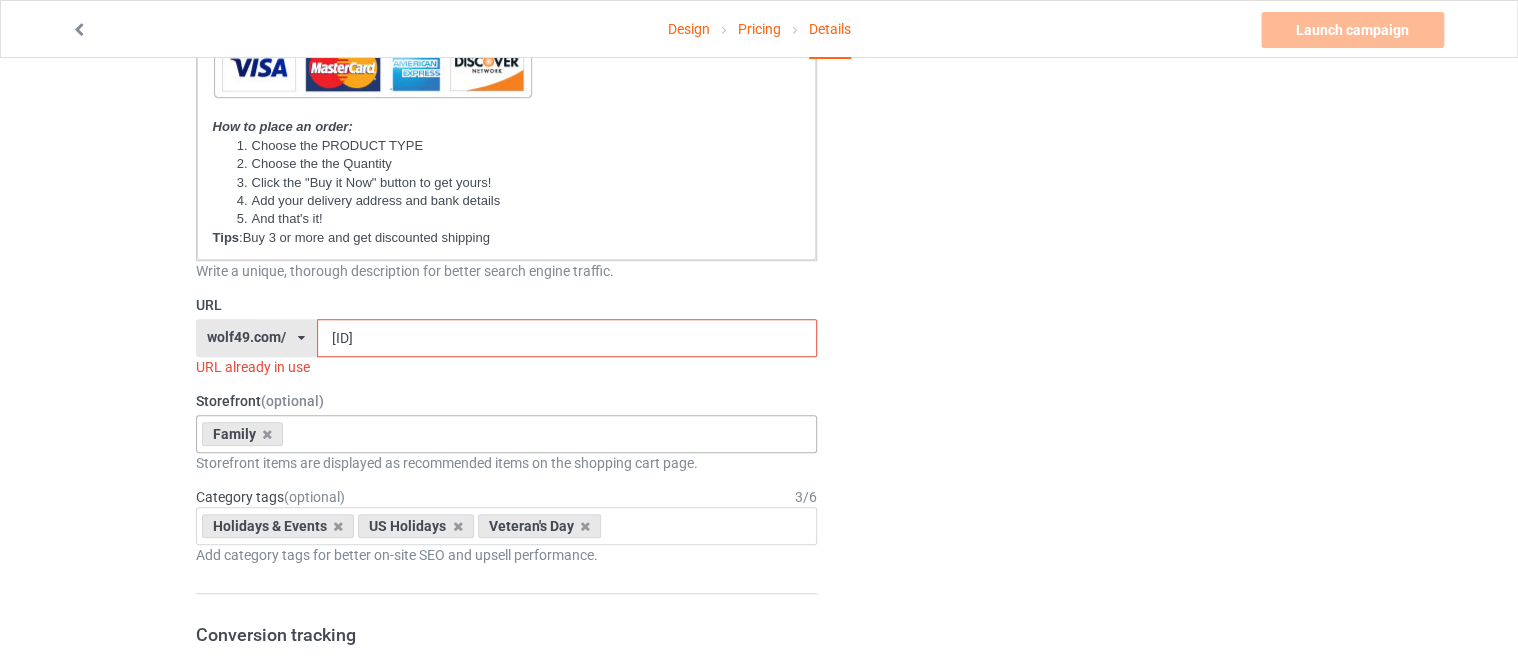 drag, startPoint x: 420, startPoint y: 347, endPoint x: 344, endPoint y: 344, distance: 76.05919 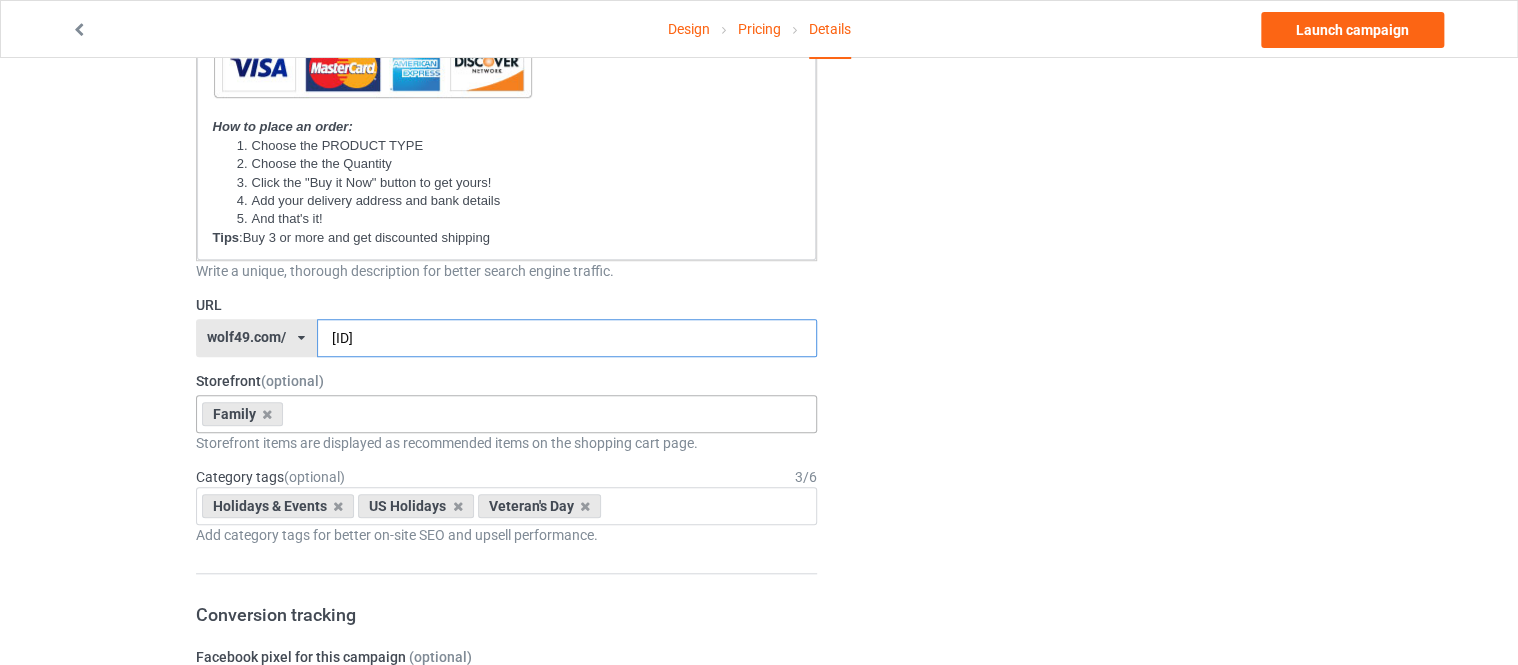 type on "ve08076" 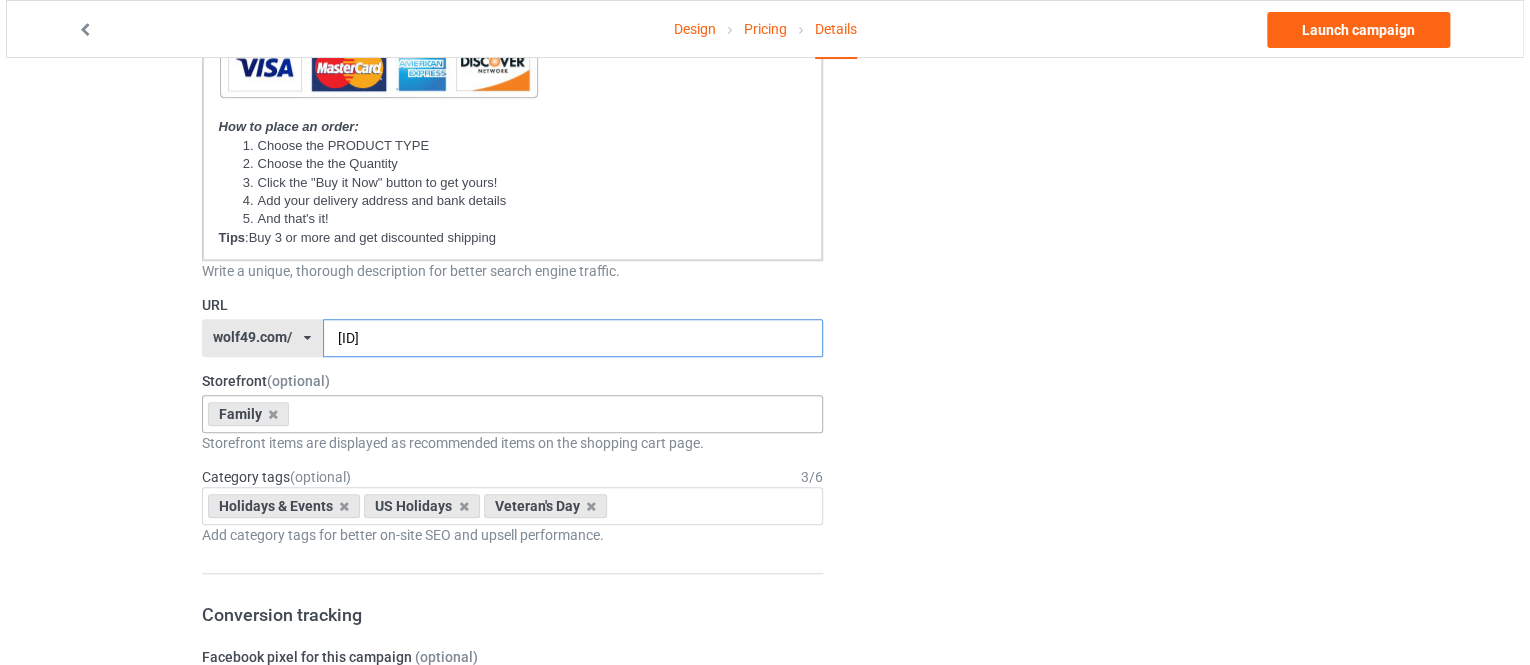 scroll, scrollTop: 0, scrollLeft: 0, axis: both 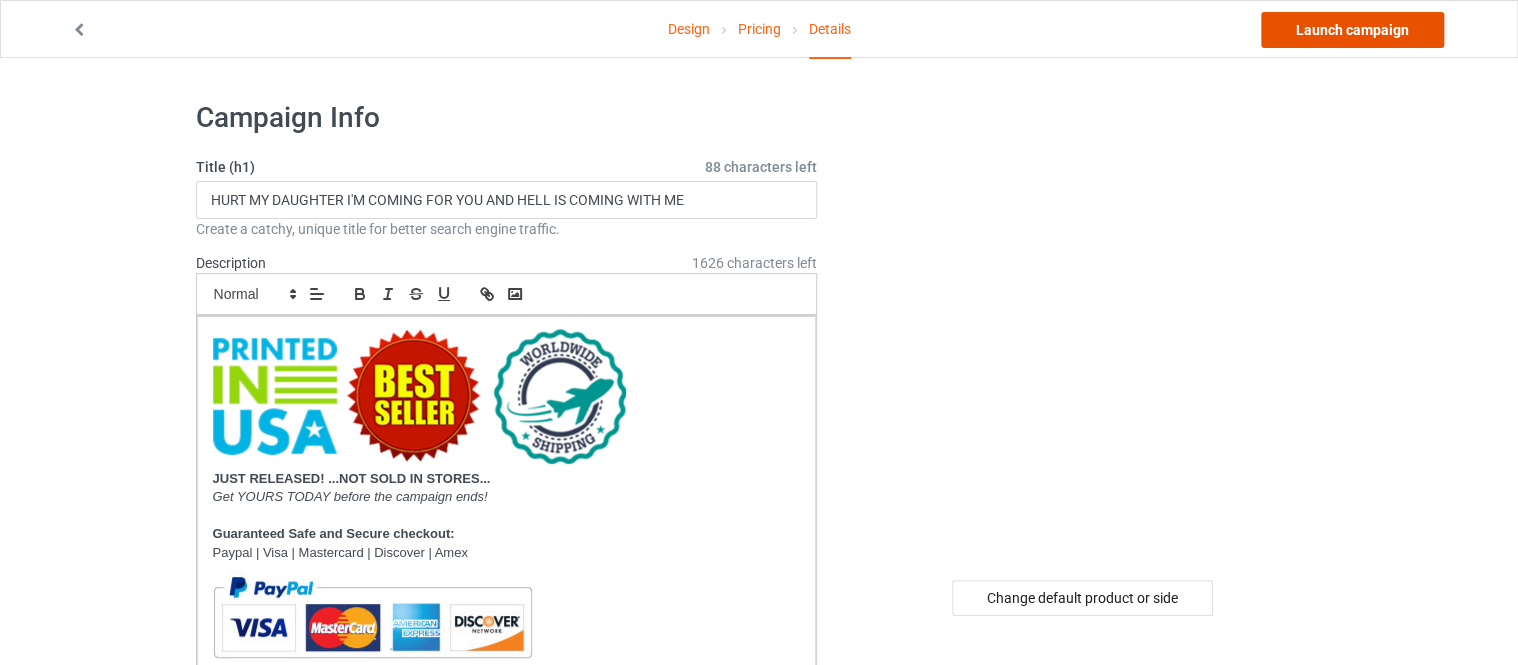 click on "Launch campaign" at bounding box center (1352, 30) 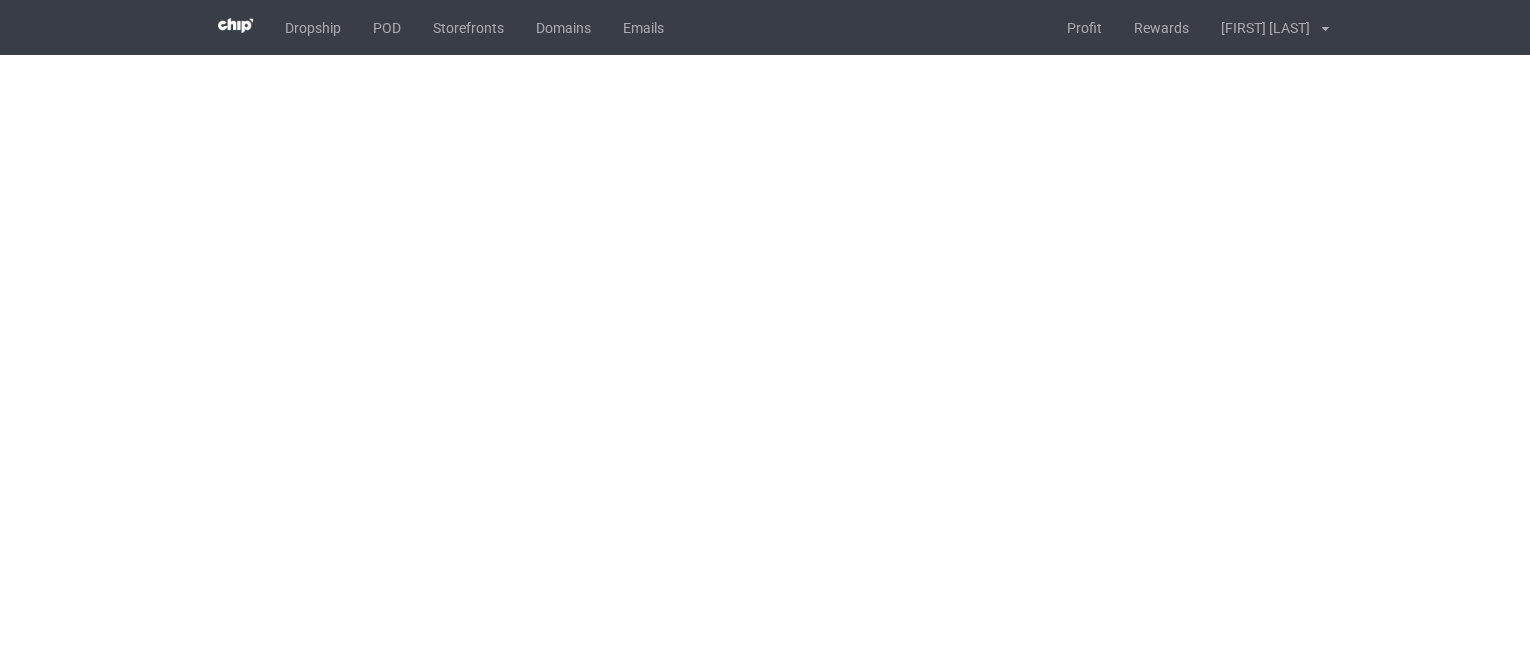 scroll, scrollTop: 0, scrollLeft: 0, axis: both 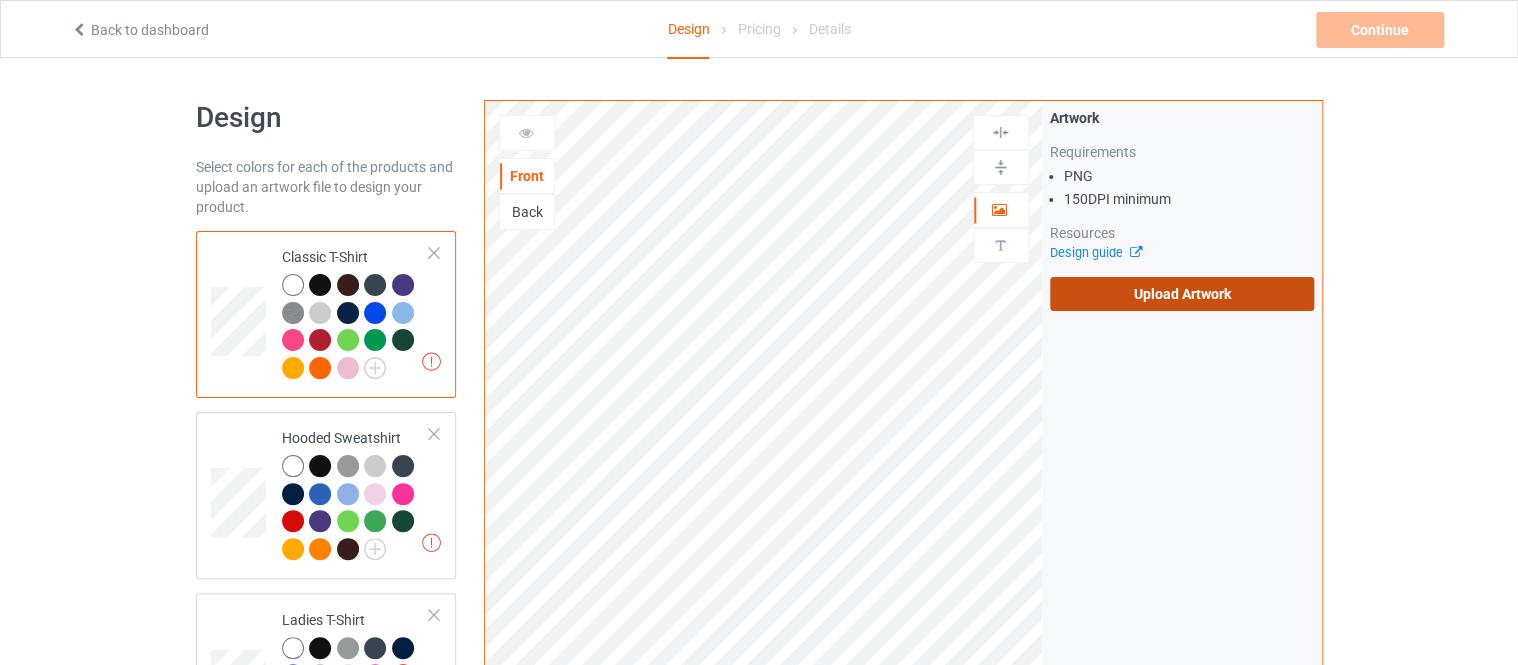 click on "Upload Artwork" at bounding box center (1182, 294) 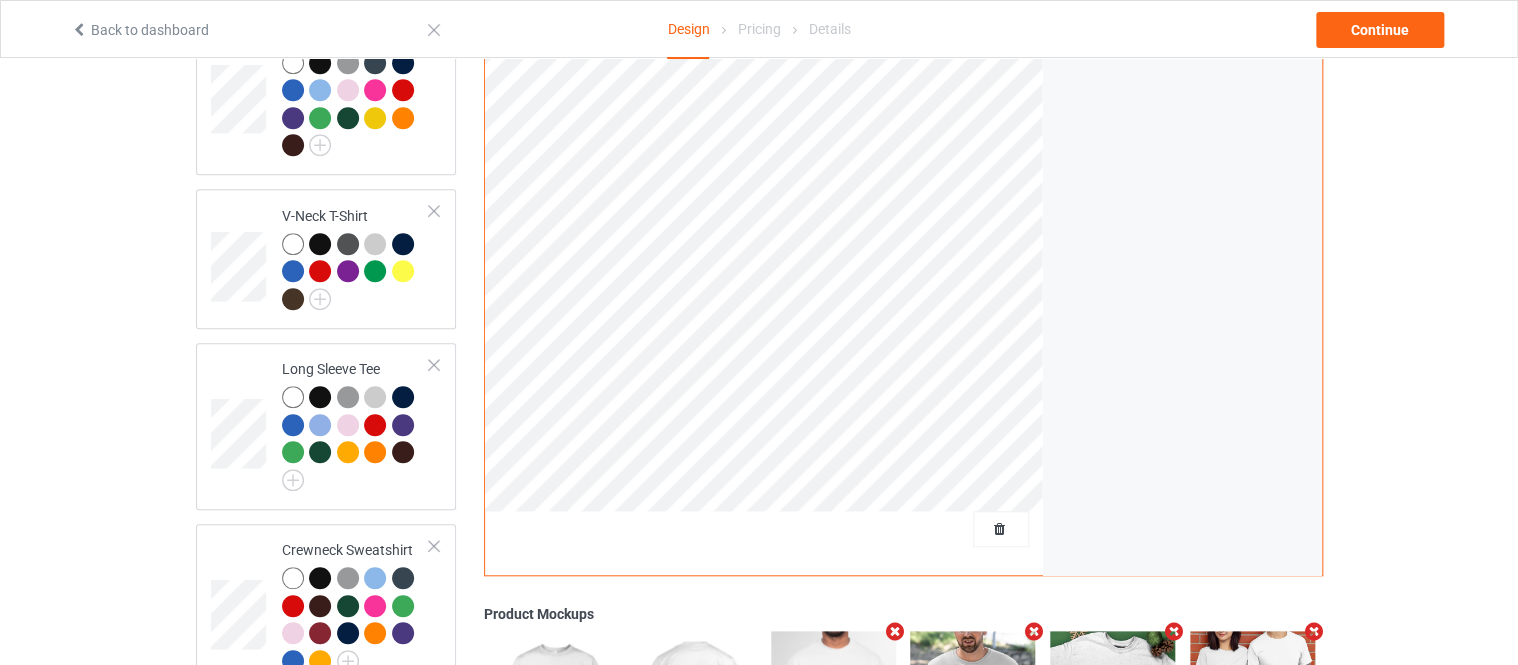 scroll, scrollTop: 0, scrollLeft: 0, axis: both 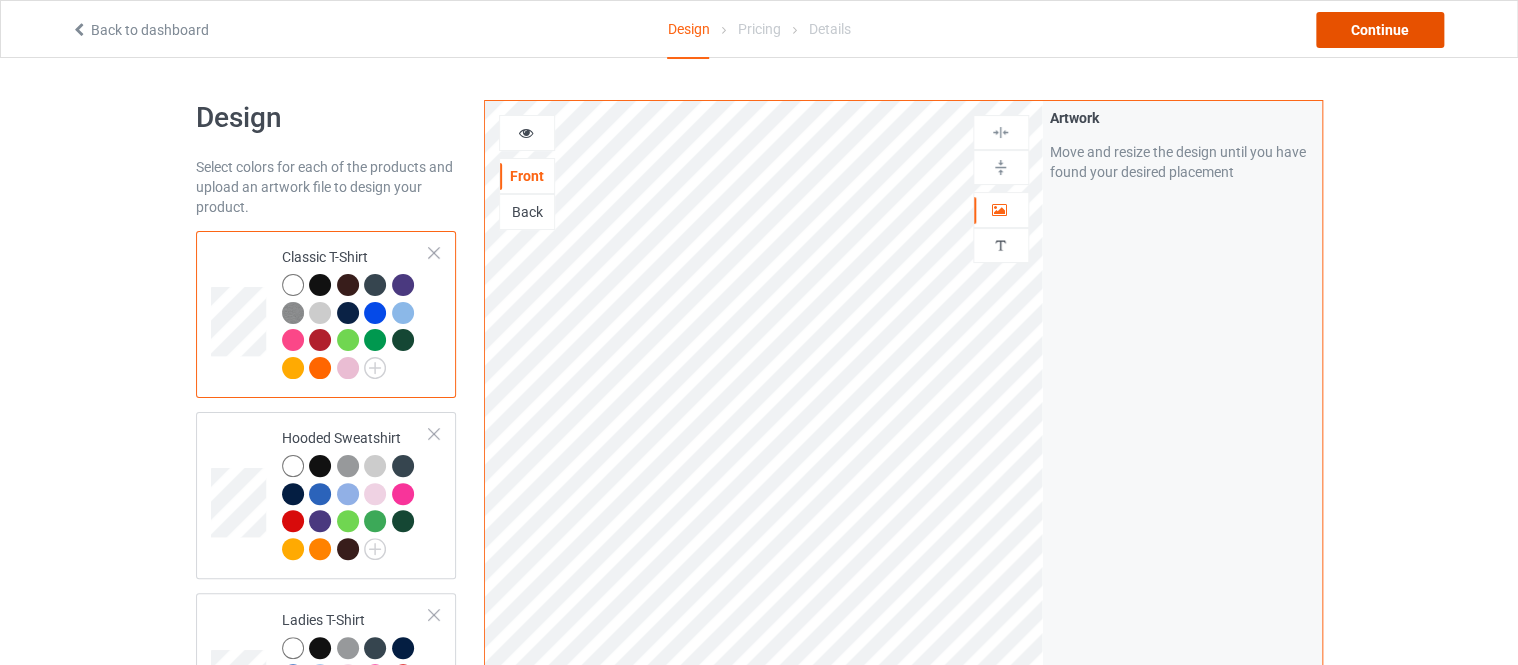 click on "Continue" at bounding box center [1380, 30] 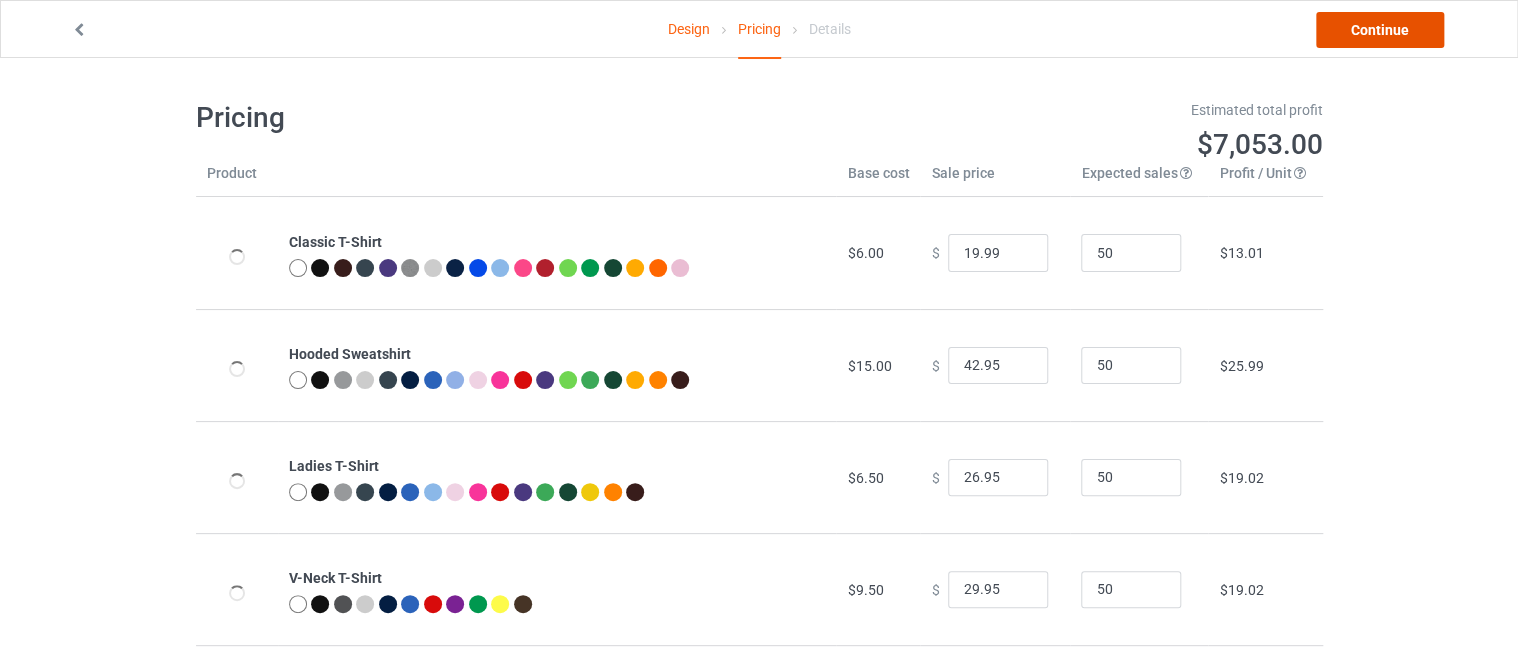 click on "Continue" at bounding box center (1380, 30) 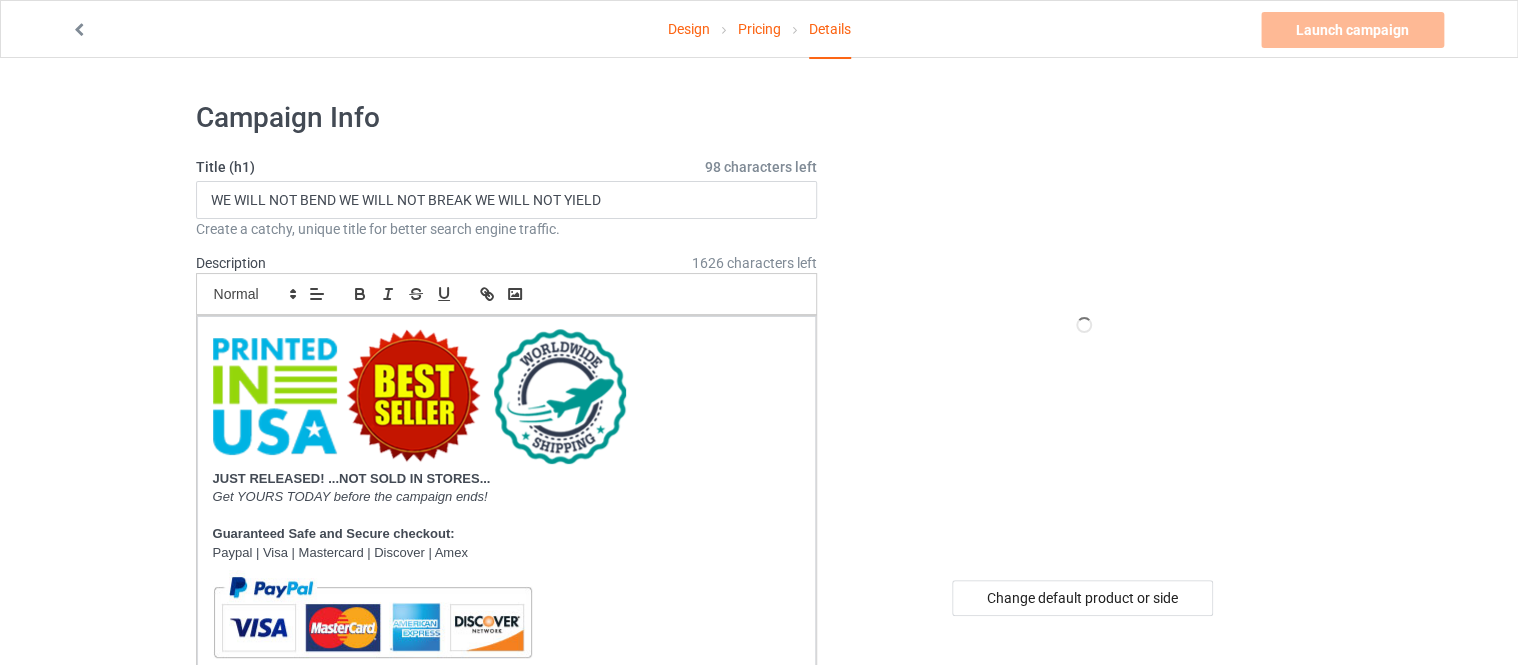 click on "Pricing" at bounding box center (759, 29) 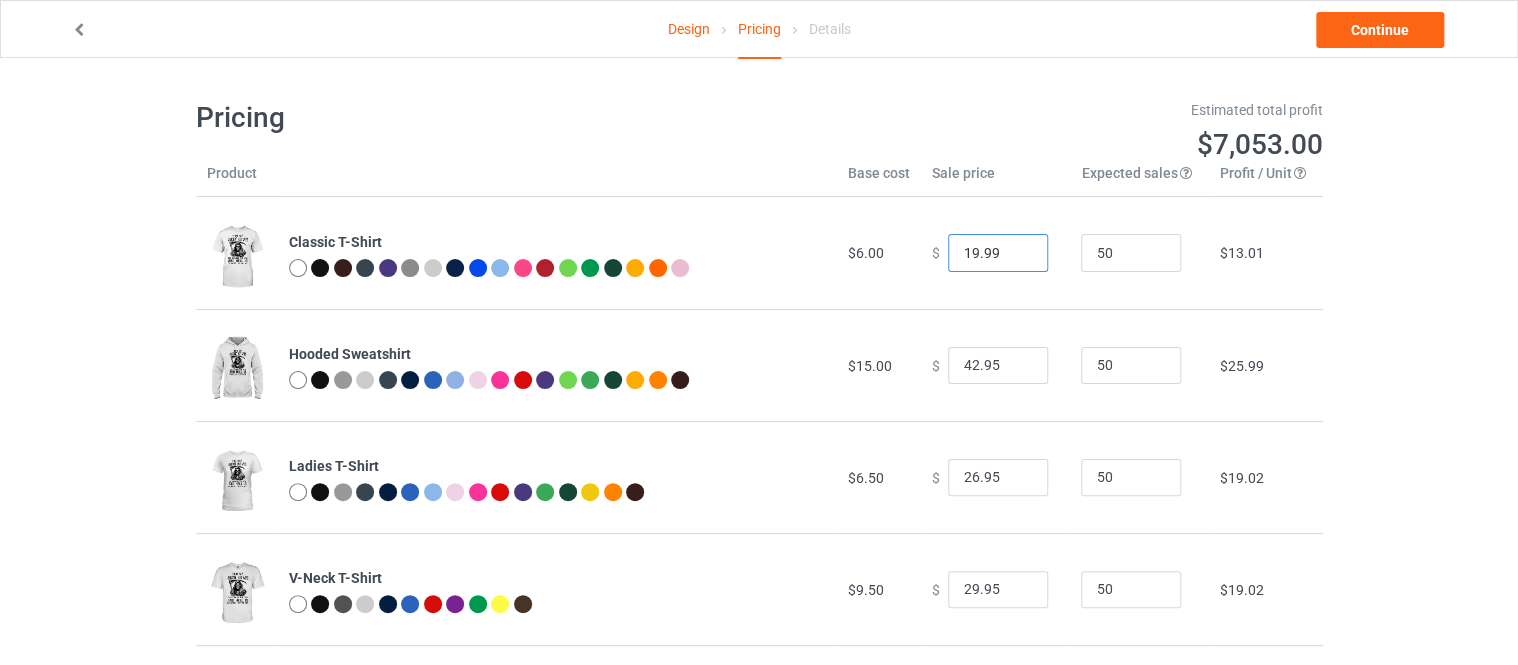 drag, startPoint x: 966, startPoint y: 250, endPoint x: 951, endPoint y: 255, distance: 15.811388 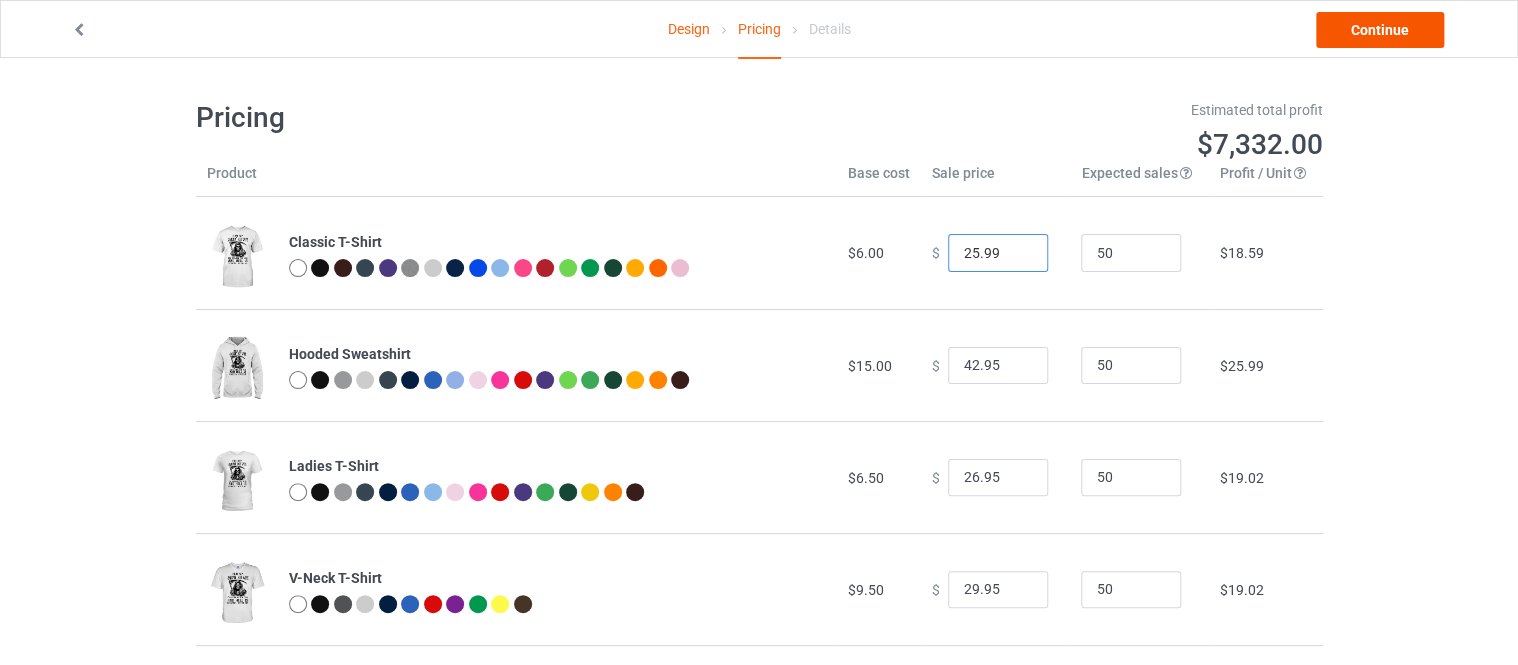 type on "25.99" 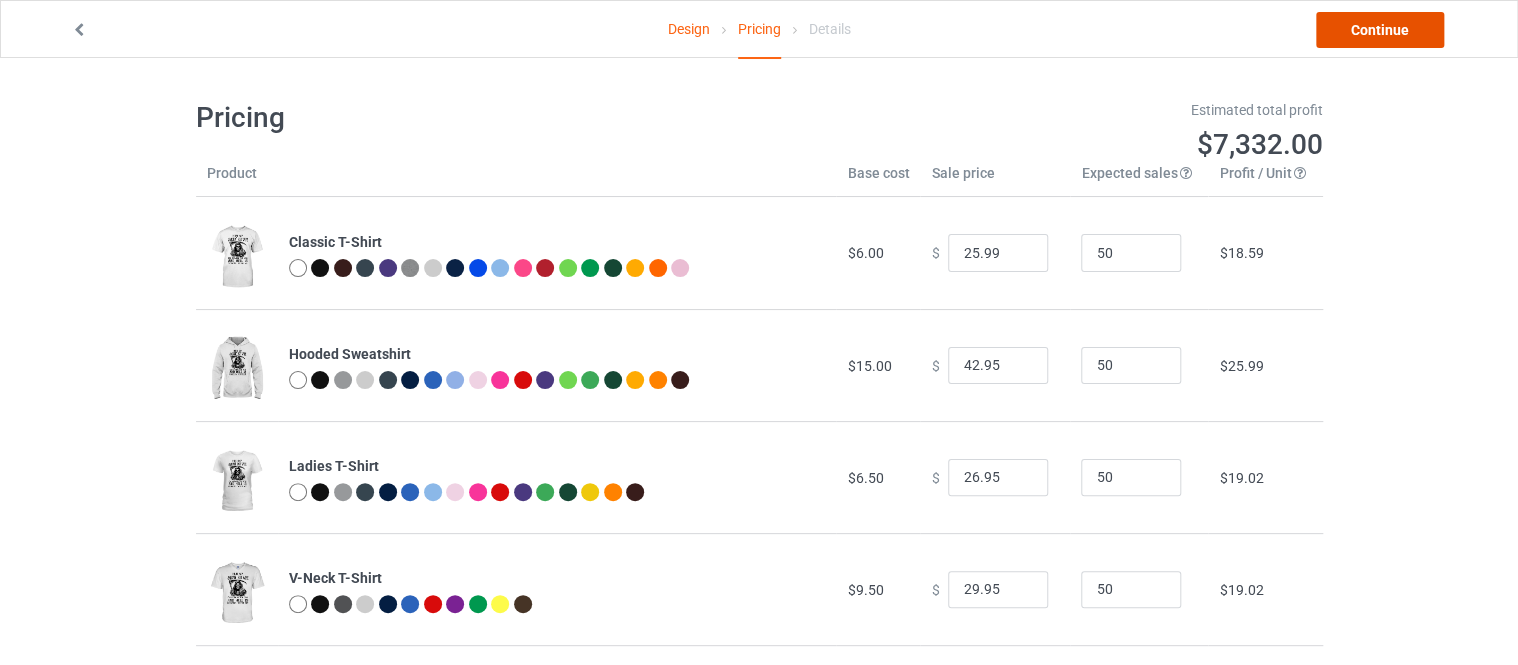 click on "Continue" at bounding box center (1380, 30) 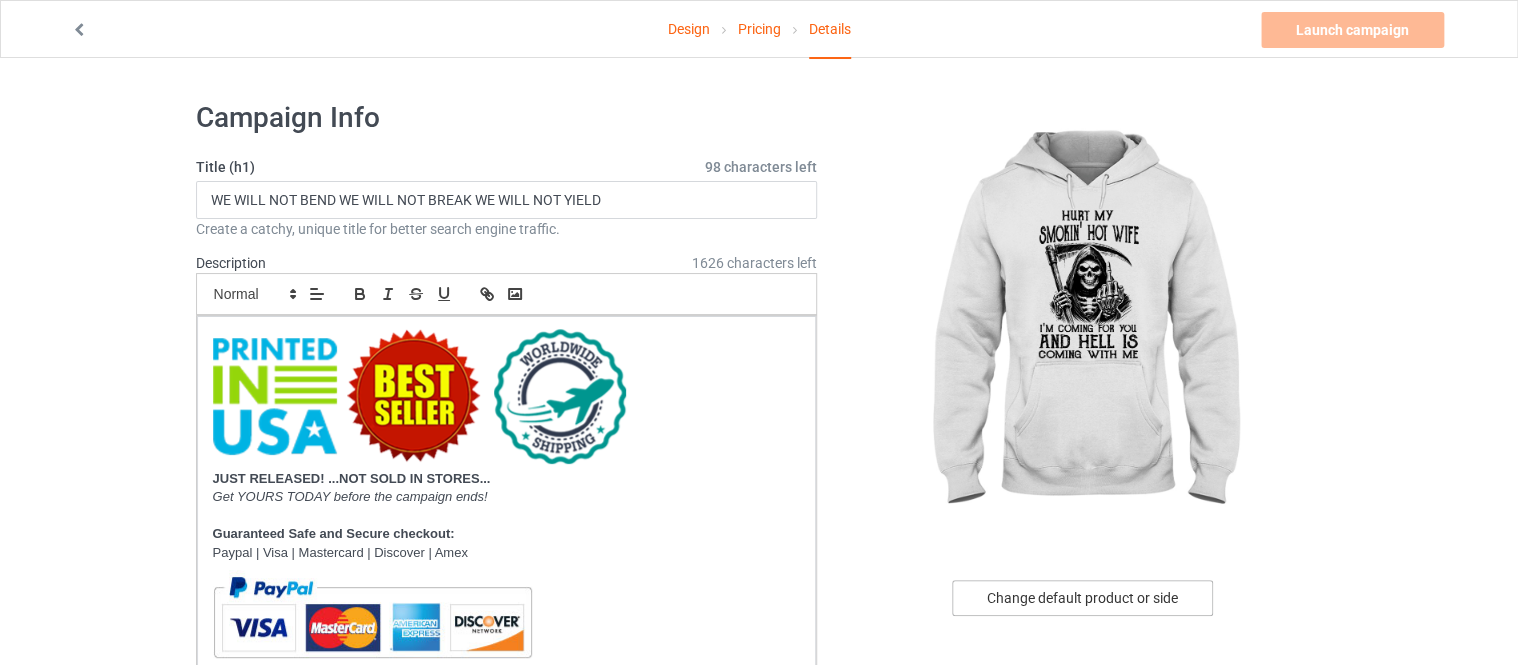 click on "Change default product or side" at bounding box center [1082, 598] 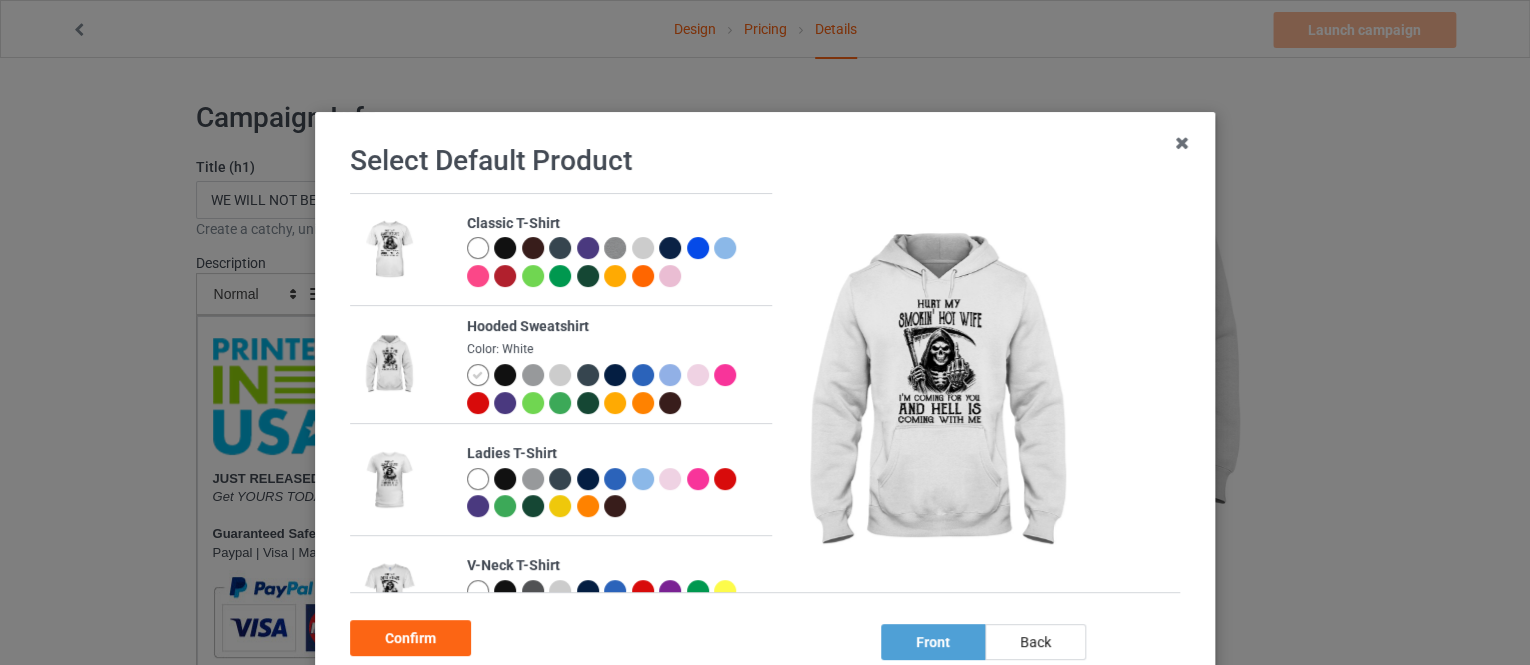 click at bounding box center [478, 248] 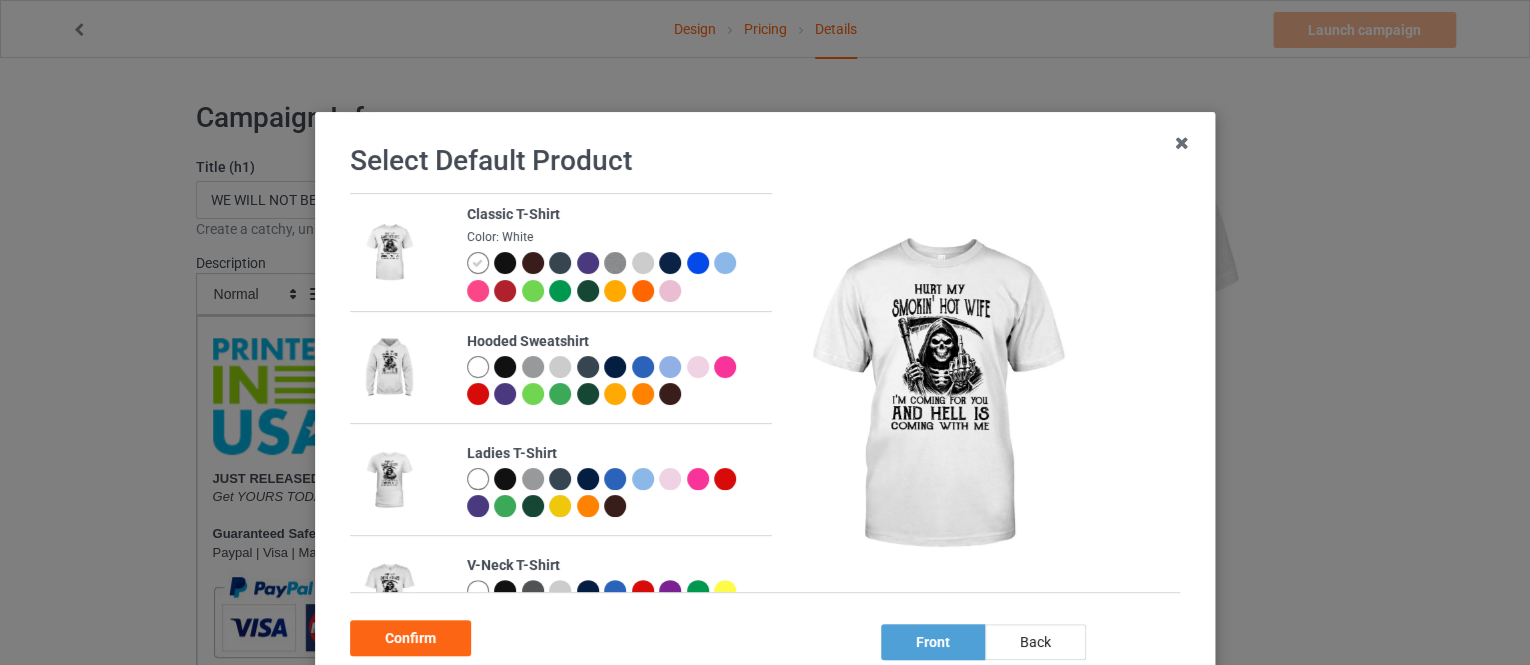 click at bounding box center (615, 263) 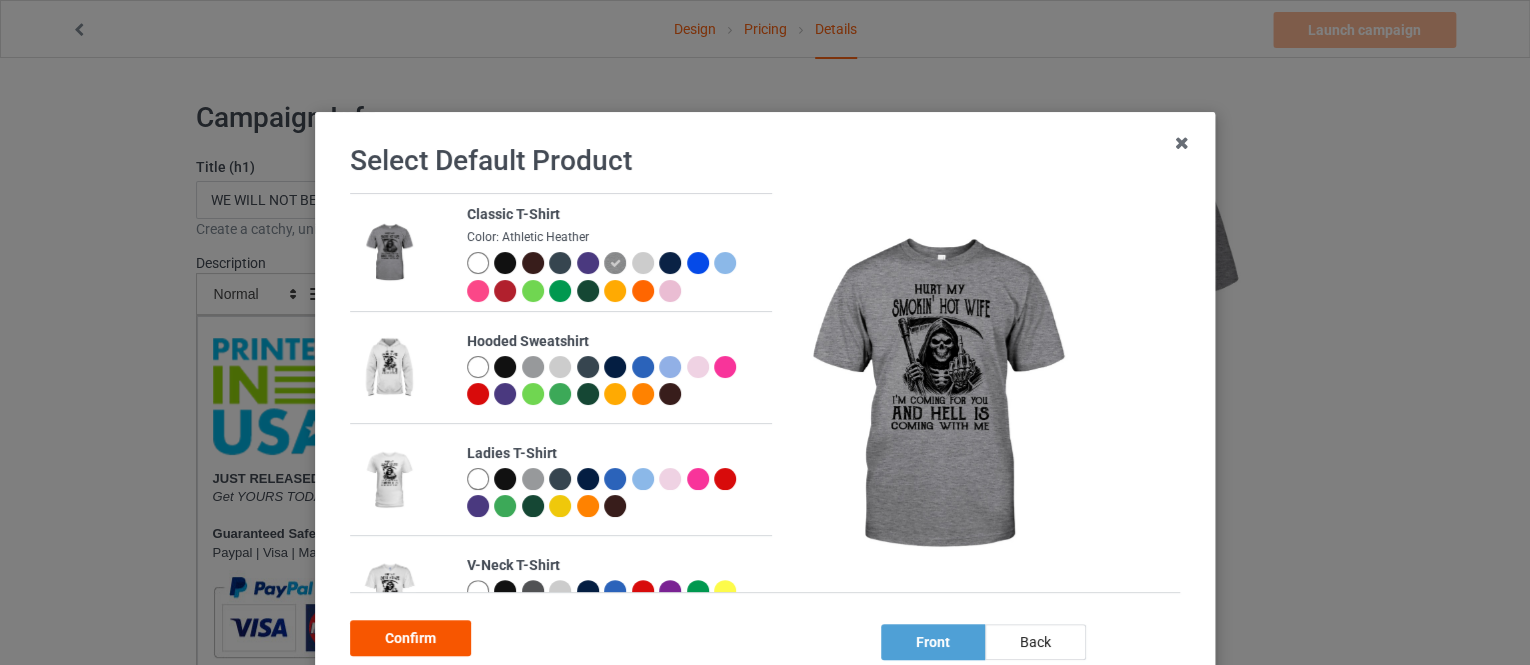 click on "Confirm" at bounding box center [410, 638] 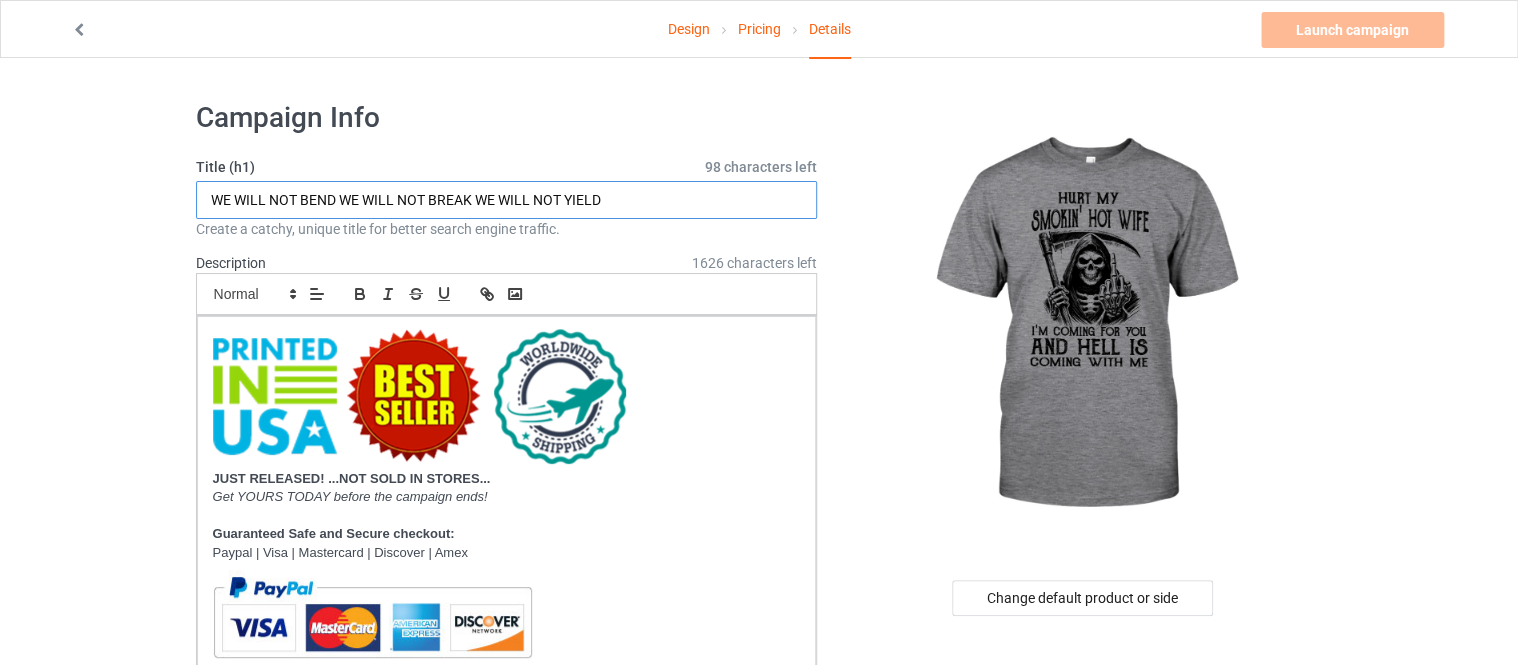 click on "WE WILL NOT BEND WE WILL NOT BREAK WE WILL NOT YIELD" at bounding box center (507, 200) 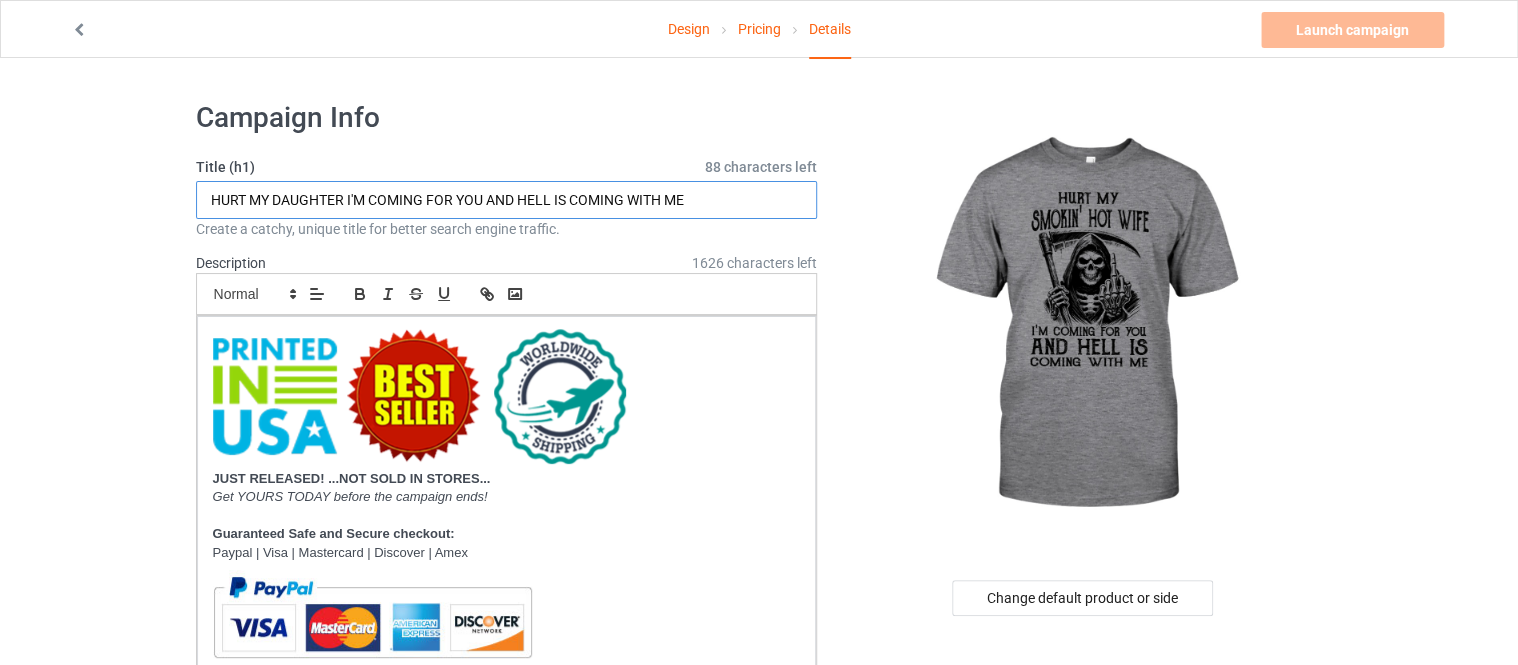 click on "HURT MY DAUGHTER I'M COMING FOR YOU AND HELL IS COMING WITH ME" at bounding box center (507, 200) 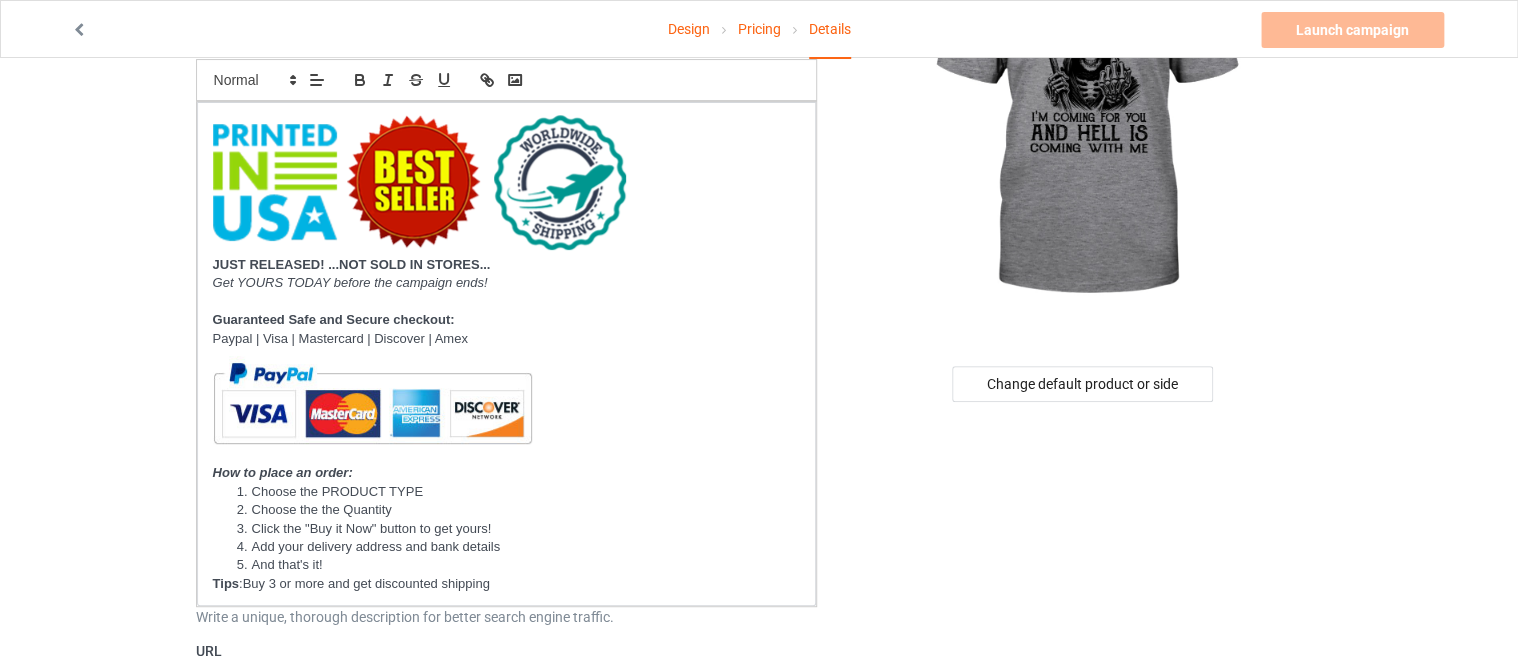 scroll, scrollTop: 373, scrollLeft: 0, axis: vertical 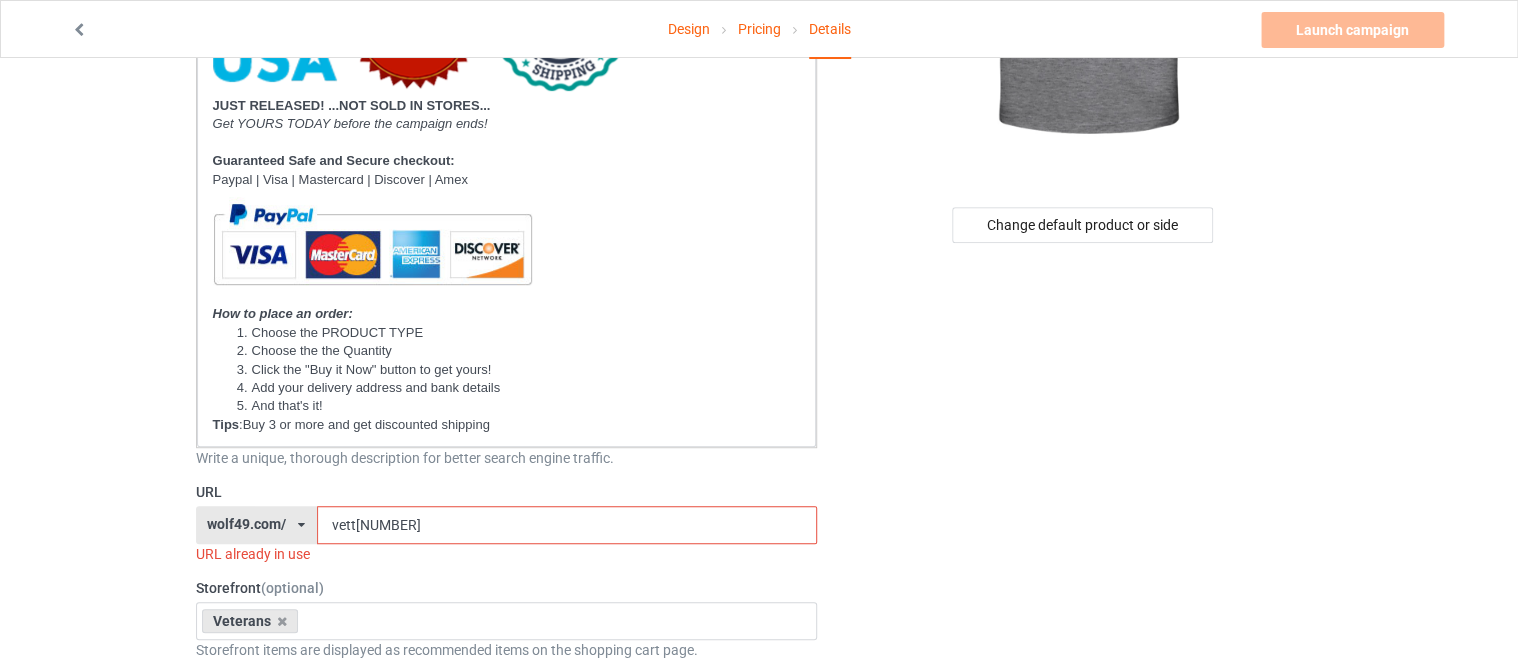 type on "HURT MY  SMOKIN' HOT WIFE I'M COMING FOR YOU AND HELL IS COMING WITH ME" 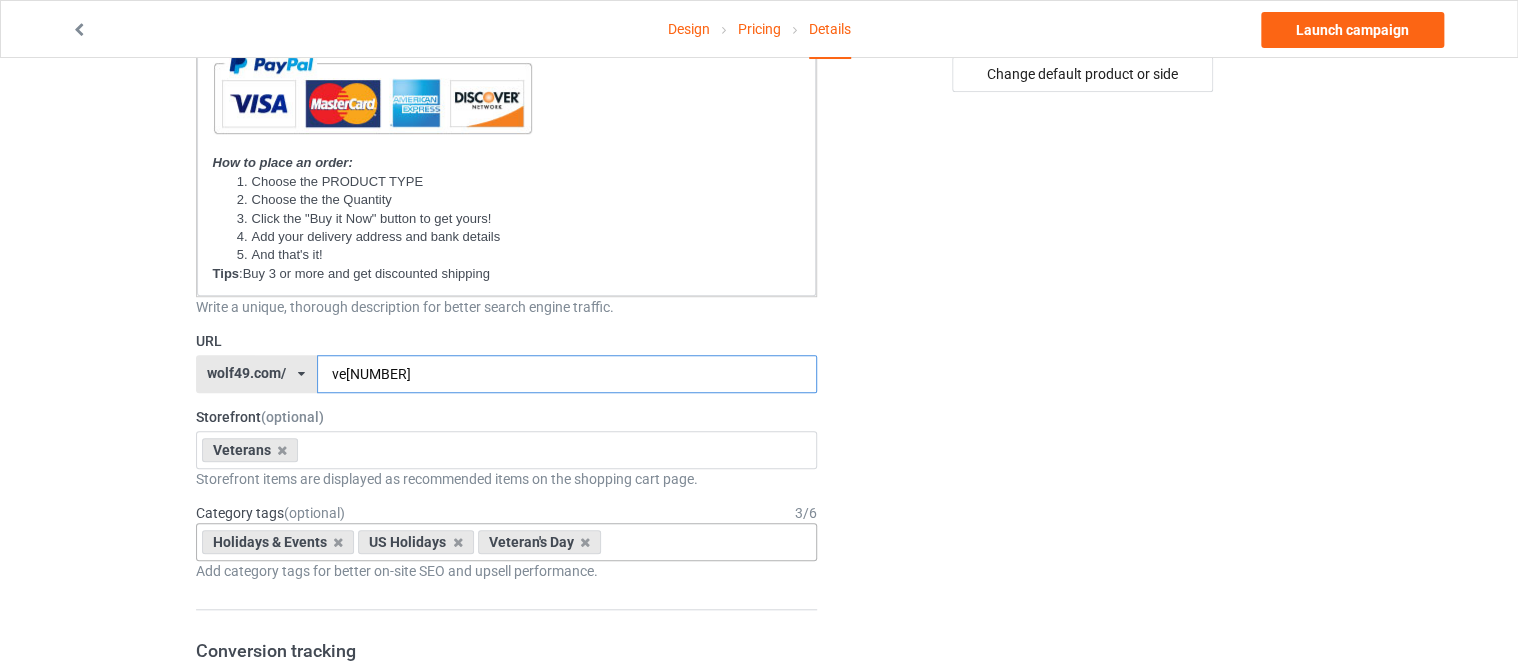 scroll, scrollTop: 560, scrollLeft: 0, axis: vertical 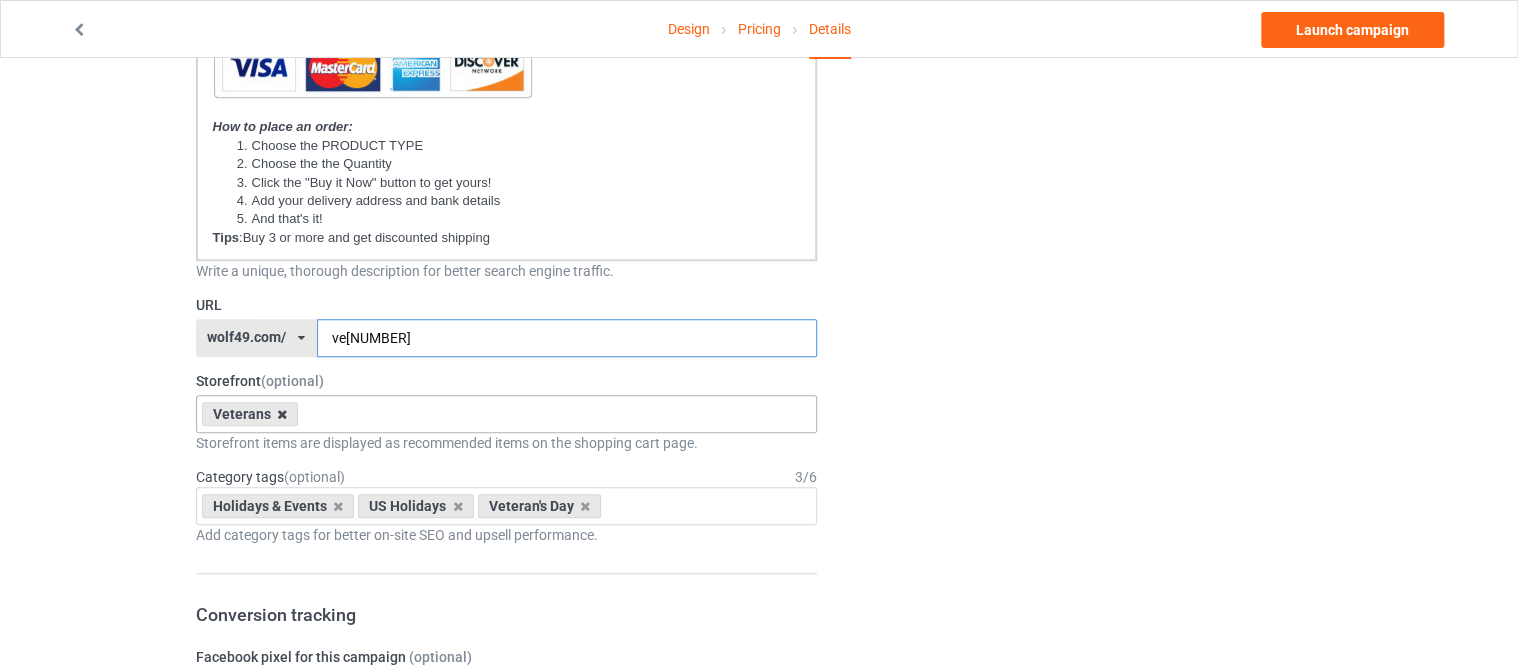 type on "ve08077" 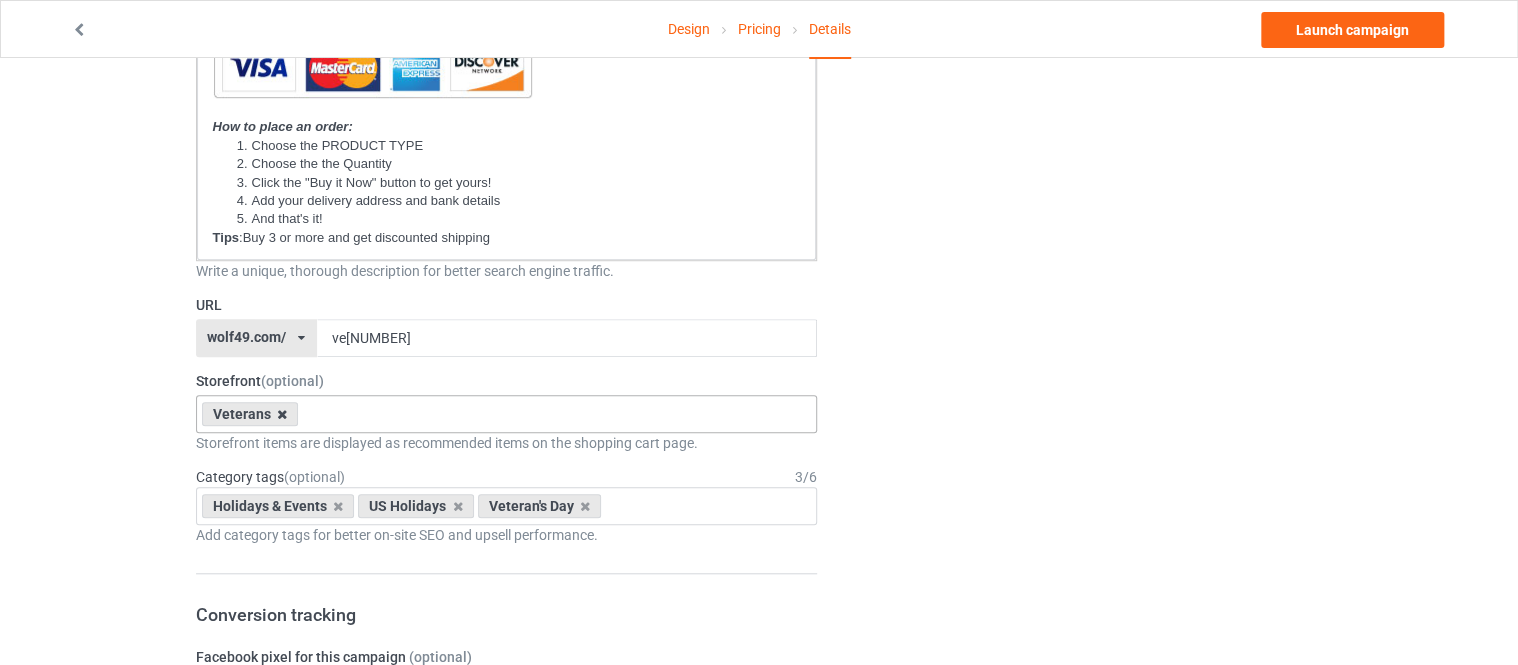 click at bounding box center [282, 414] 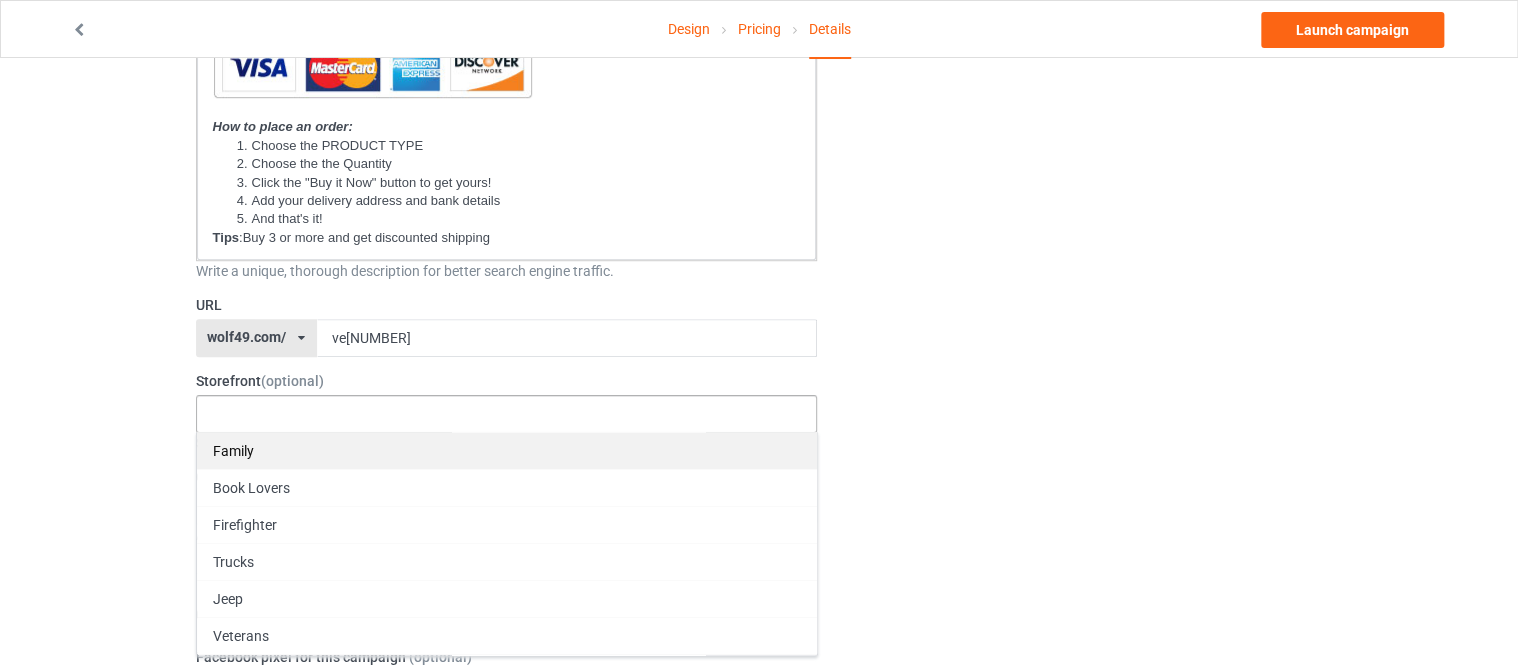 click on "Family" at bounding box center (507, 450) 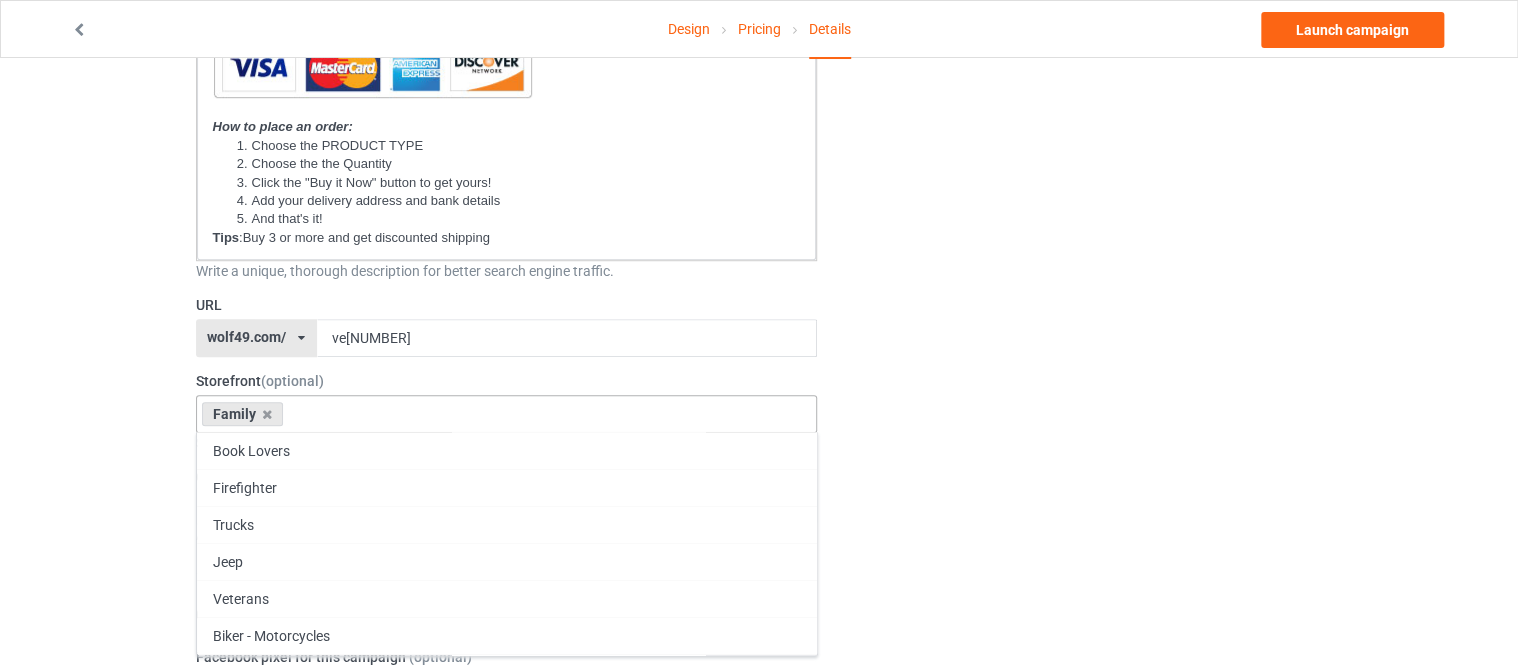 click on "Change default product or side" at bounding box center (1083, 890) 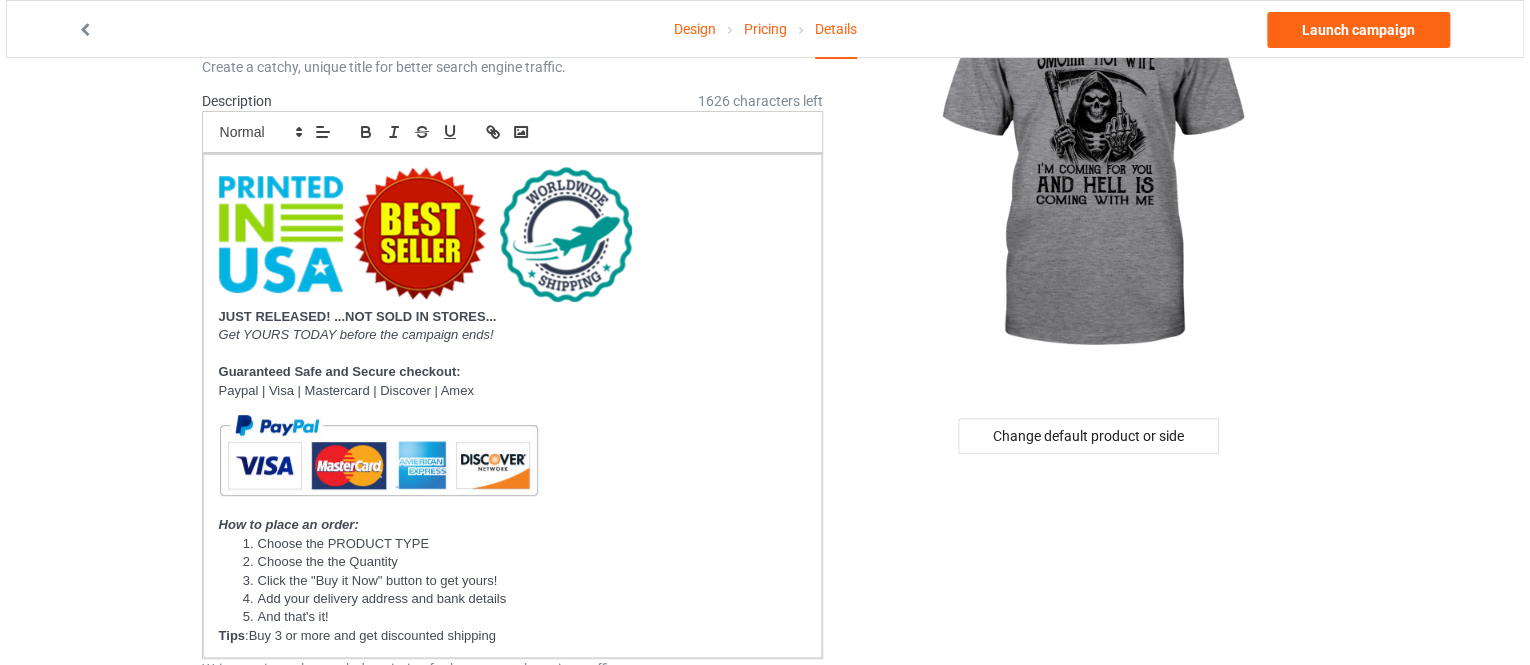 scroll, scrollTop: 0, scrollLeft: 0, axis: both 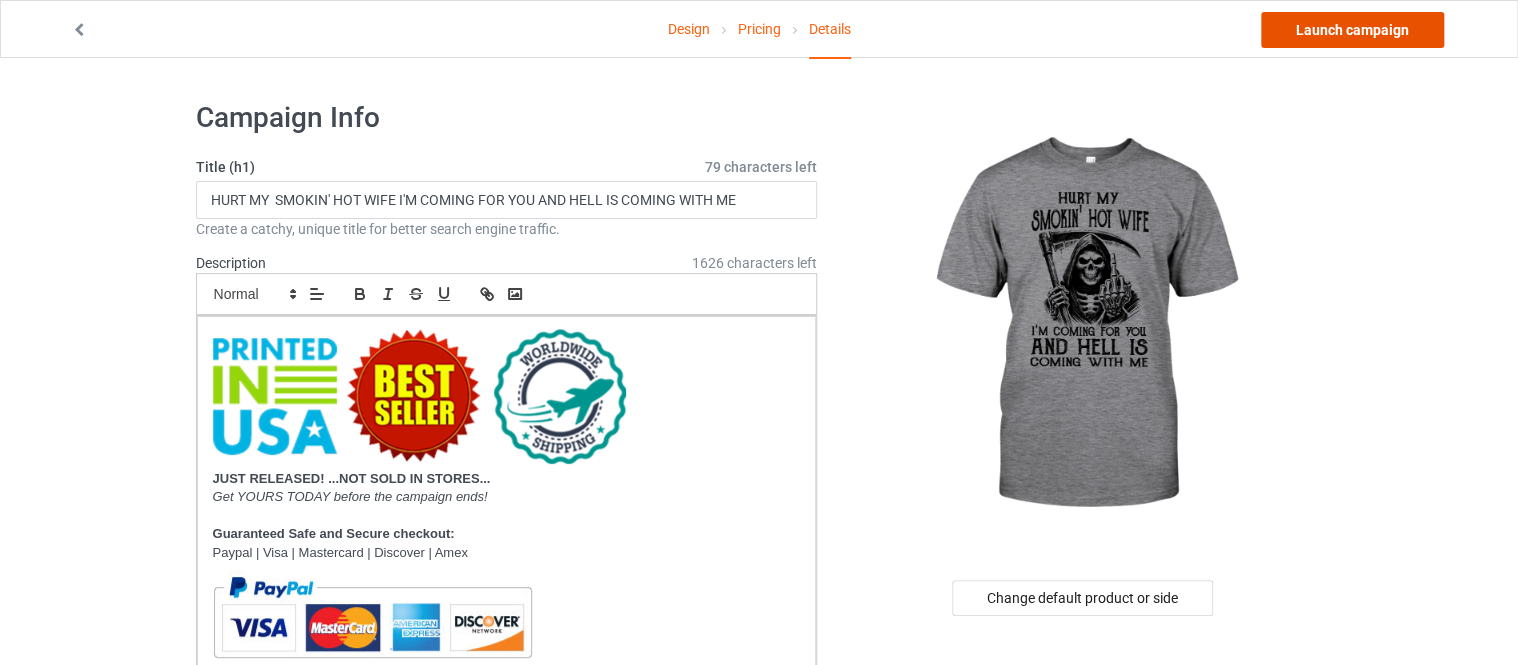 click on "Launch campaign" at bounding box center [1352, 30] 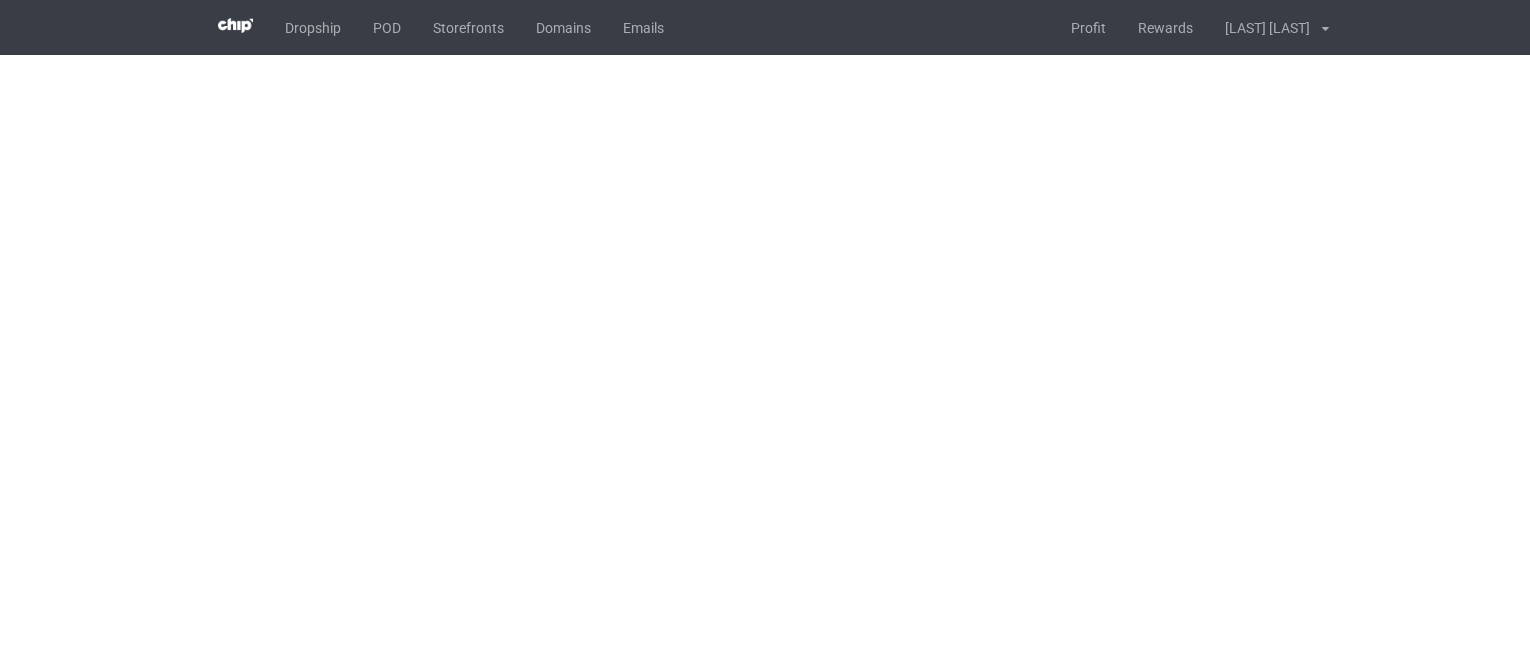 scroll, scrollTop: 0, scrollLeft: 0, axis: both 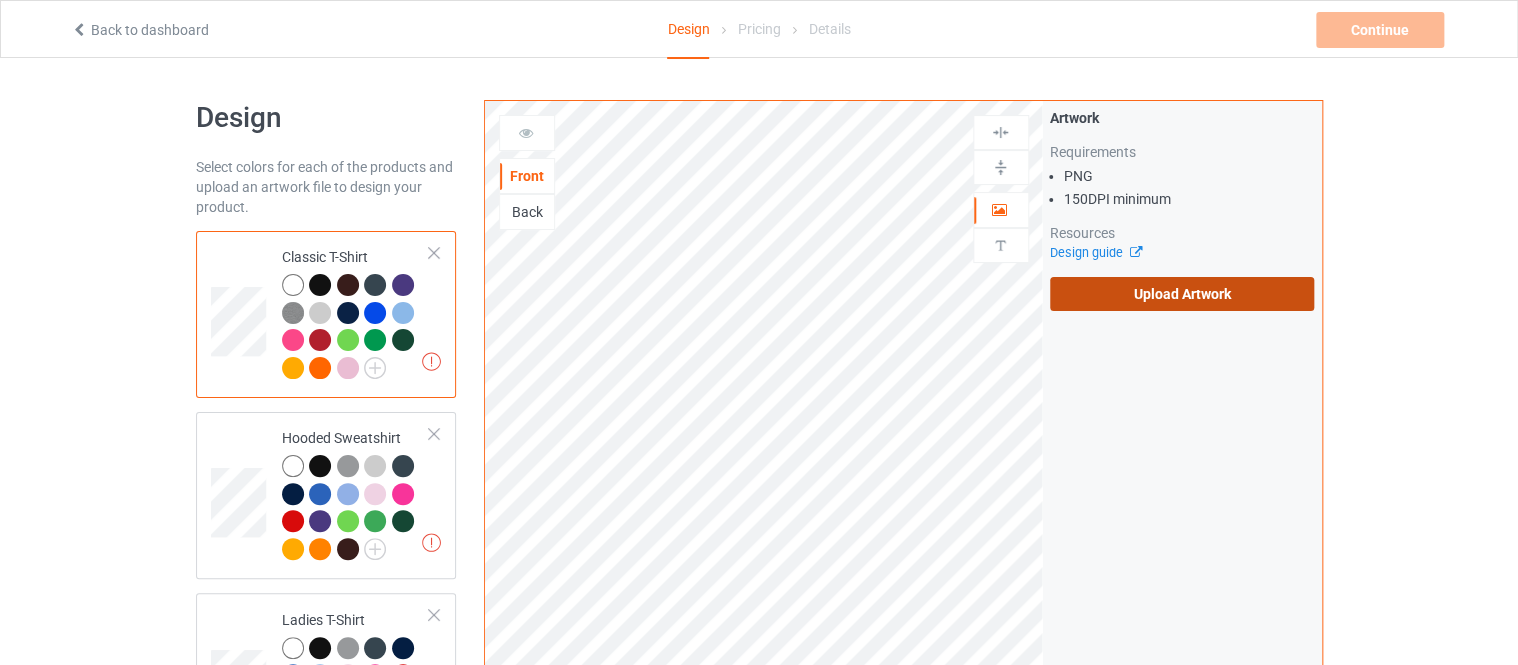 click on "Upload Artwork" at bounding box center (1182, 294) 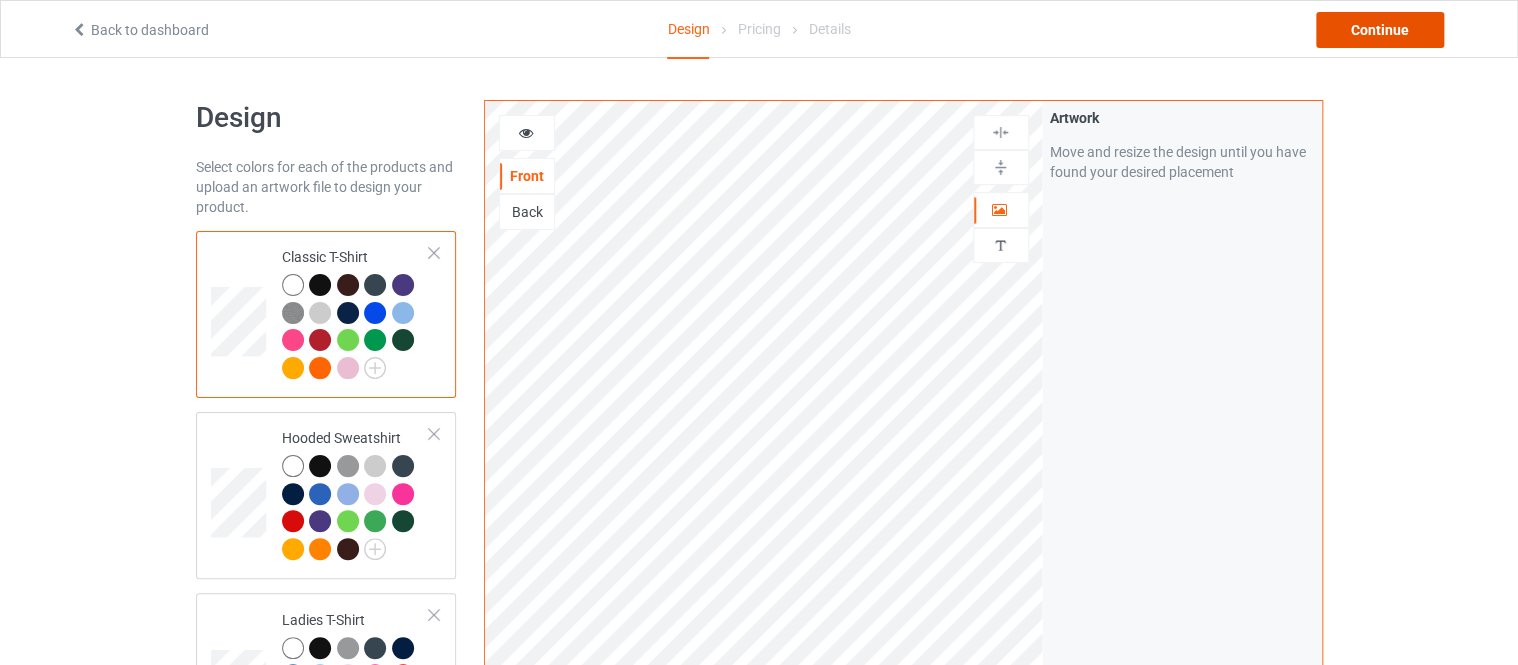 click on "Continue" at bounding box center [1380, 30] 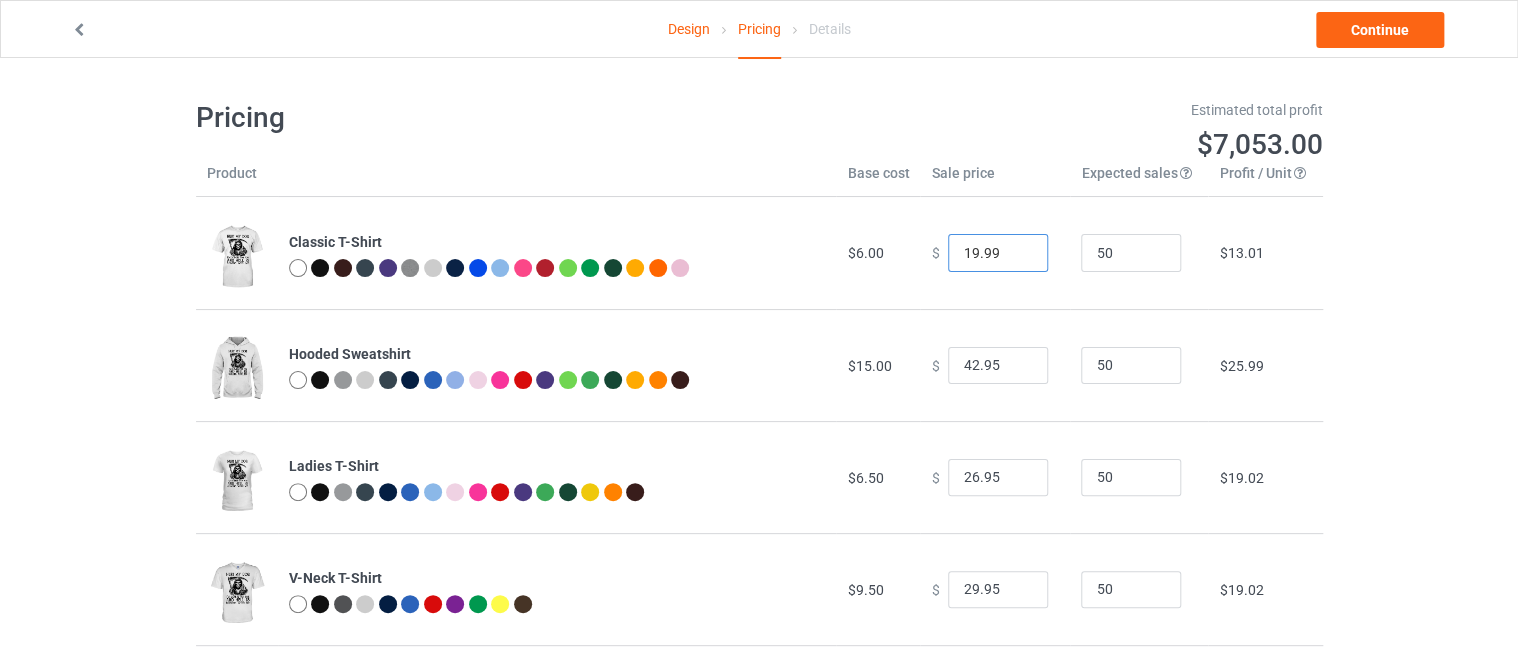 drag, startPoint x: 966, startPoint y: 252, endPoint x: 937, endPoint y: 256, distance: 29.274563 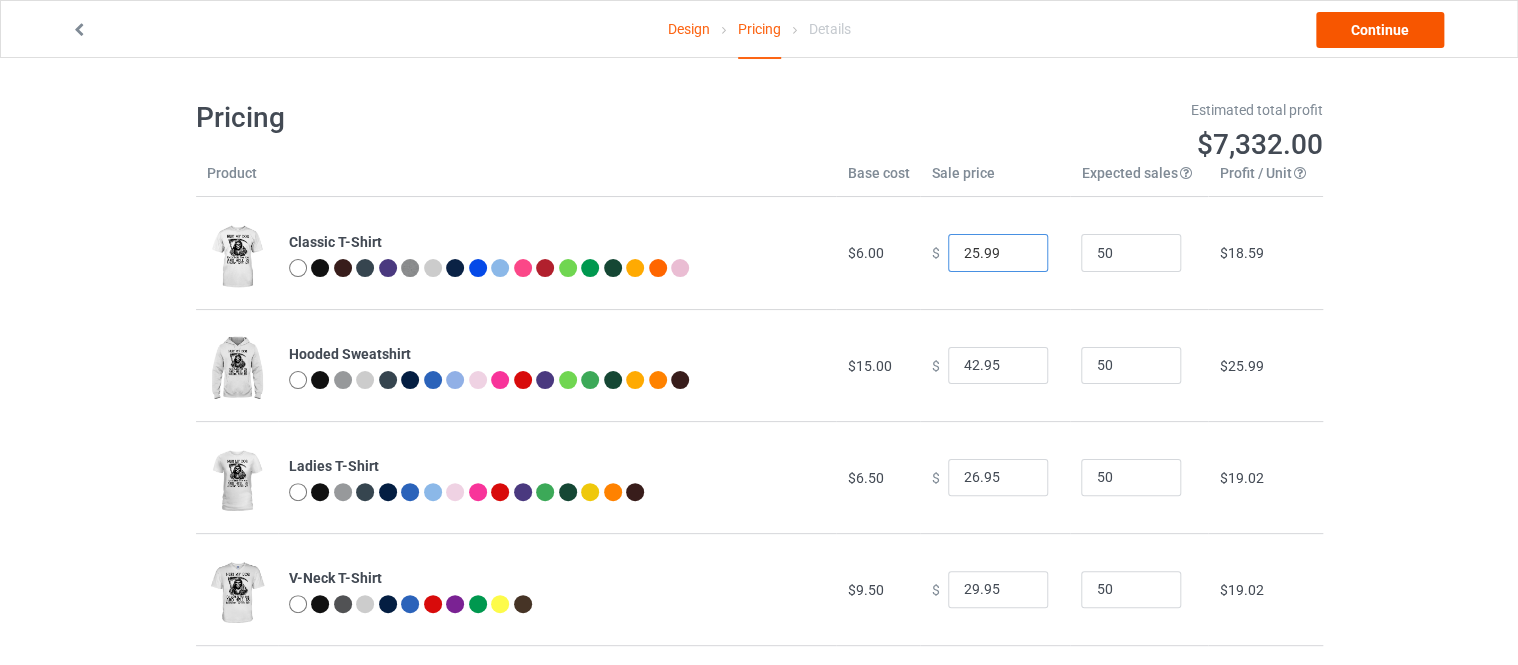 type on "25.99" 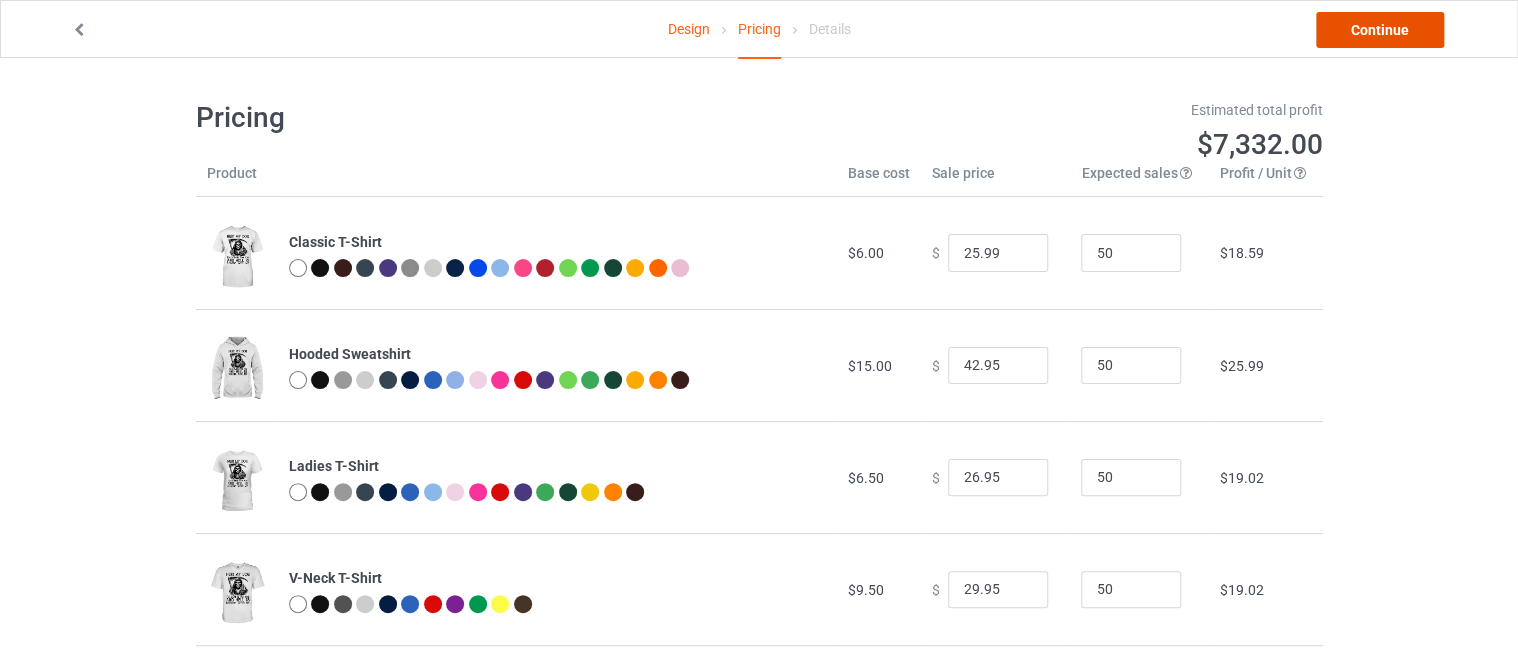 click on "Continue" at bounding box center (1380, 30) 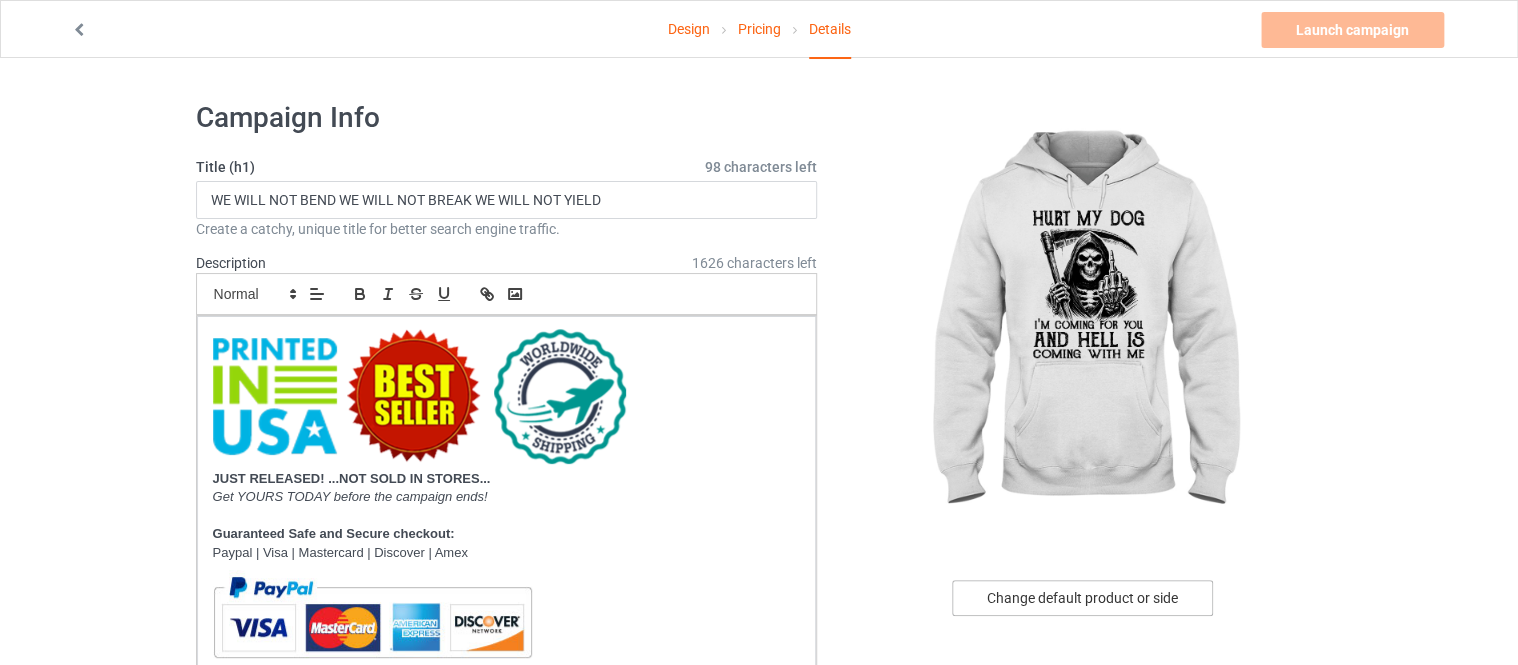 click on "Change default product or side" at bounding box center (1082, 598) 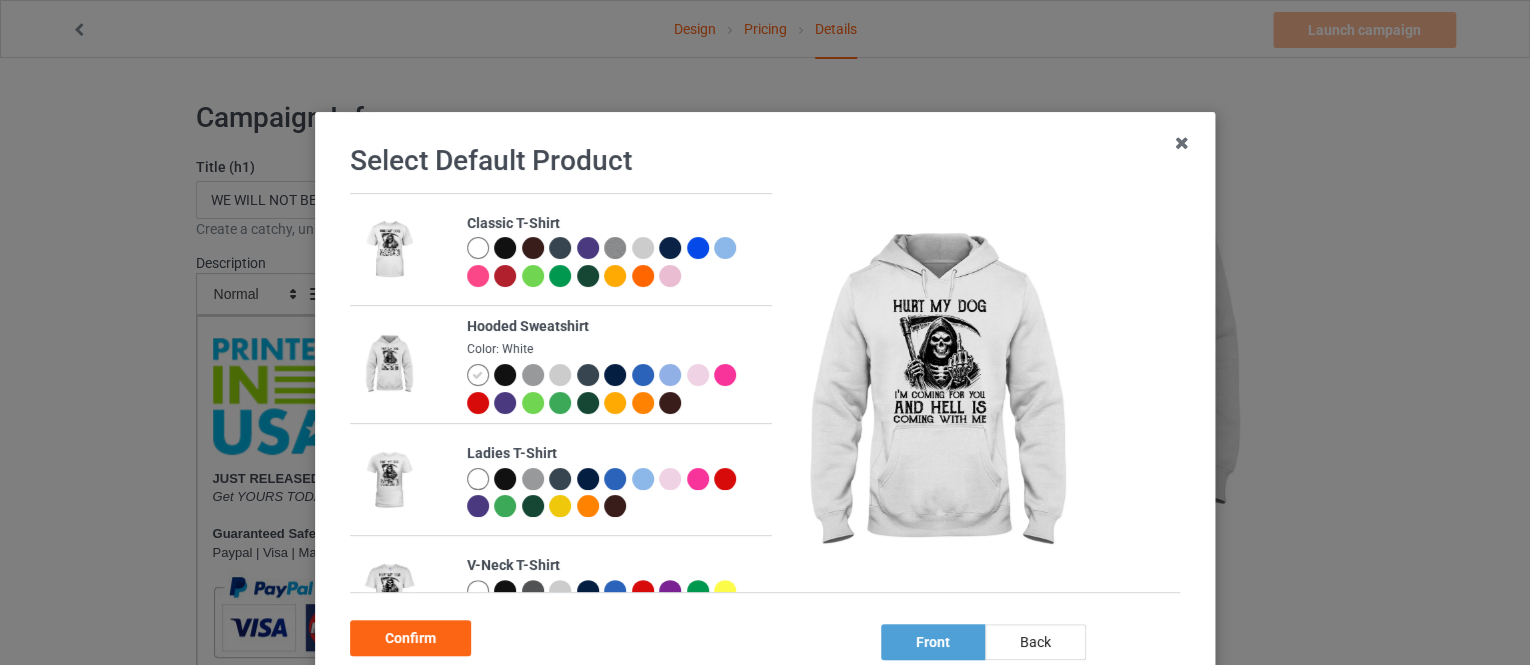 click at bounding box center [478, 248] 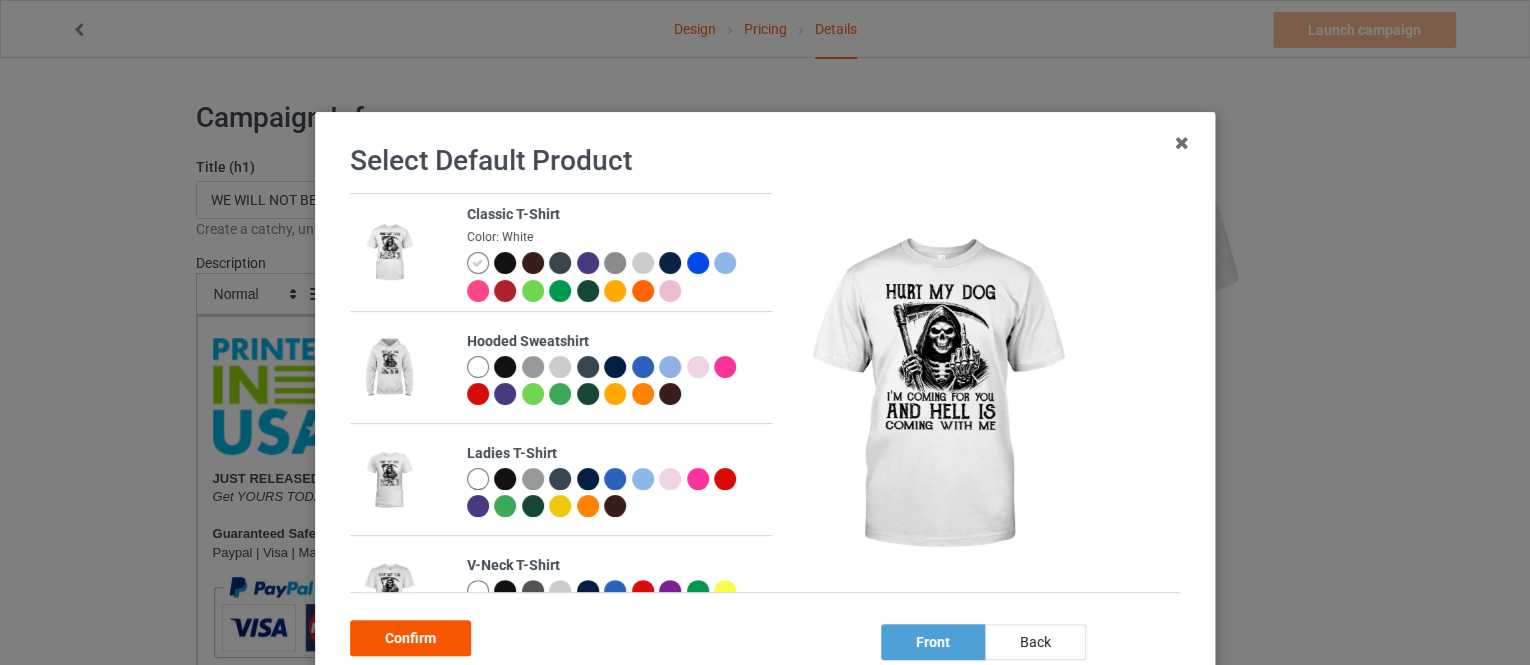 click on "Confirm" at bounding box center [410, 638] 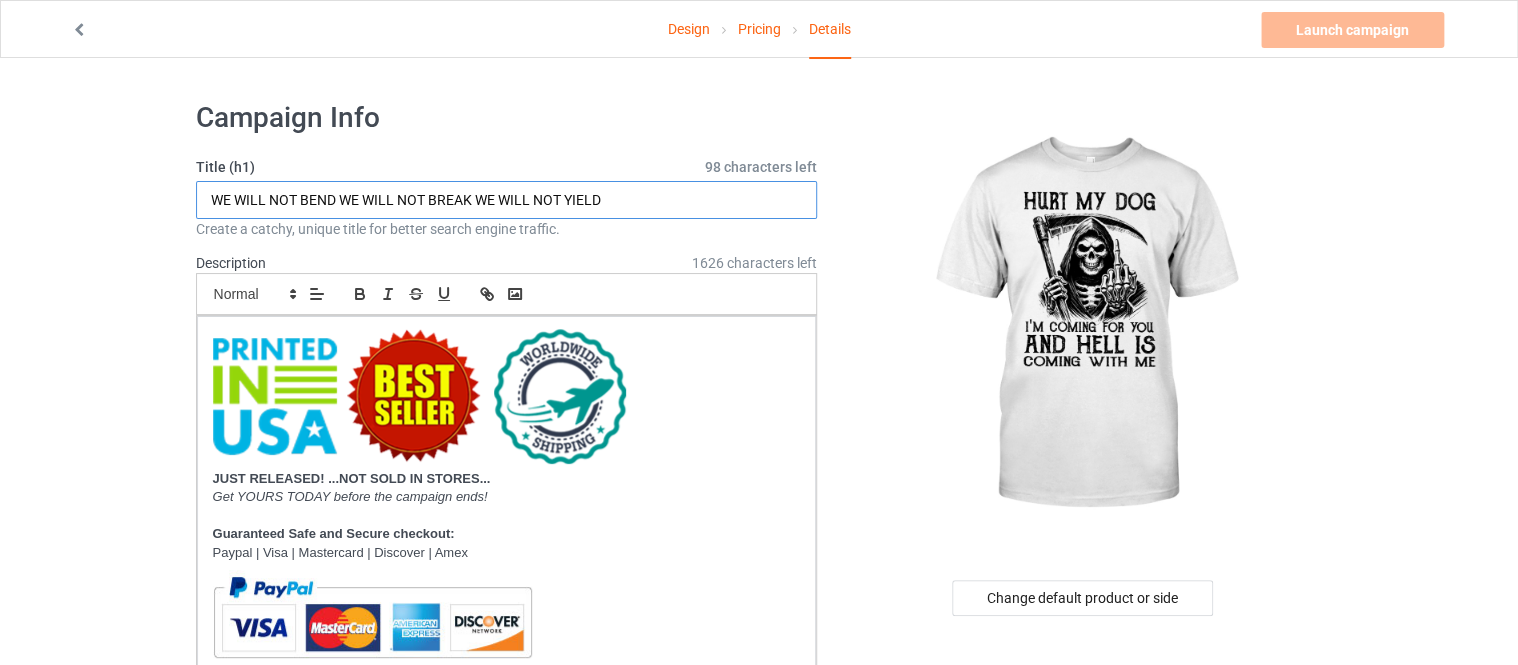 click on "WE WILL NOT BEND WE WILL NOT BREAK WE WILL NOT YIELD" at bounding box center (507, 200) 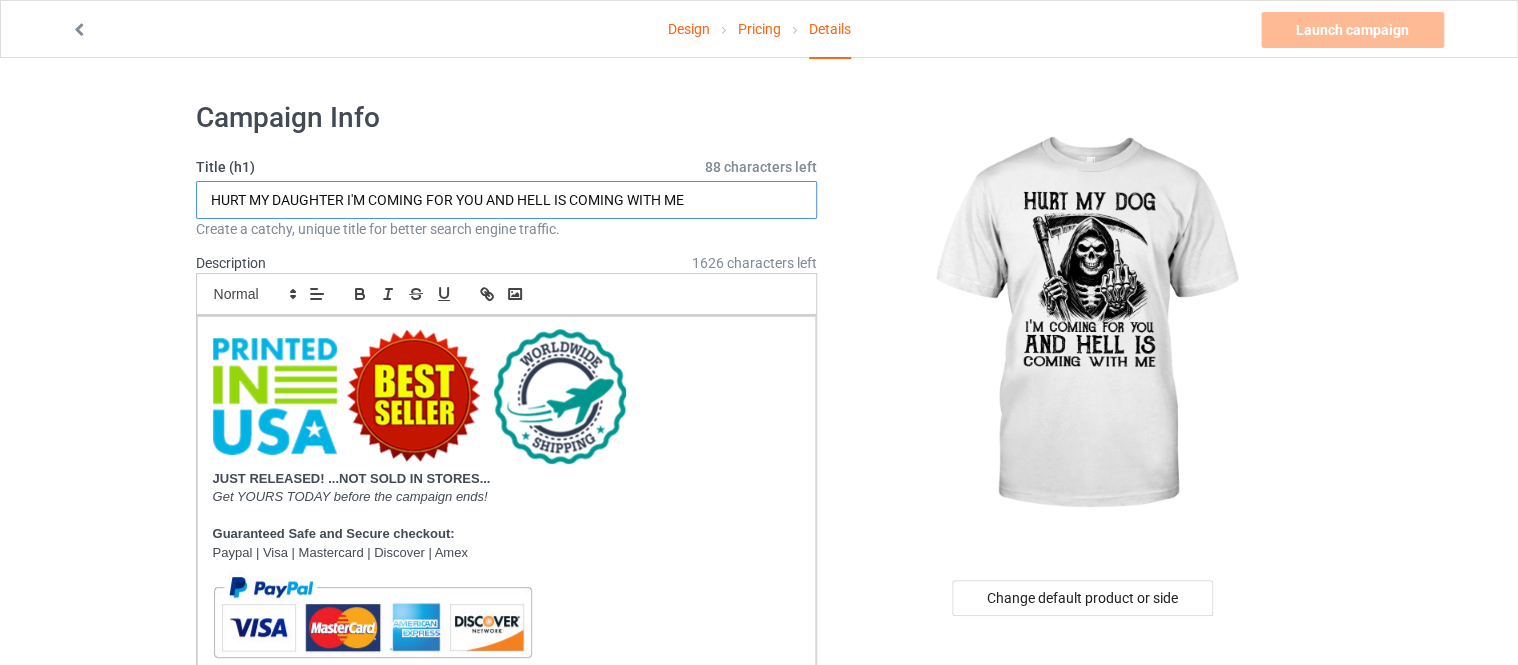 drag, startPoint x: 340, startPoint y: 203, endPoint x: 280, endPoint y: 205, distance: 60.033325 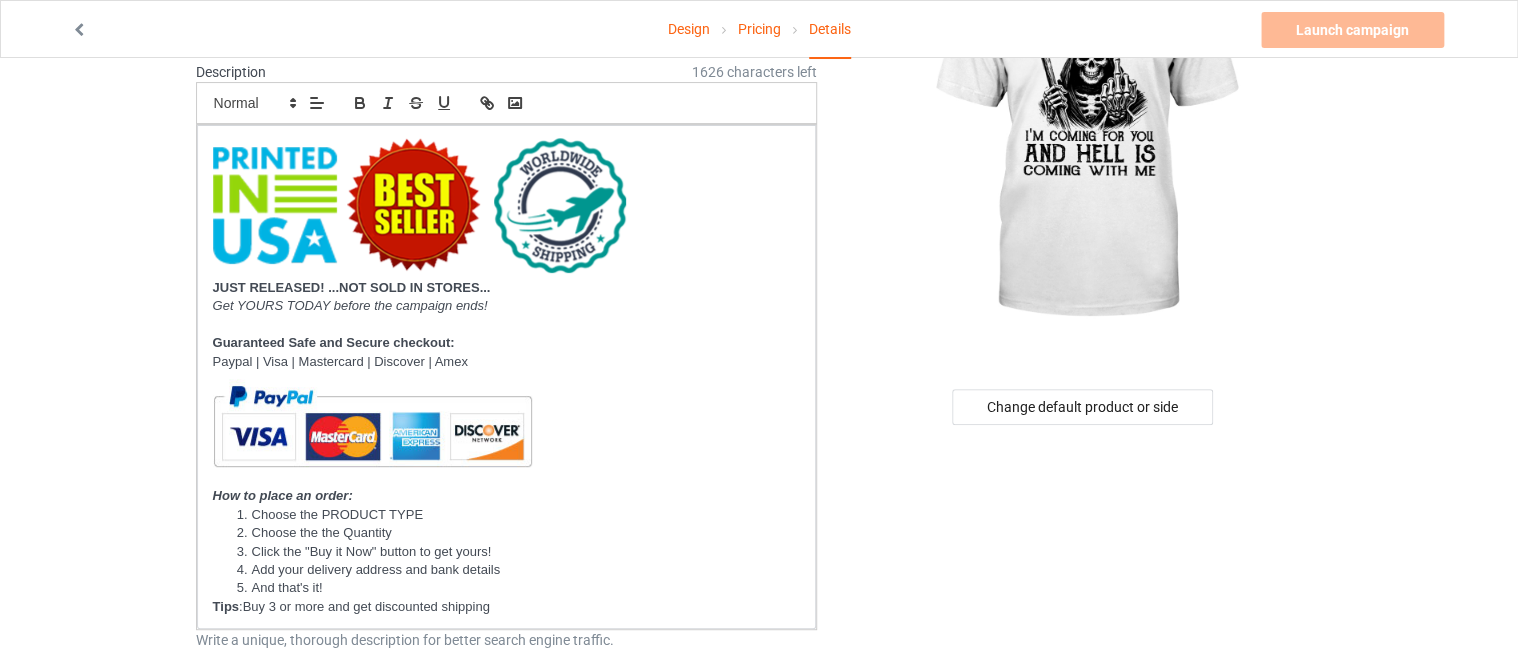 scroll, scrollTop: 373, scrollLeft: 0, axis: vertical 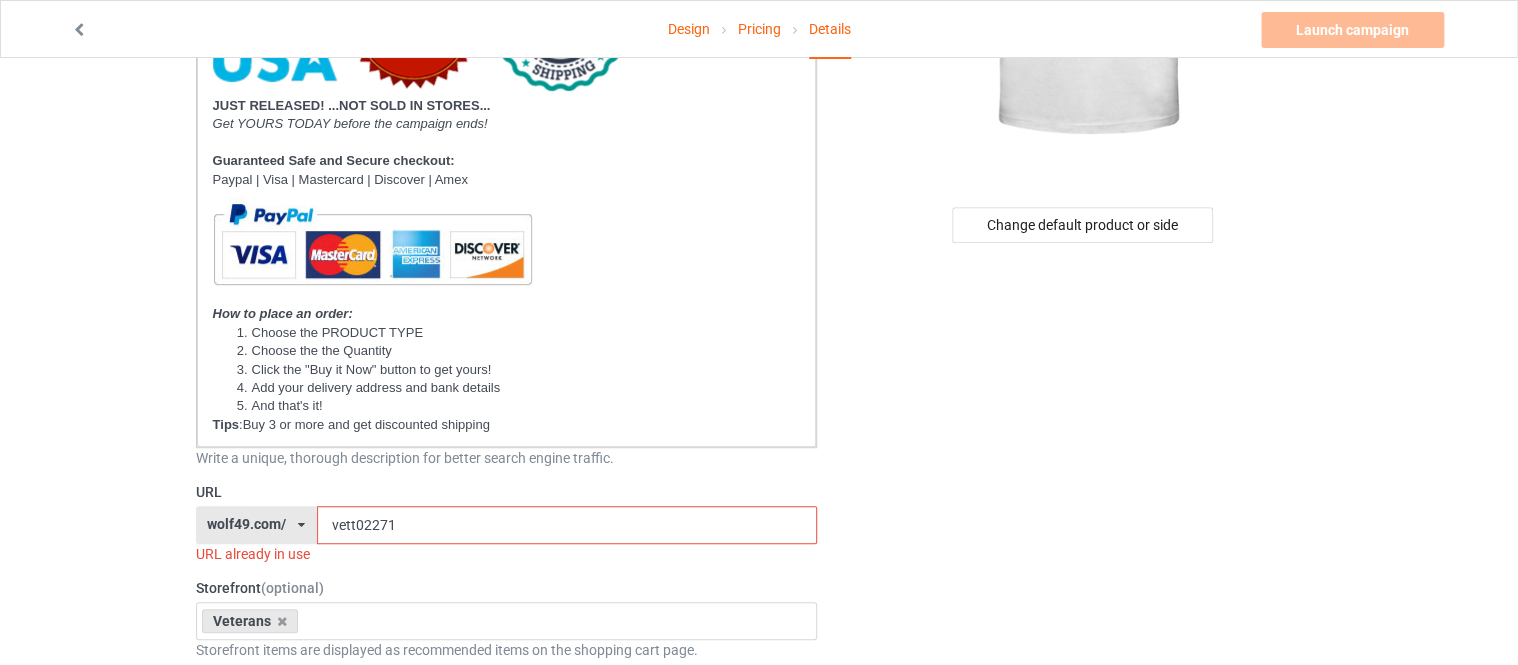 type on "HURT MY DOG I'M COMING FOR YOU AND HELL IS COMING WITH ME" 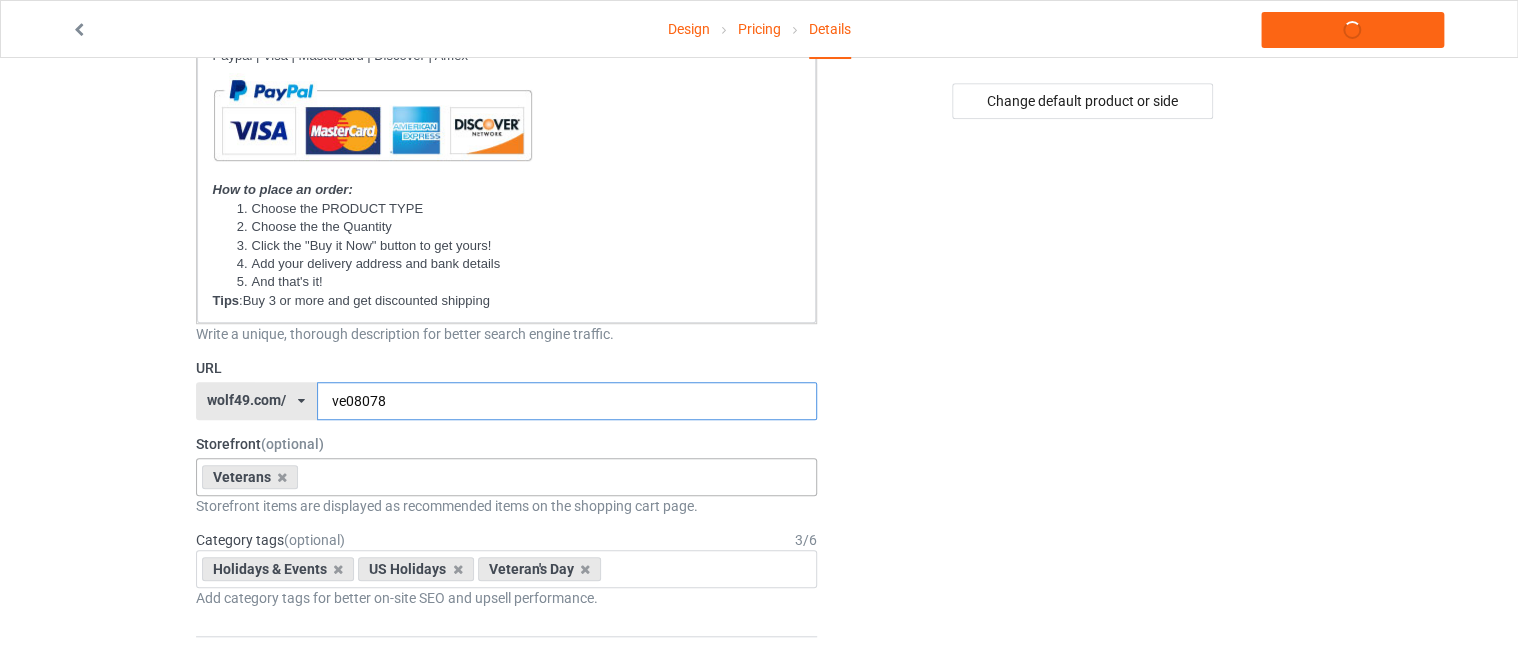 scroll, scrollTop: 560, scrollLeft: 0, axis: vertical 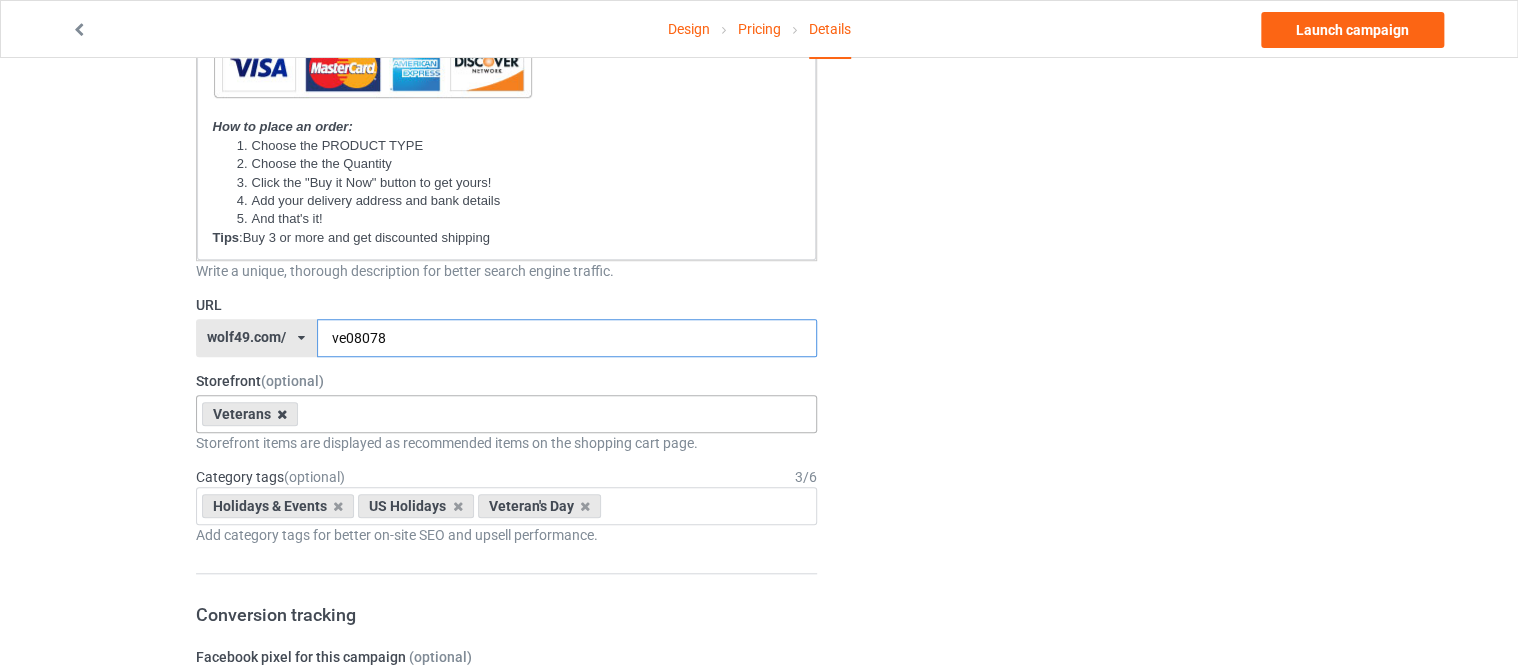 type on "ve08078" 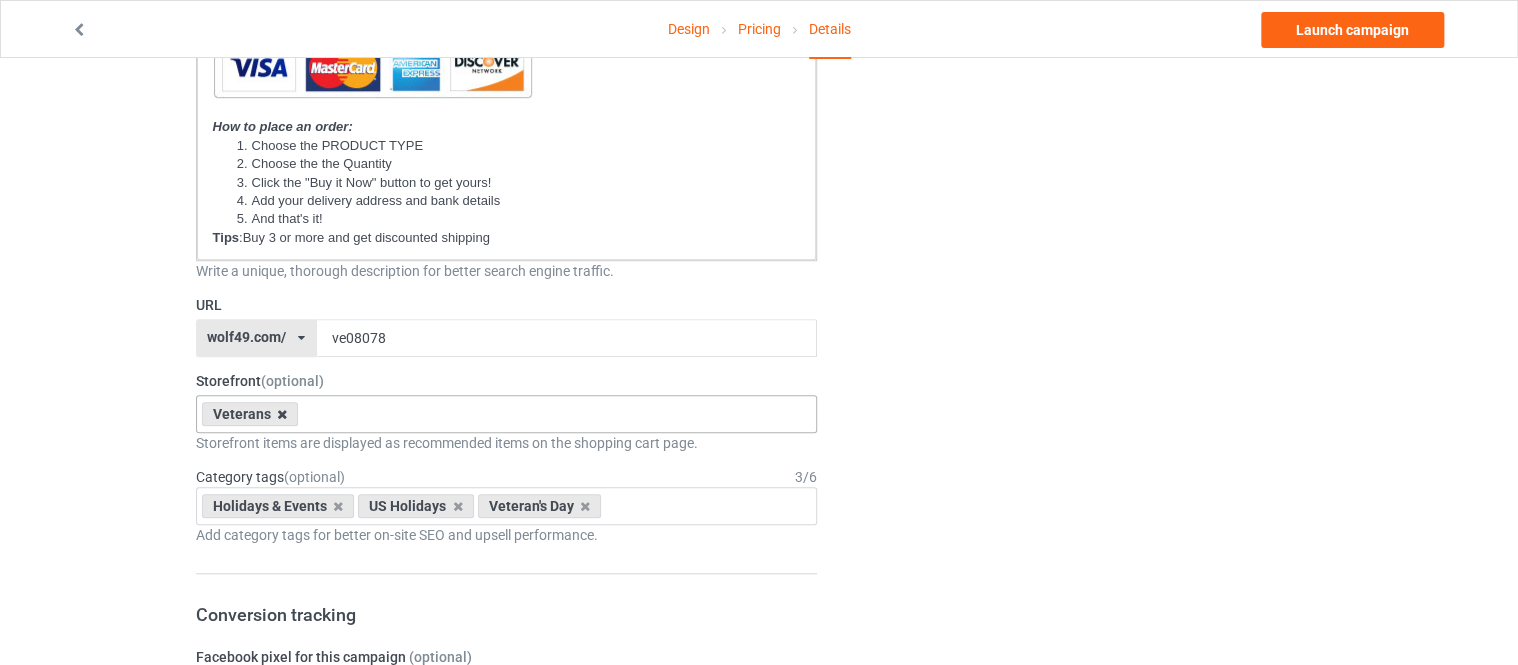 click at bounding box center (282, 414) 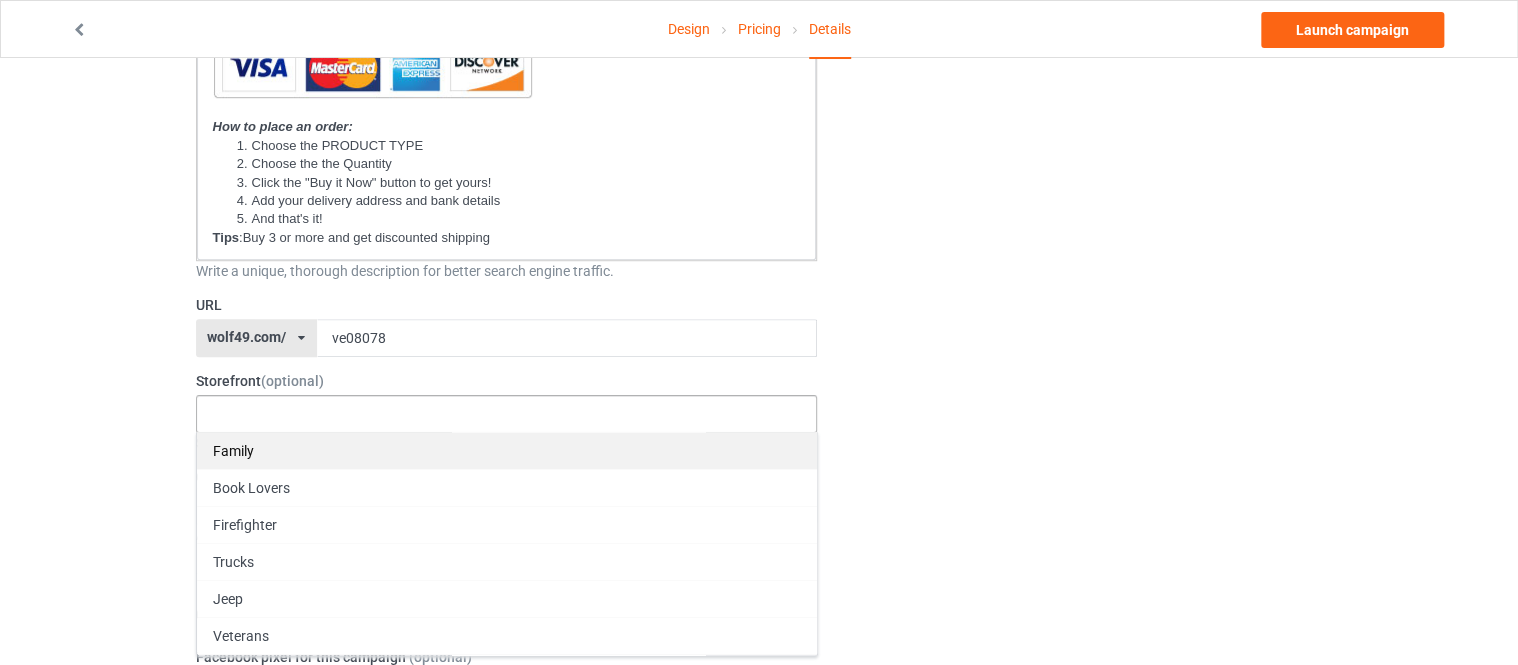 click on "Family" at bounding box center (507, 450) 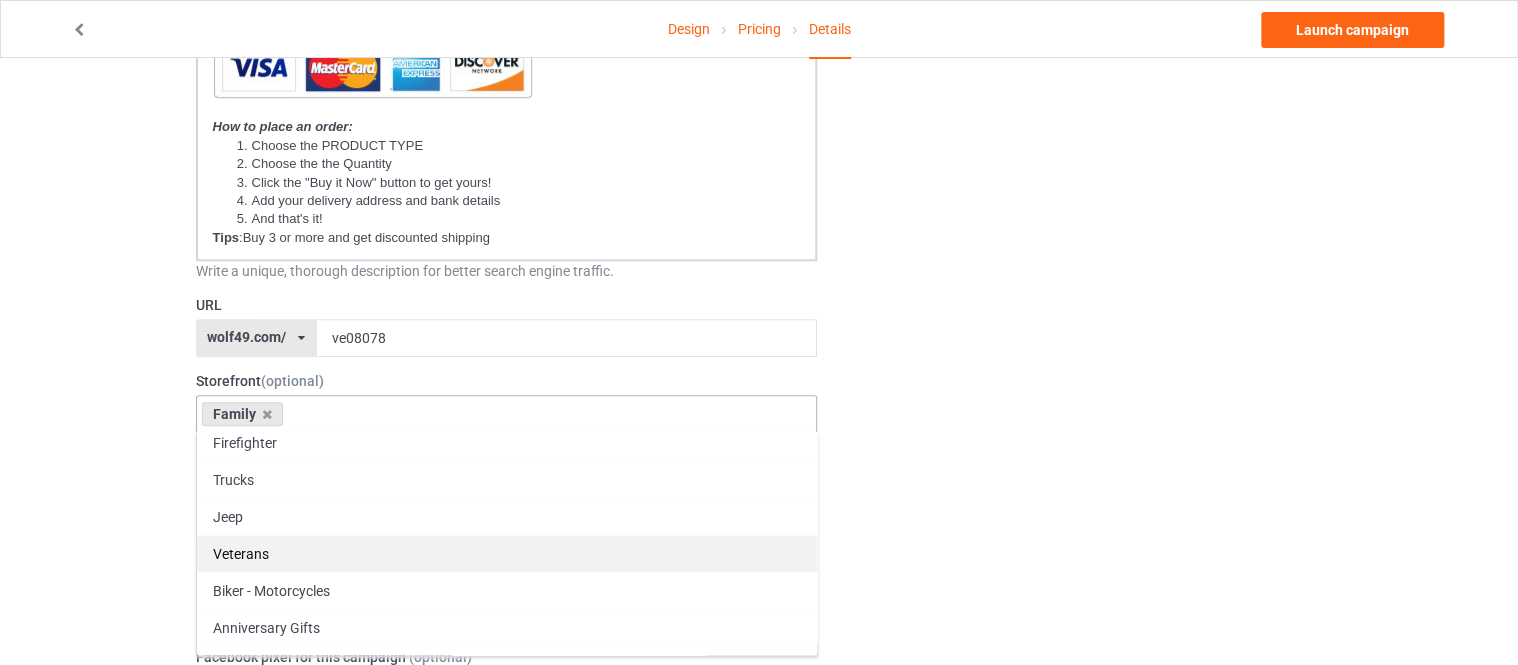 scroll, scrollTop: 70, scrollLeft: 0, axis: vertical 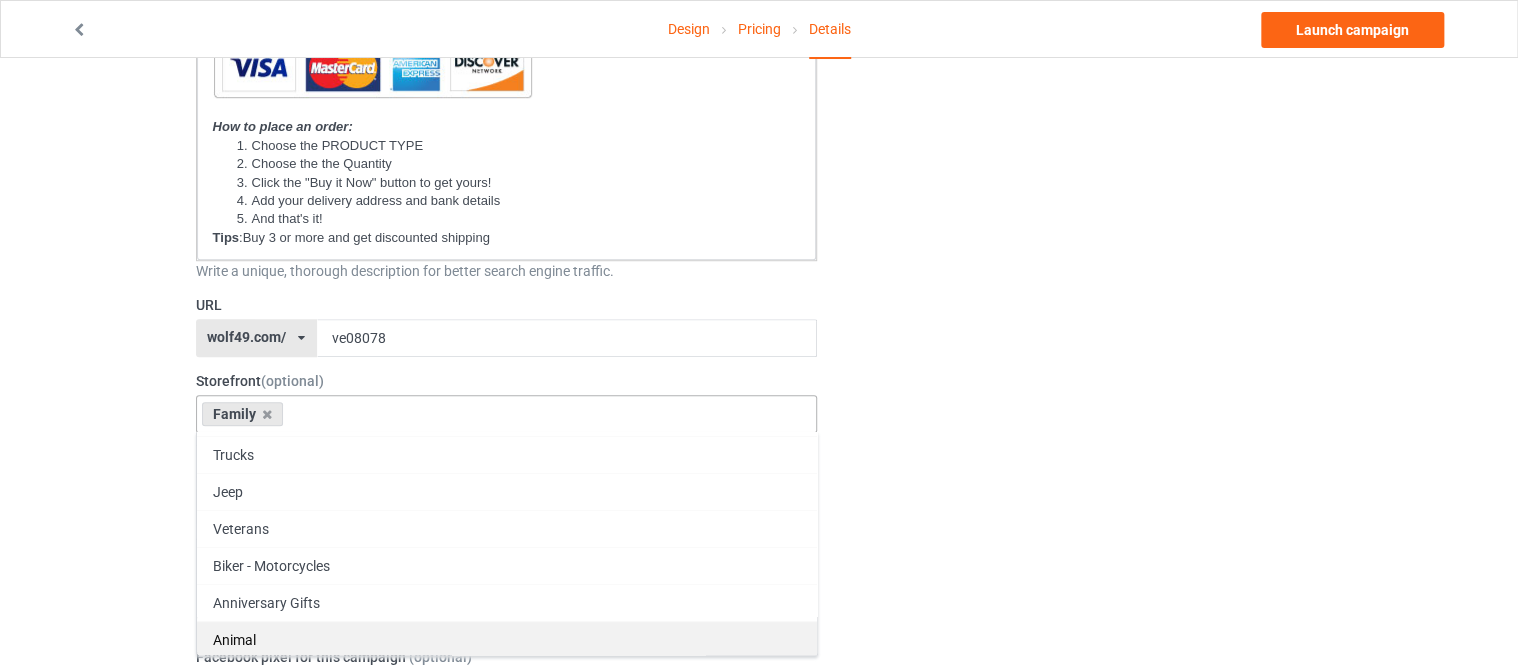 click on "Animal" at bounding box center [507, 639] 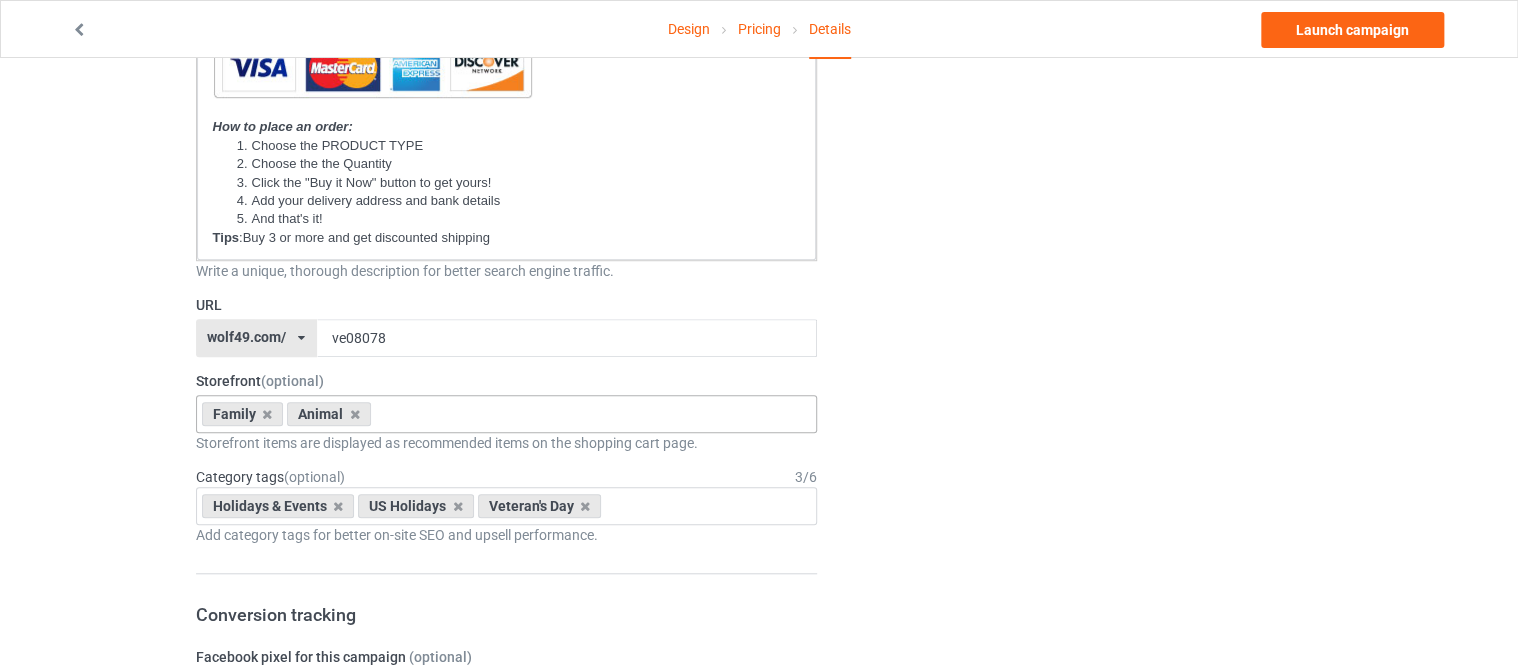 drag, startPoint x: 1100, startPoint y: 450, endPoint x: 1118, endPoint y: 432, distance: 25.455845 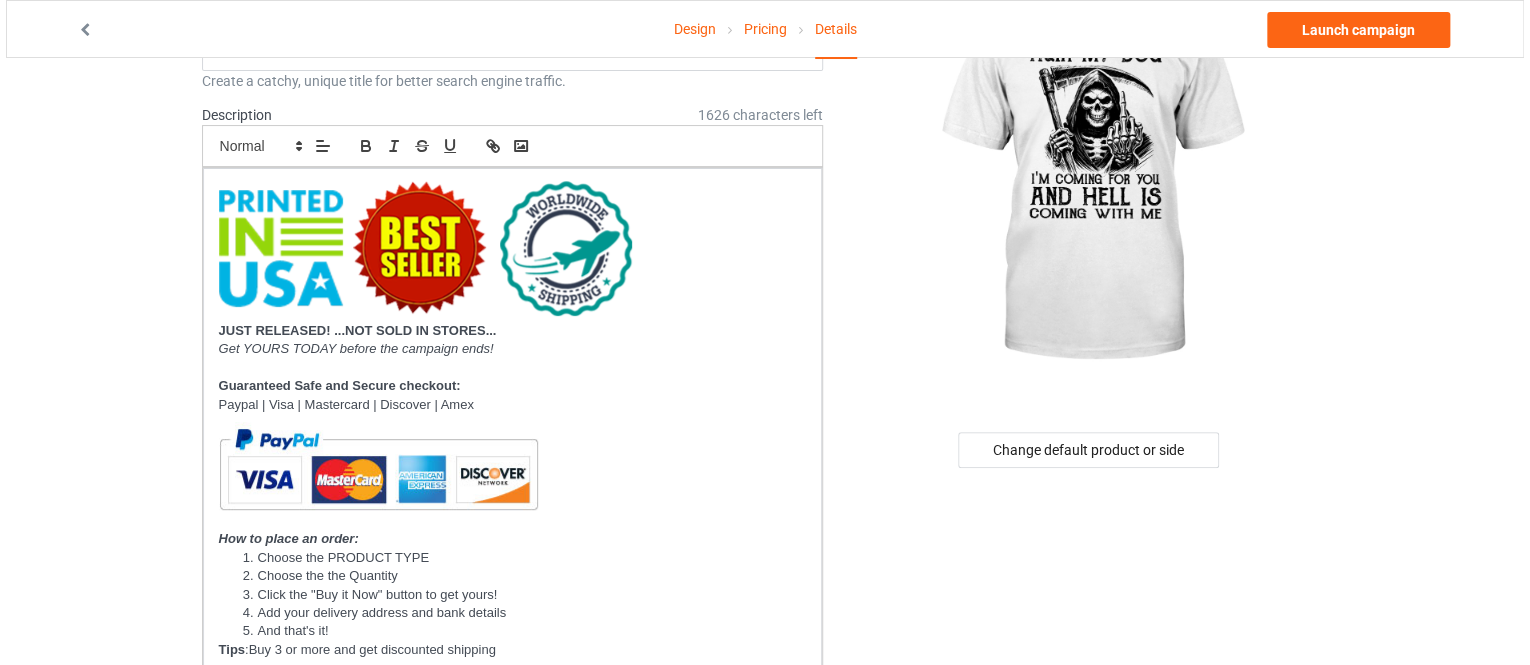 scroll, scrollTop: 0, scrollLeft: 0, axis: both 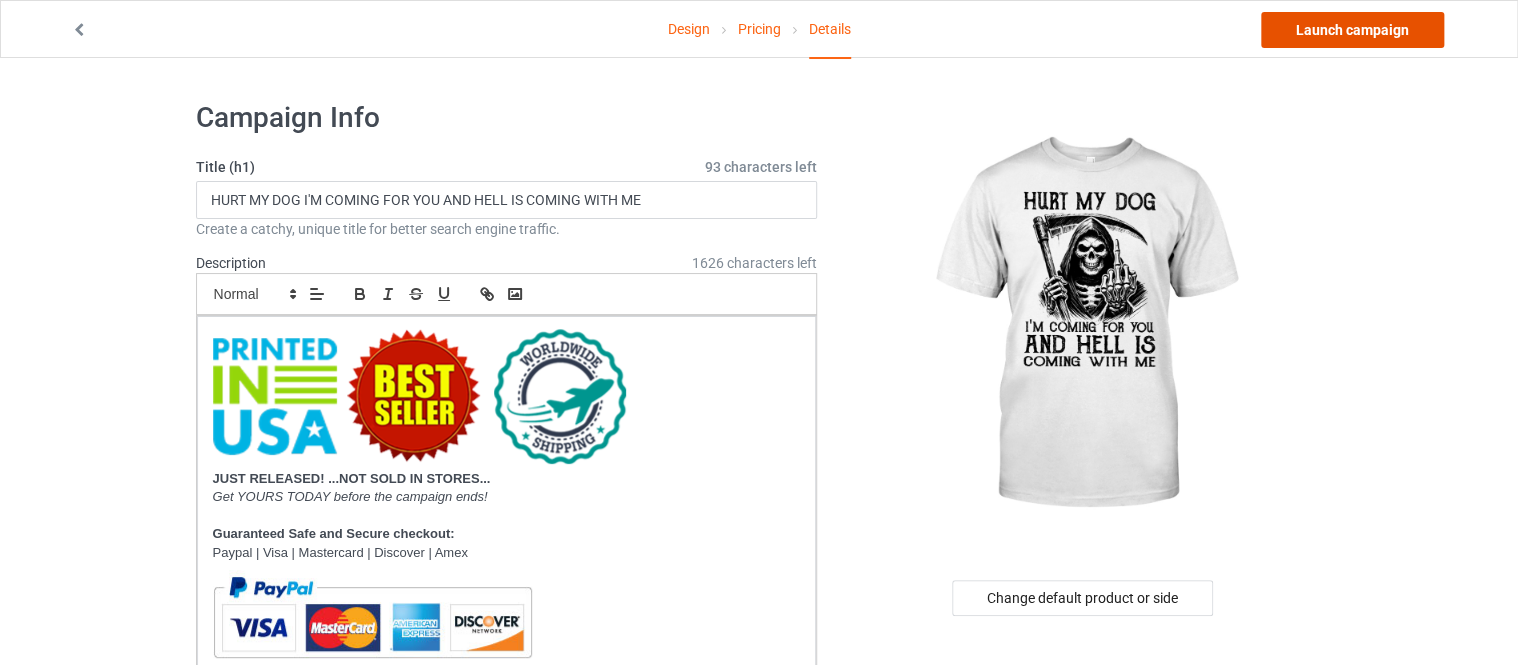 click on "Launch campaign" at bounding box center (1352, 30) 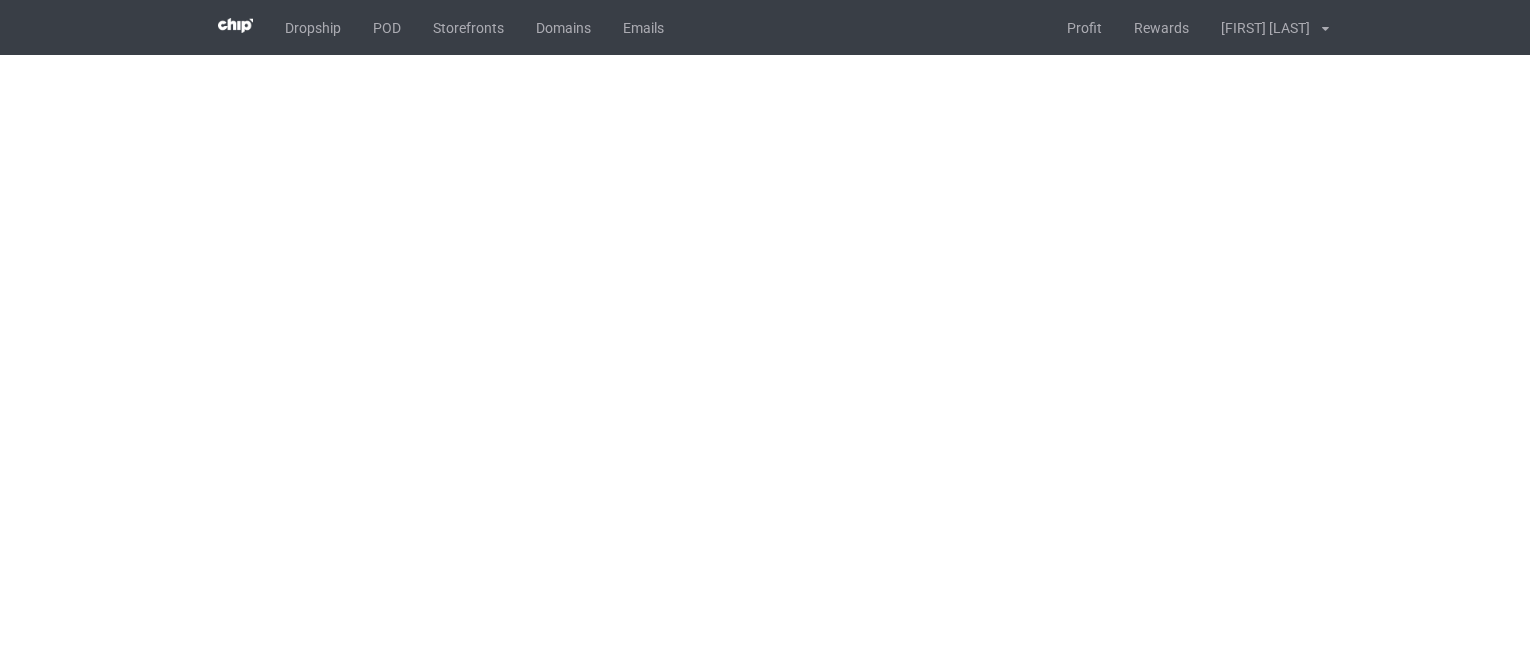 scroll, scrollTop: 0, scrollLeft: 0, axis: both 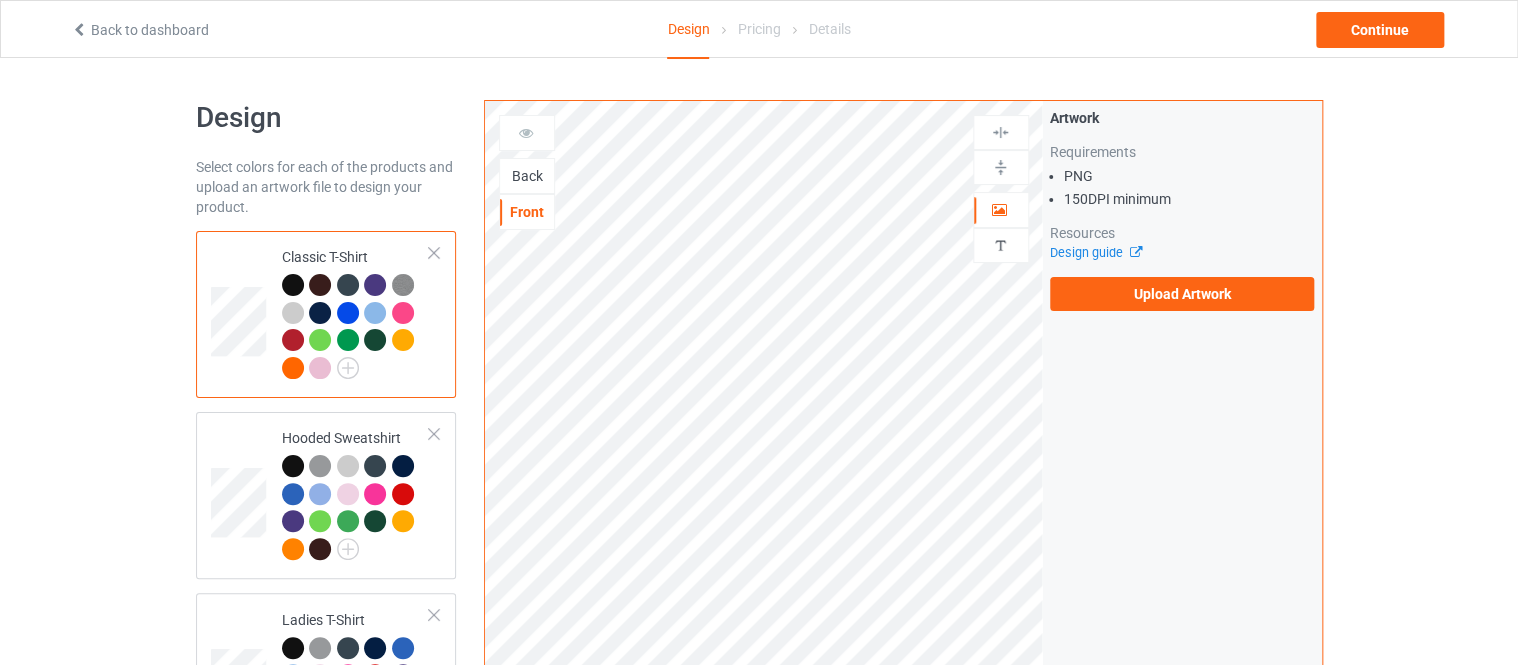click on "Back" at bounding box center (527, 176) 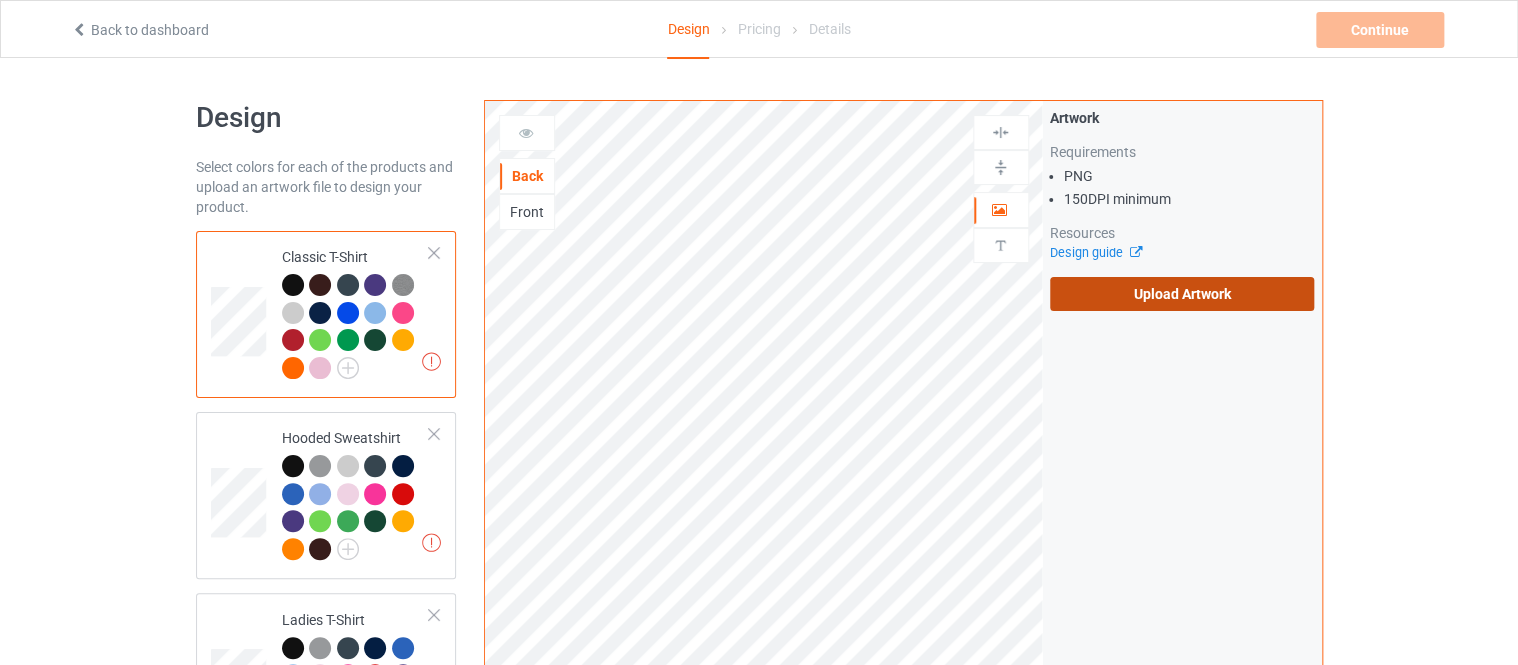 click on "Upload Artwork" at bounding box center (1182, 294) 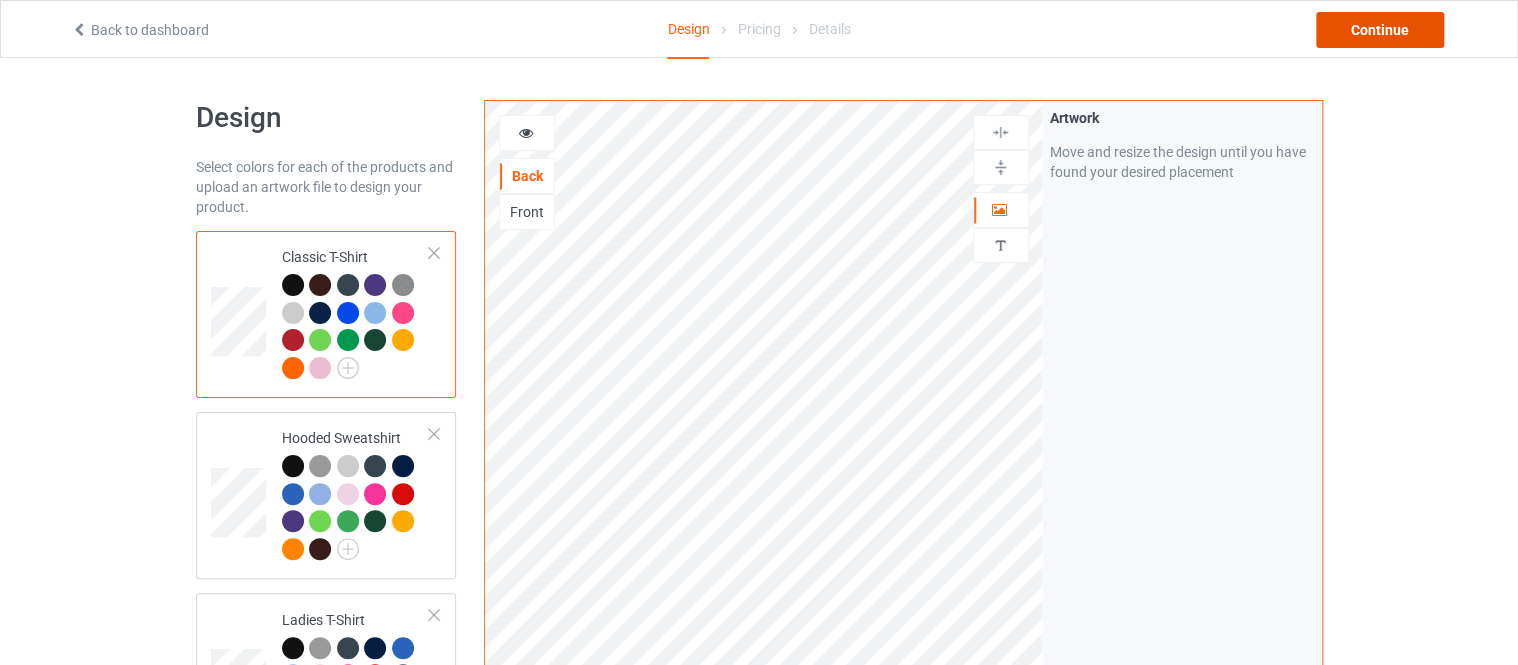 click on "Continue" at bounding box center (1380, 30) 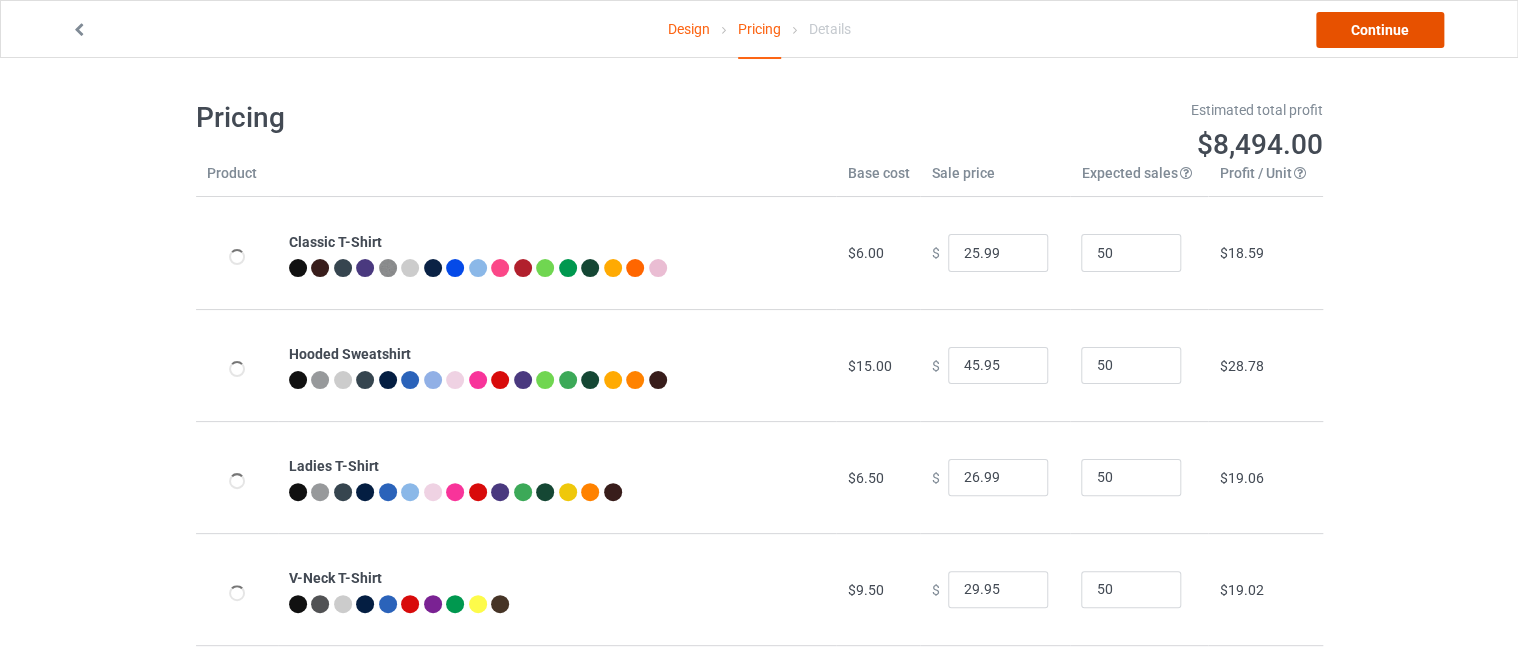 click on "Continue" at bounding box center [1380, 30] 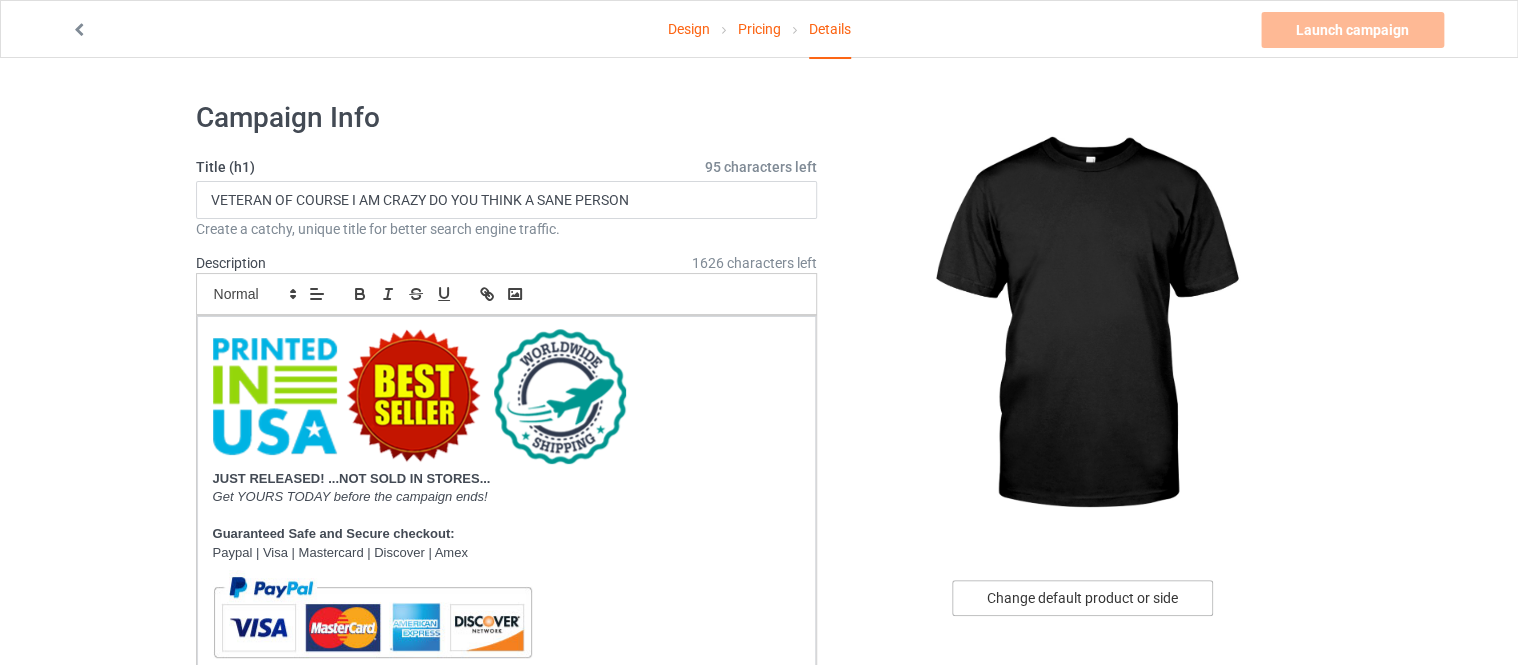 click on "Change default product or side" at bounding box center (1082, 598) 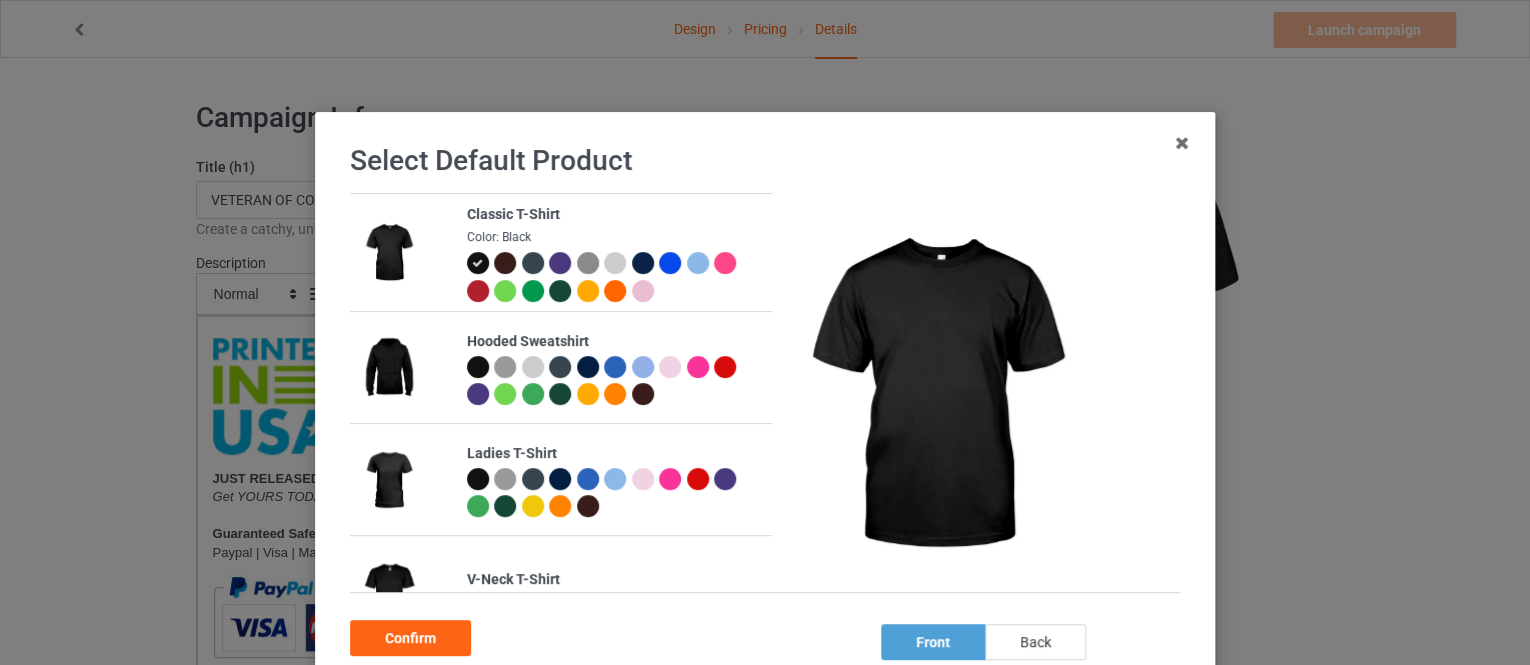 click on "back" at bounding box center [1035, 642] 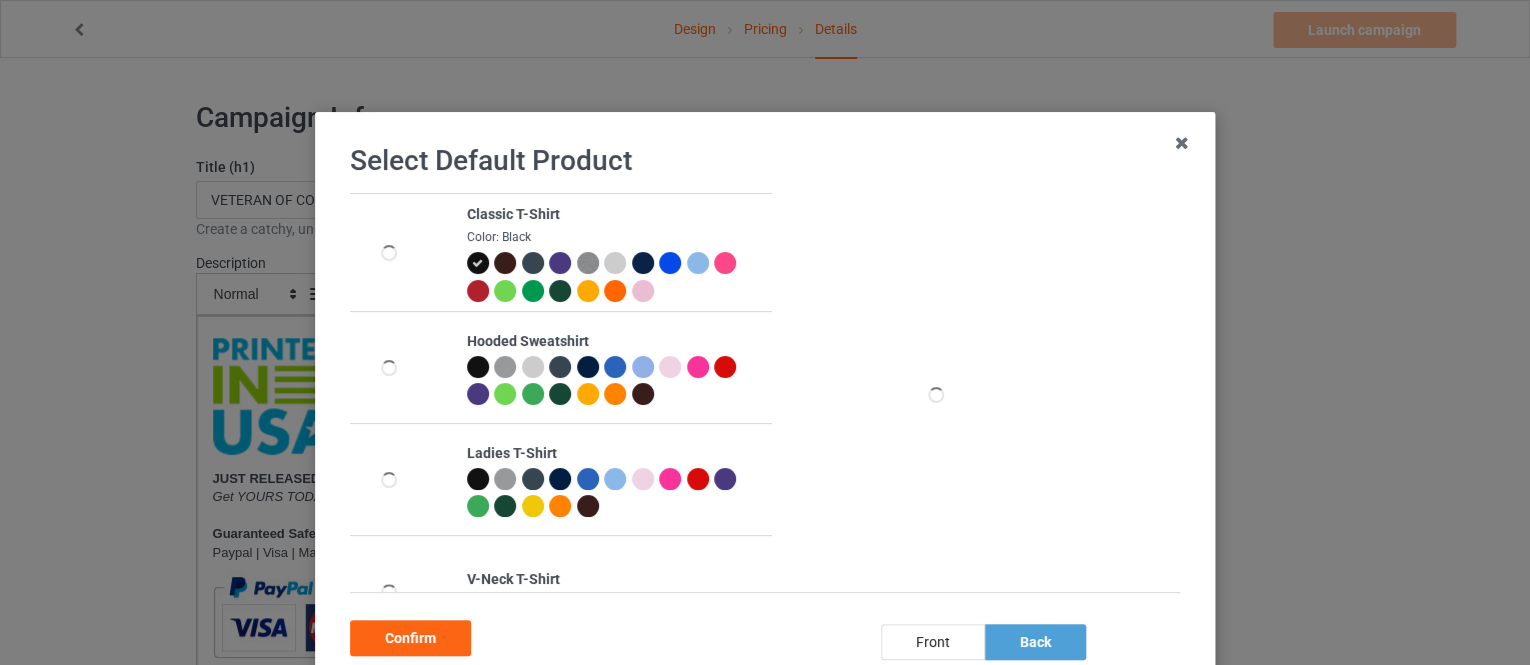 click at bounding box center [643, 263] 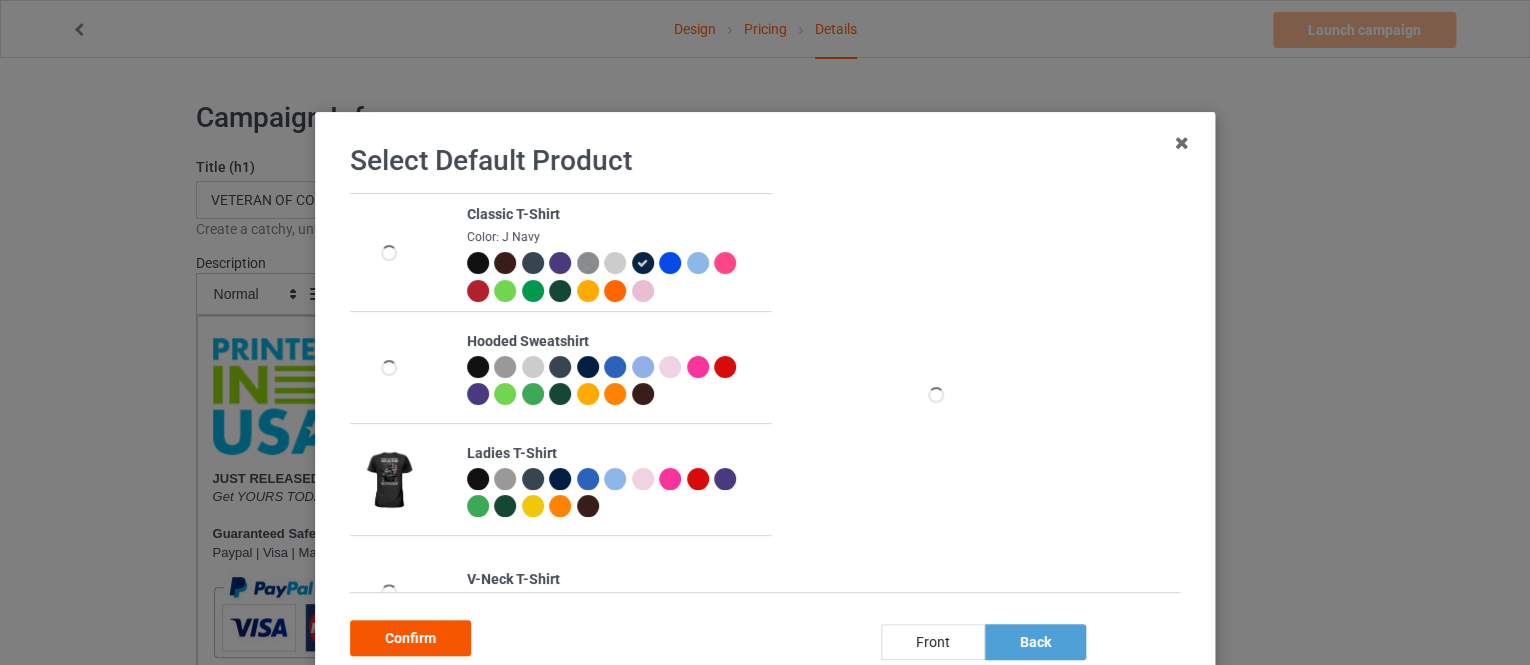 click on "Confirm" at bounding box center (410, 638) 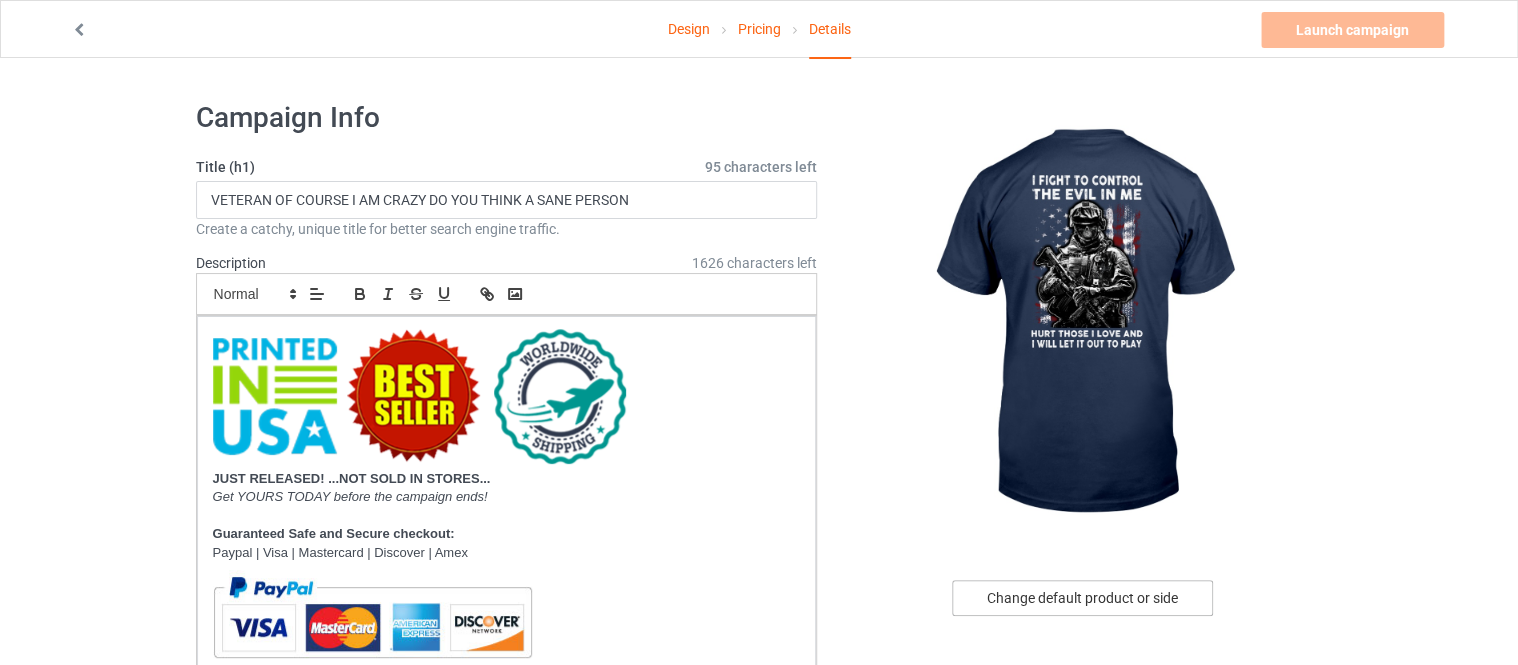 click on "Change default product or side" at bounding box center [1082, 598] 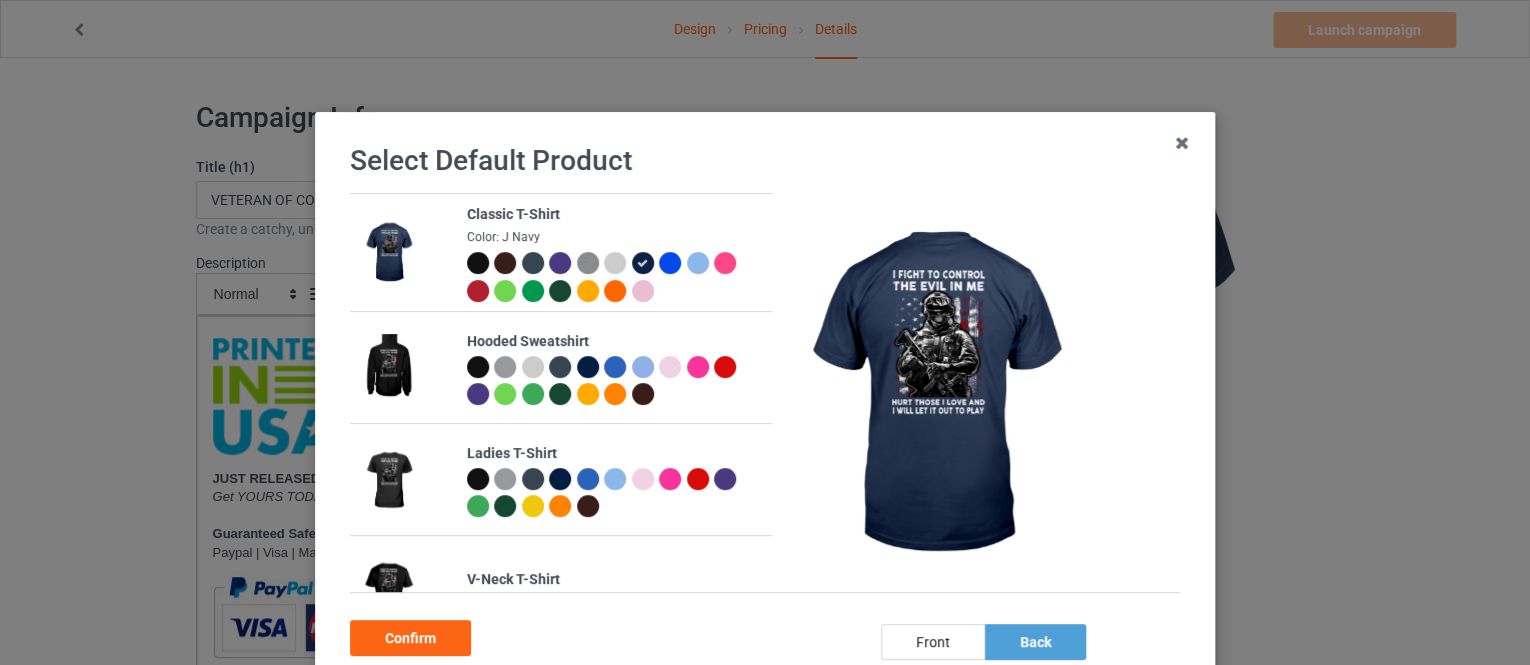 click at bounding box center (478, 263) 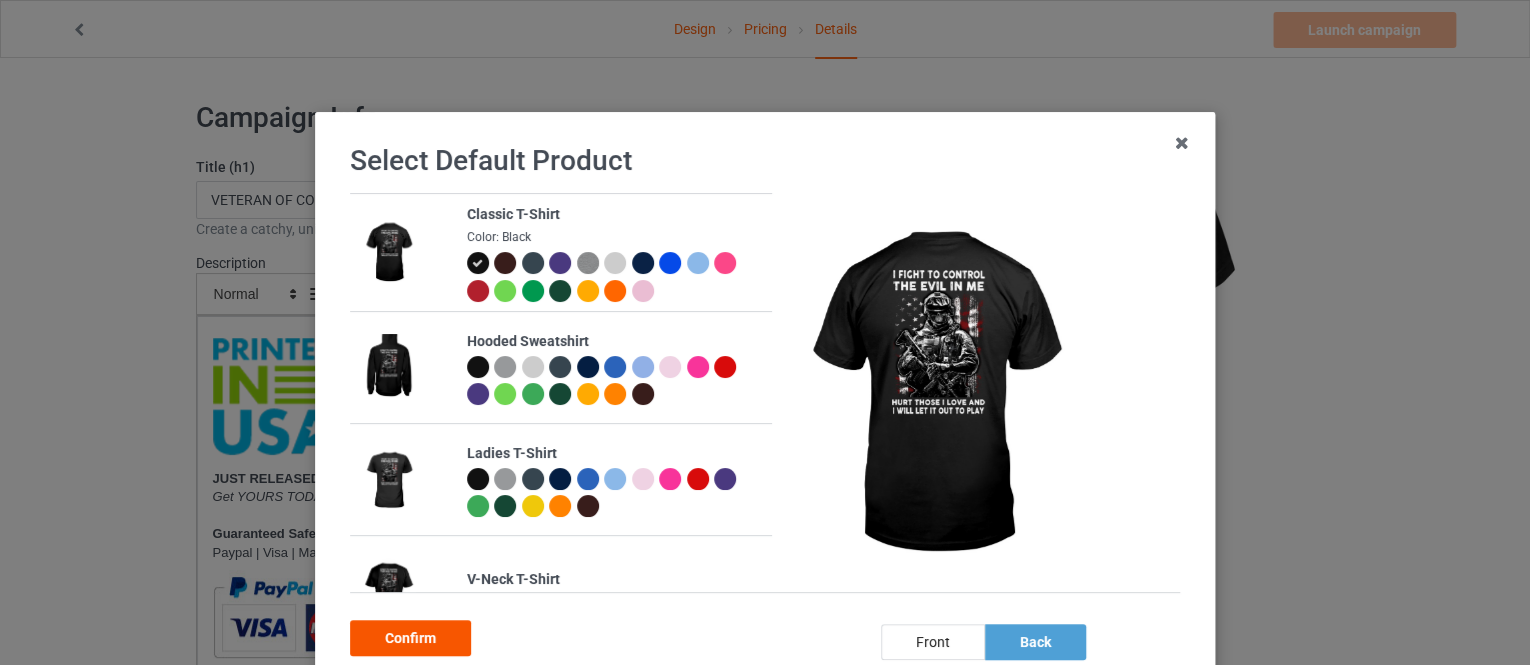click on "Confirm" at bounding box center (410, 638) 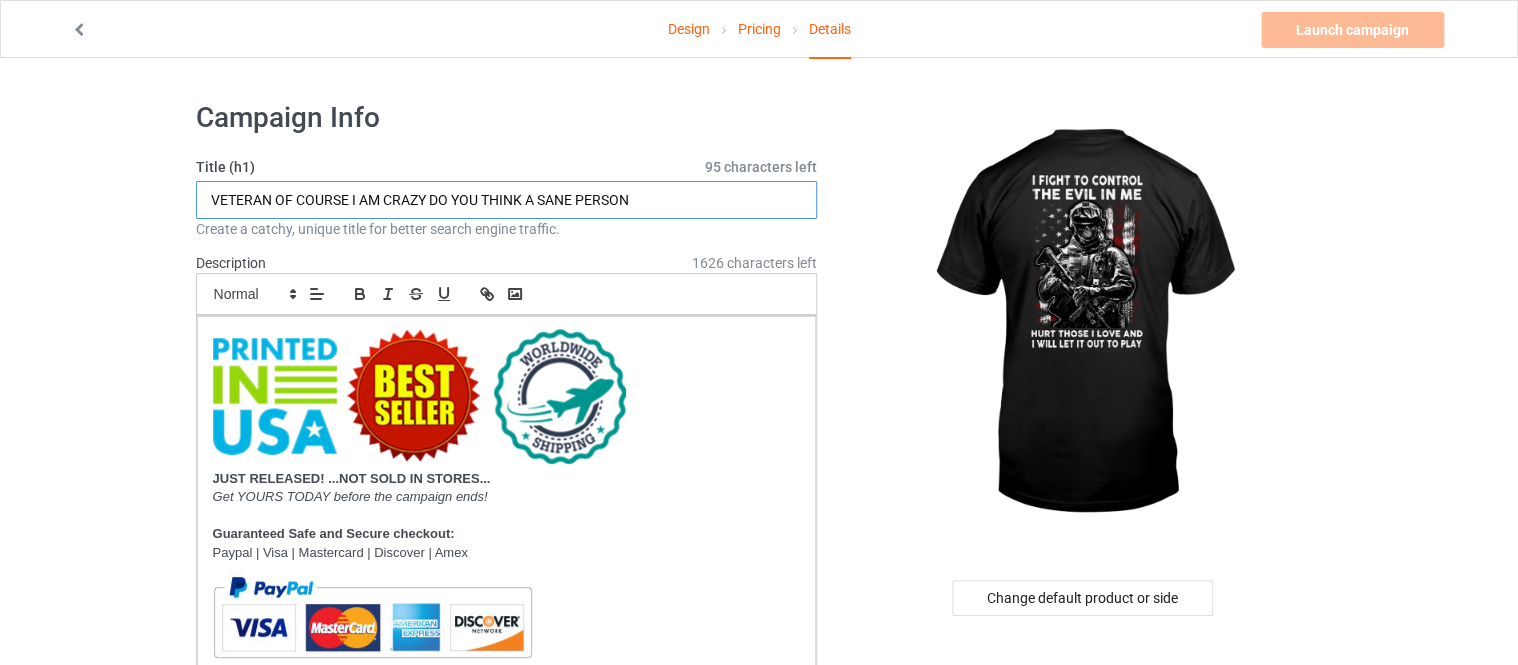 click on "VETERAN OF COURSE I AM CRAZY DO YOU THINK A SANE PERSON" at bounding box center [507, 200] 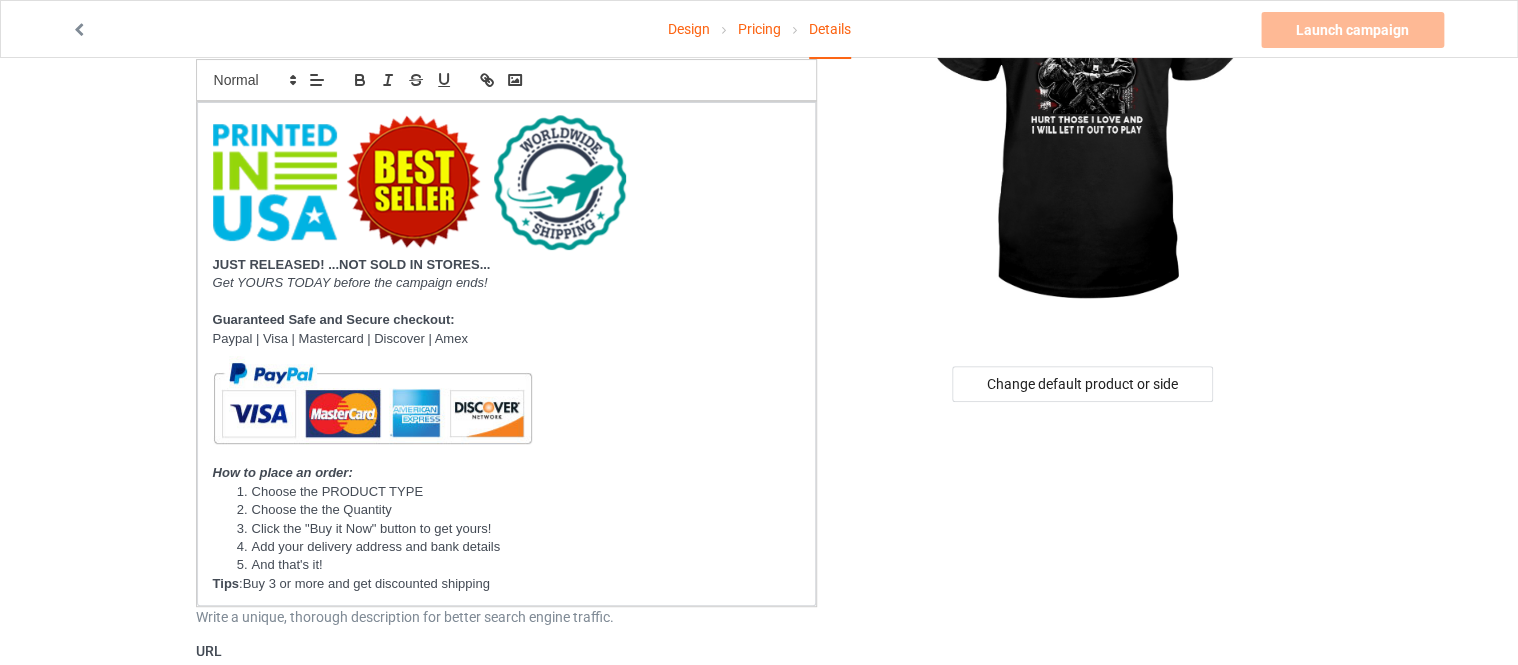 scroll, scrollTop: 560, scrollLeft: 0, axis: vertical 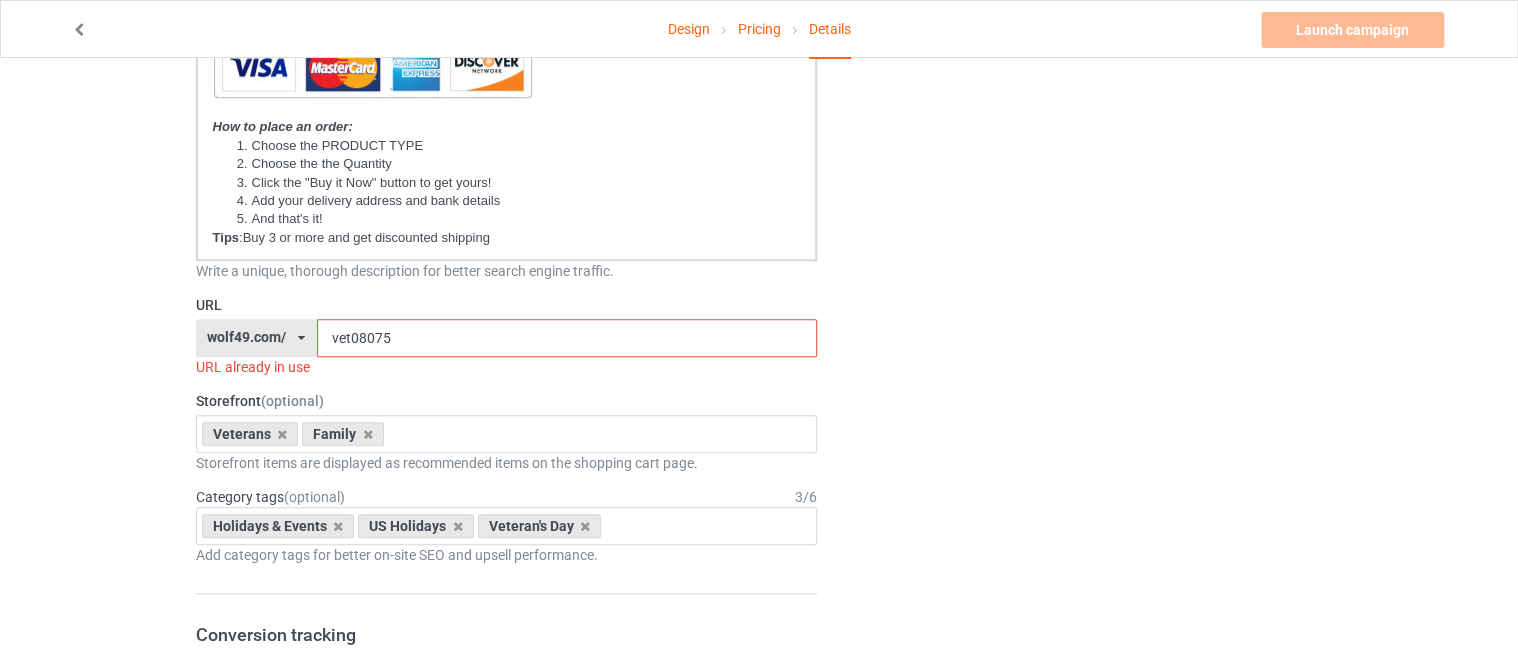 type on "I FIGHT TO CONTROL THE DEVIL IN ME HURT THOSE I LOVE AND I WILL LET IT OUT TO PLAY" 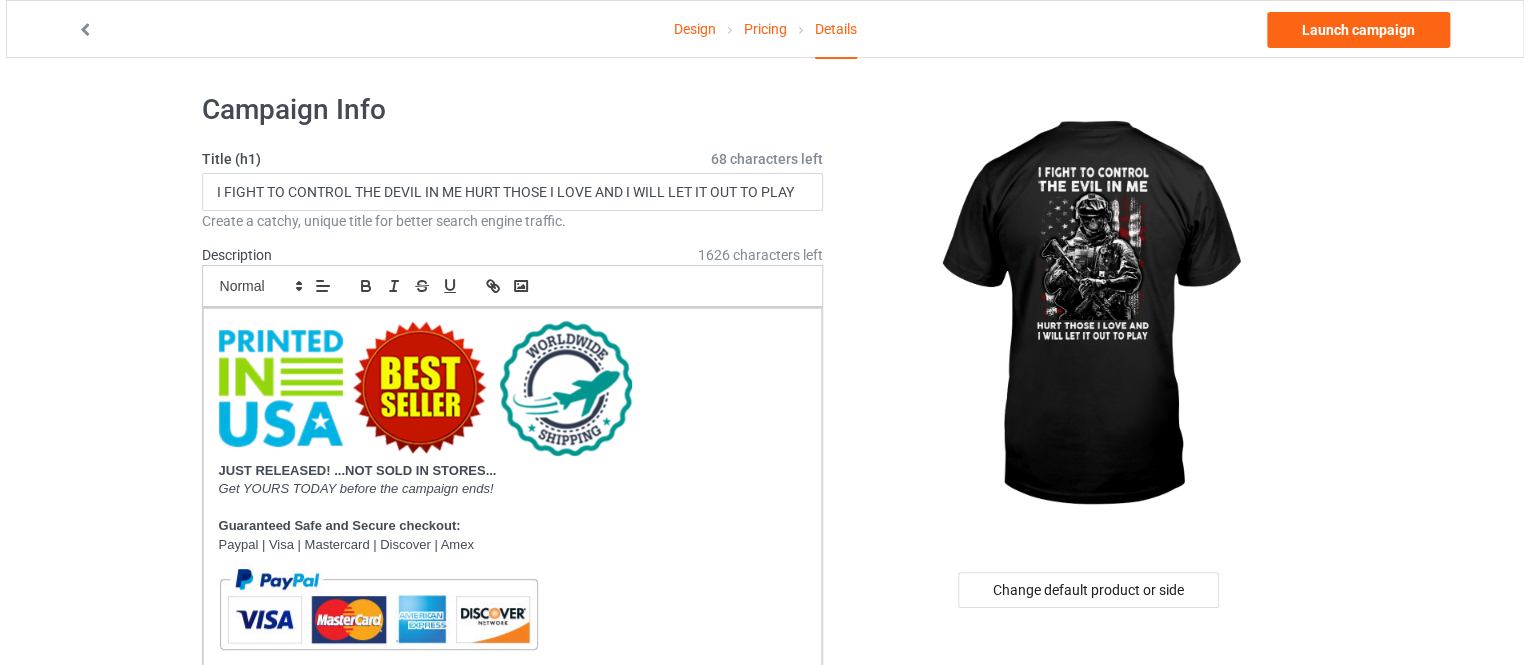 scroll, scrollTop: 0, scrollLeft: 0, axis: both 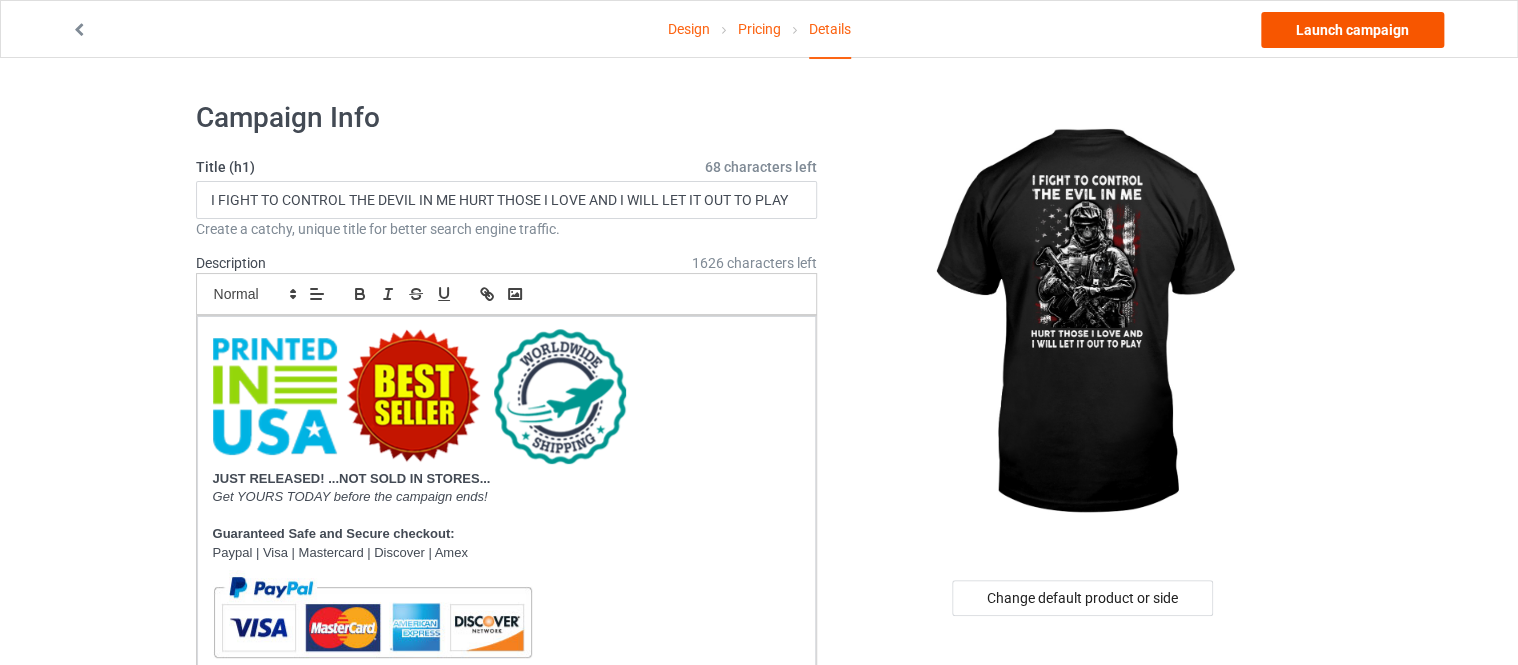 type on "ve08079" 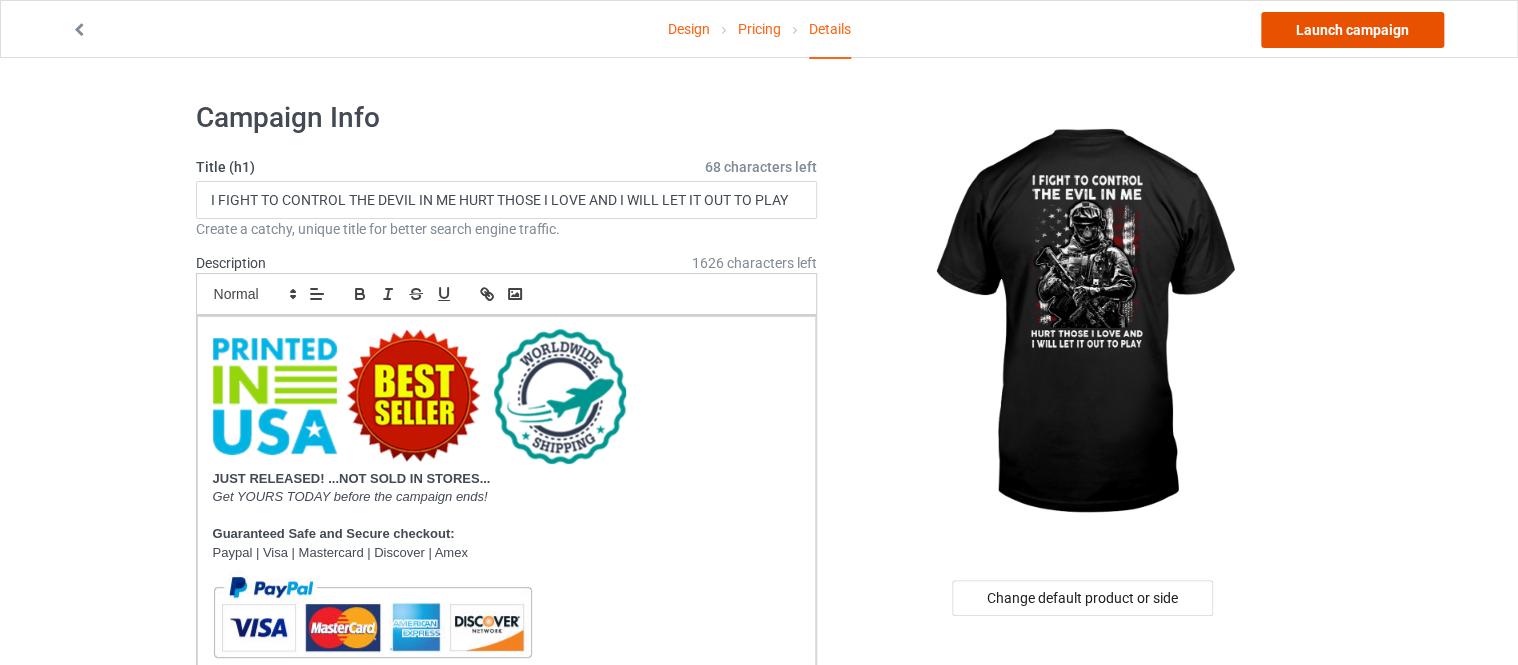 click on "Launch campaign" at bounding box center (1352, 30) 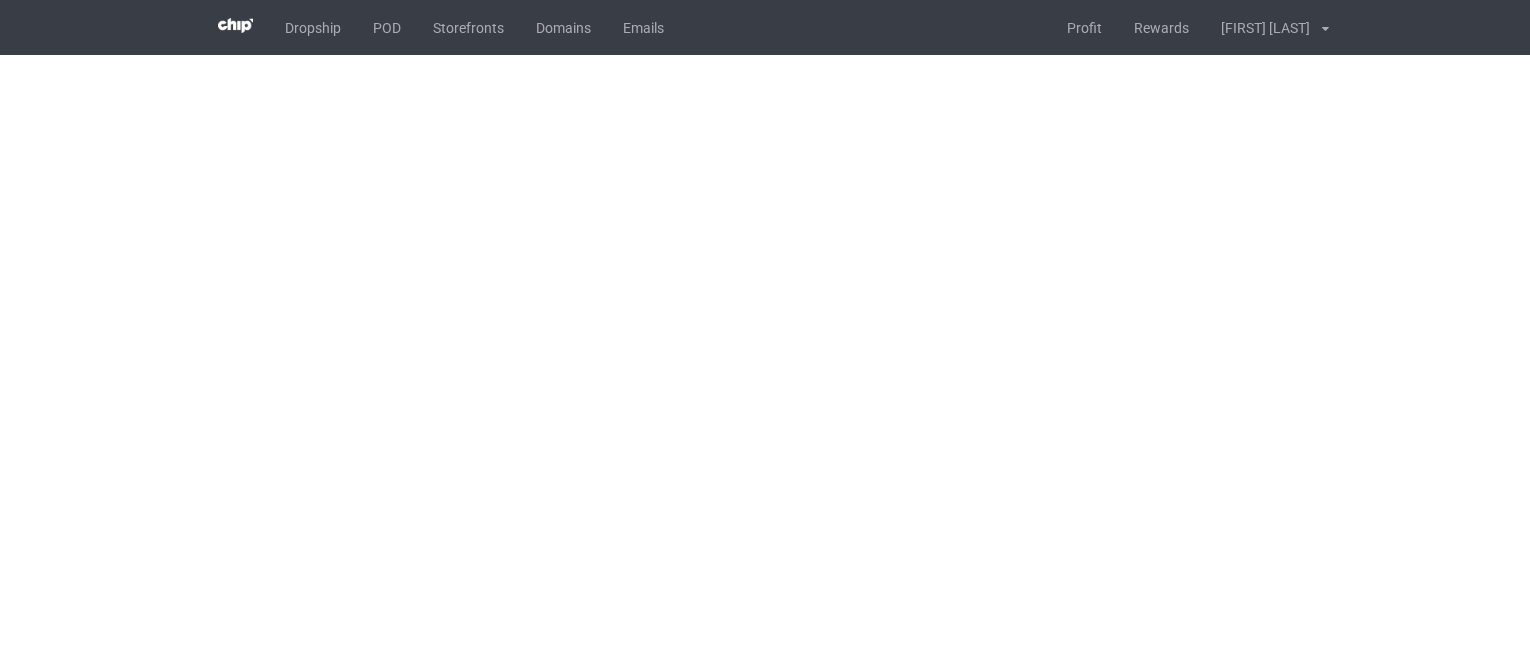 scroll, scrollTop: 0, scrollLeft: 0, axis: both 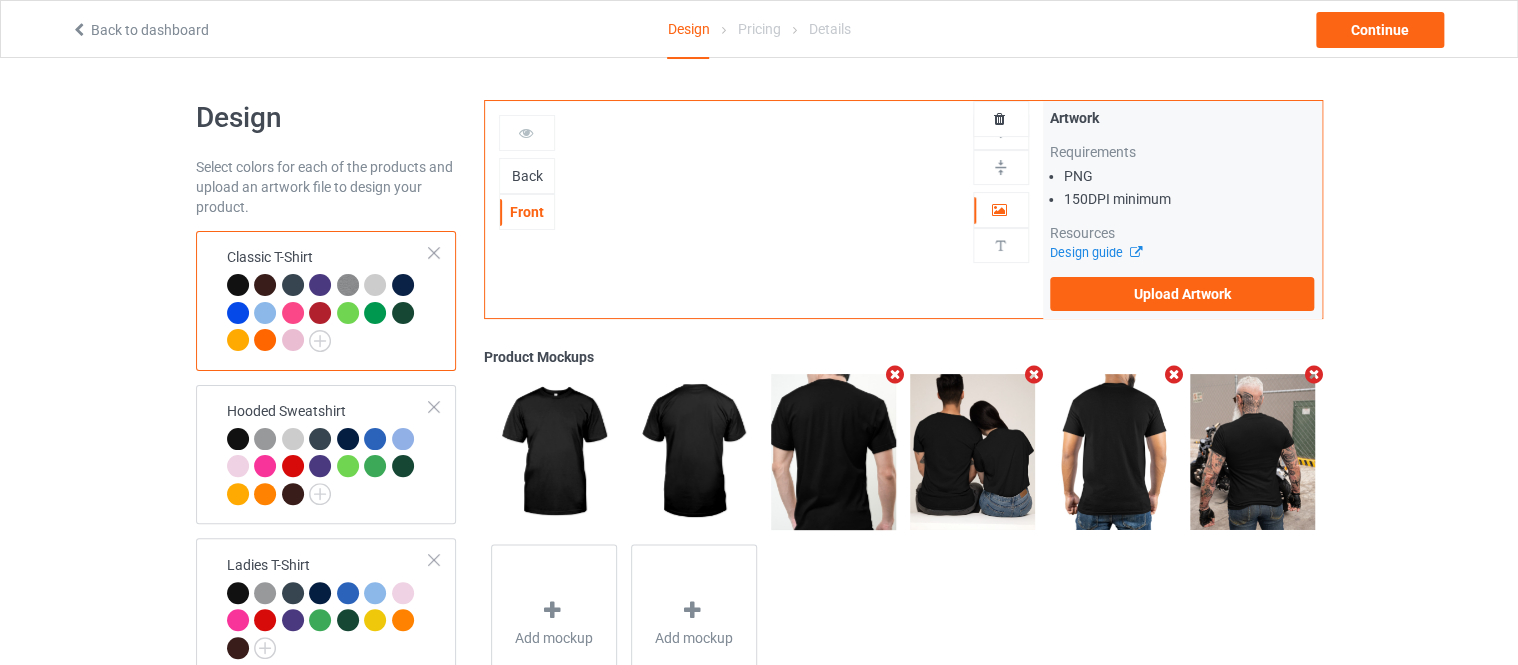 click on "Back" at bounding box center [527, 176] 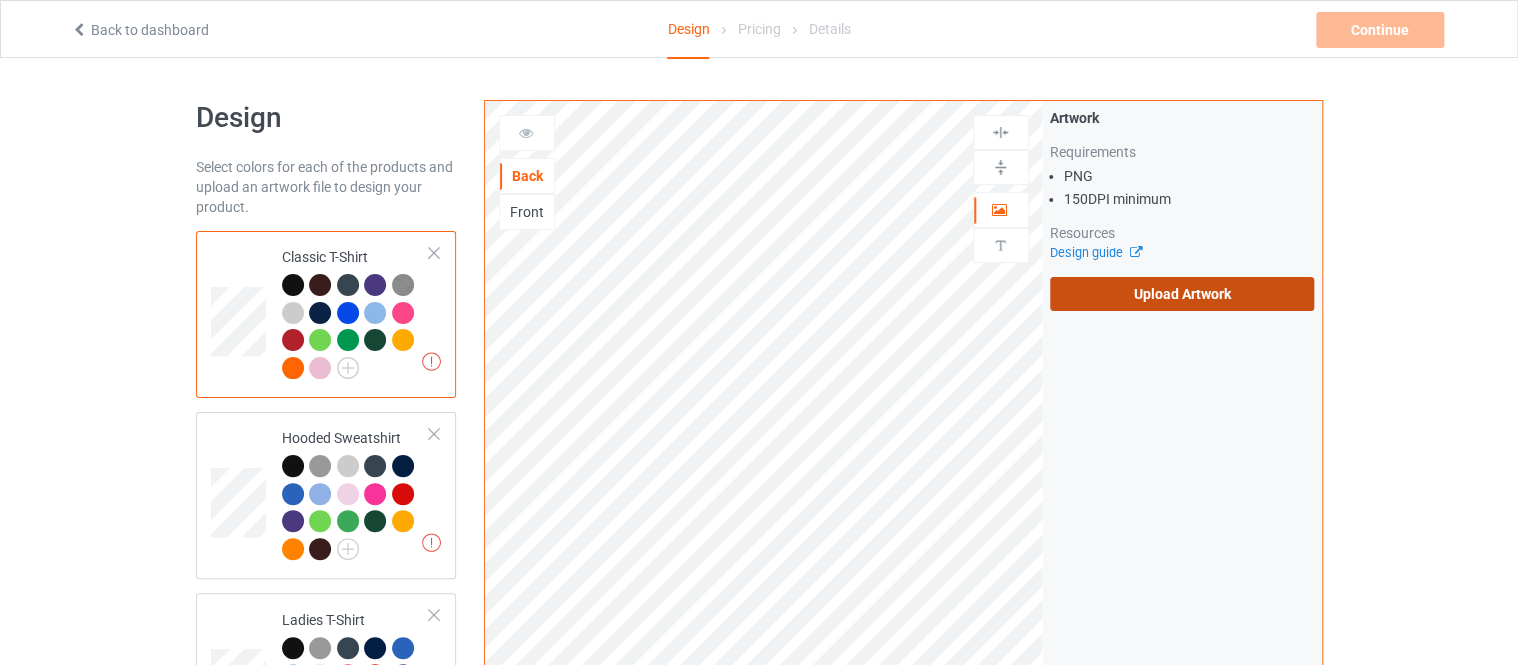 click on "Upload Artwork" at bounding box center [1182, 294] 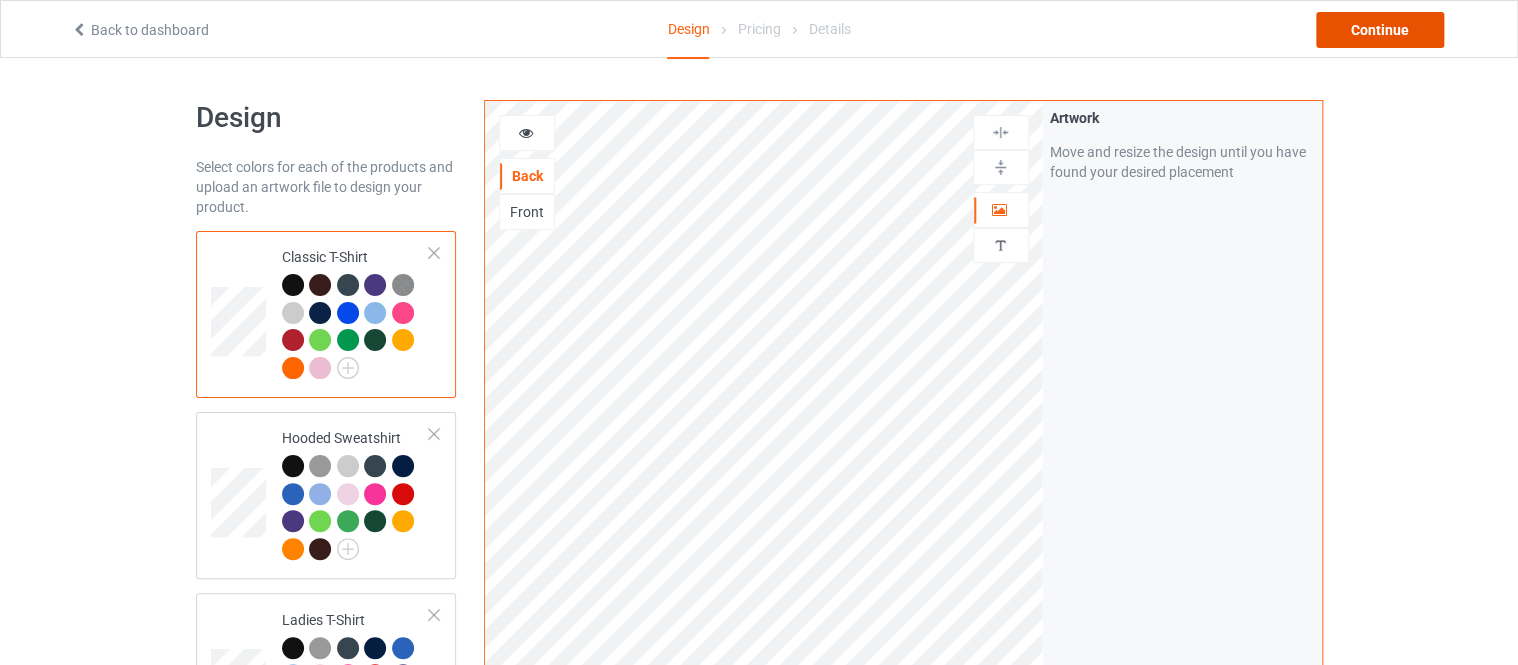 click on "Continue" at bounding box center [1380, 30] 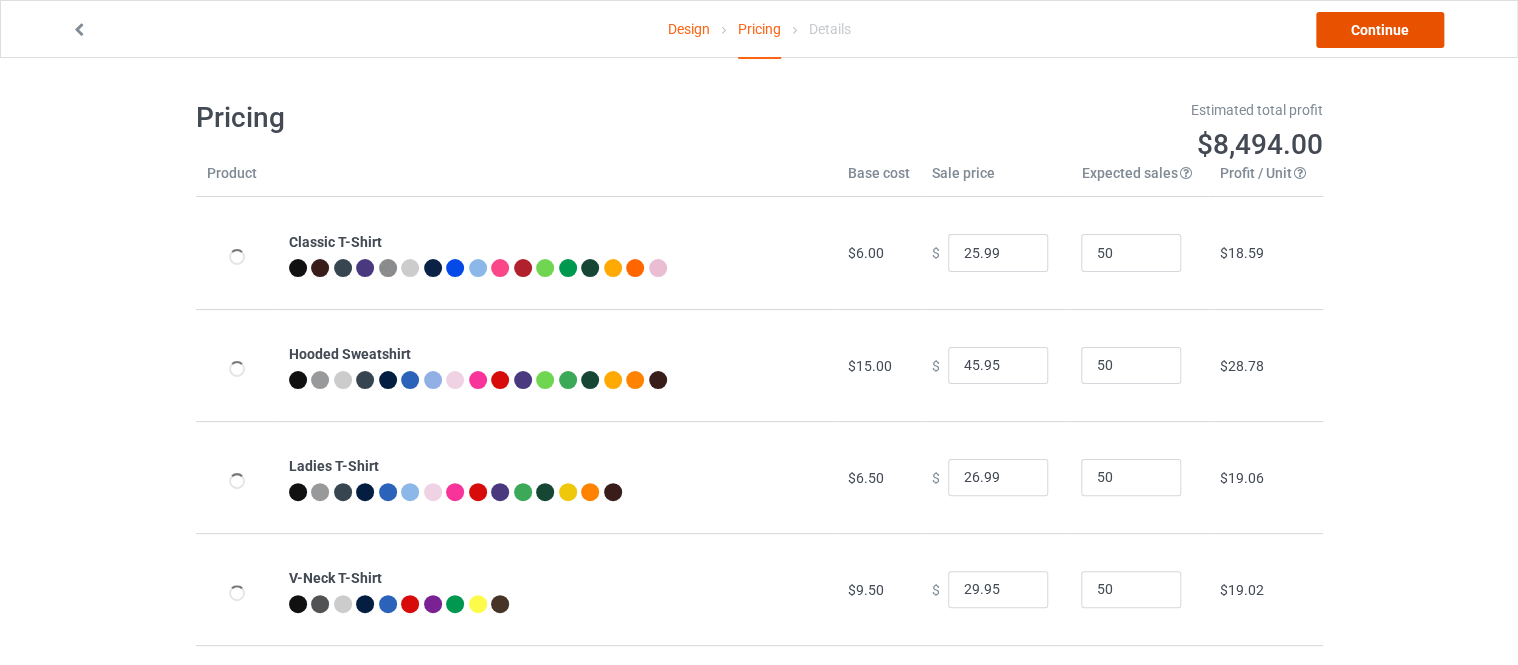 click on "Continue" at bounding box center [1380, 30] 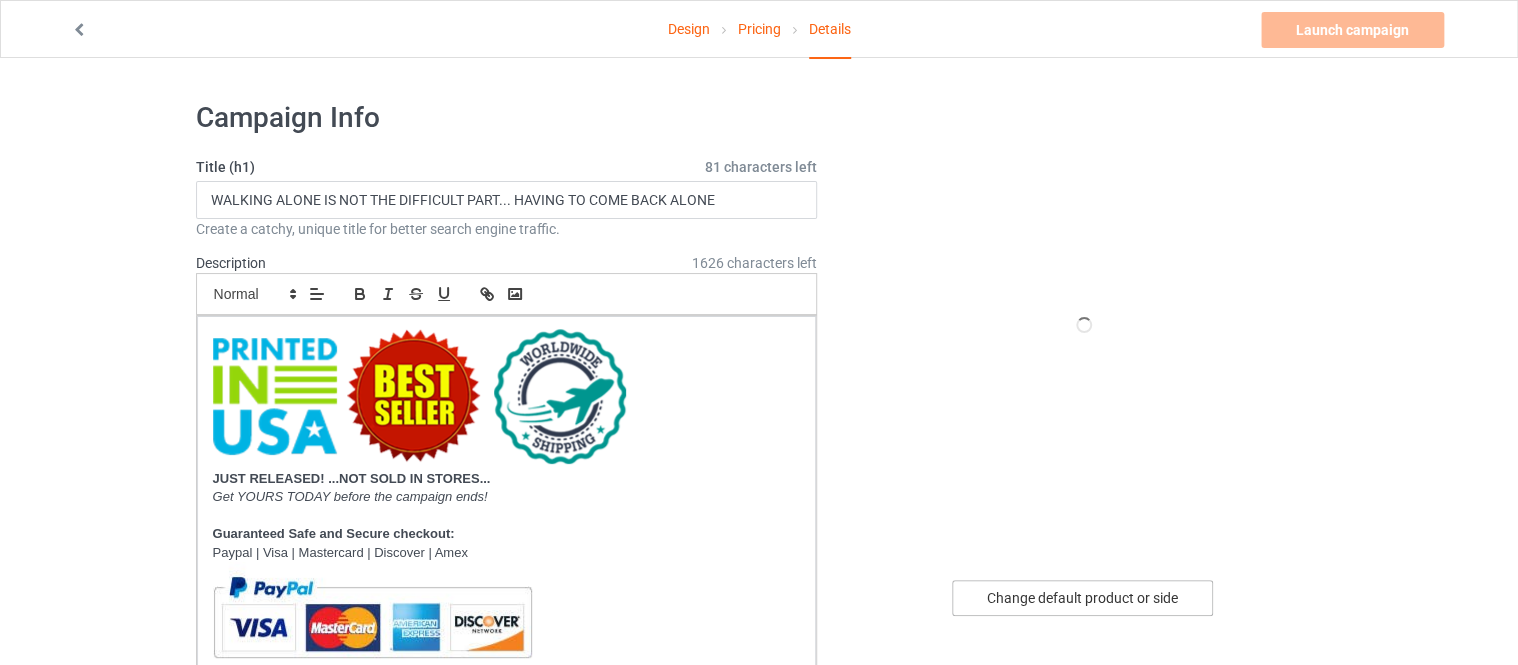 click on "Change default product or side" at bounding box center (1082, 598) 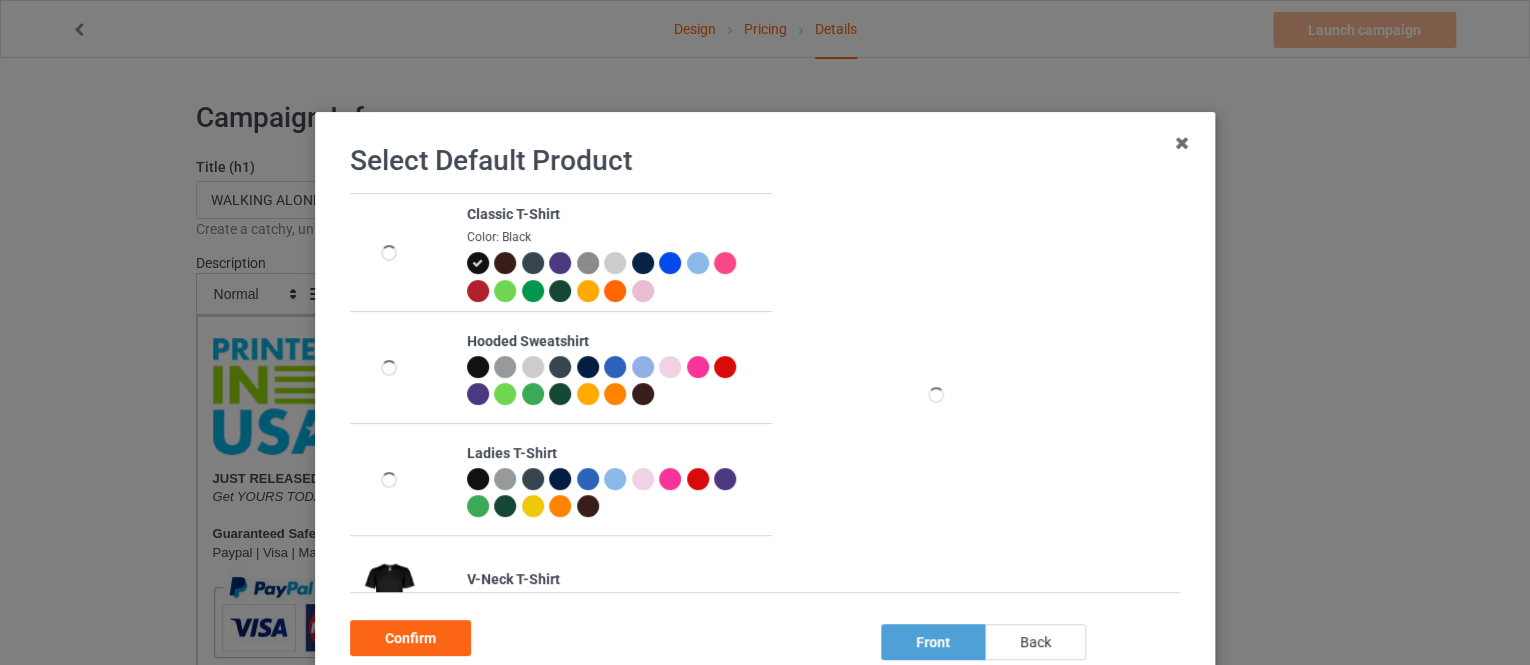 click on "back" at bounding box center (1035, 642) 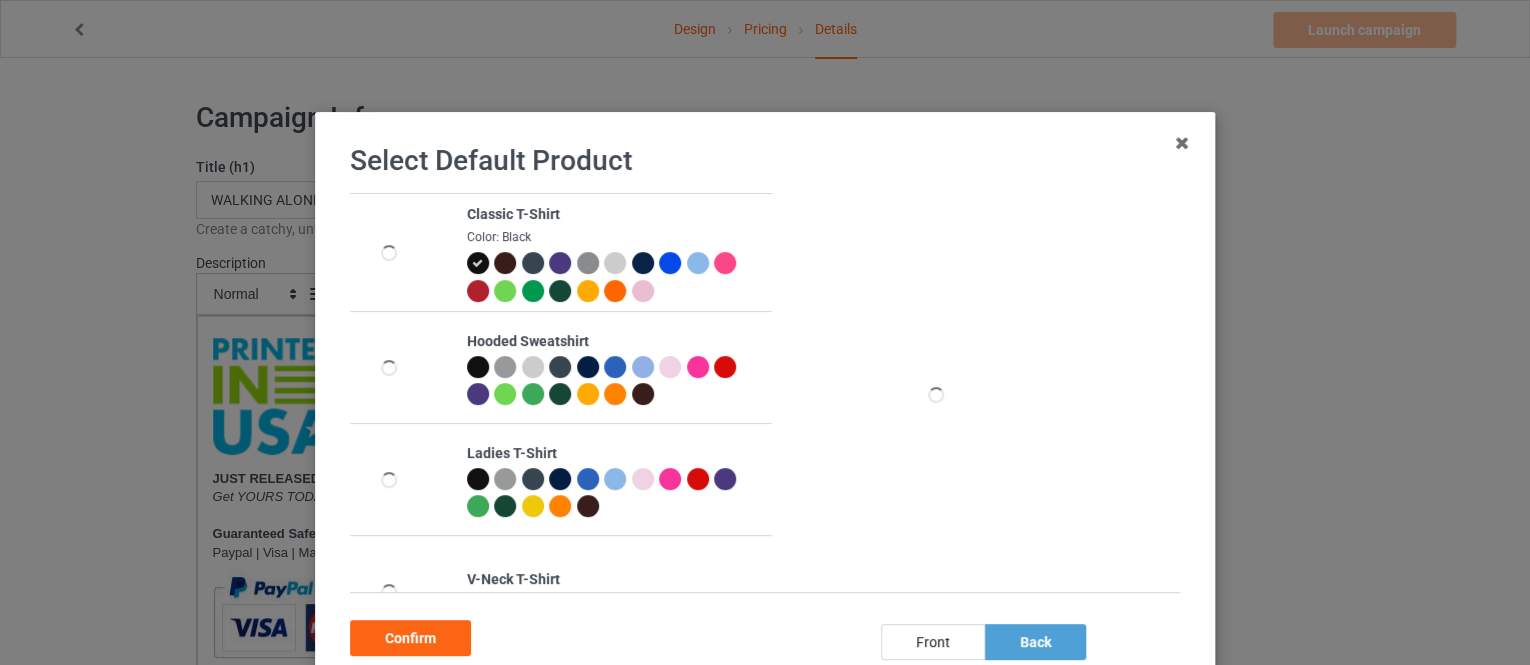 click on "Confirm" at bounding box center (410, 638) 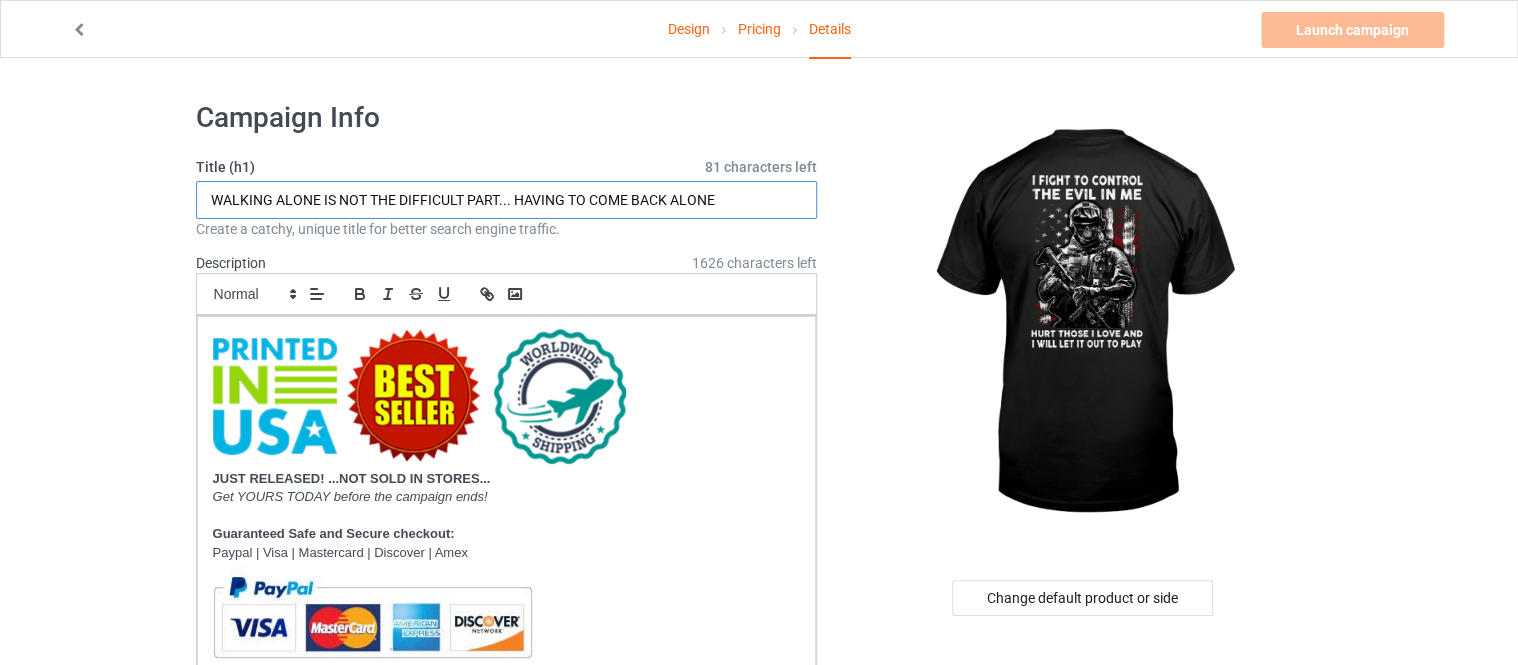 click on "WALKING ALONE IS NOT THE DIFFICULT PART... HAVING TO COME BACK ALONE" at bounding box center [507, 200] 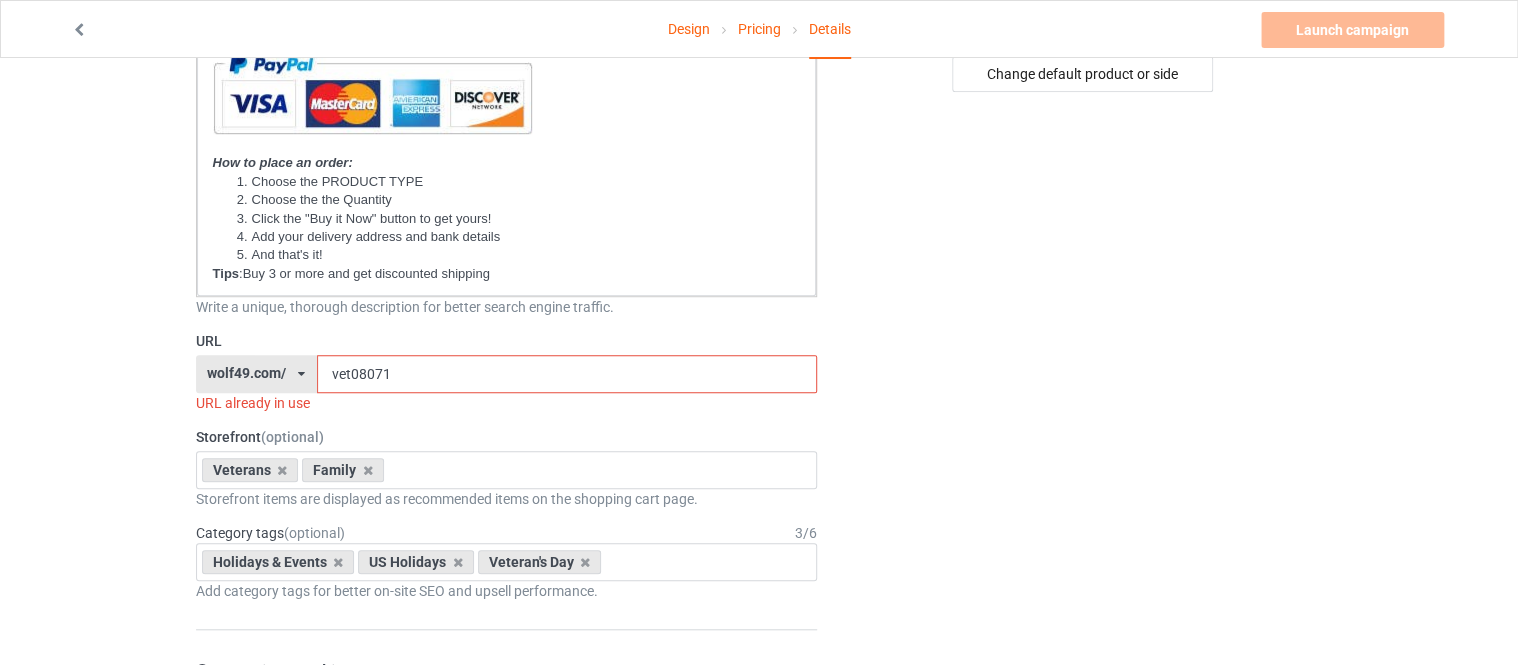 scroll, scrollTop: 560, scrollLeft: 0, axis: vertical 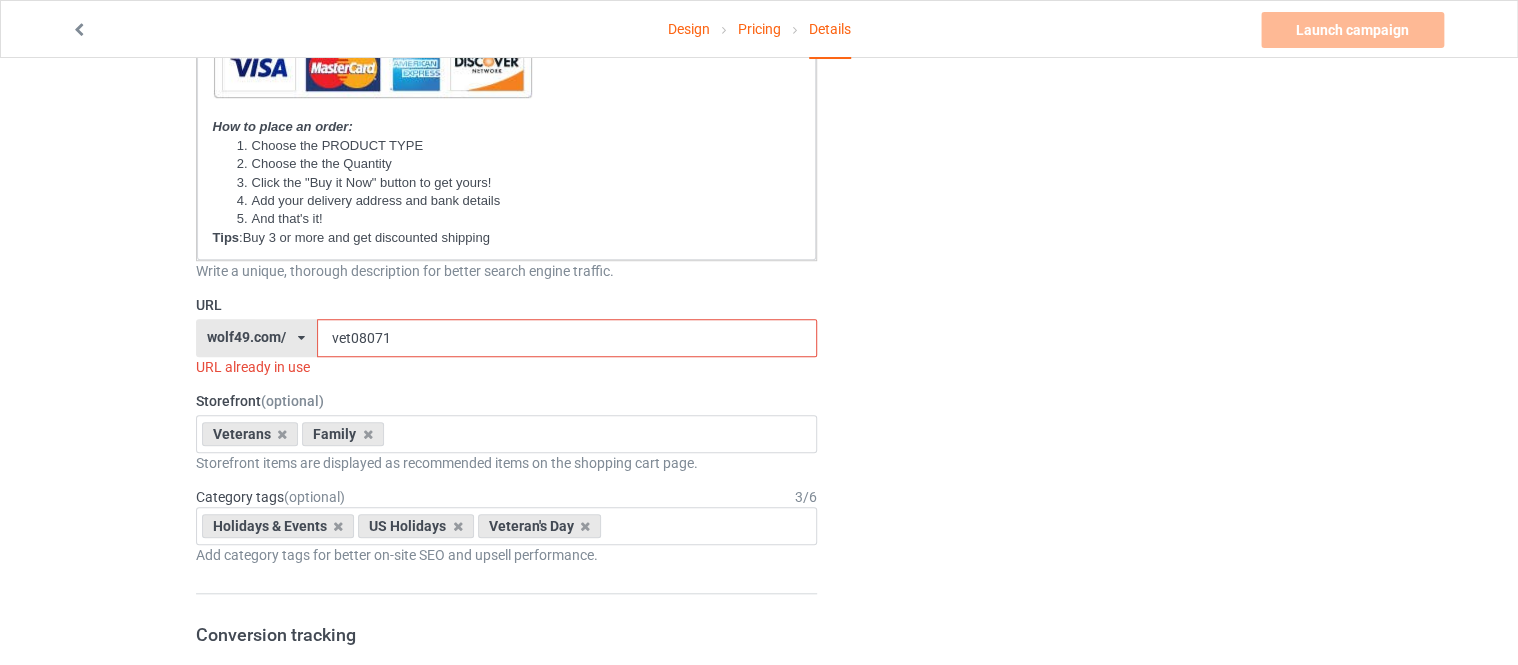 type on "I FIGHT TO CONTROL THE EVIL IN ME HURT THOSE I LOVE AND I WILL LET IT OUT TO PLAY" 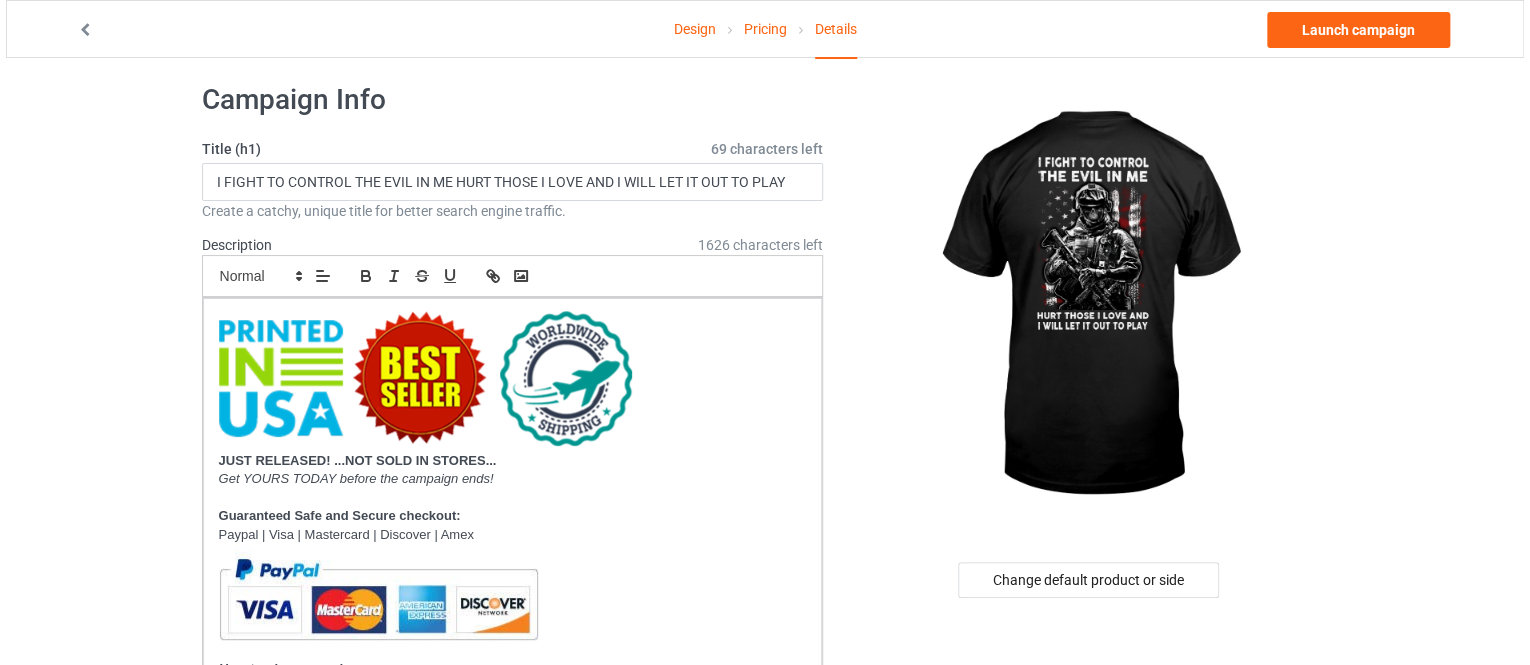 scroll, scrollTop: 0, scrollLeft: 0, axis: both 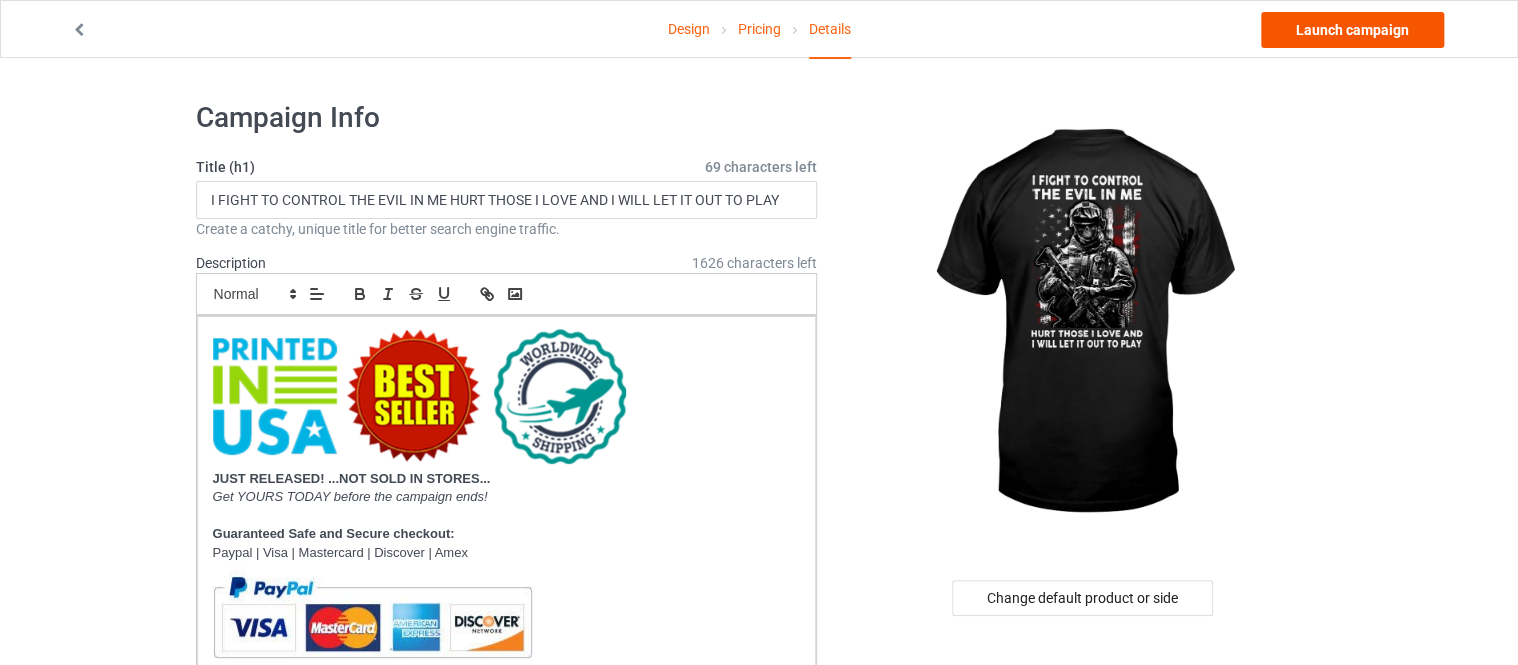 type on "vet08079" 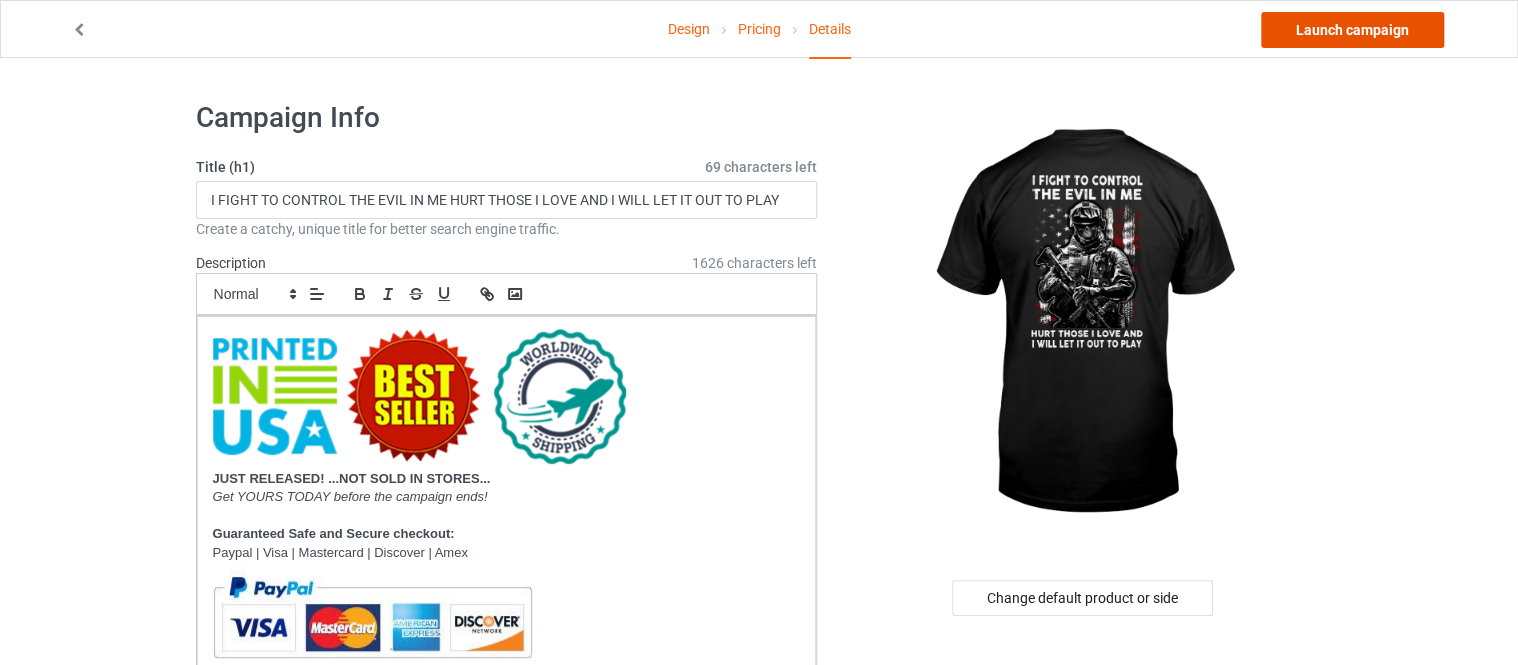 click on "Launch campaign" at bounding box center [1352, 30] 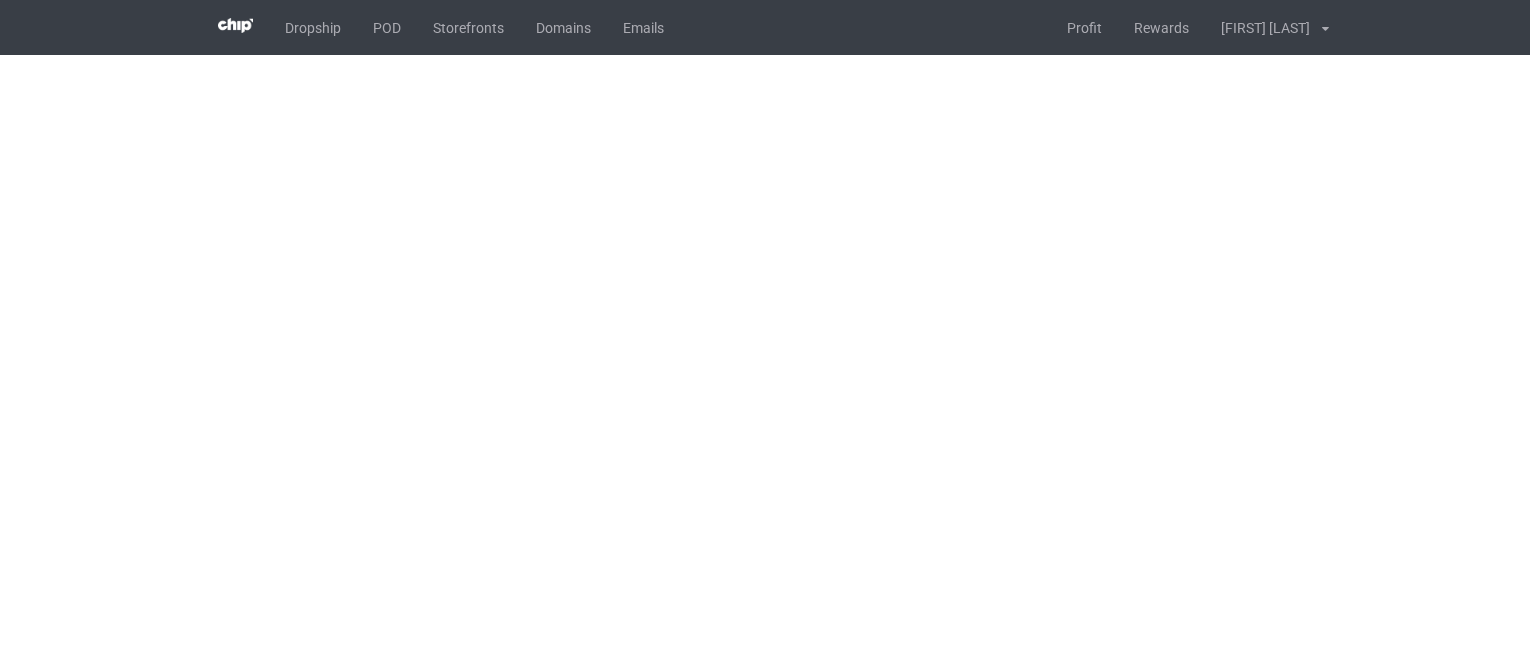 scroll, scrollTop: 0, scrollLeft: 0, axis: both 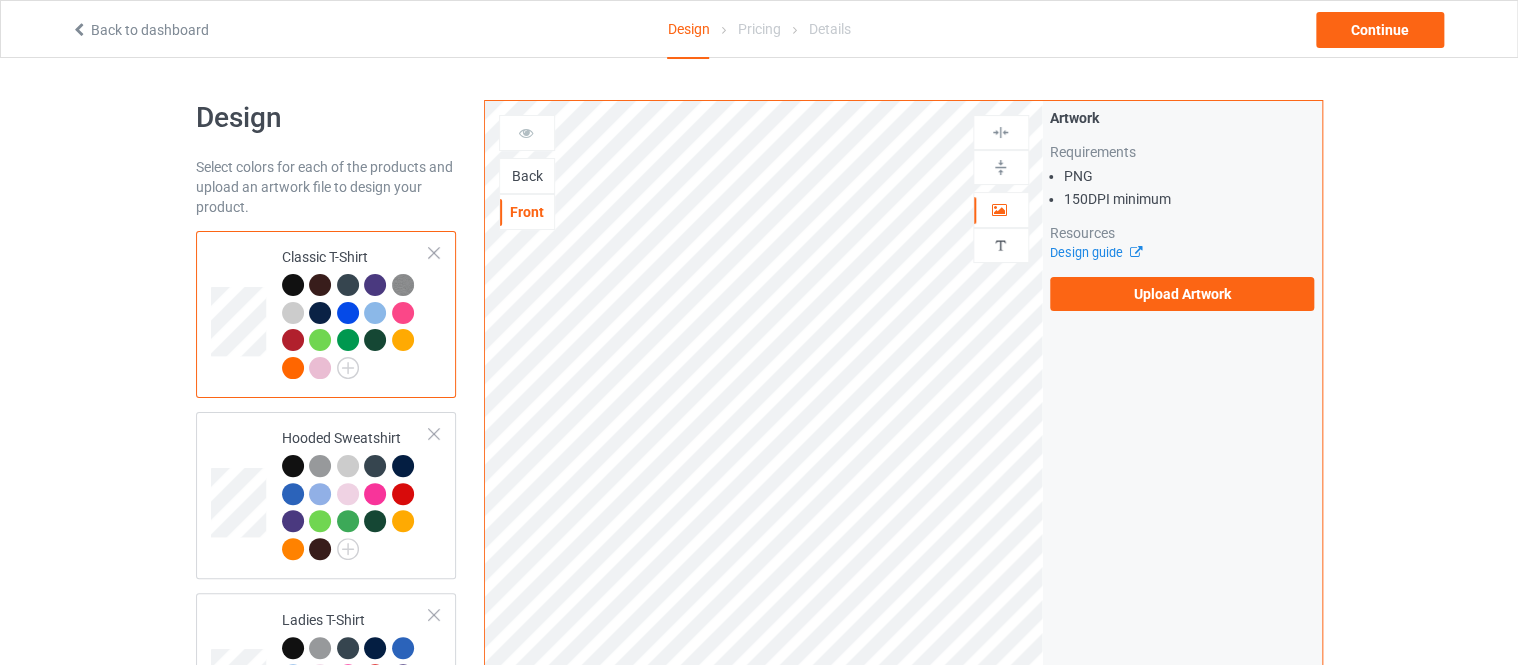 click on "Back" at bounding box center (527, 176) 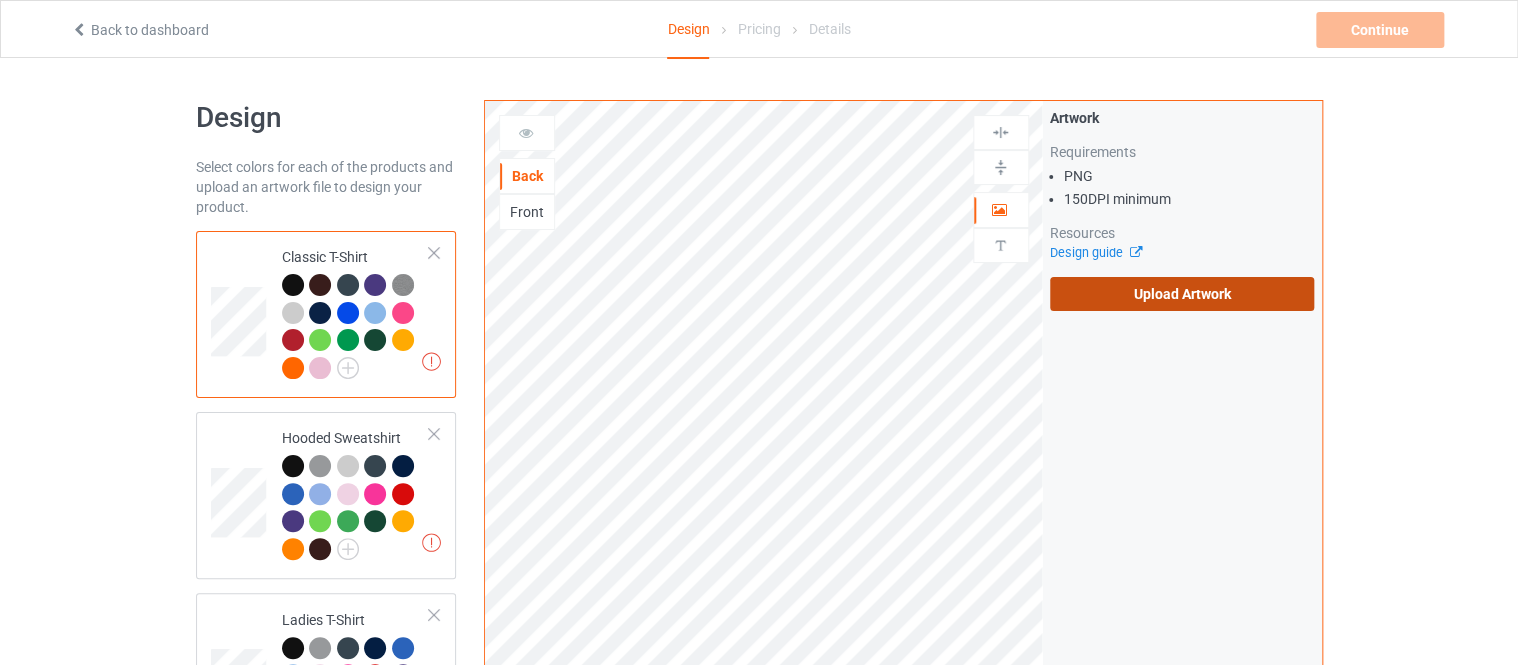 click on "Upload Artwork" at bounding box center (1182, 294) 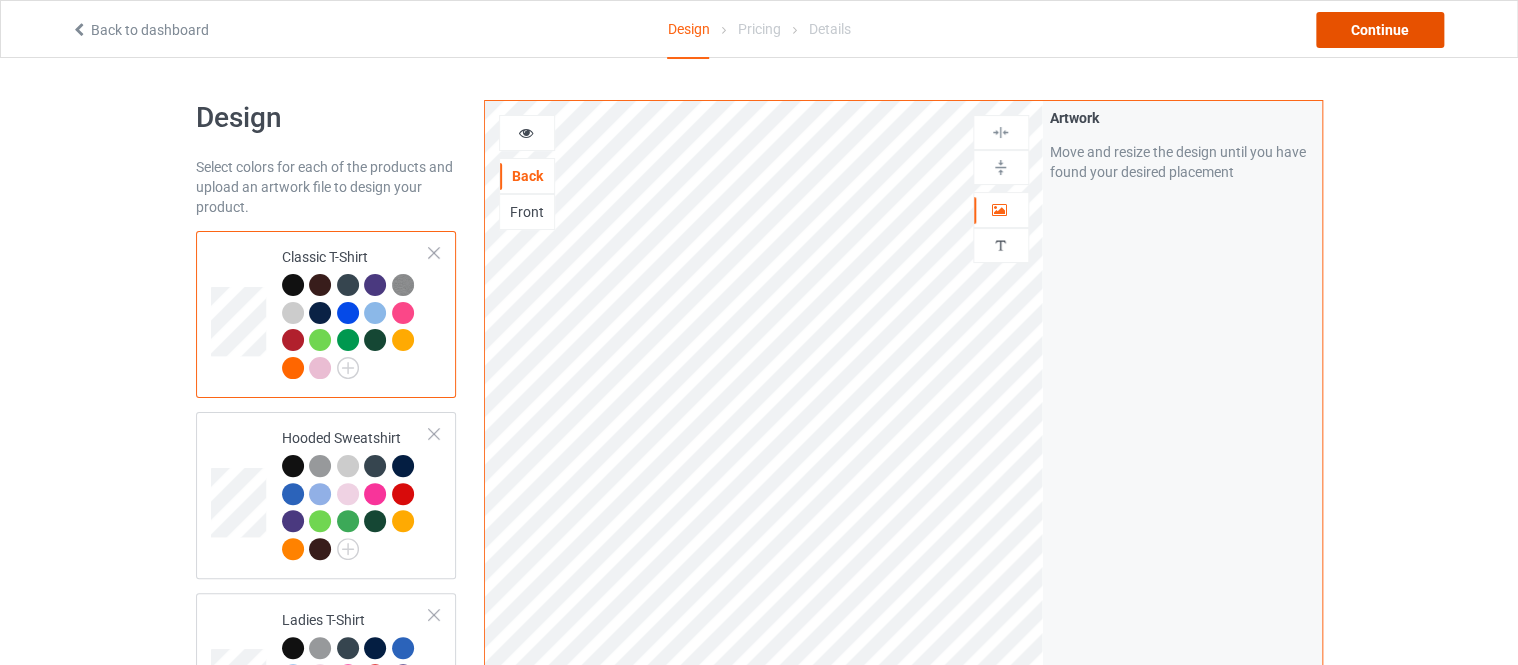 click on "Continue" at bounding box center (1380, 30) 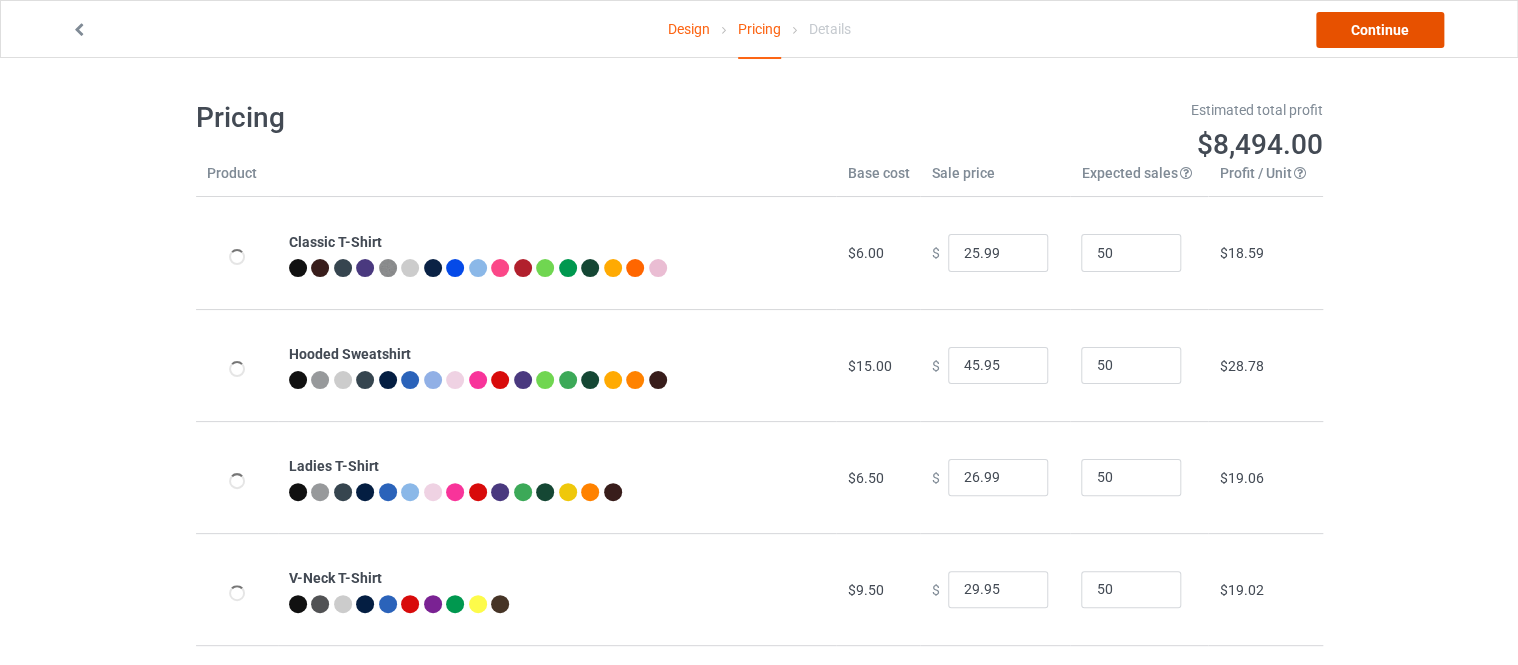 click on "Continue" at bounding box center [1380, 30] 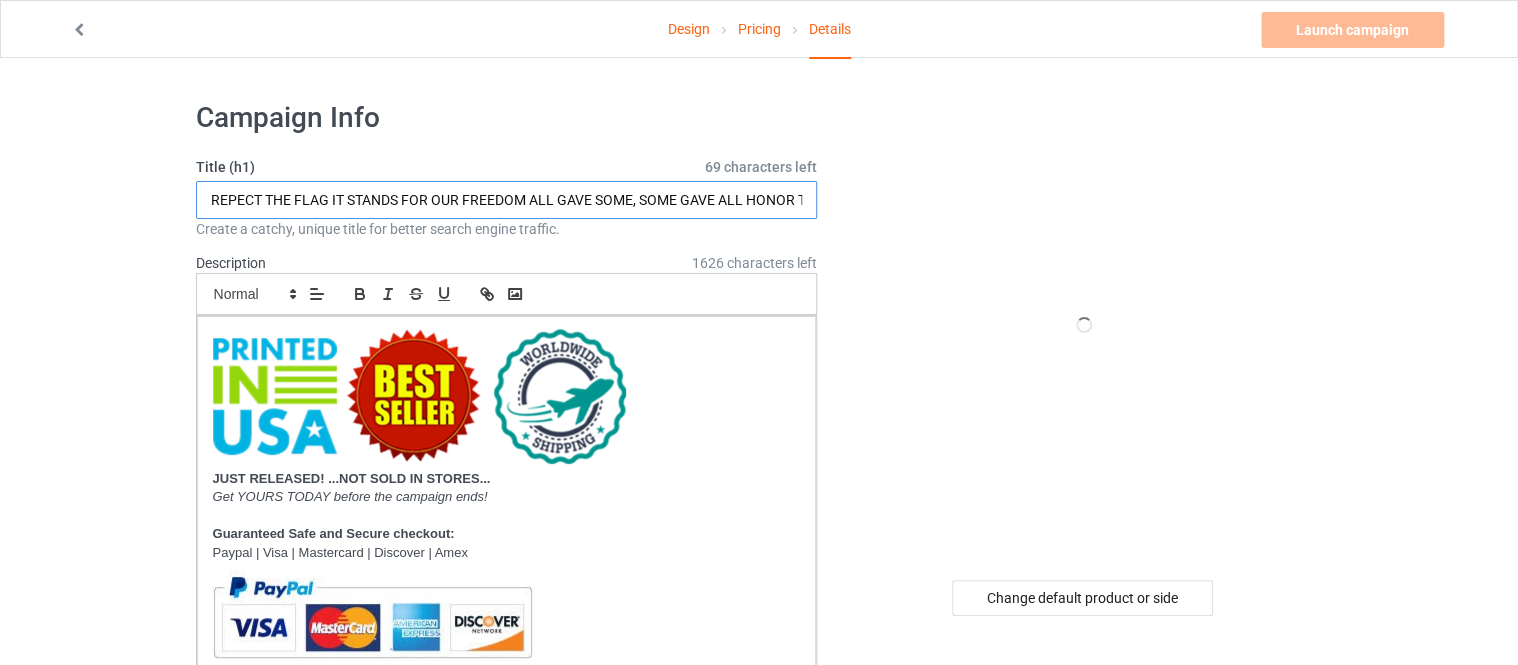 click on "REPECT THE FLAG IT STANDS FOR OUR FREEDOM ALL GAVE SOME, SOME GAVE ALL HONOR THEM" at bounding box center (507, 200) 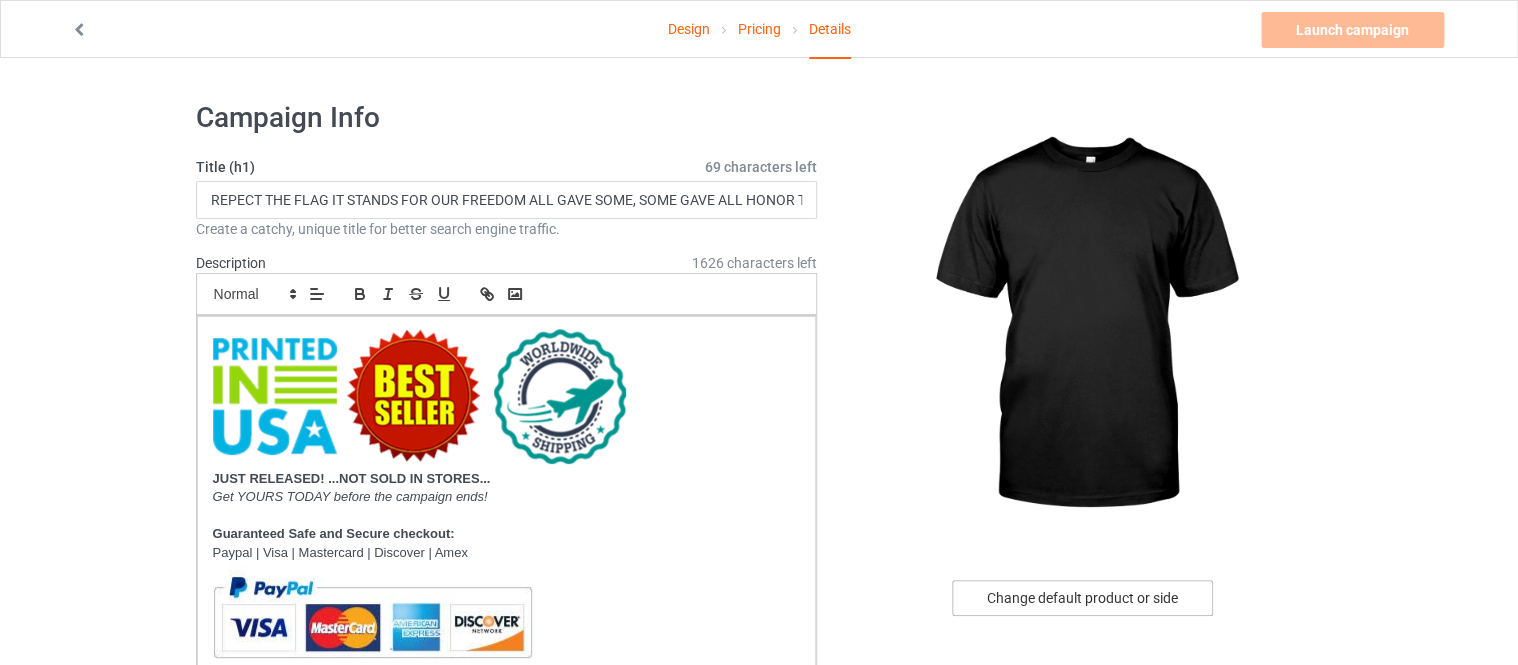 click on "Change default product or side" at bounding box center [1082, 598] 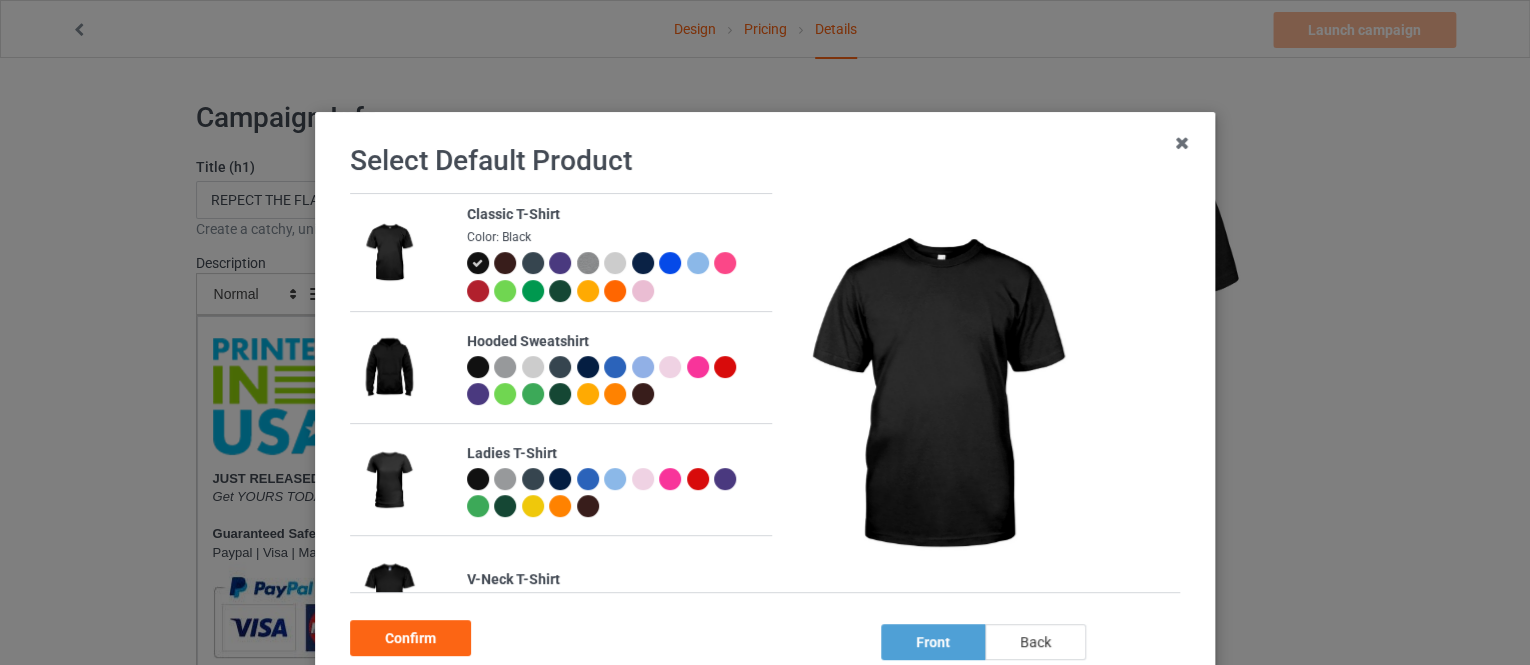 click on "back" at bounding box center [1035, 642] 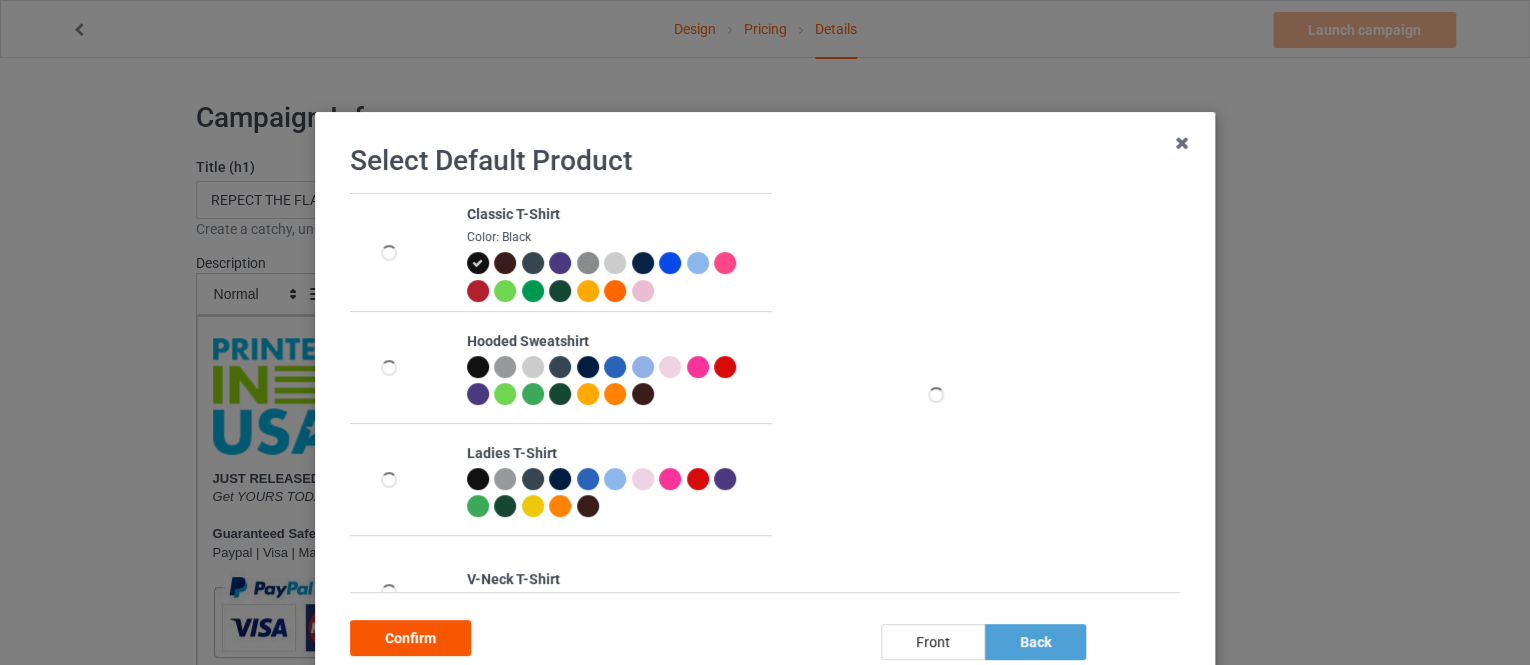 click on "Confirm" at bounding box center (410, 638) 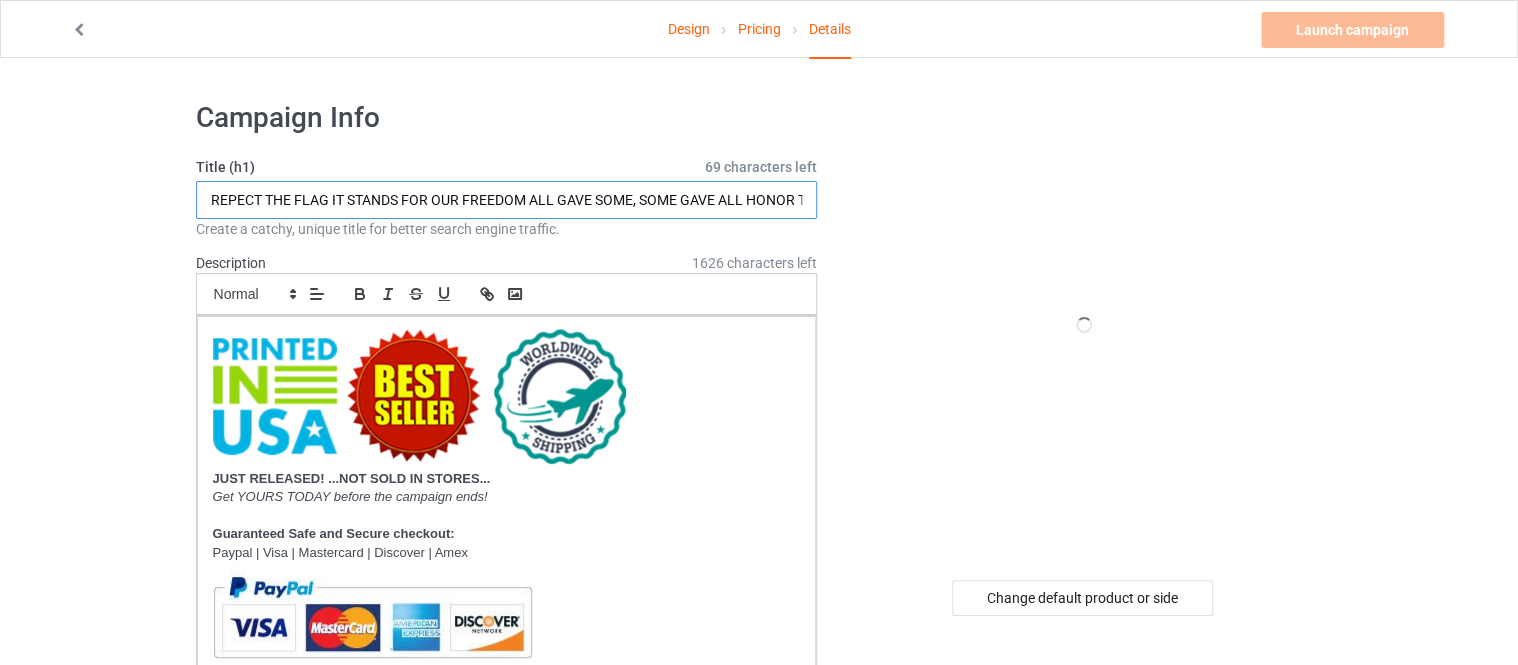 click on "REPECT THE FLAG IT STANDS FOR OUR FREEDOM ALL GAVE SOME, SOME GAVE ALL HONOR THEM" at bounding box center [507, 200] 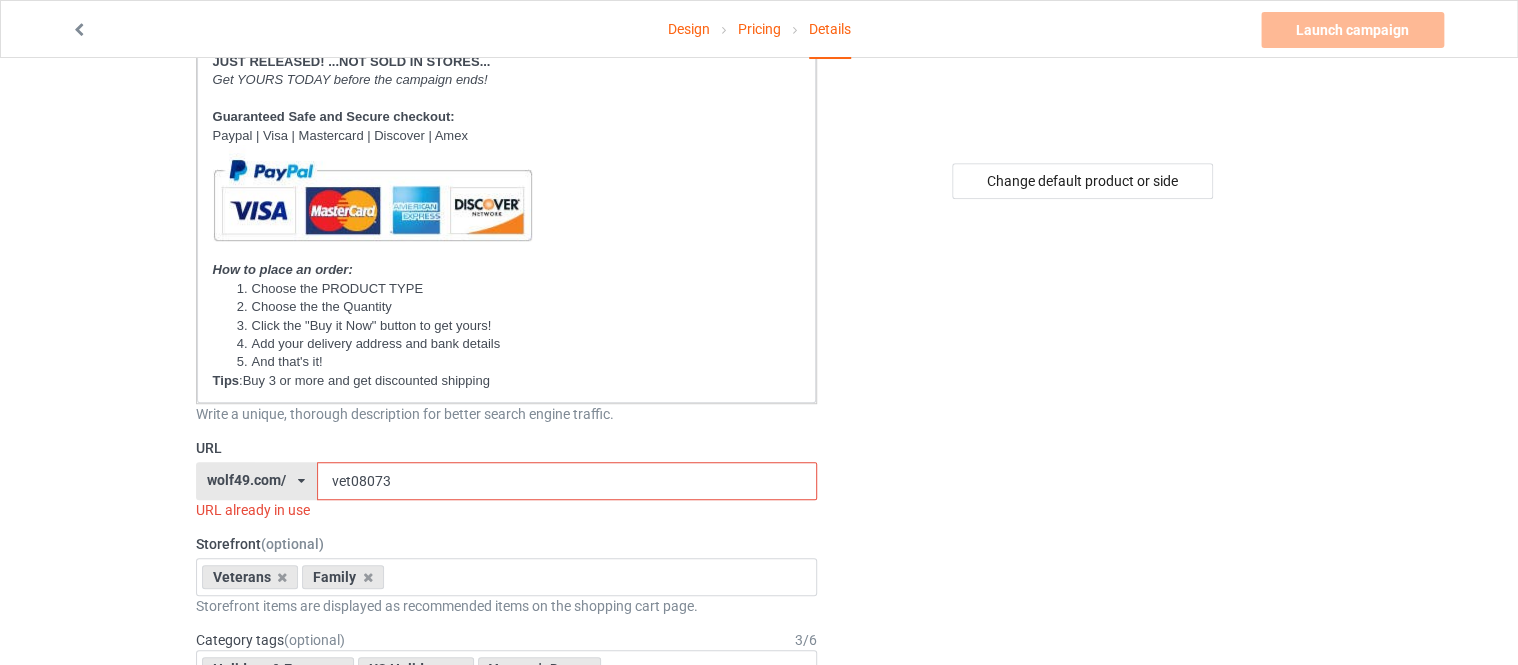 scroll, scrollTop: 560, scrollLeft: 0, axis: vertical 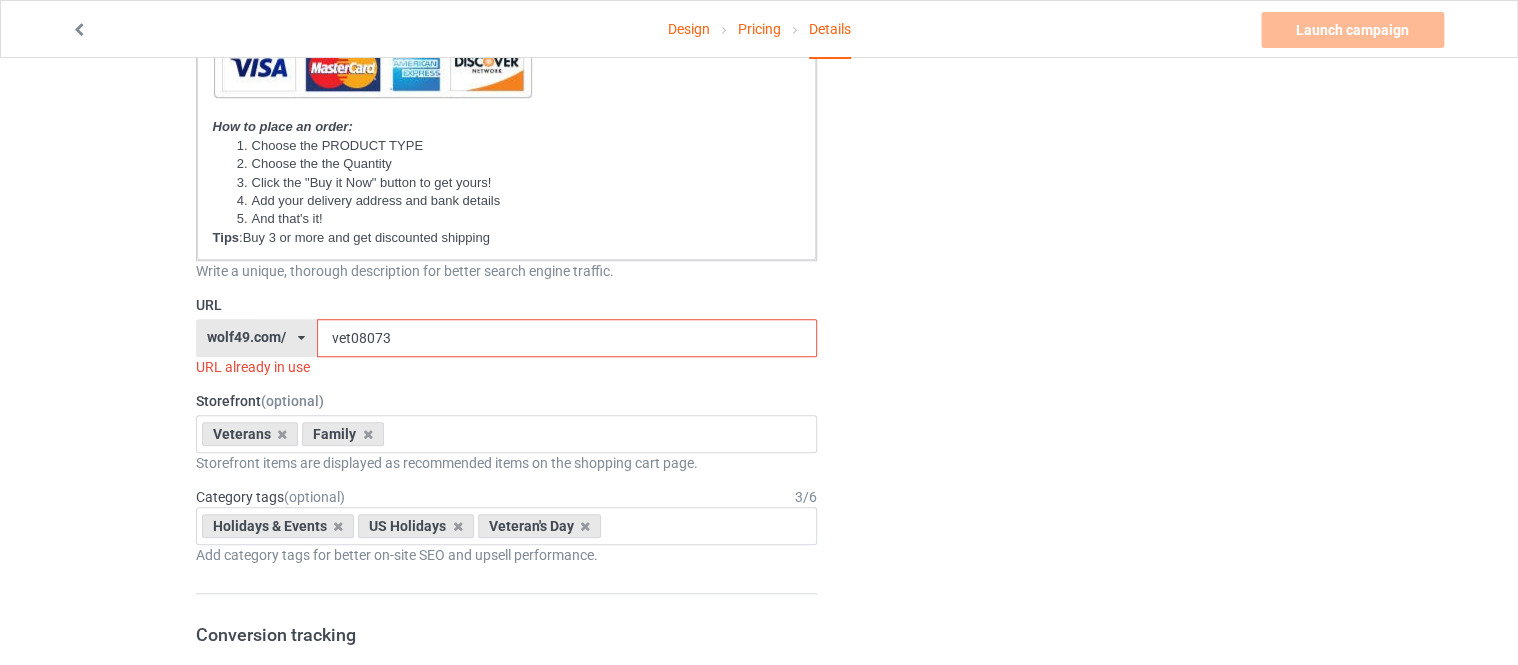 type on "I FIGHT TO CONTROL THE EVIL IN ME" 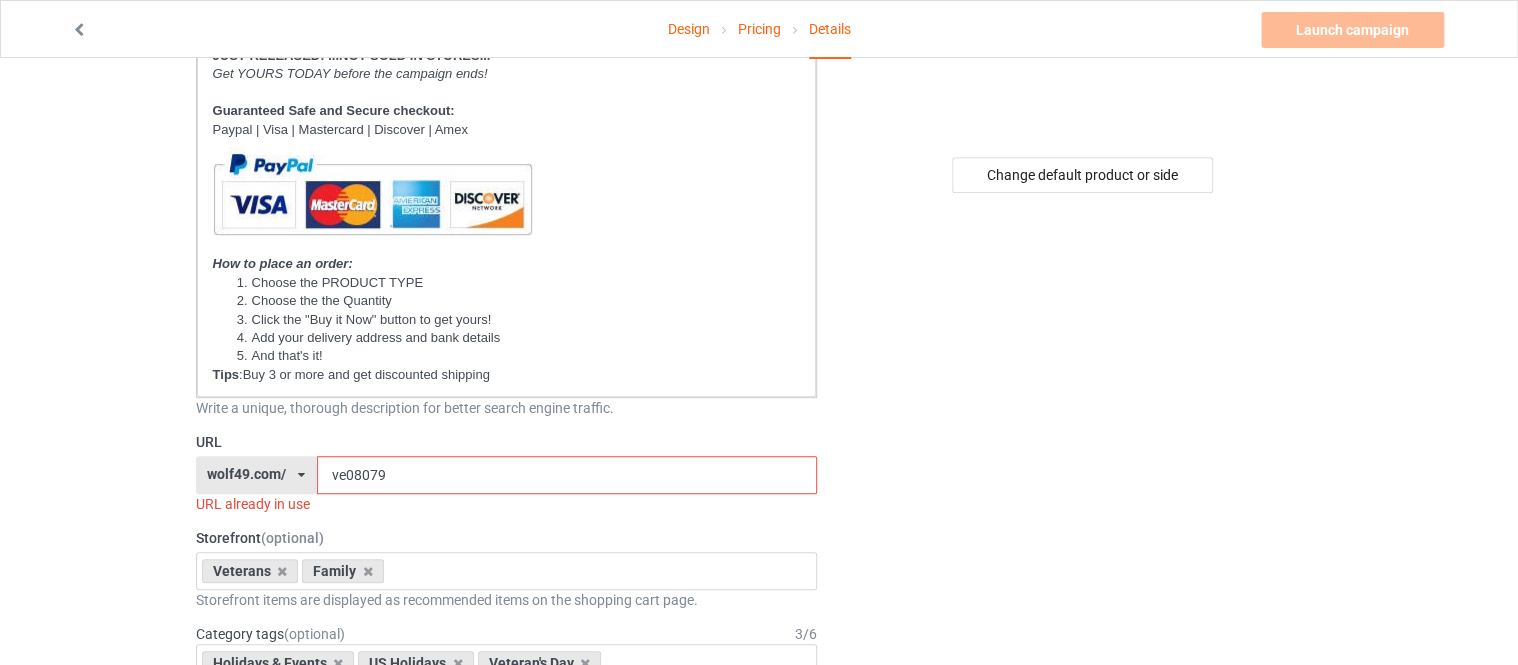 scroll, scrollTop: 746, scrollLeft: 0, axis: vertical 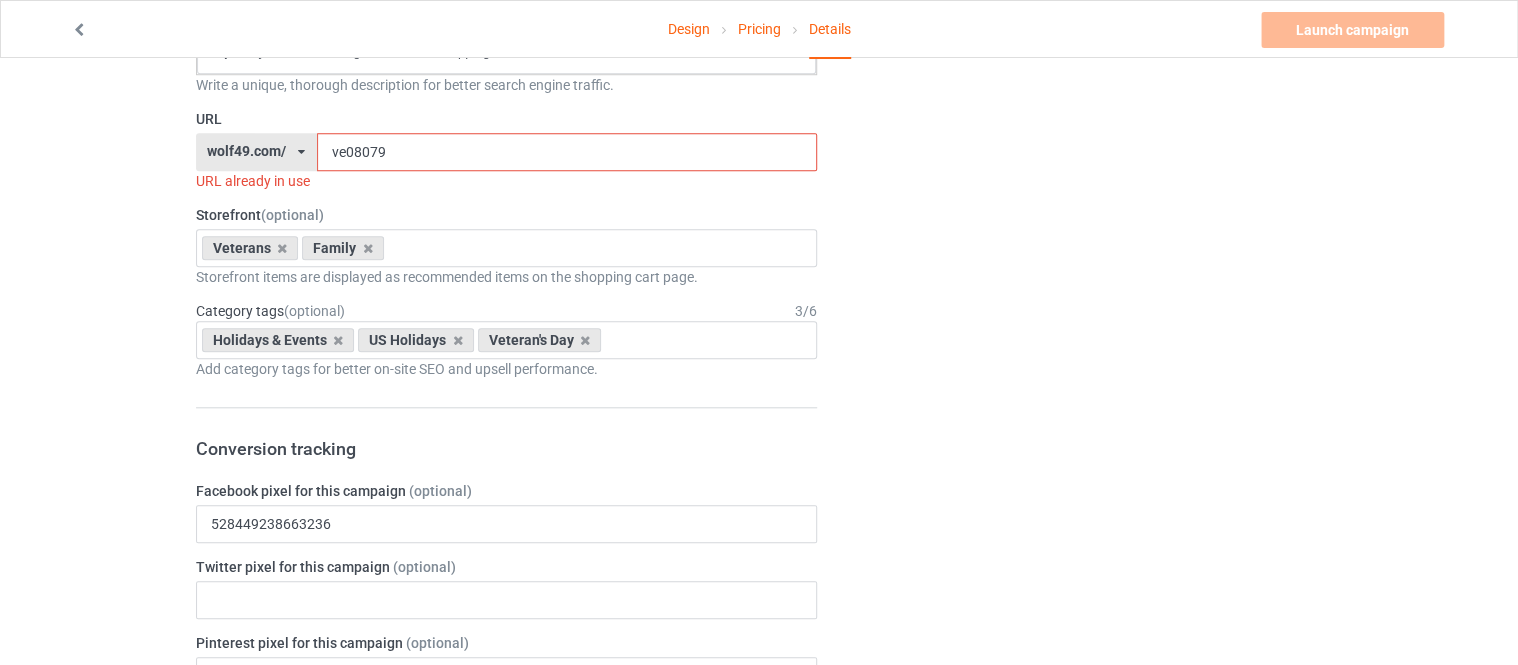 drag, startPoint x: 412, startPoint y: 156, endPoint x: 261, endPoint y: 149, distance: 151.16217 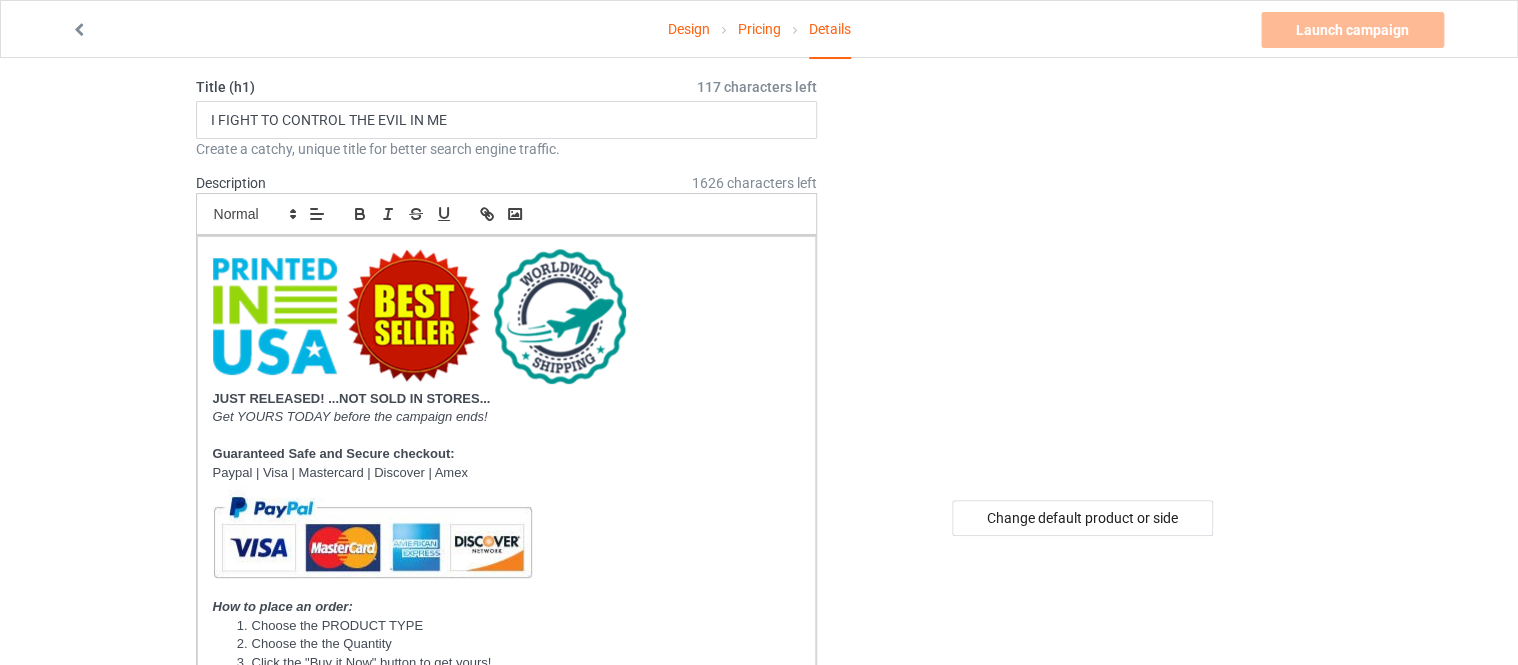 scroll, scrollTop: 0, scrollLeft: 0, axis: both 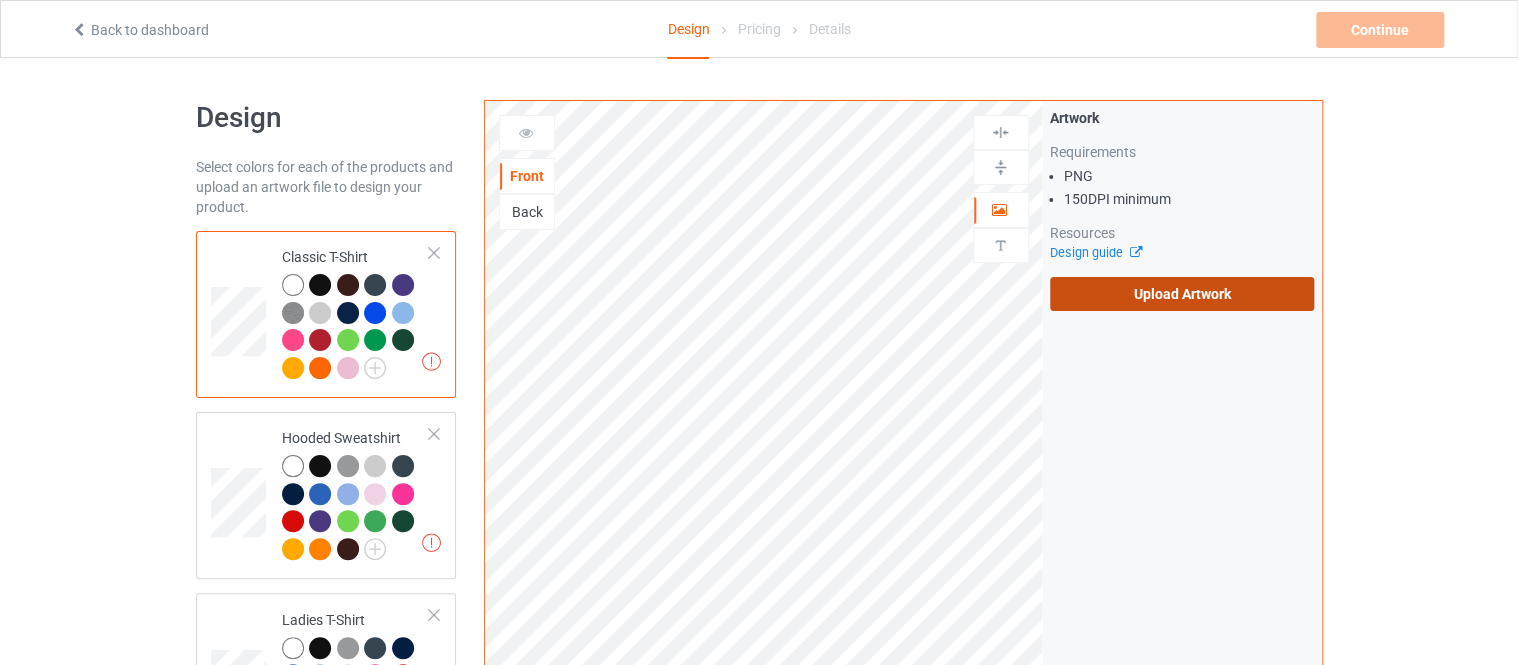 click on "Upload Artwork" at bounding box center (1182, 294) 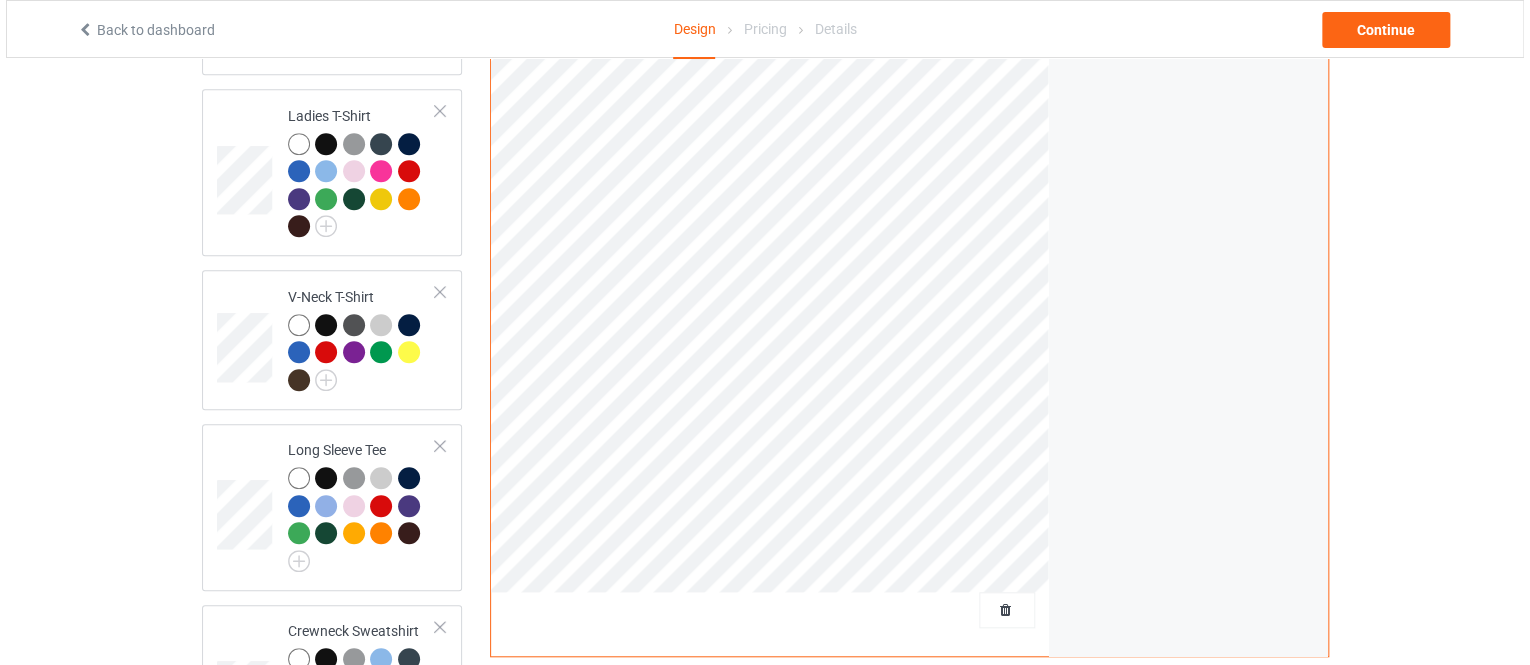 scroll, scrollTop: 923, scrollLeft: 0, axis: vertical 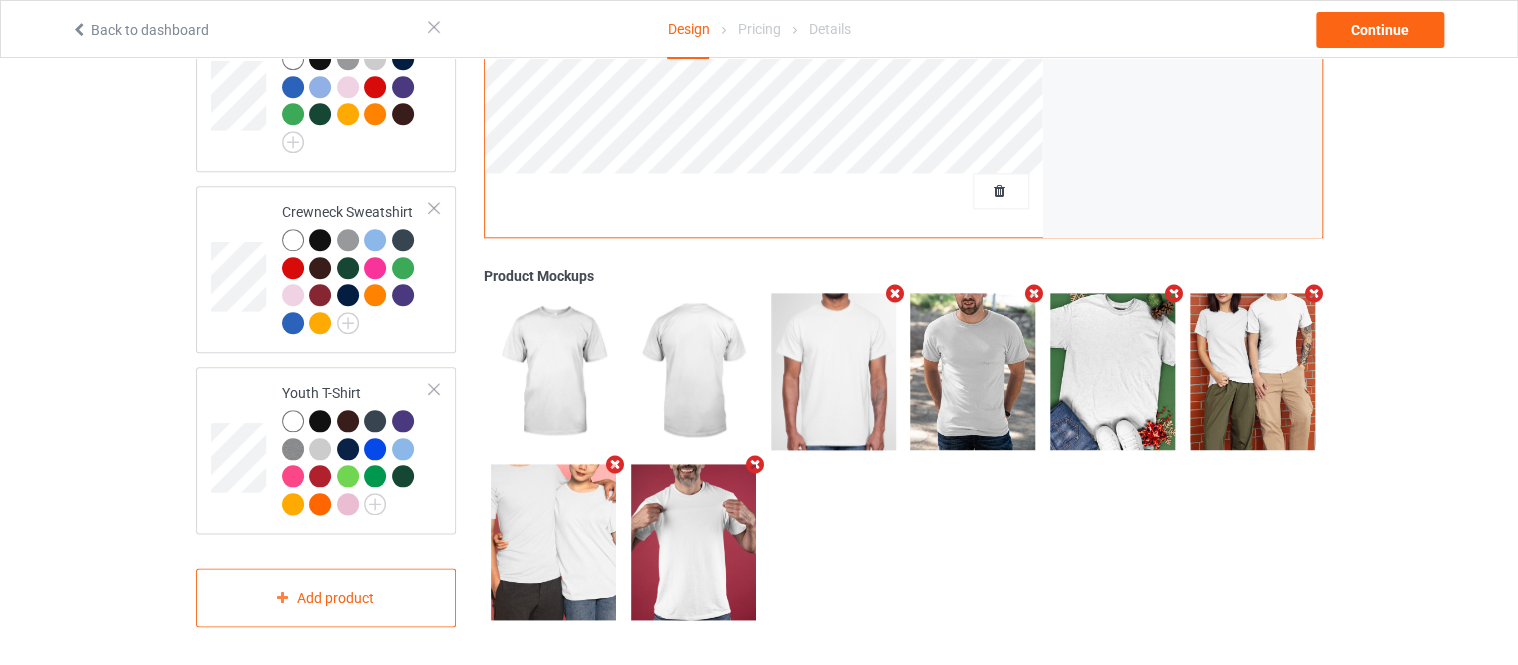 click at bounding box center [1034, 294] 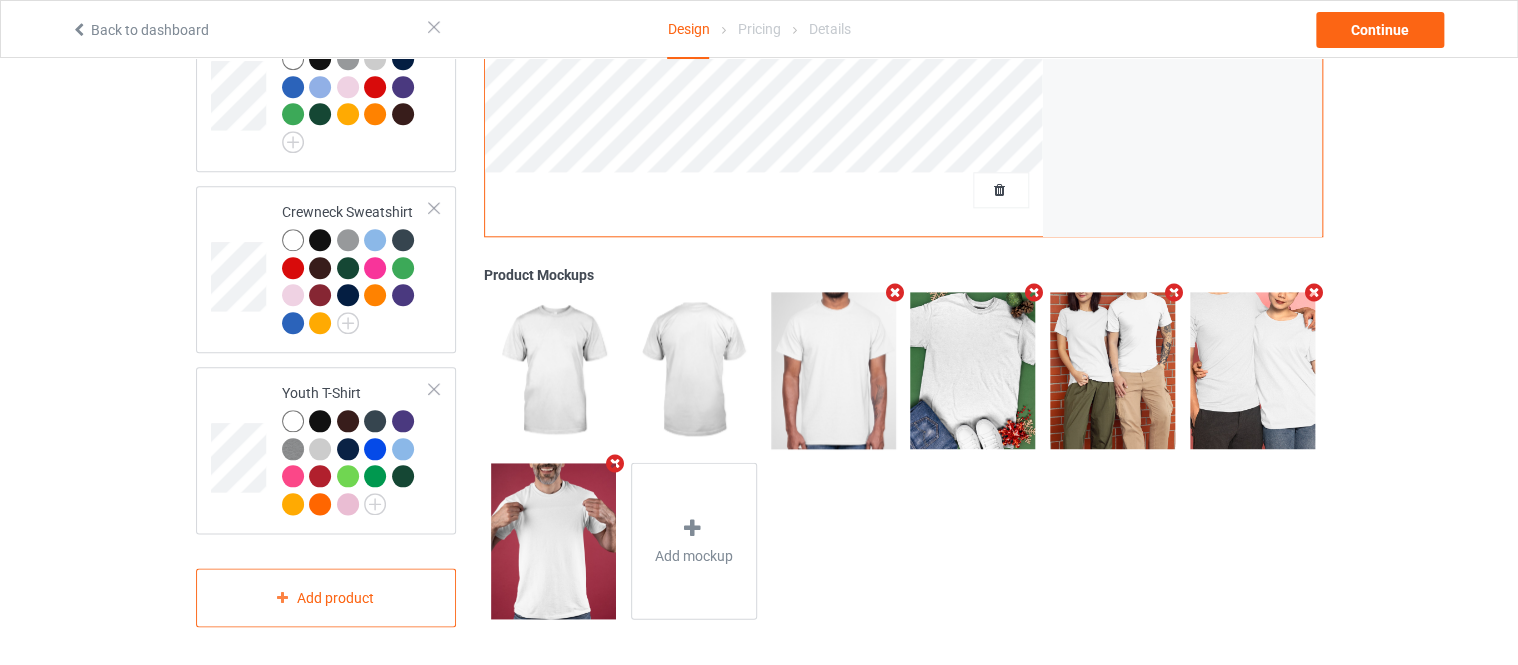 click at bounding box center (1034, 293) 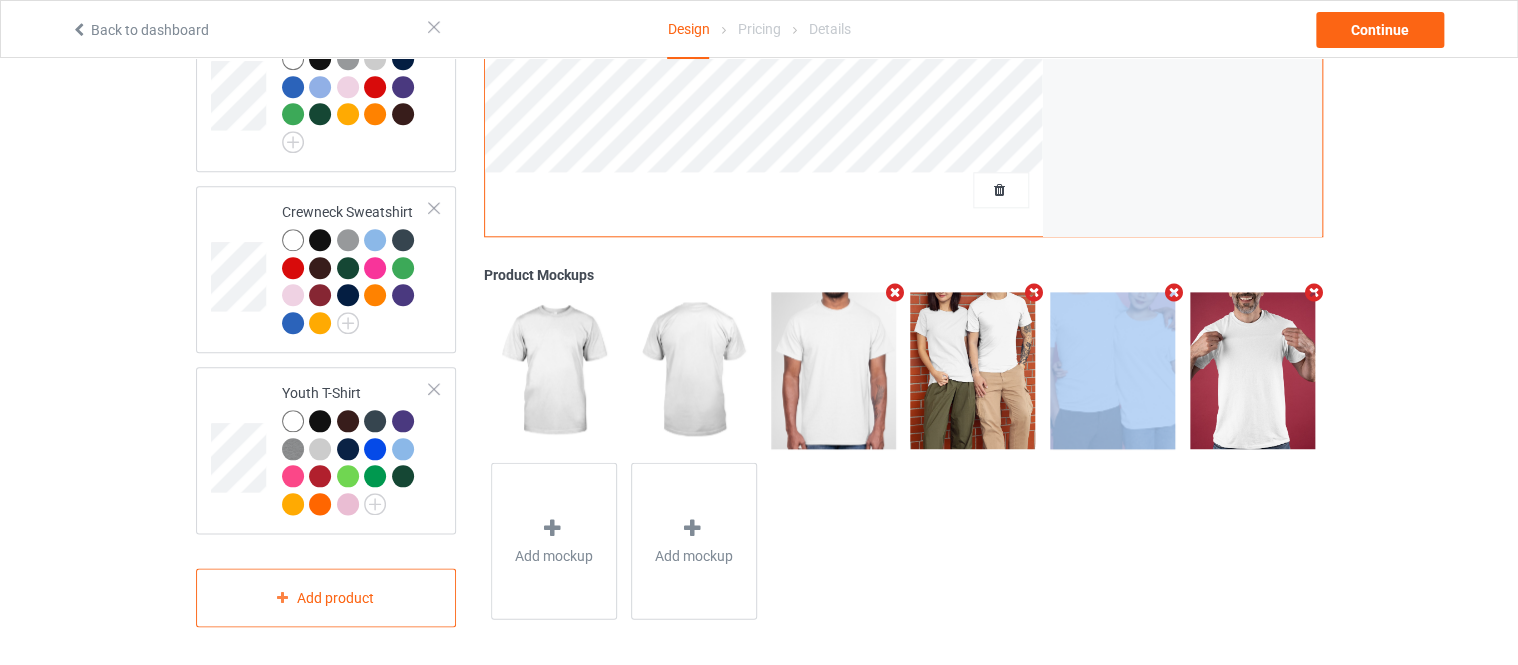 click at bounding box center [1034, 293] 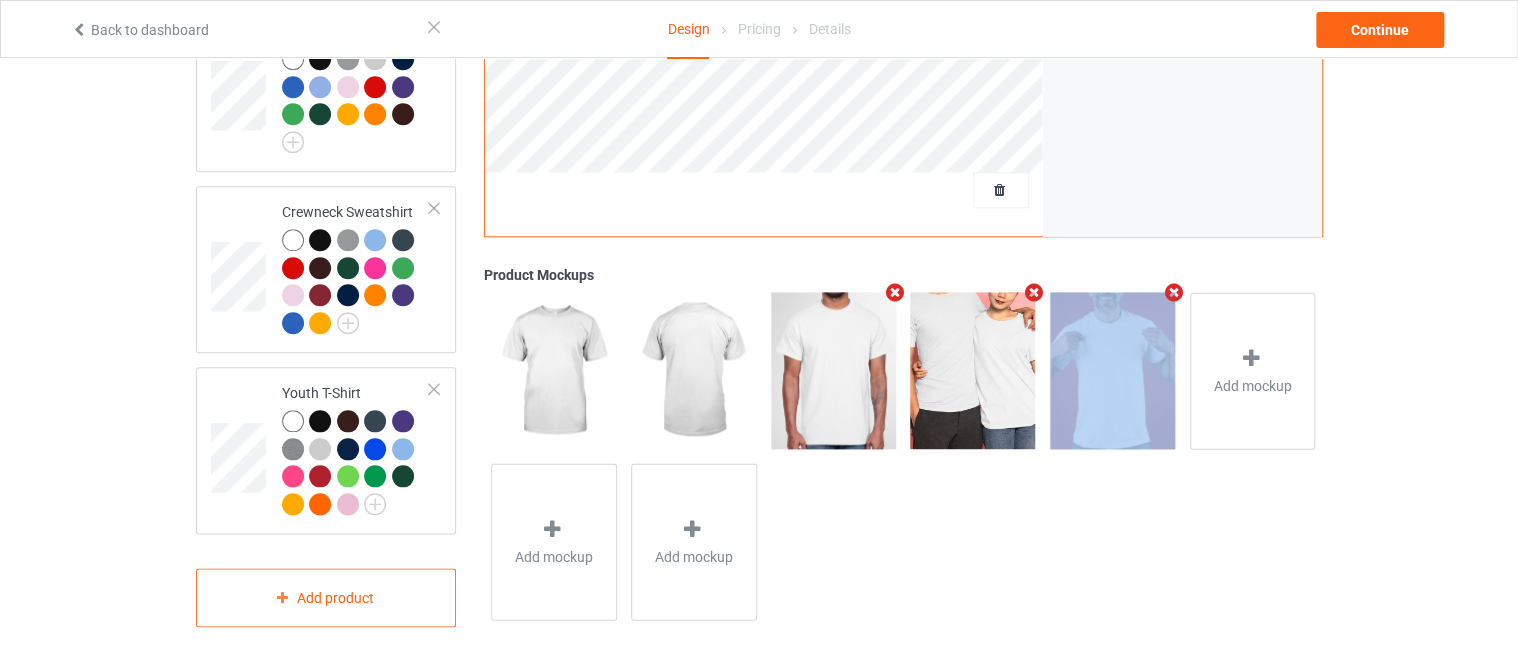 click at bounding box center [1034, 292] 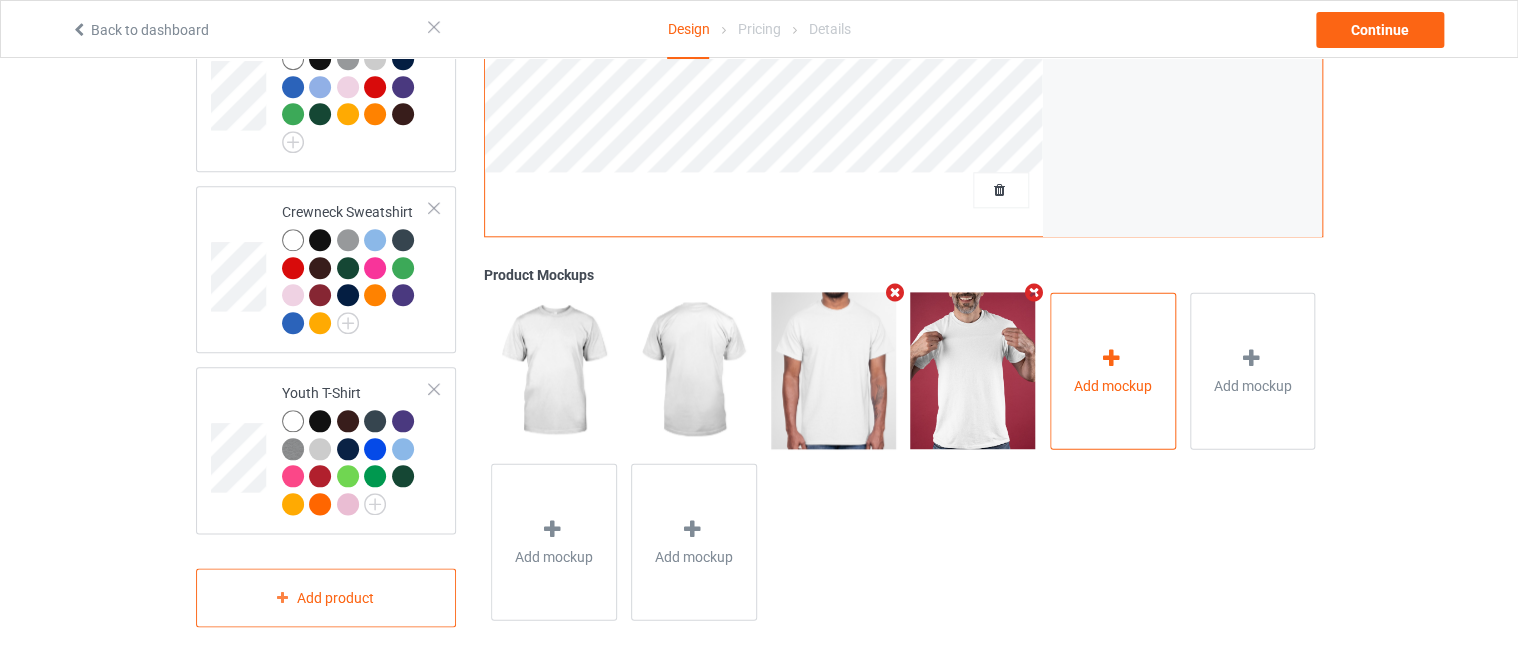 click on "Add mockup" at bounding box center [1113, 385] 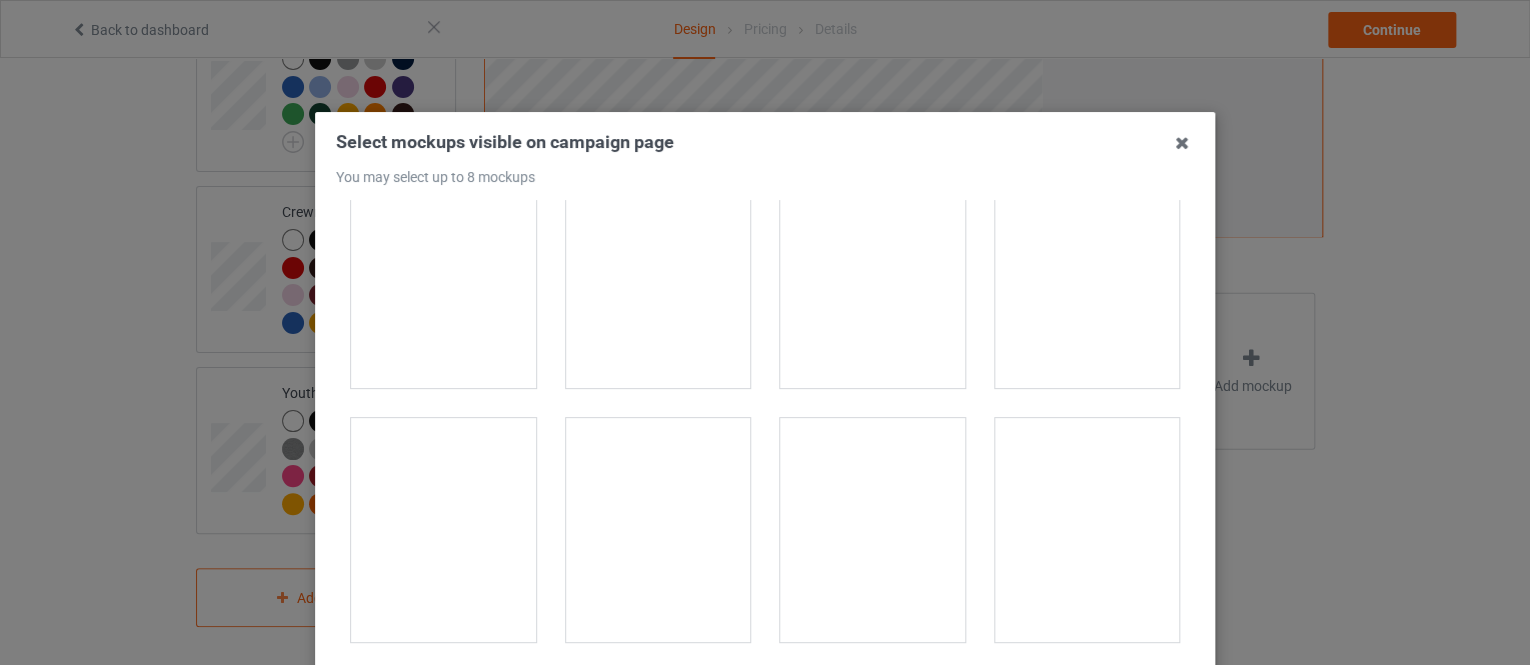 scroll, scrollTop: 15866, scrollLeft: 0, axis: vertical 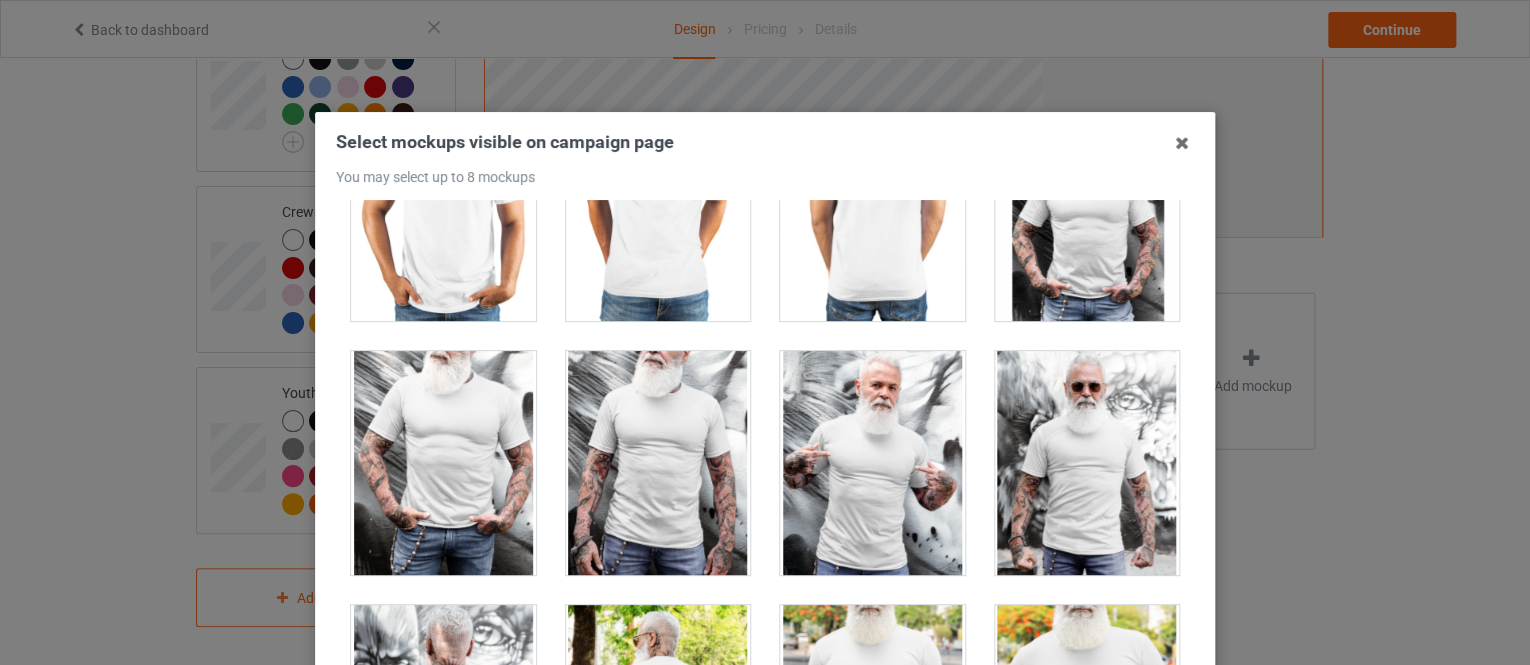click at bounding box center (1087, 463) 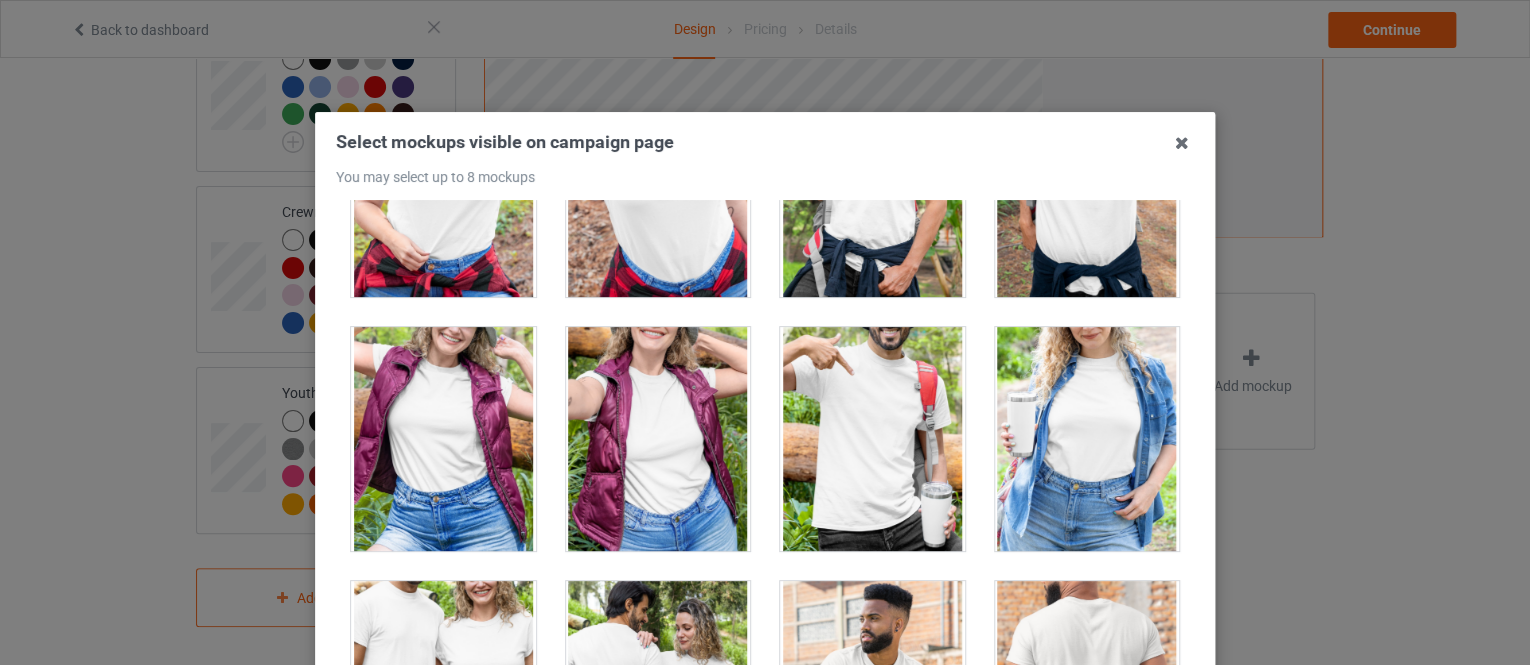 scroll, scrollTop: 22586, scrollLeft: 0, axis: vertical 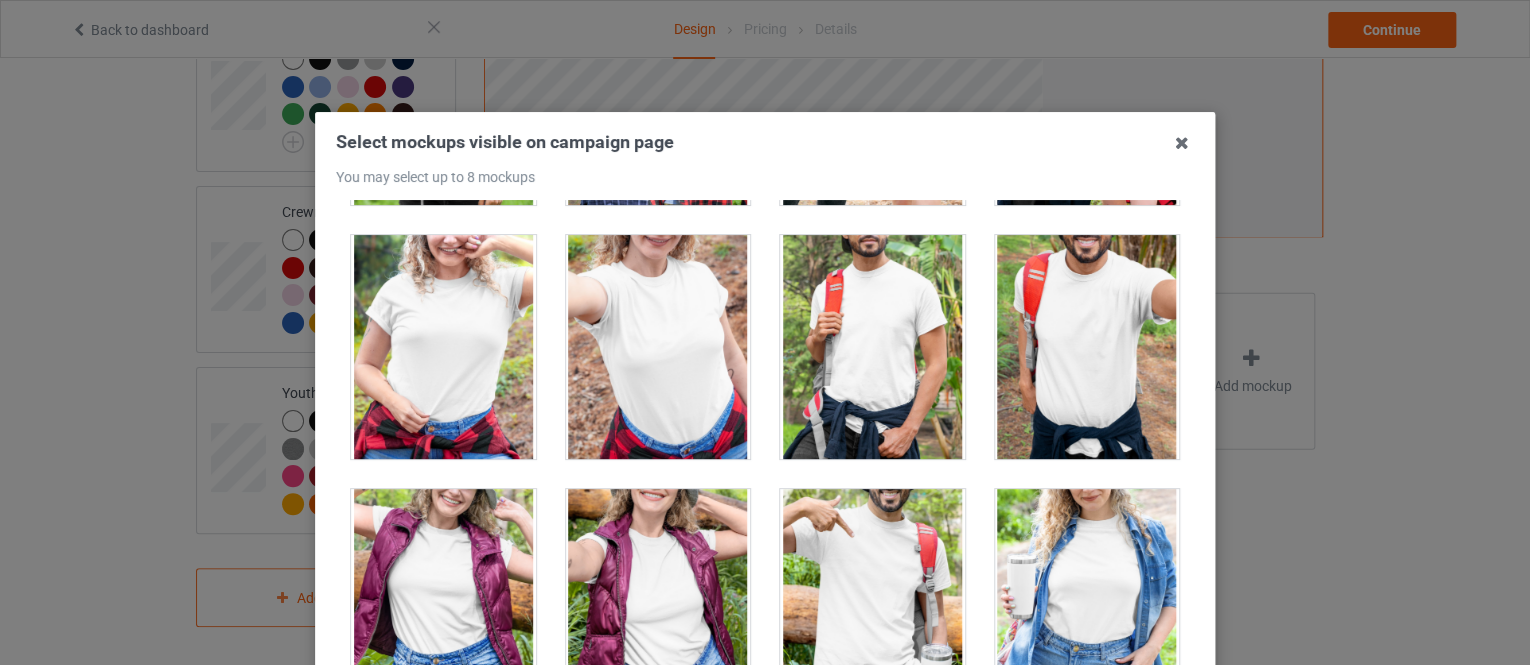 click at bounding box center (443, 347) 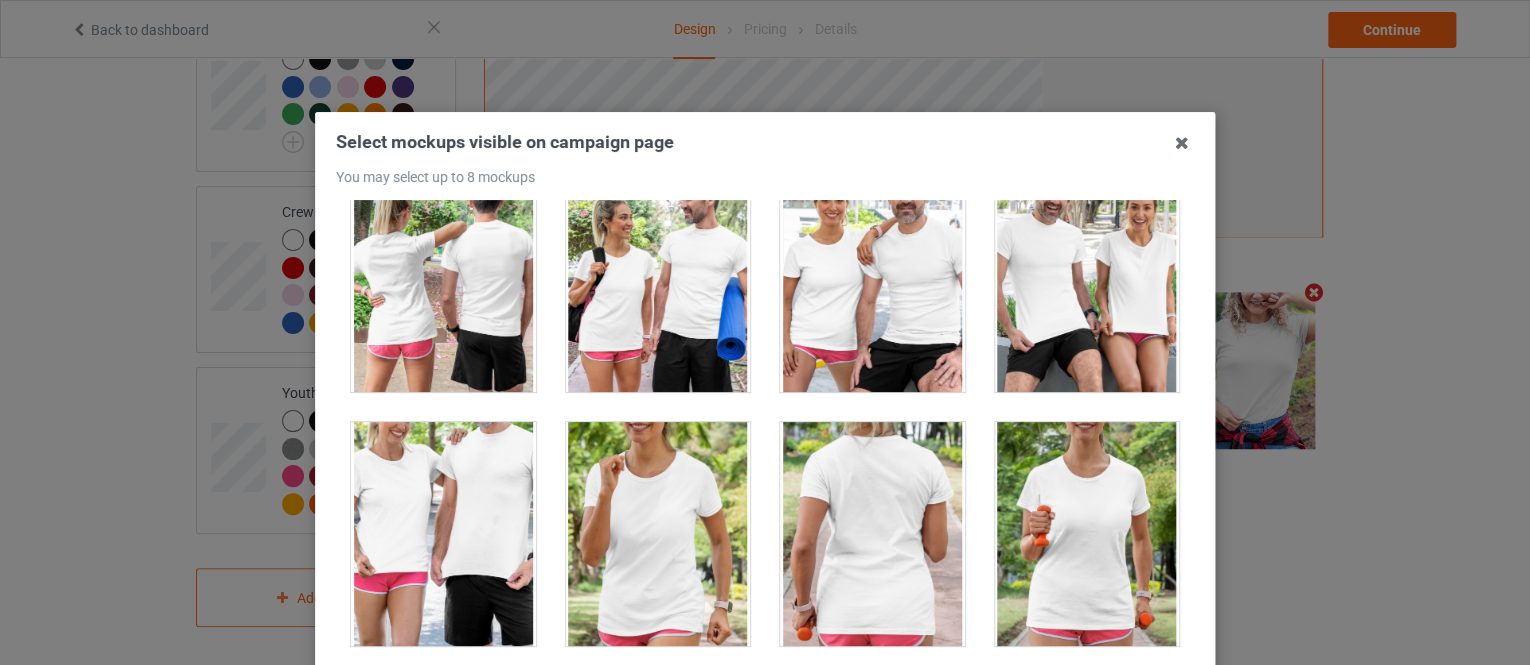 scroll, scrollTop: 25386, scrollLeft: 0, axis: vertical 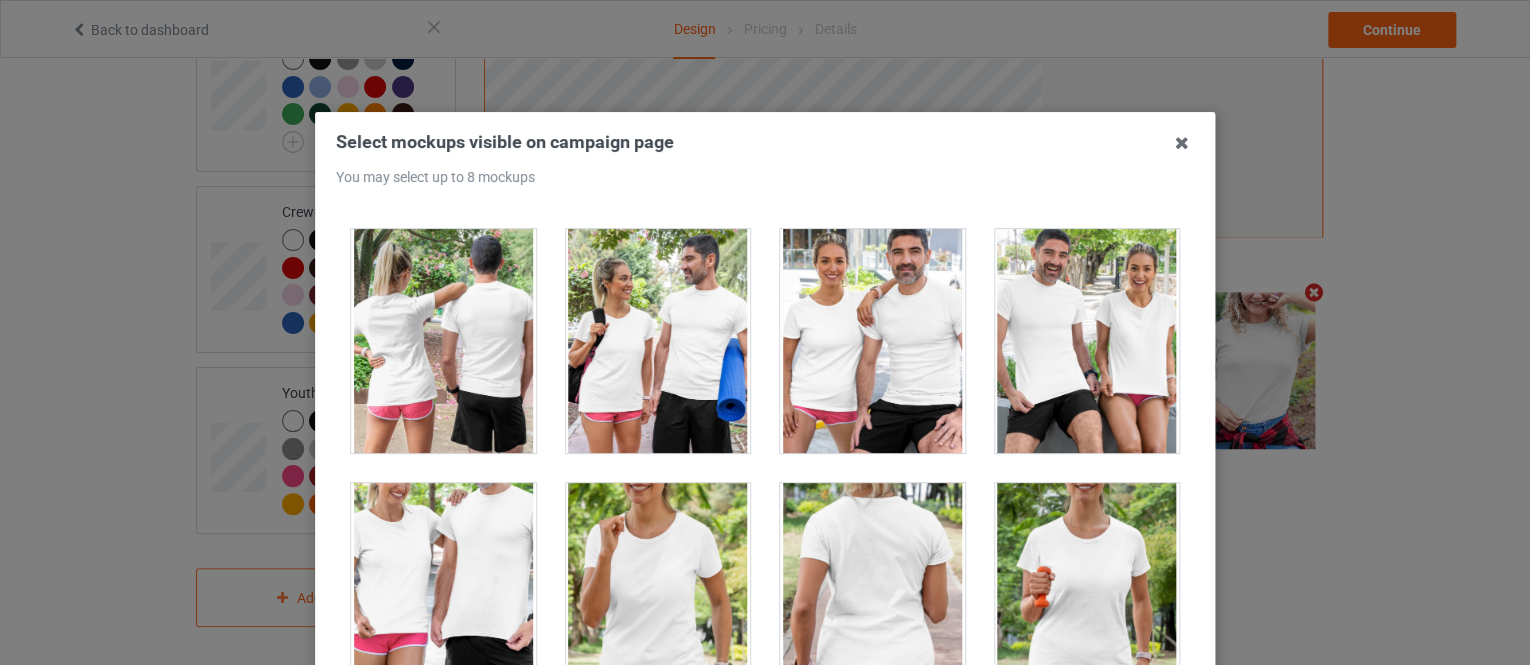 click at bounding box center (1087, 595) 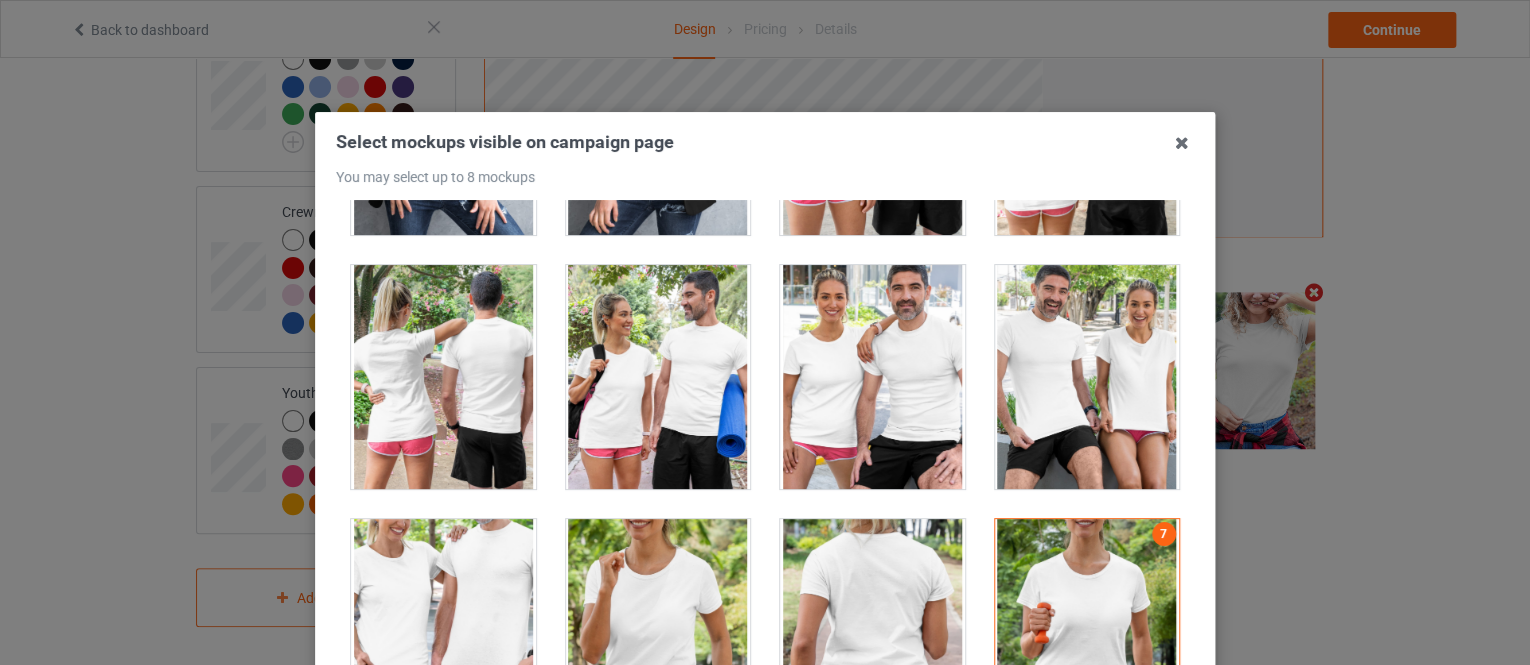scroll, scrollTop: 25386, scrollLeft: 0, axis: vertical 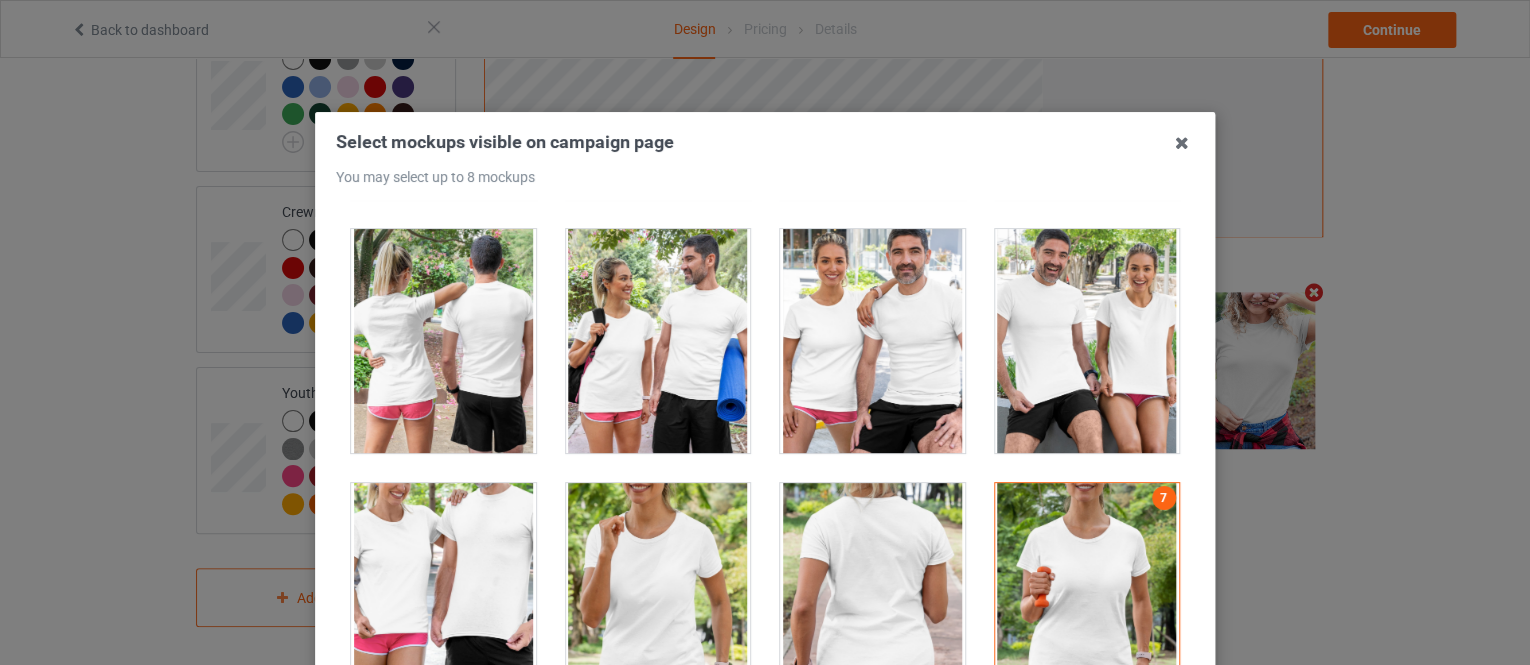 click at bounding box center [872, 341] 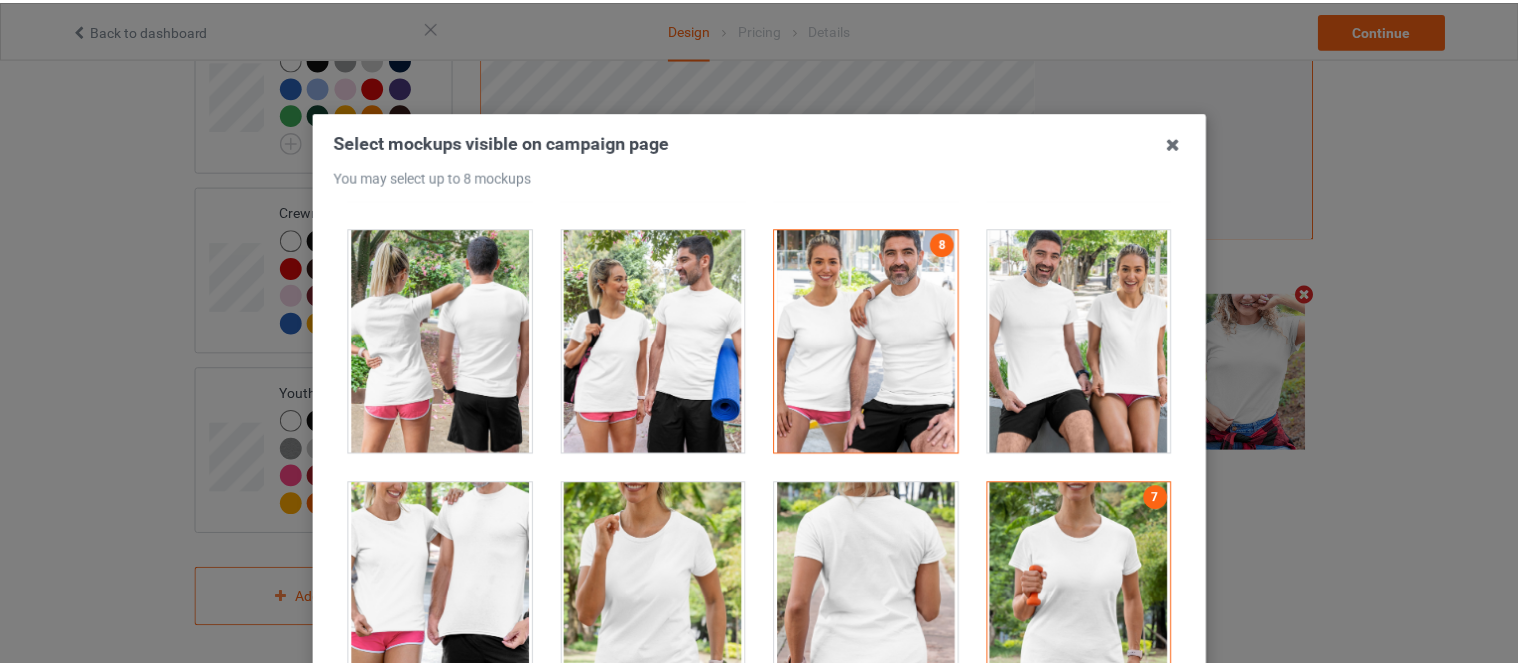 scroll, scrollTop: 270, scrollLeft: 0, axis: vertical 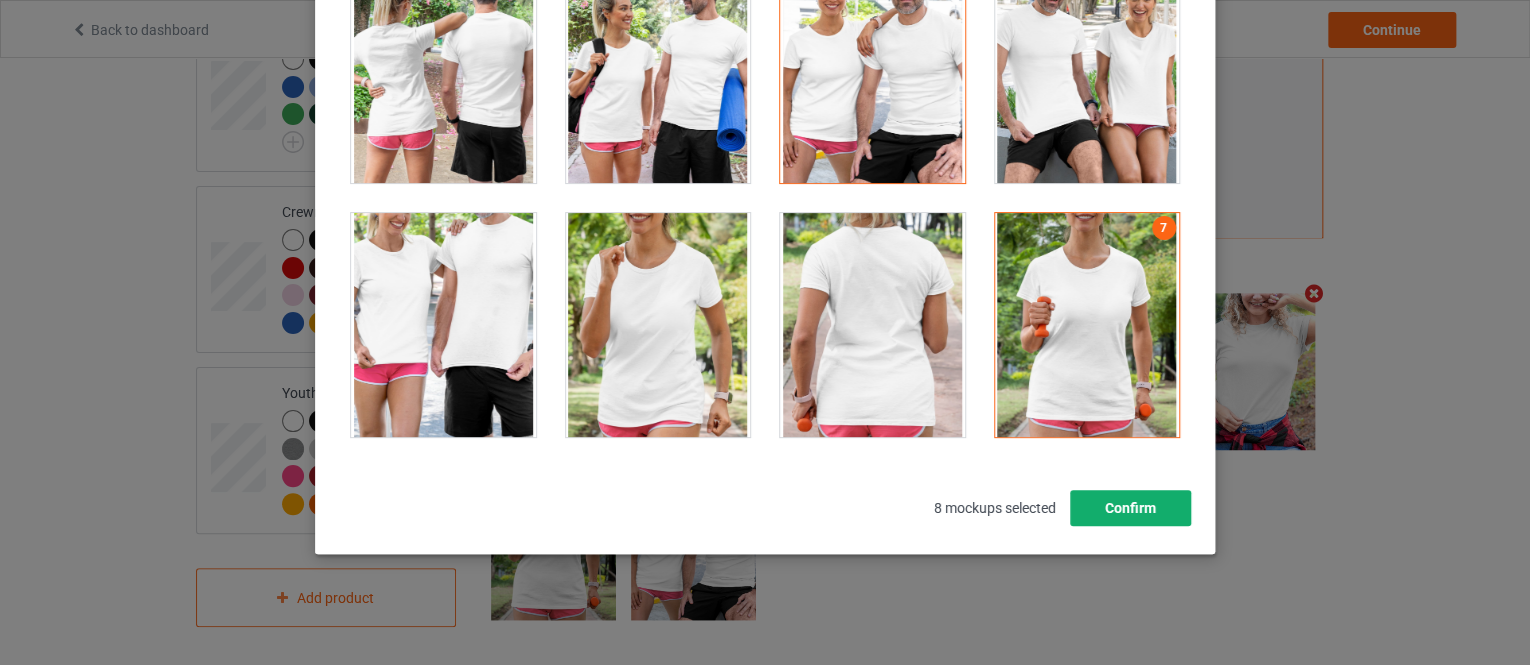 click on "Confirm" at bounding box center (1130, 508) 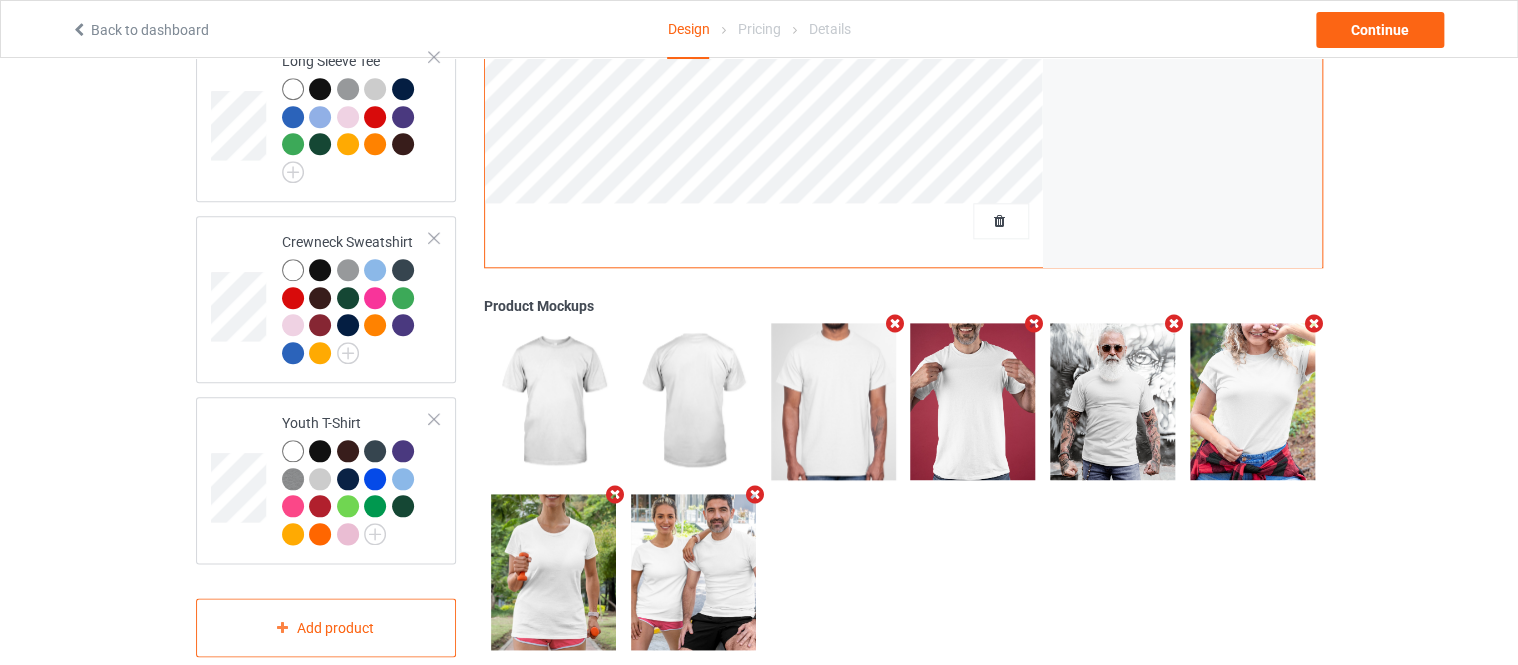 scroll, scrollTop: 923, scrollLeft: 0, axis: vertical 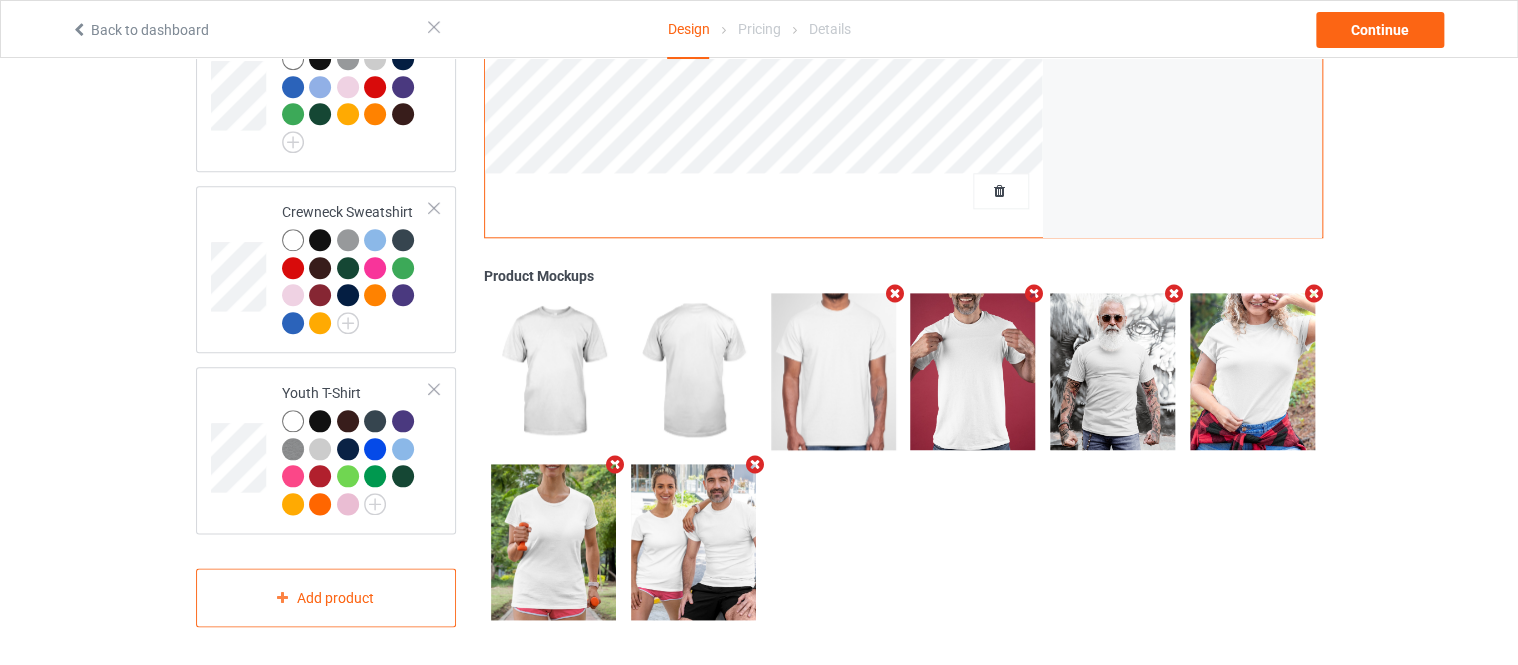 click at bounding box center (894, 294) 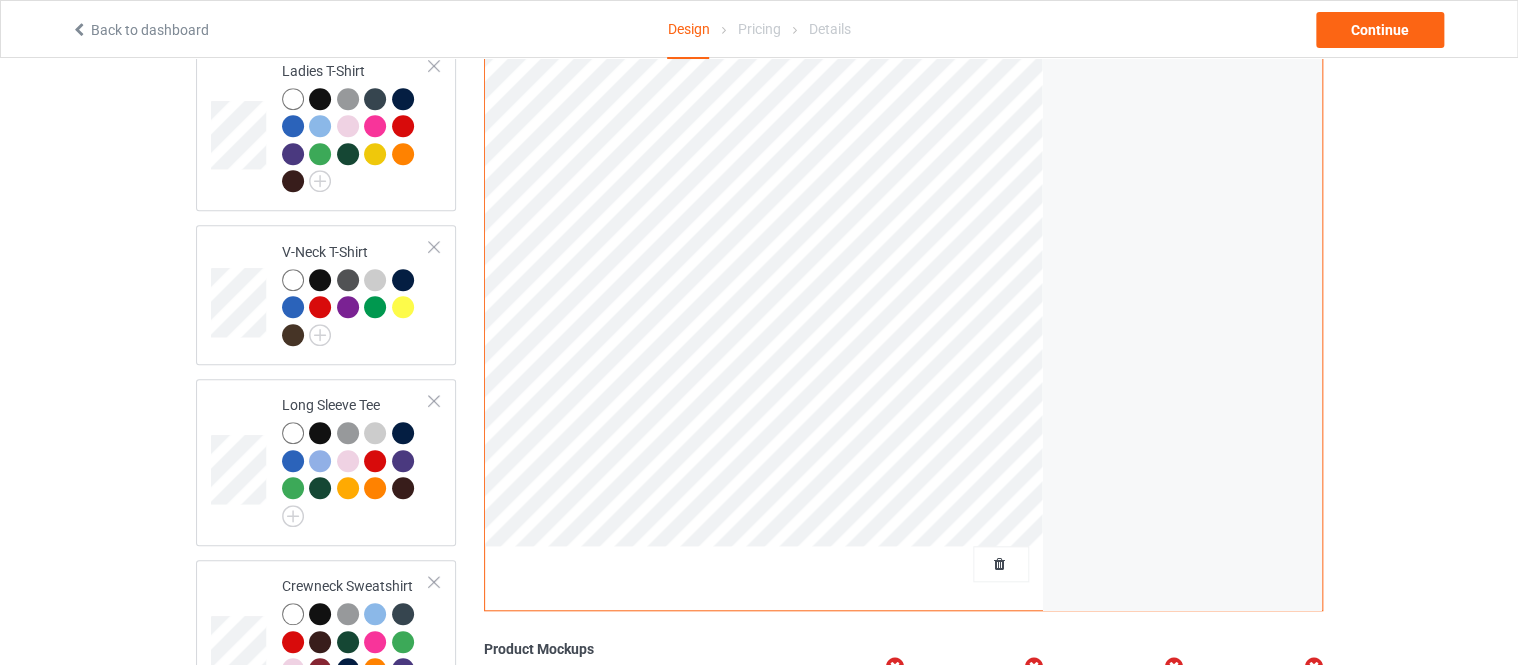 scroll, scrollTop: 176, scrollLeft: 0, axis: vertical 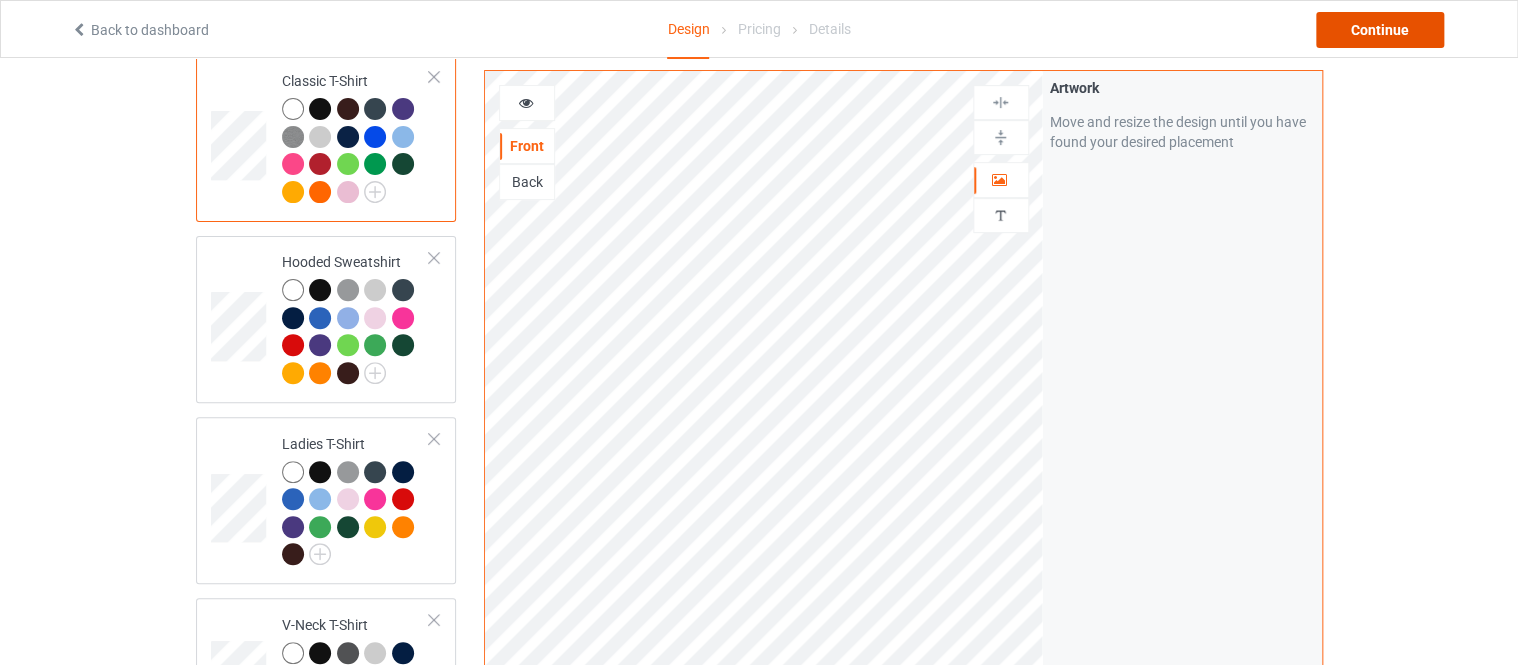 click on "Continue" at bounding box center (1380, 30) 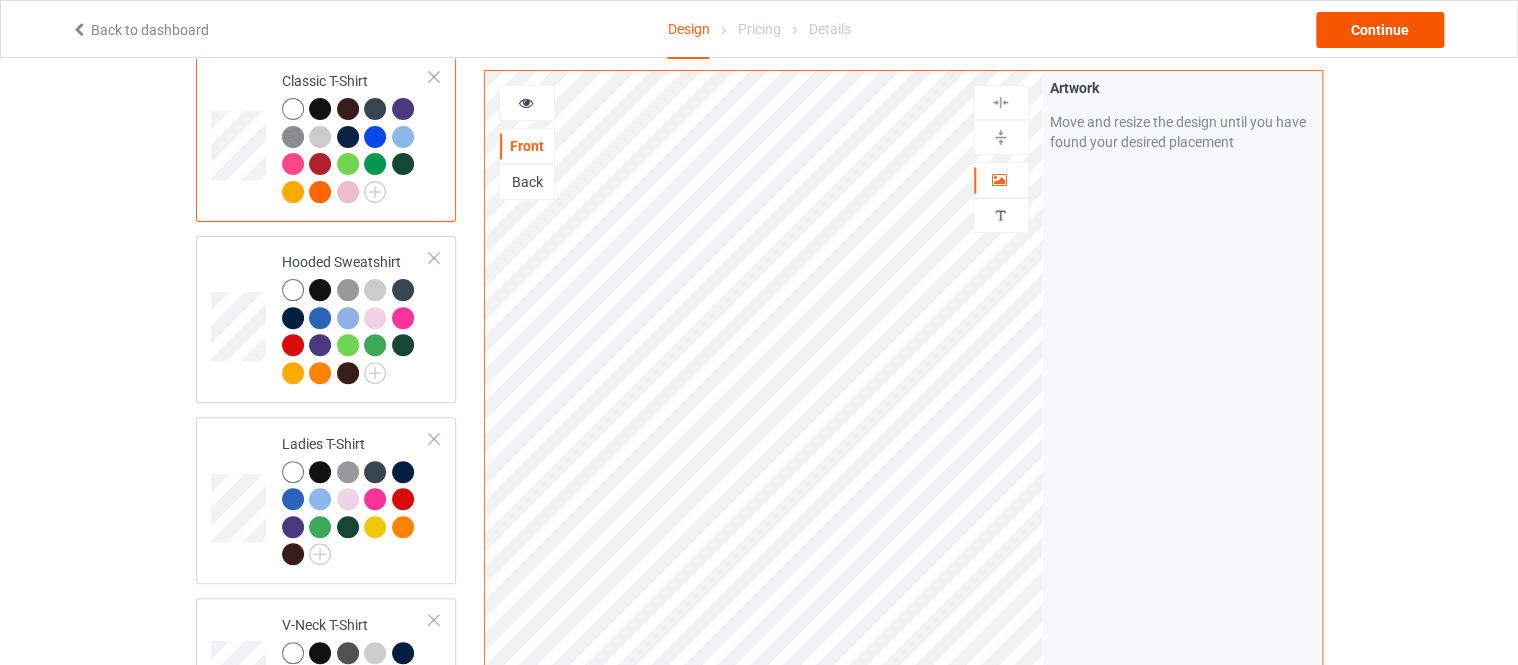 scroll, scrollTop: 0, scrollLeft: 0, axis: both 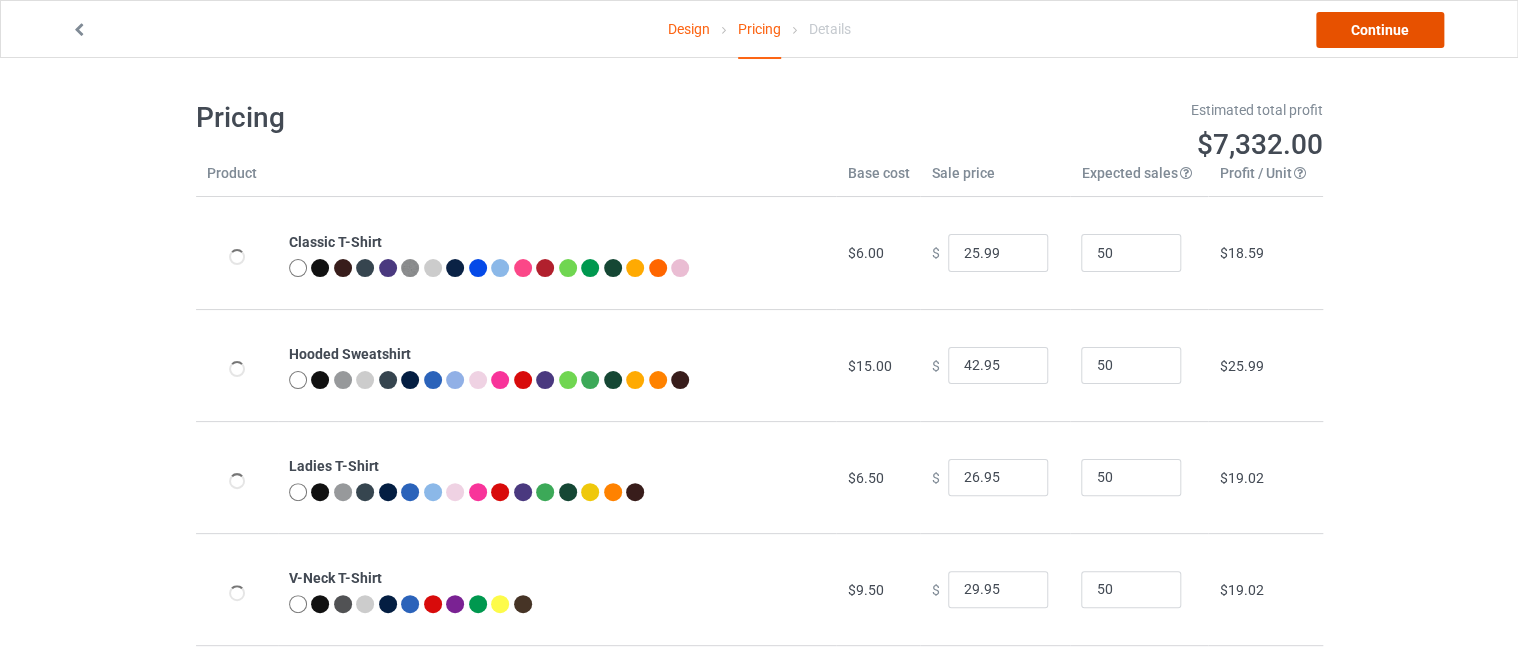 click on "Continue" at bounding box center [1380, 30] 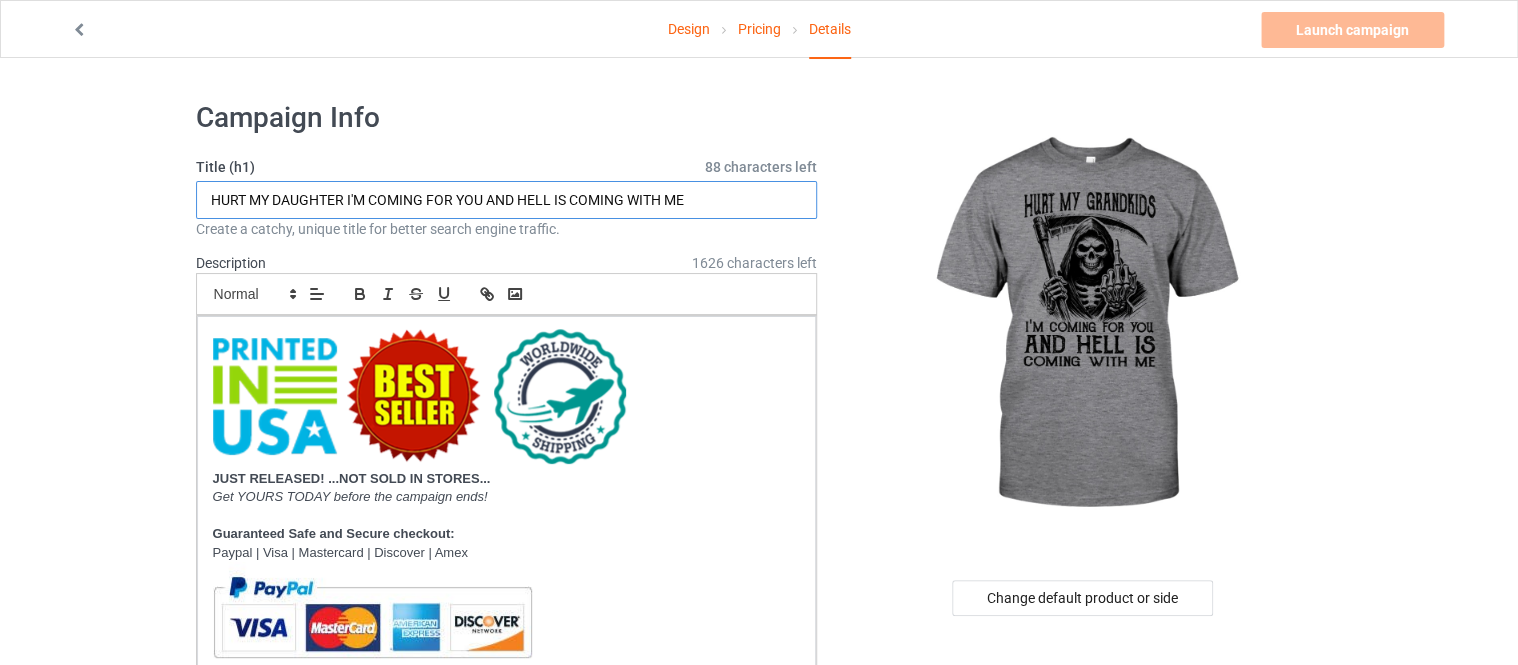 drag, startPoint x: 273, startPoint y: 203, endPoint x: 342, endPoint y: 199, distance: 69.115845 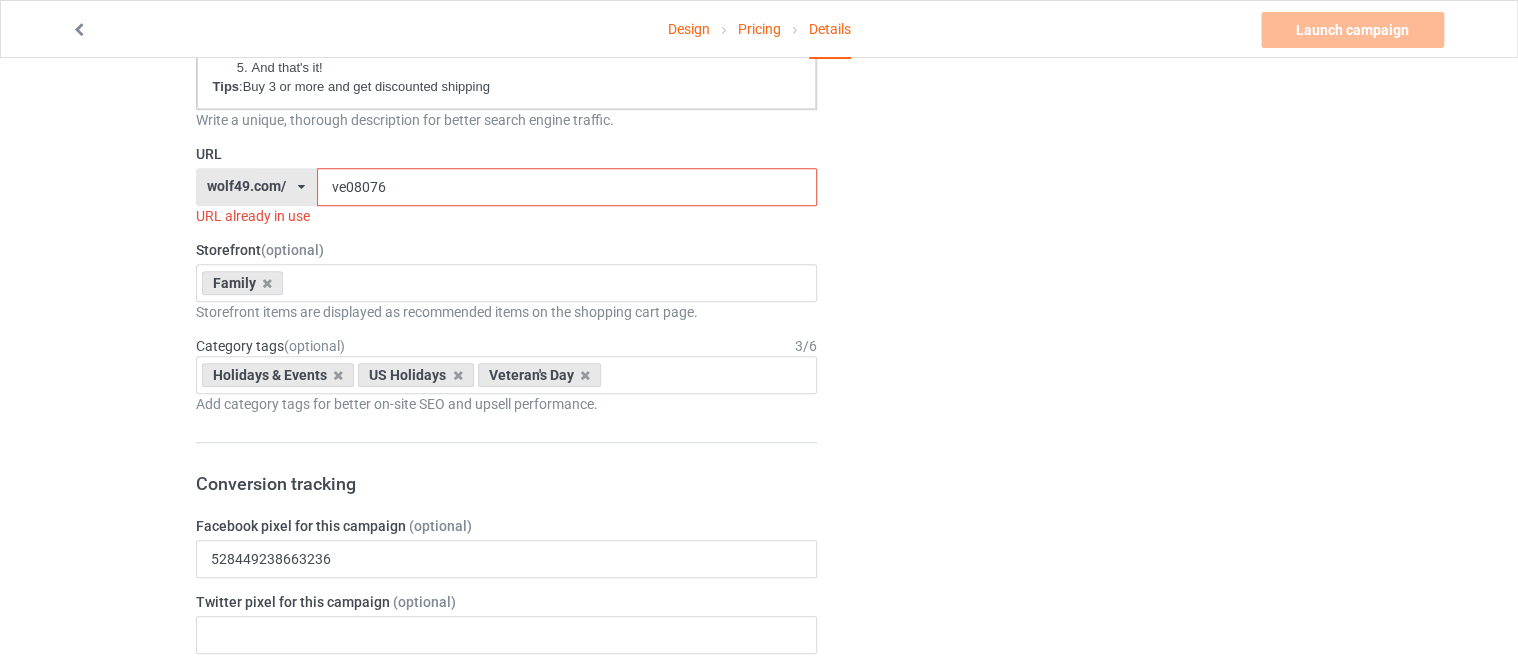 scroll, scrollTop: 746, scrollLeft: 0, axis: vertical 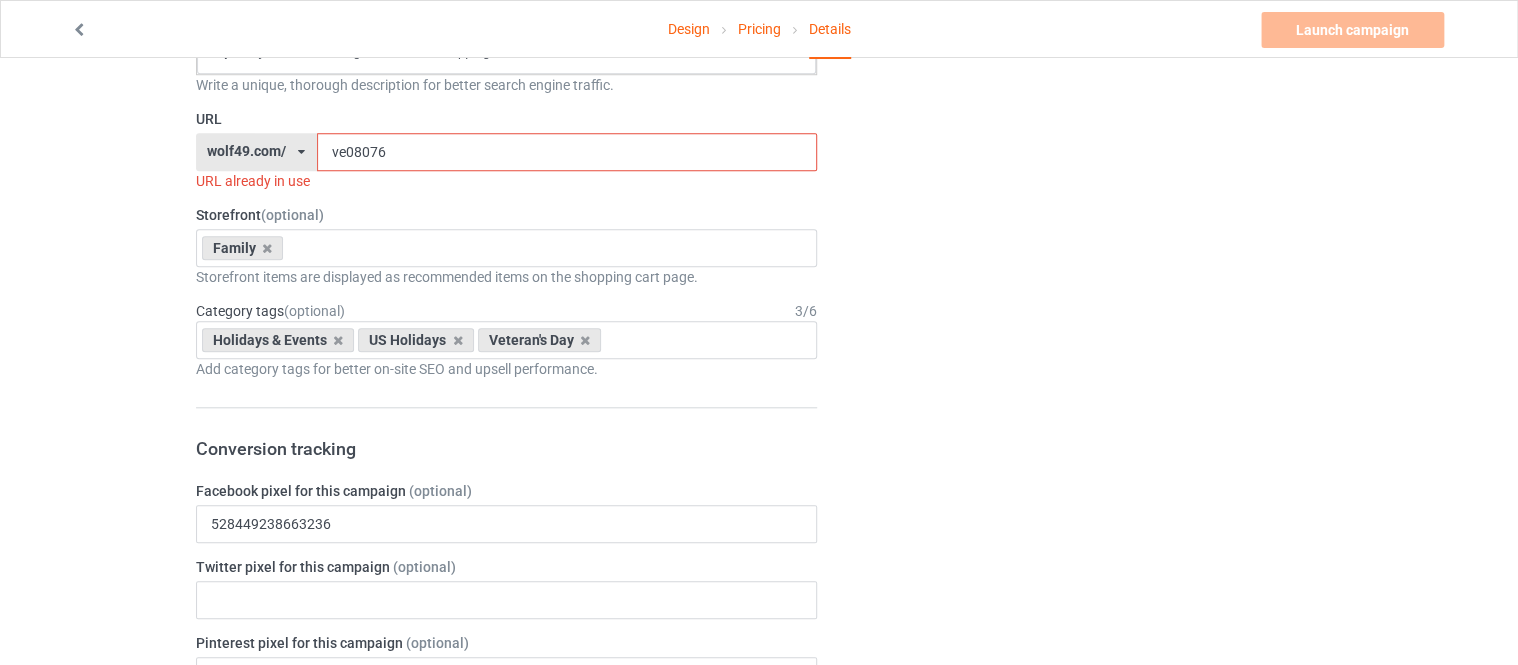 type on "HURT MY GRANDKIDS I'M COMING FOR YOU AND HELL IS COMING WITH ME" 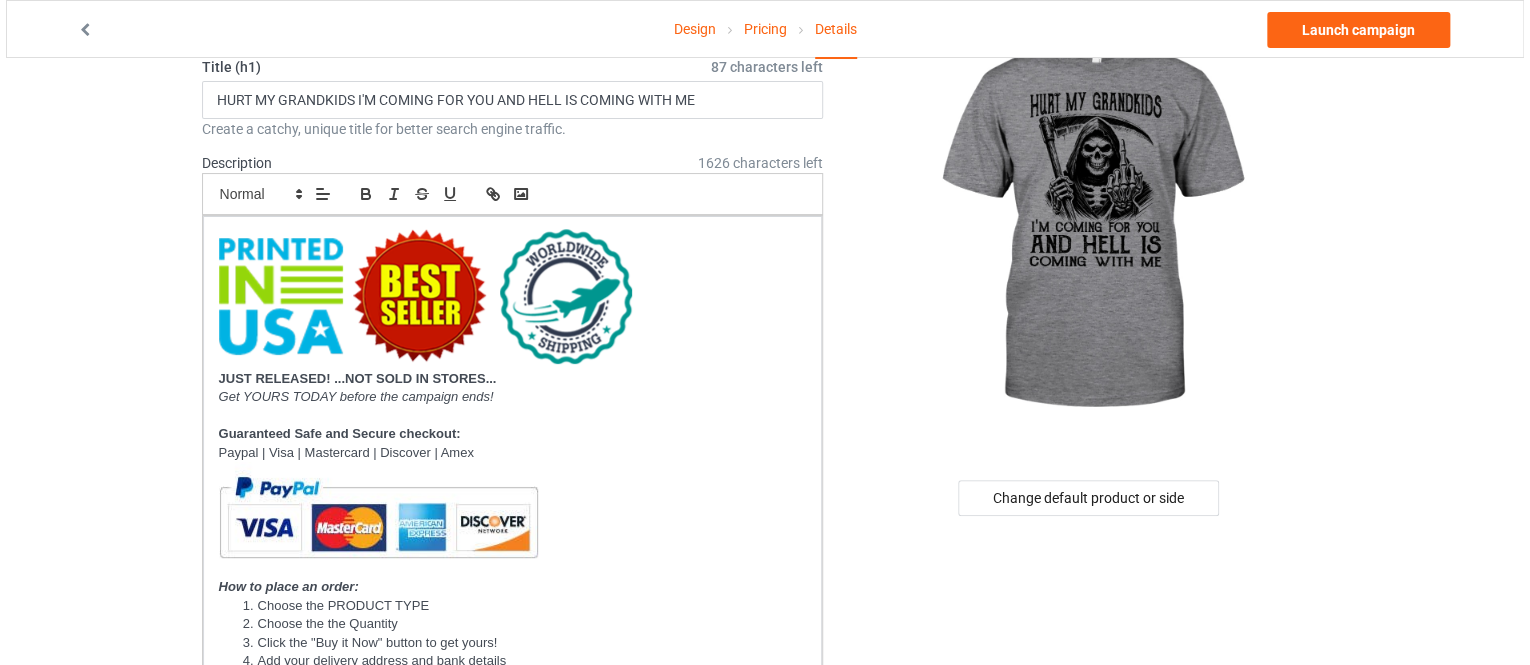 scroll, scrollTop: 0, scrollLeft: 0, axis: both 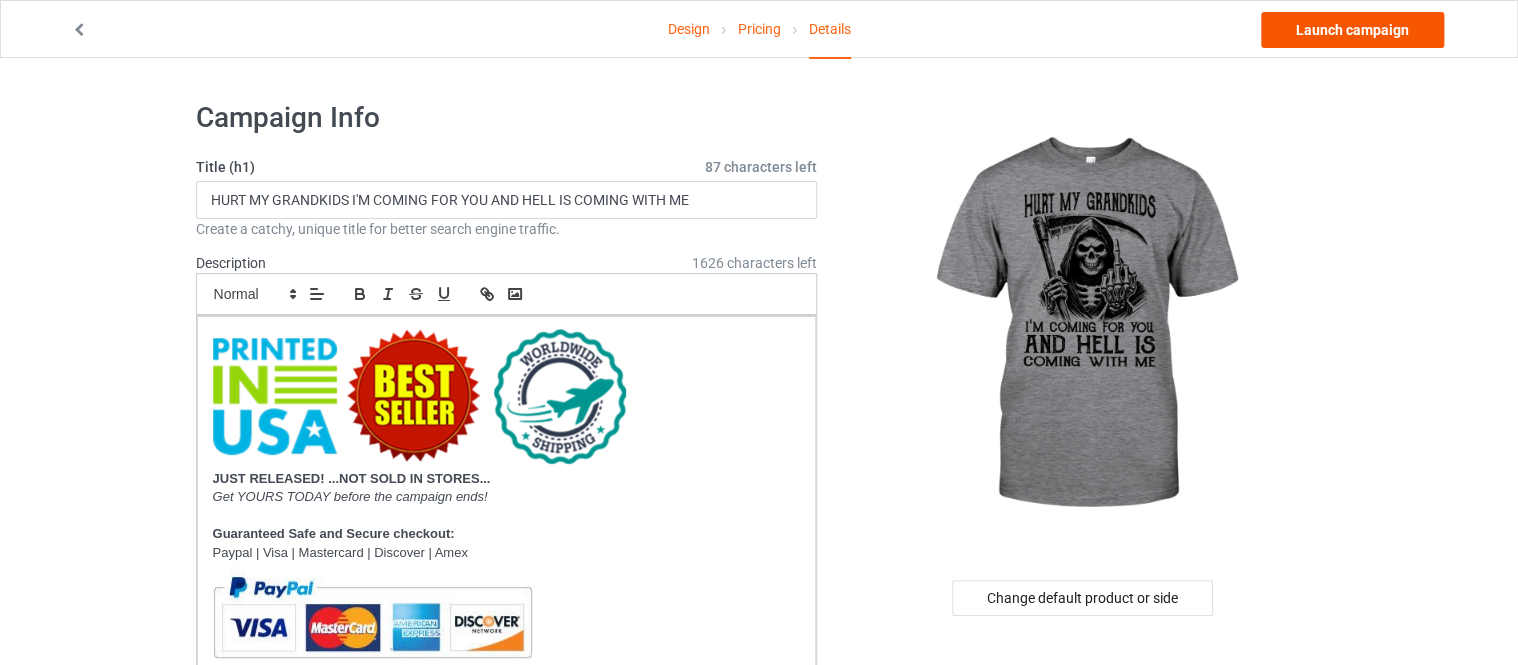type on "ve080710" 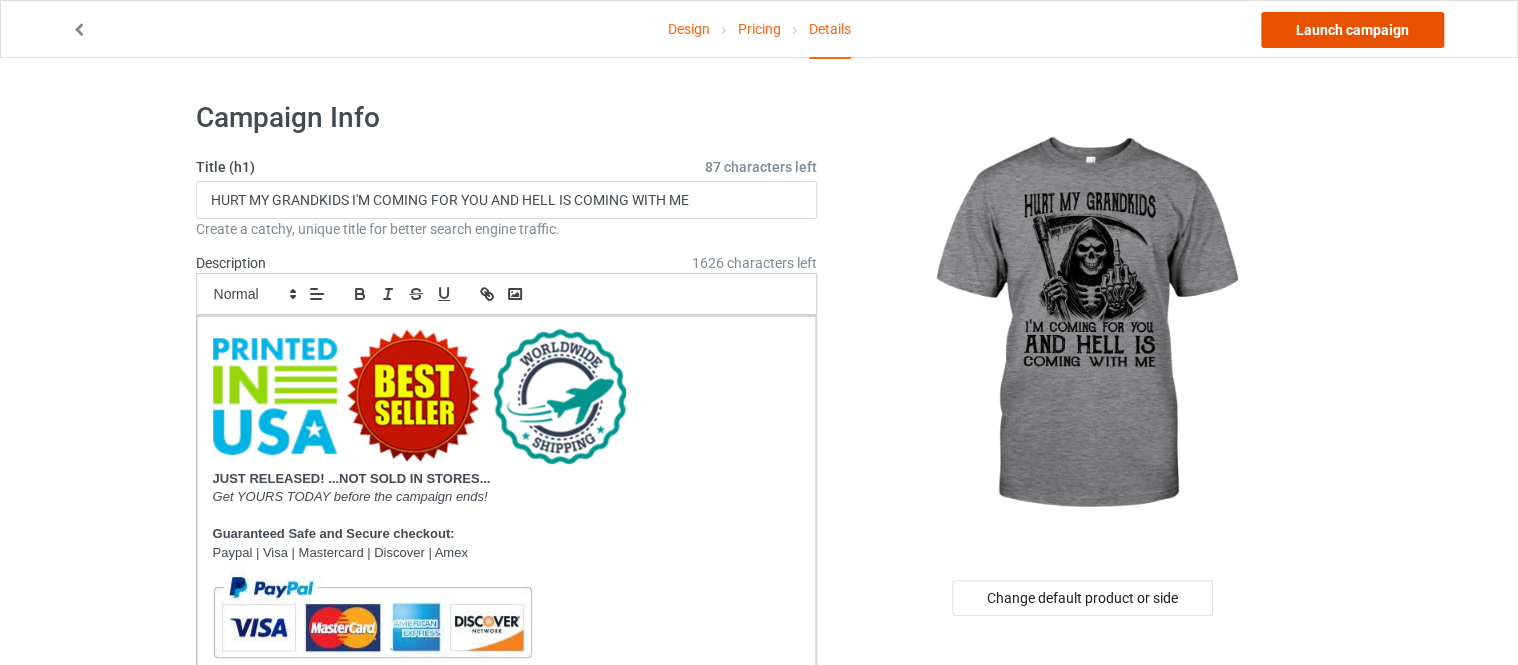 click on "Launch campaign" at bounding box center (1352, 30) 